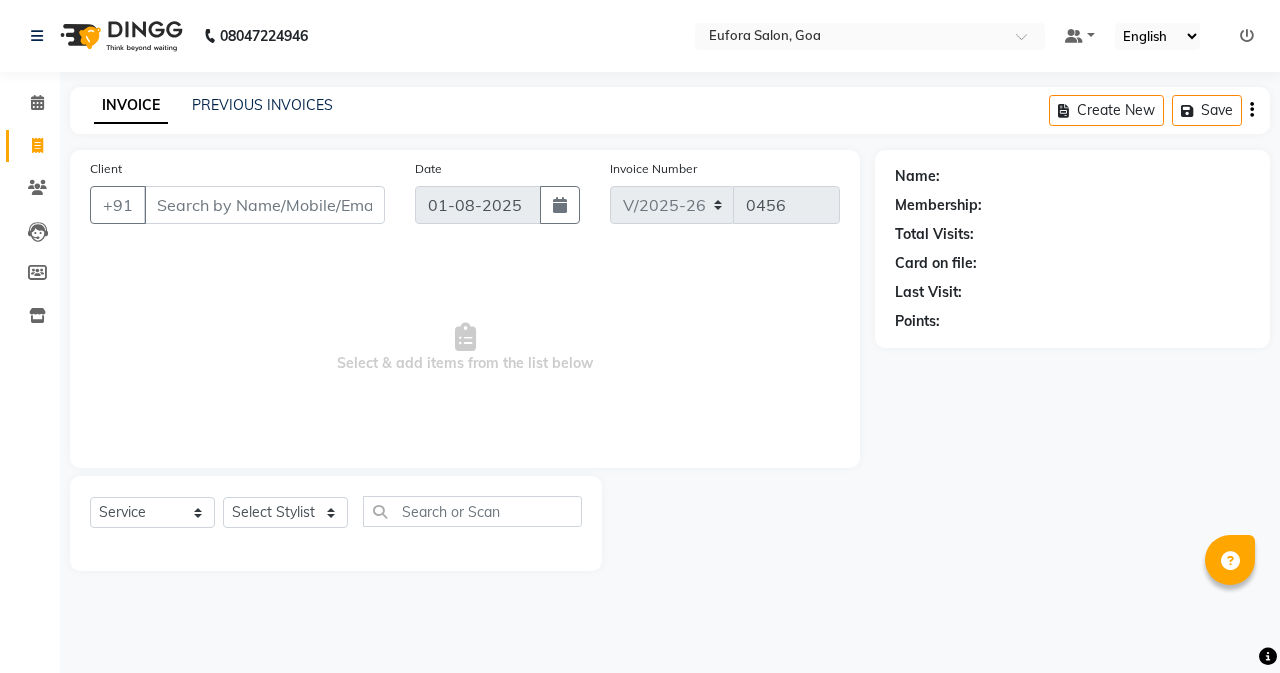 select on "6684" 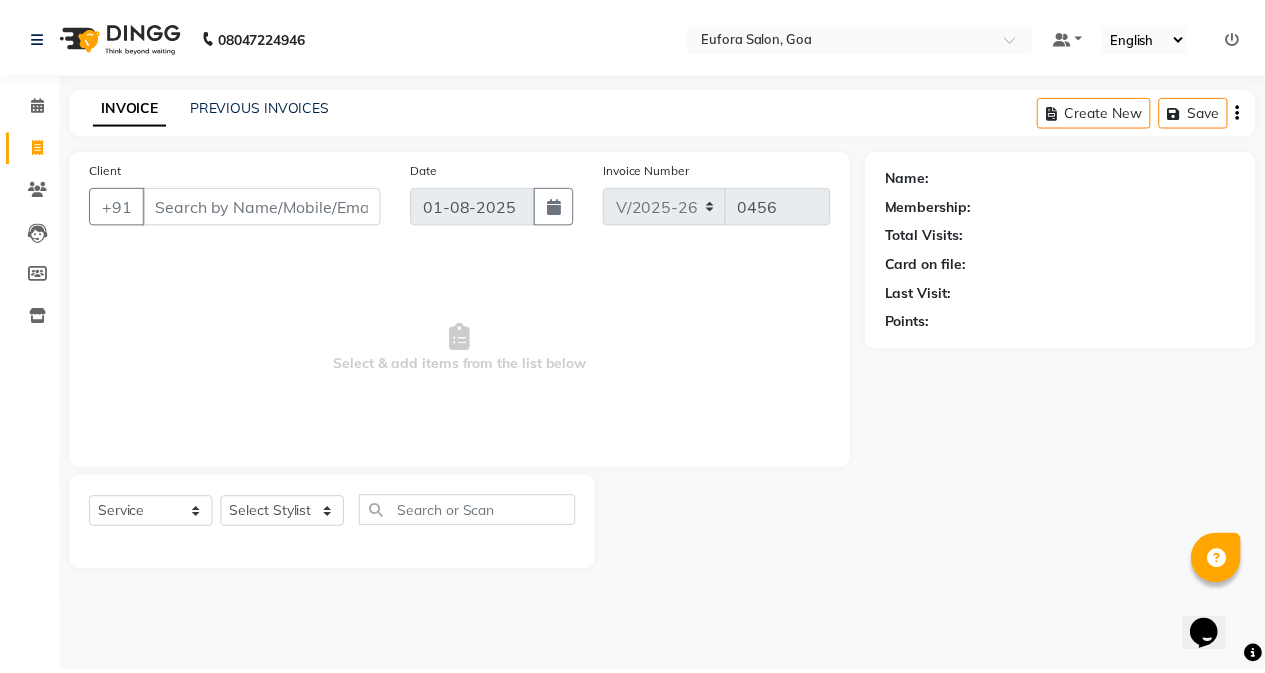 scroll, scrollTop: 0, scrollLeft: 0, axis: both 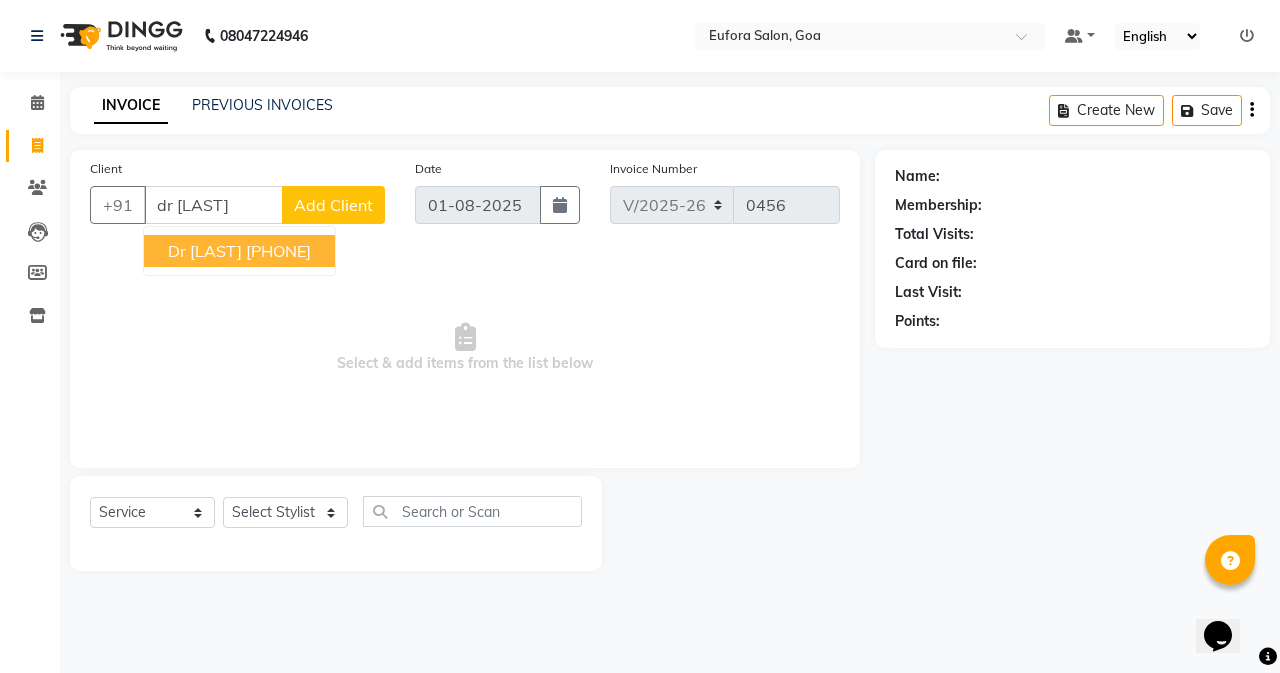 click on "dr [LAST]  [PHONE]" at bounding box center (239, 251) 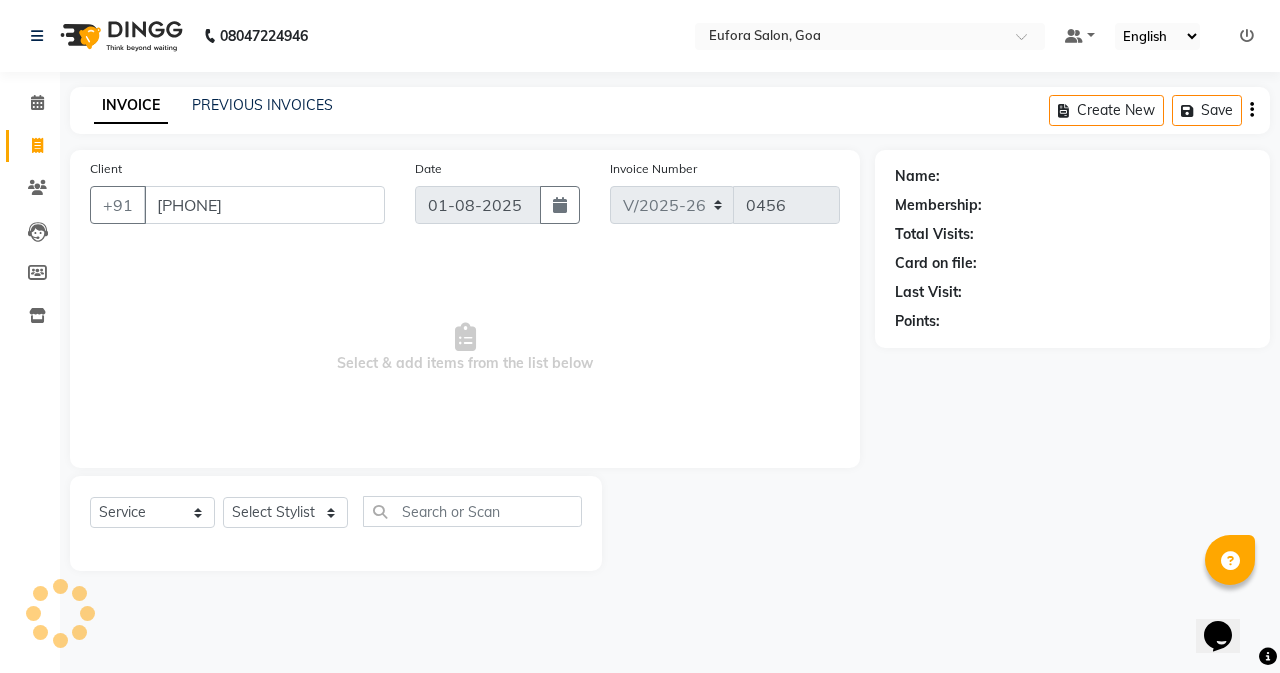 type on "[PHONE]" 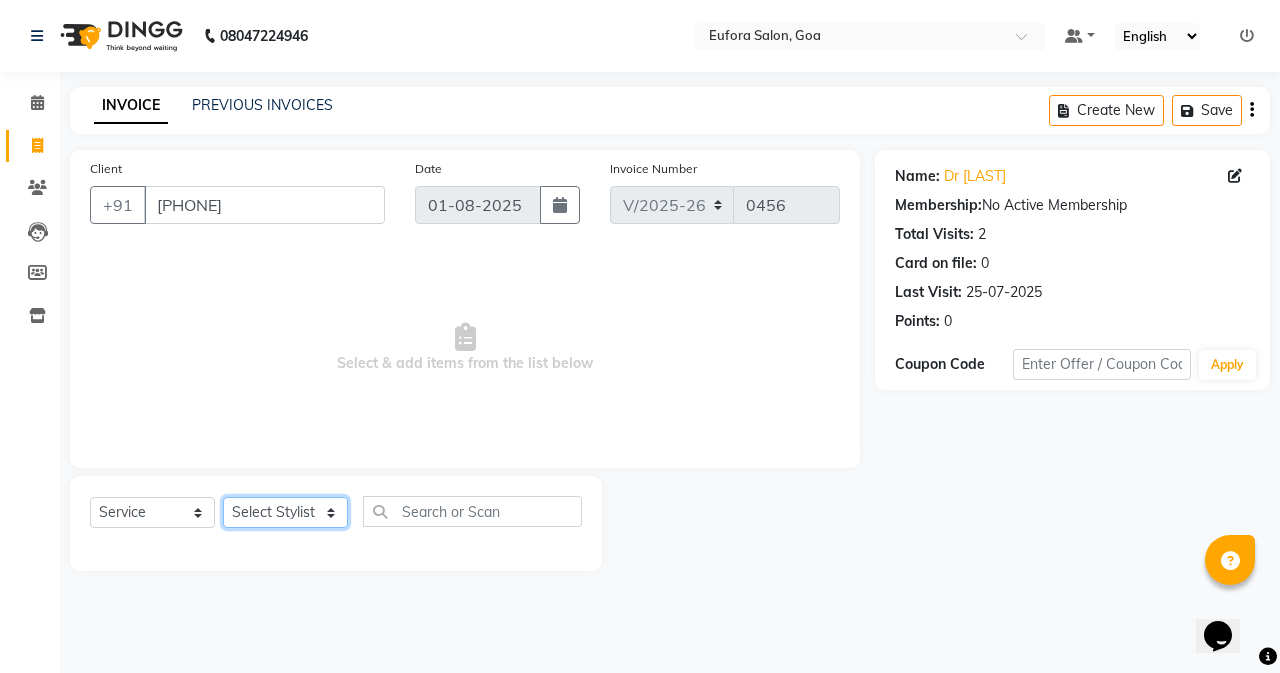click on "Select Stylist Alfina Asif Christy John Lili [Asin] Roshan shanawaz Taruna" 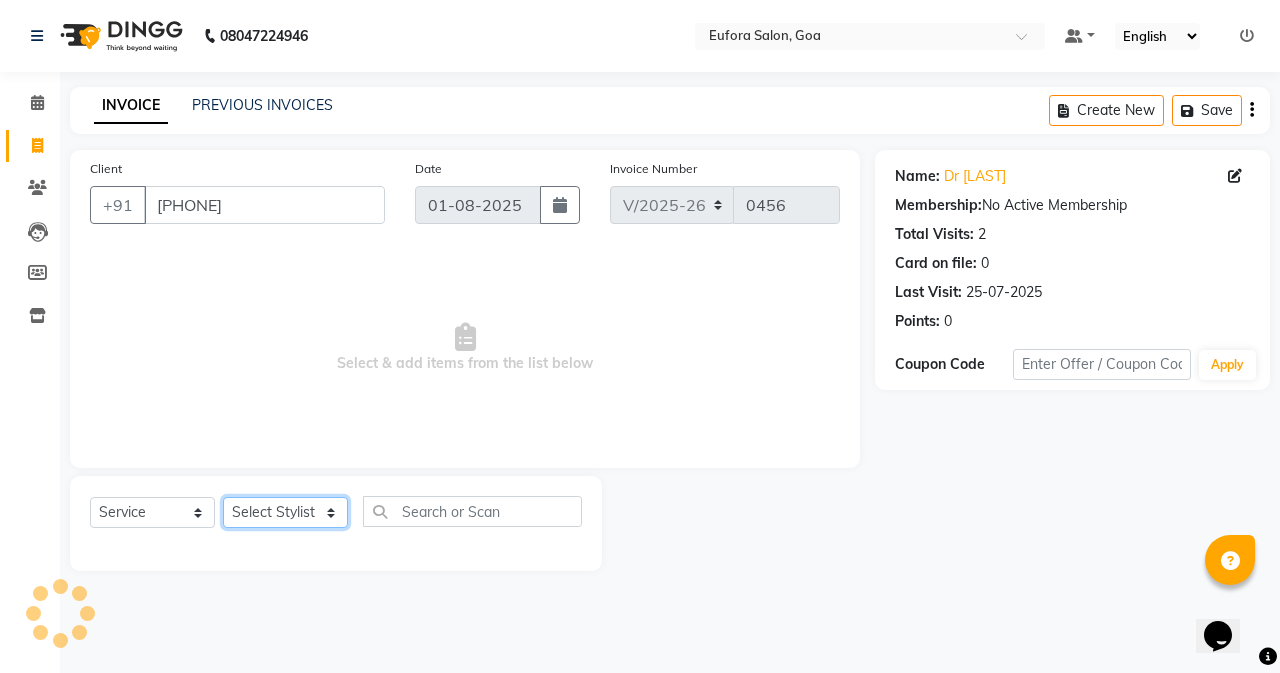 select on "84471" 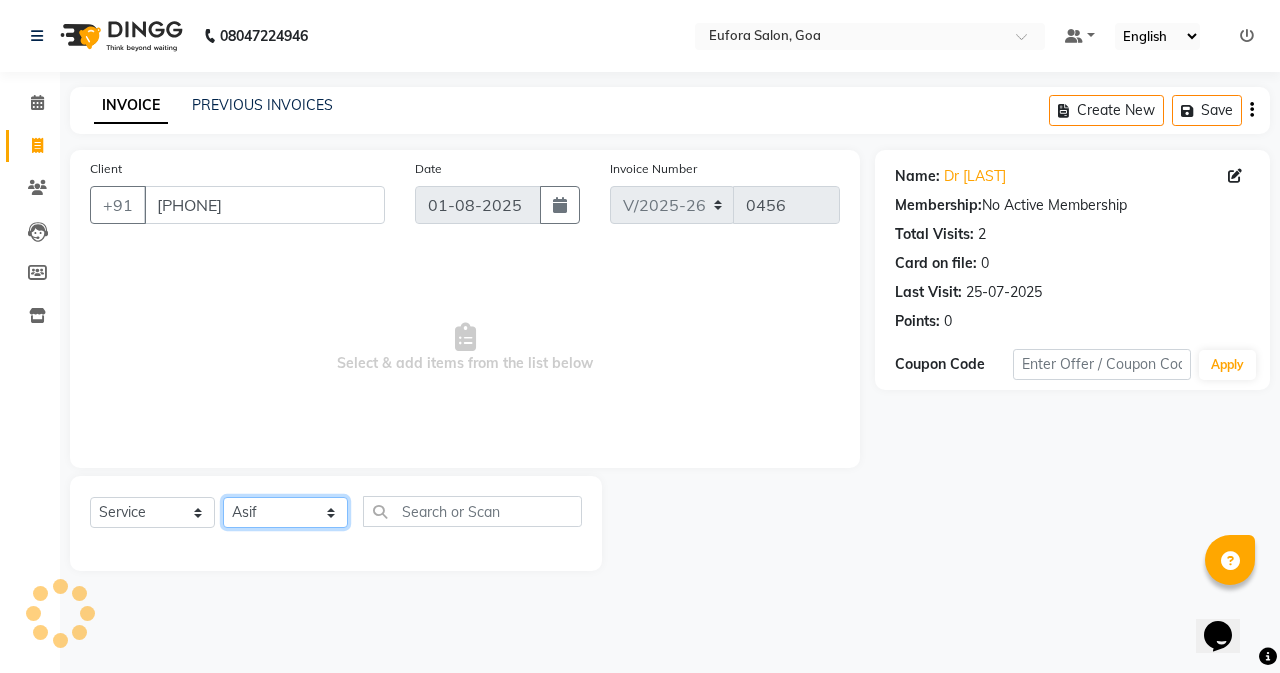 click on "Select Stylist Alfina Asif Christy John Lili [Asin] Roshan shanawaz Taruna" 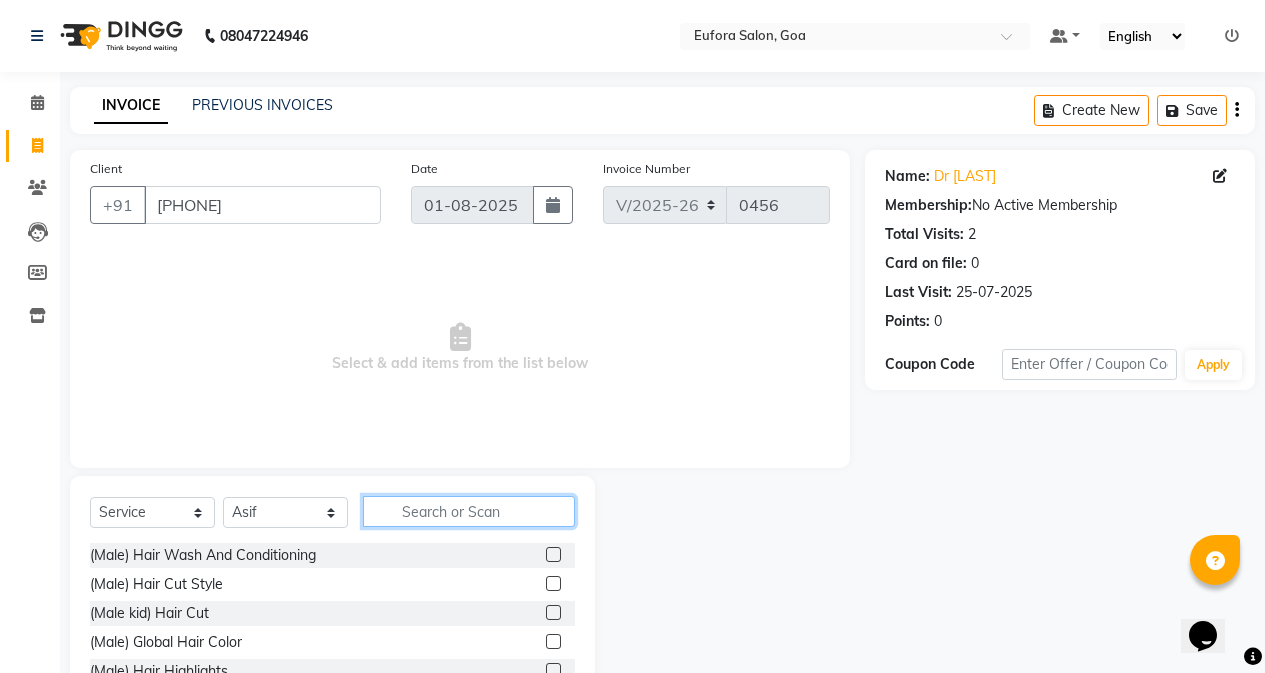 click 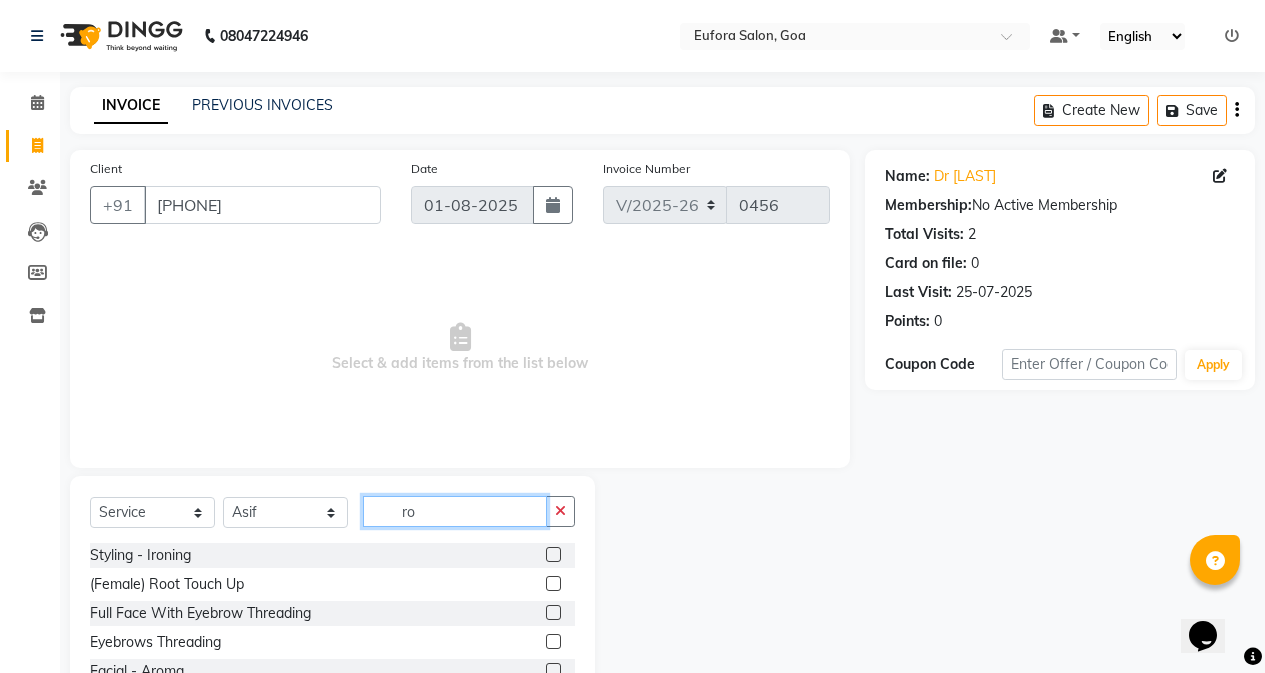 type on "r" 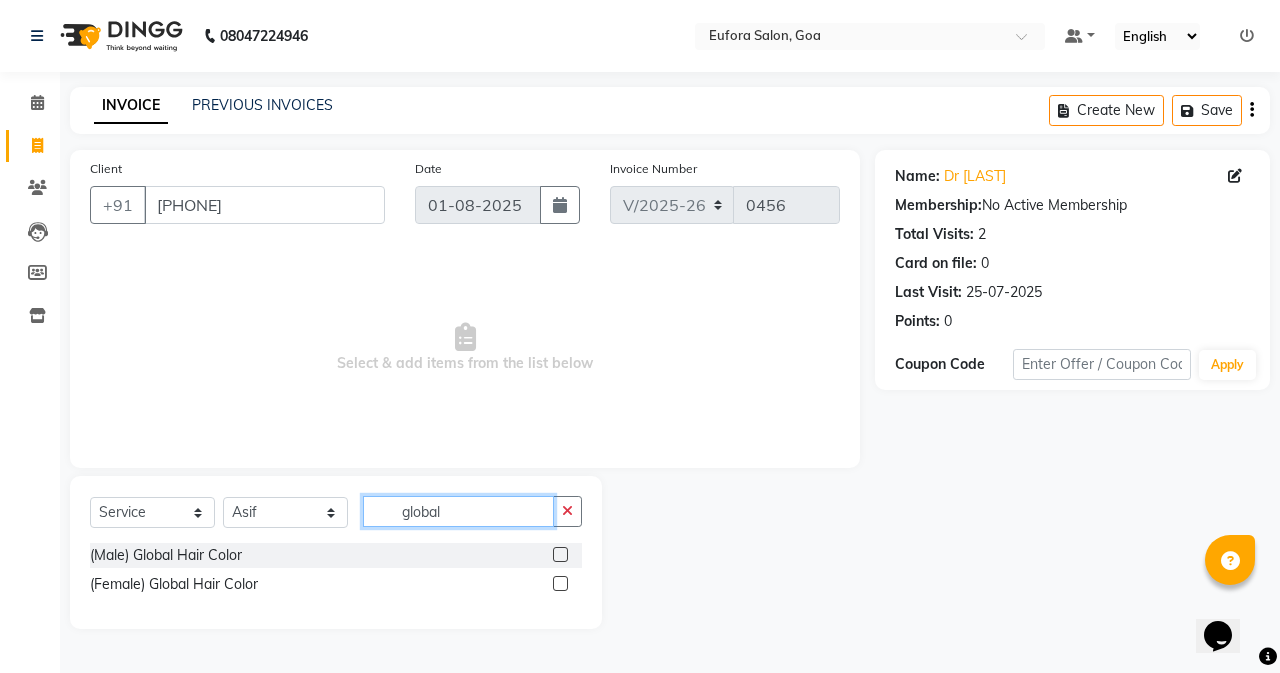 type on "global" 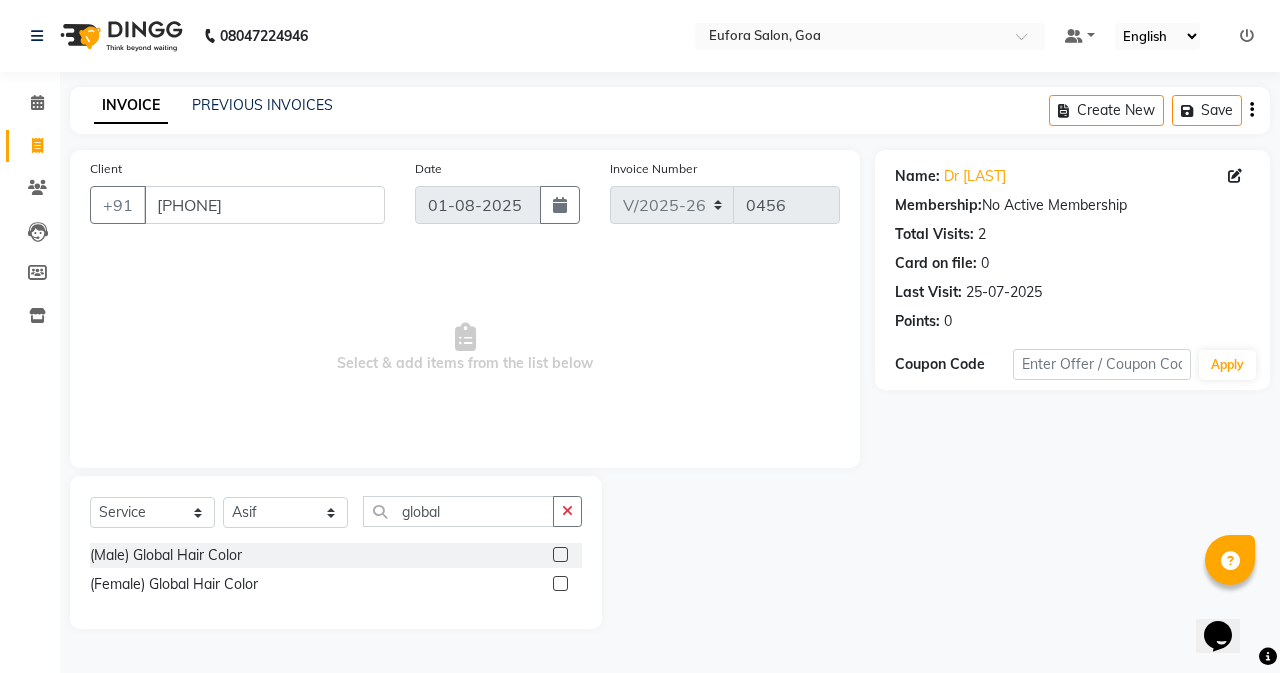 click 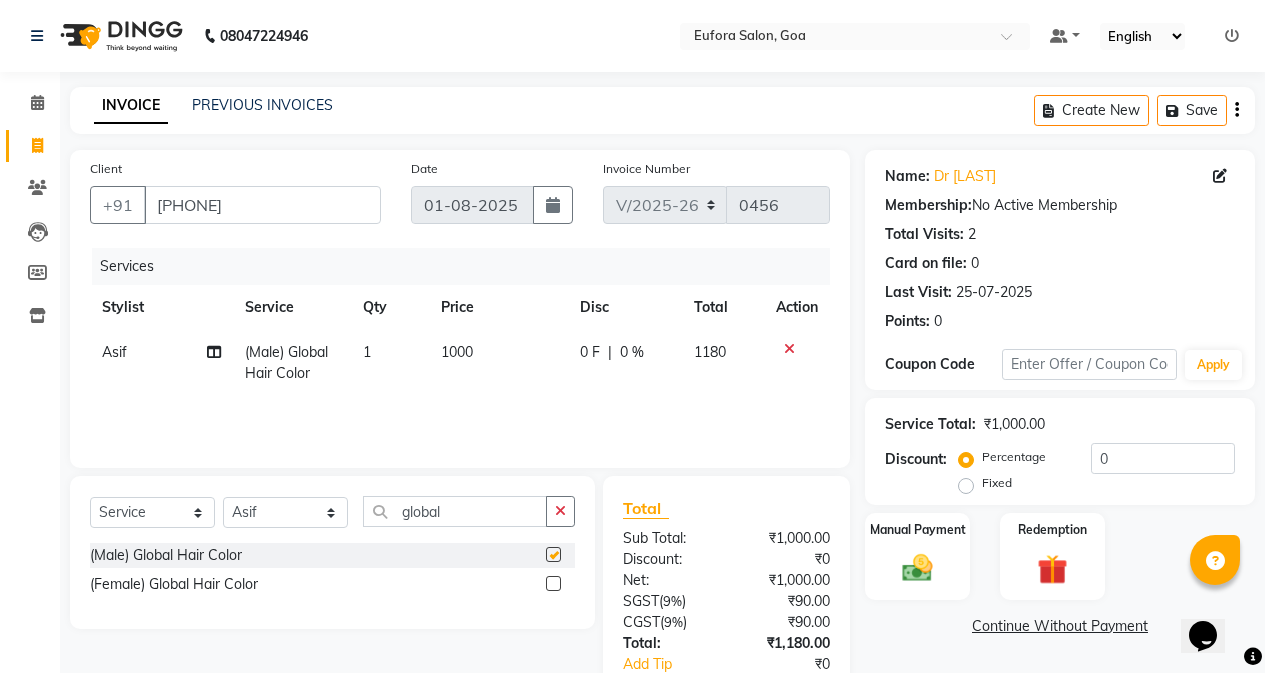 checkbox on "false" 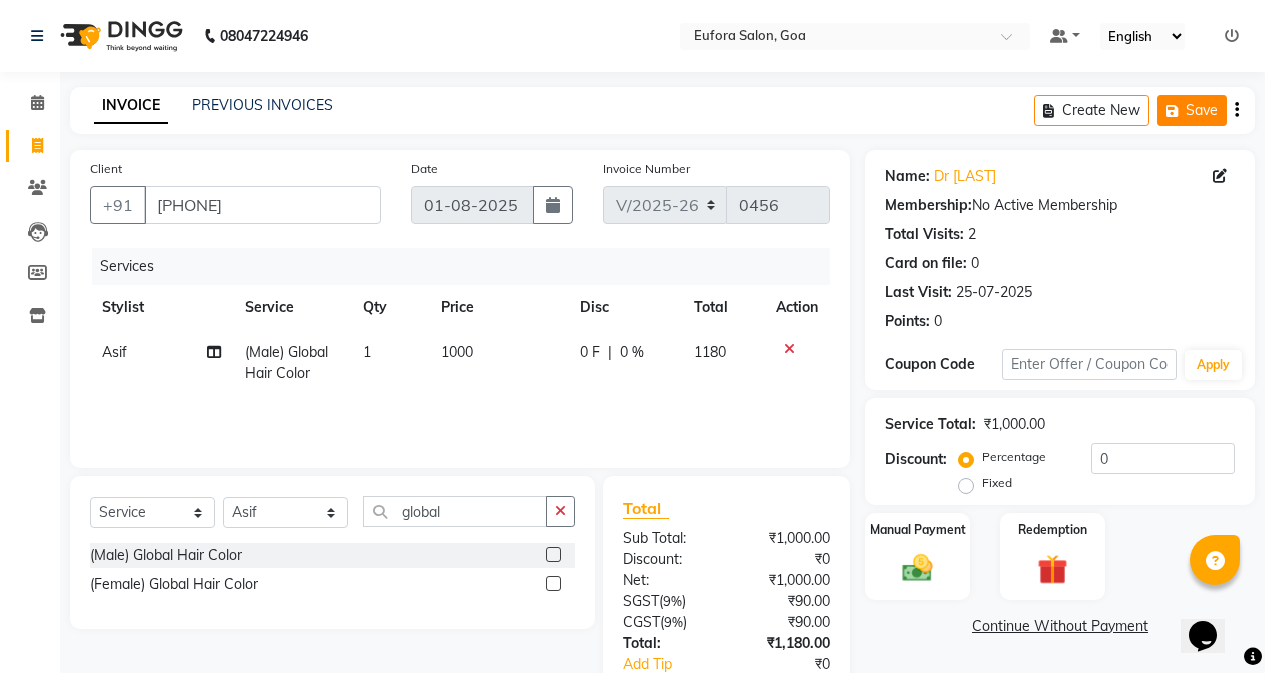 click on "Save" 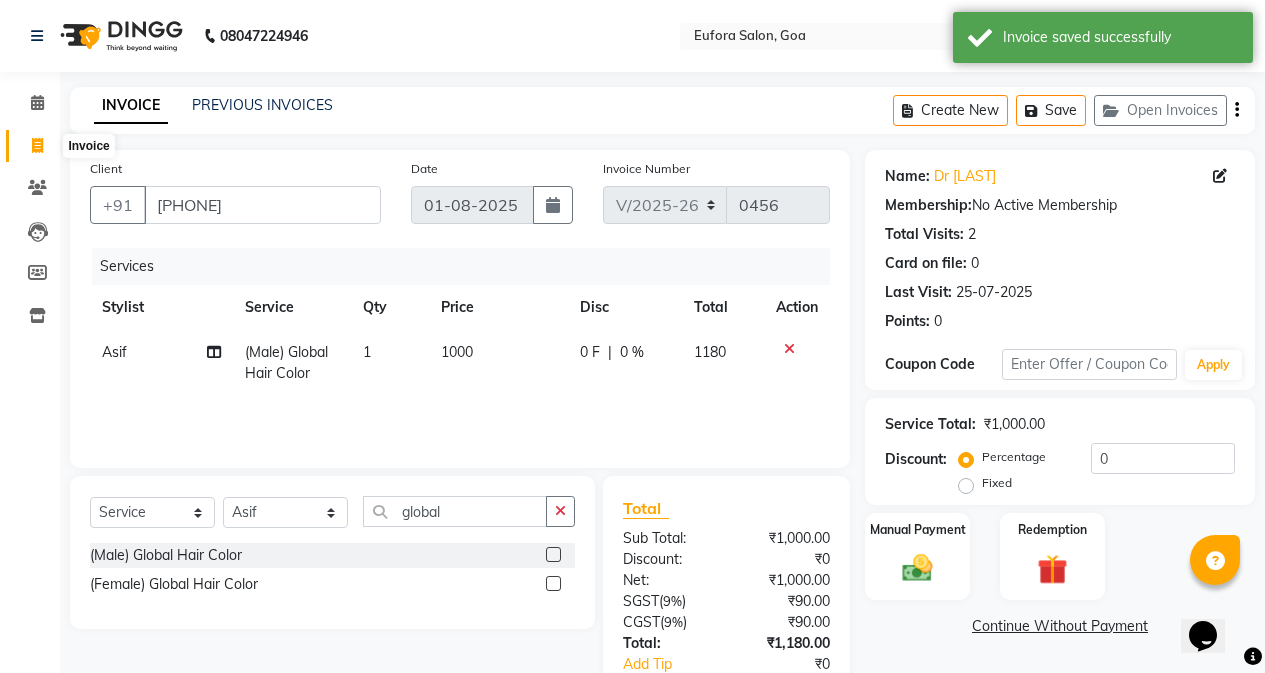 click 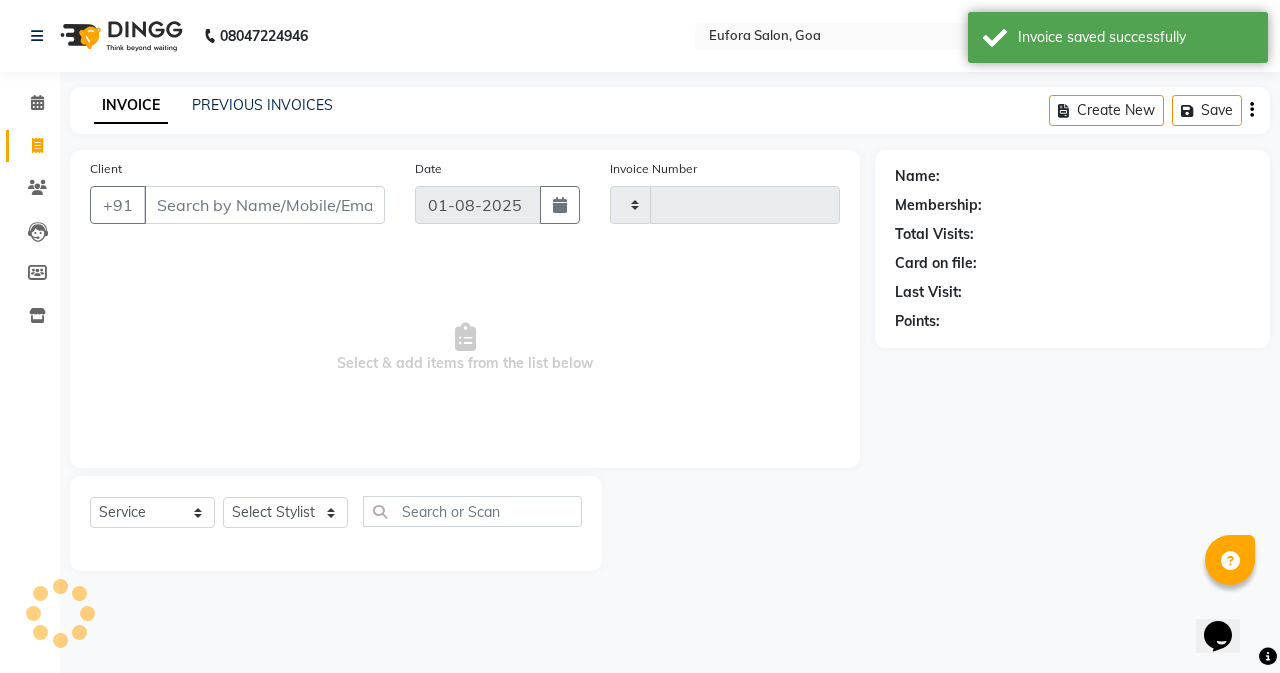 type on "0456" 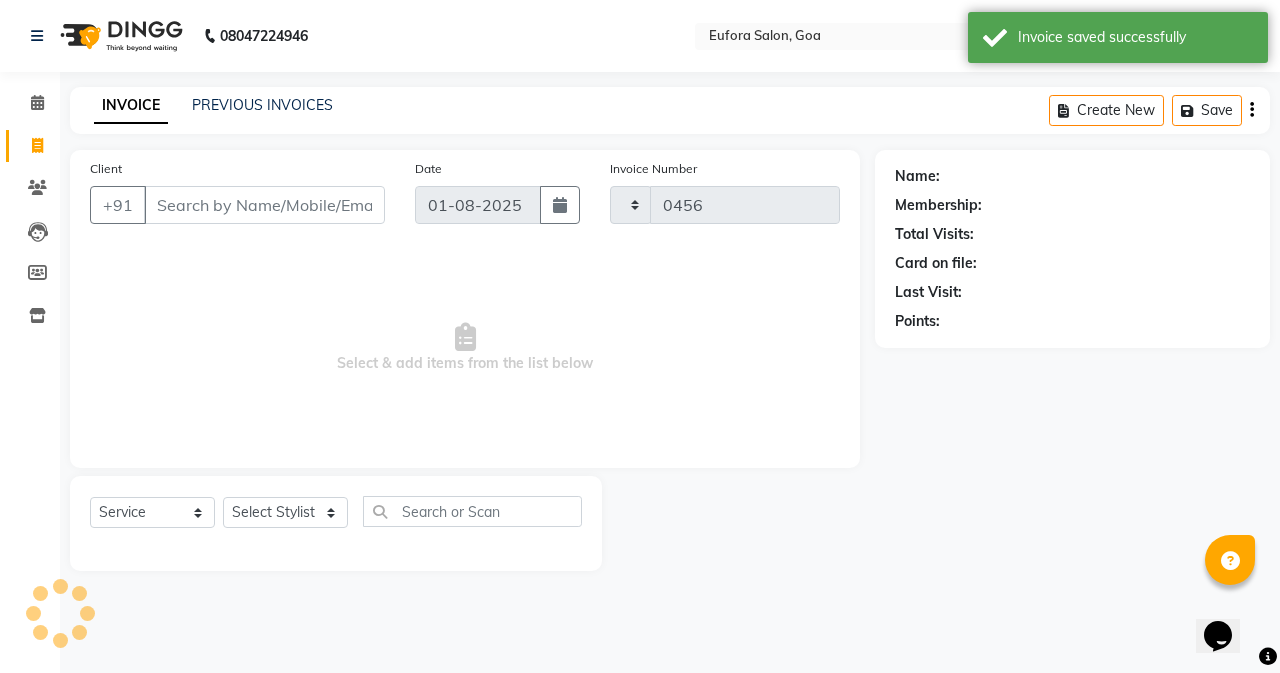 select on "6684" 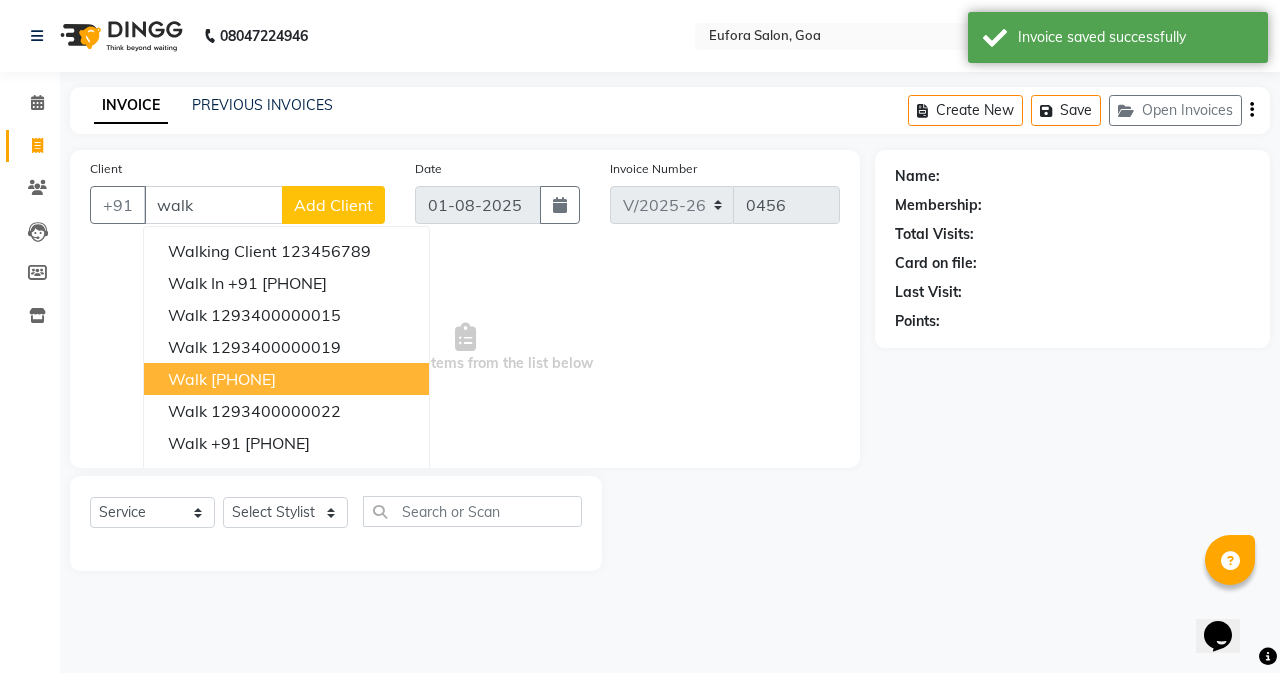 click on "[PHONE]" at bounding box center [243, 379] 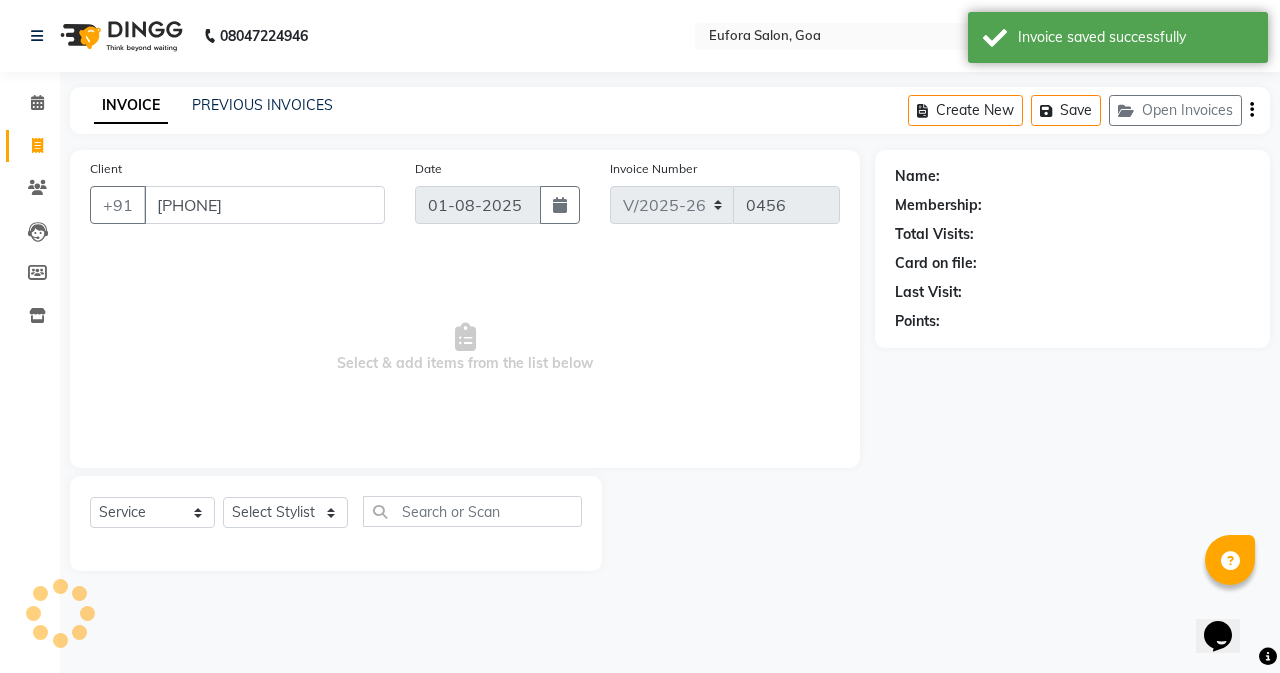 type on "[PHONE]" 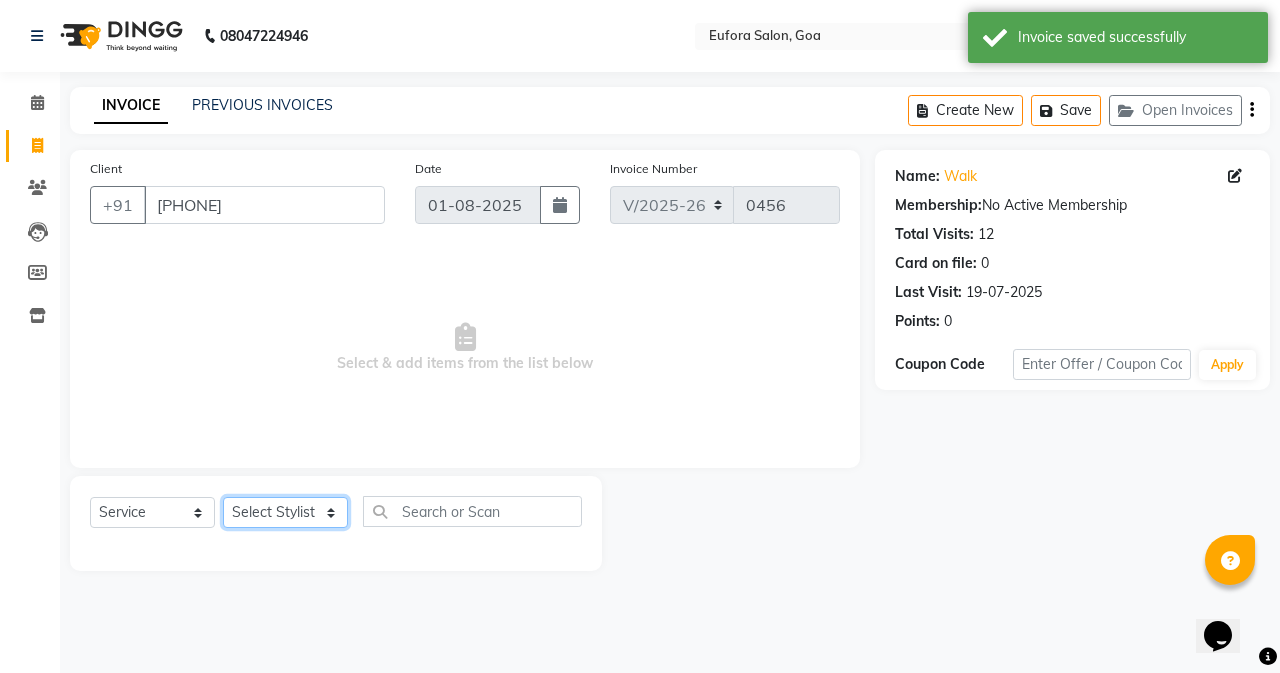 click on "Select Stylist Alfina Asif Christy John Lili [Asin] Roshan shanawaz Taruna" 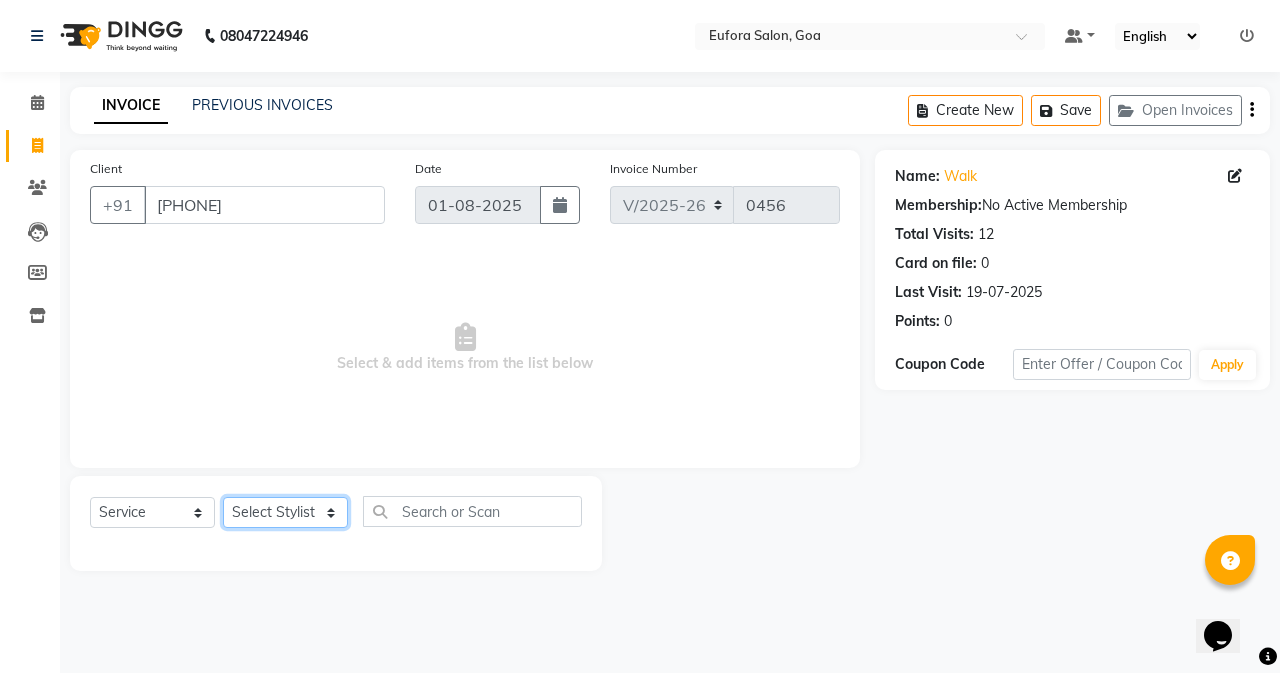 select on "84471" 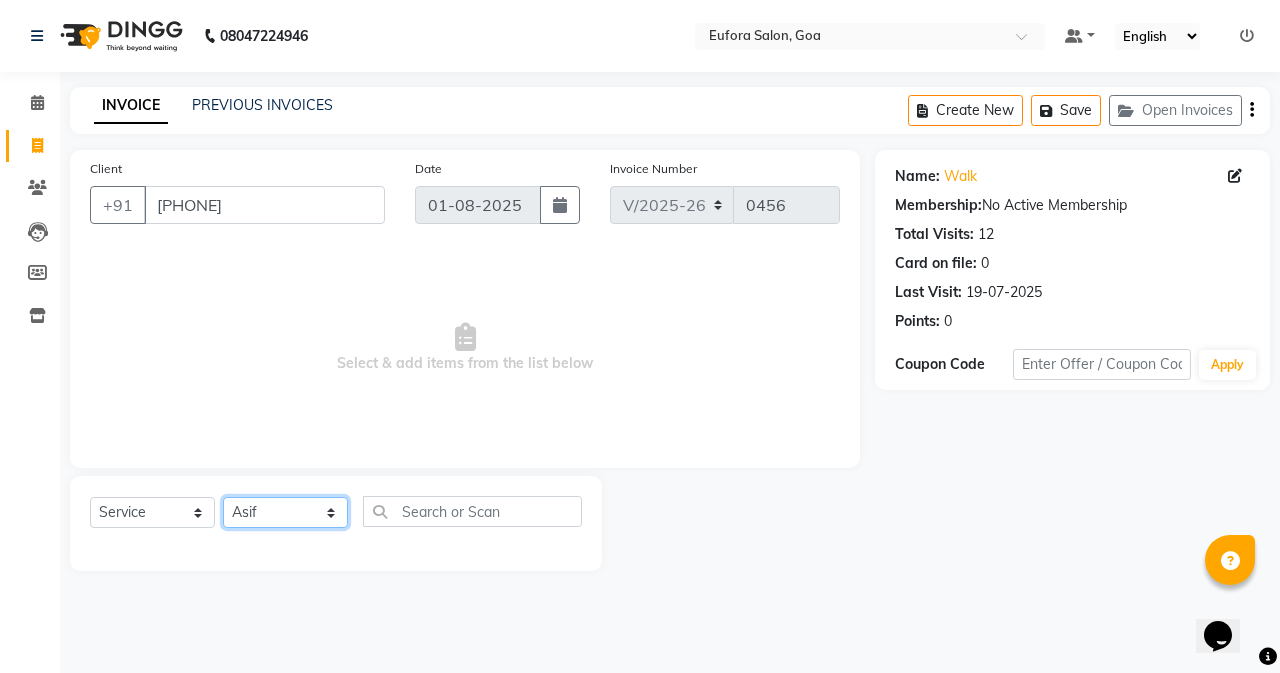 click on "Select Stylist Alfina Asif Christy John Lili [Asin] Roshan shanawaz Taruna" 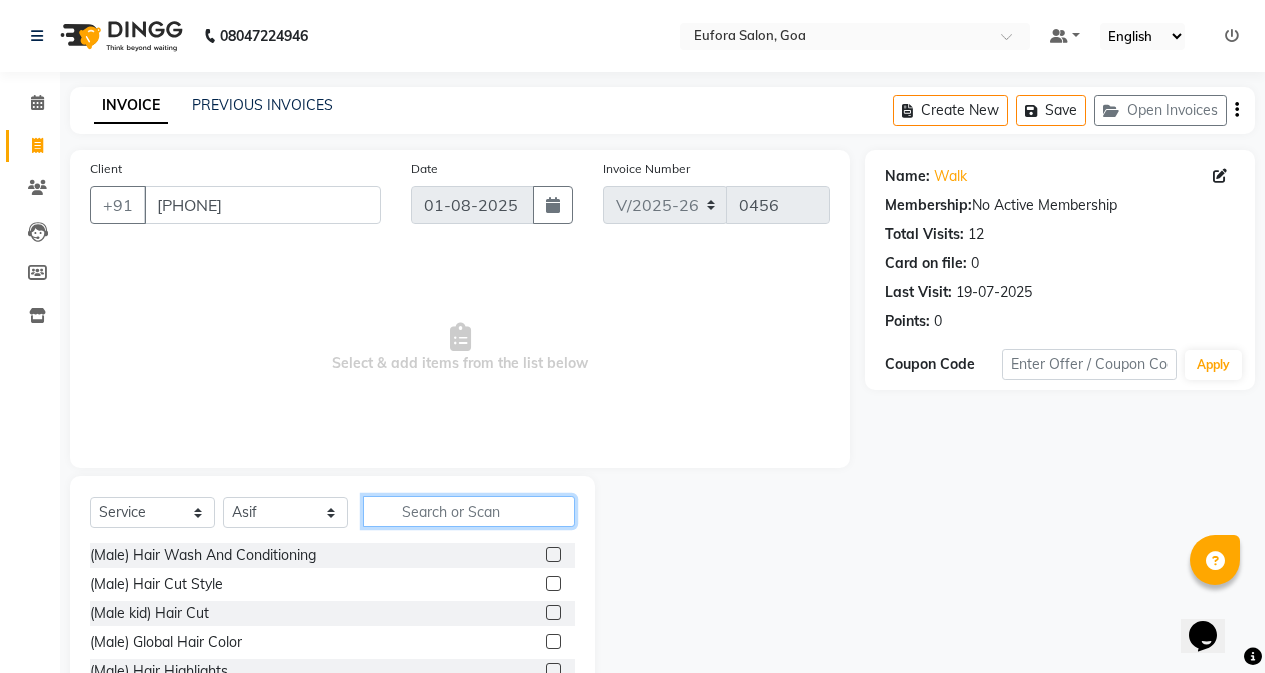 click 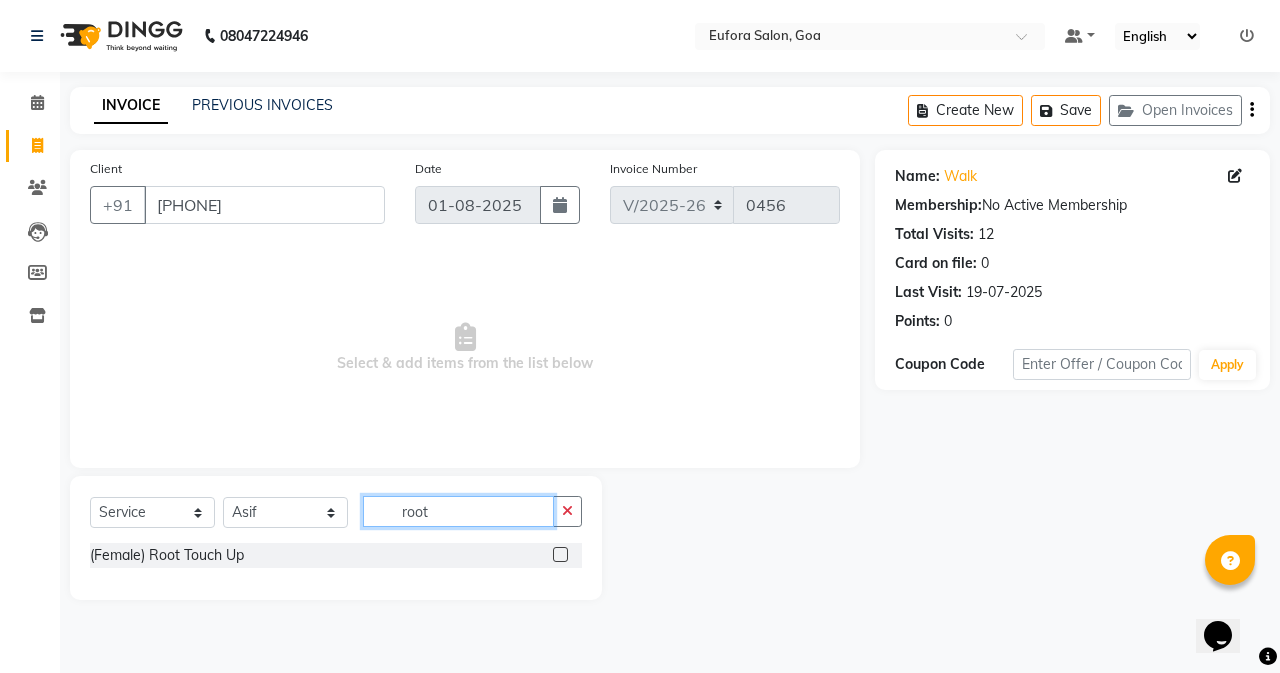 type on "root" 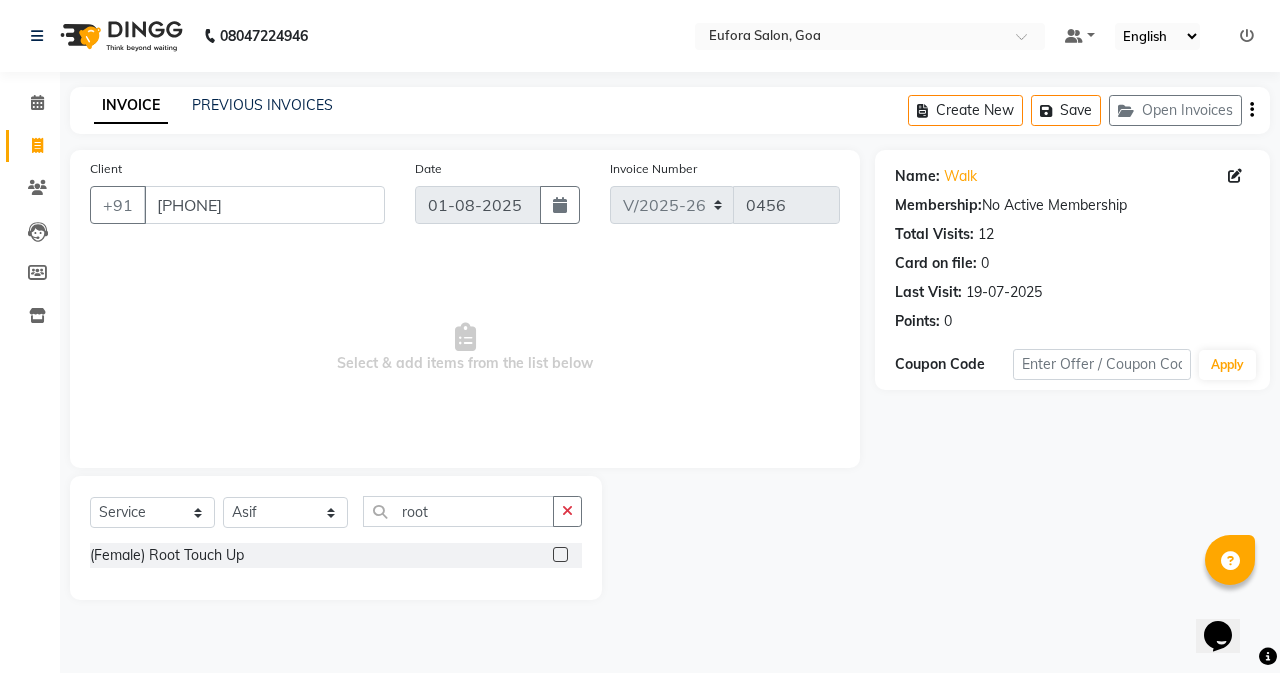click 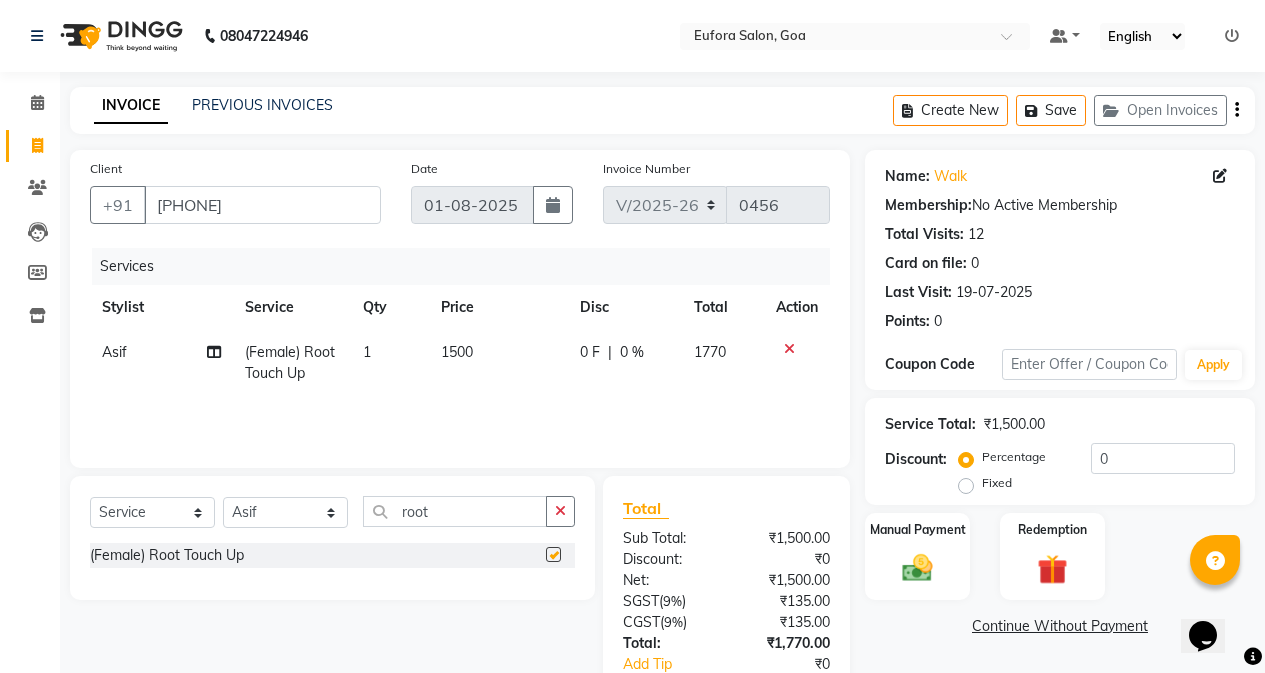 checkbox on "false" 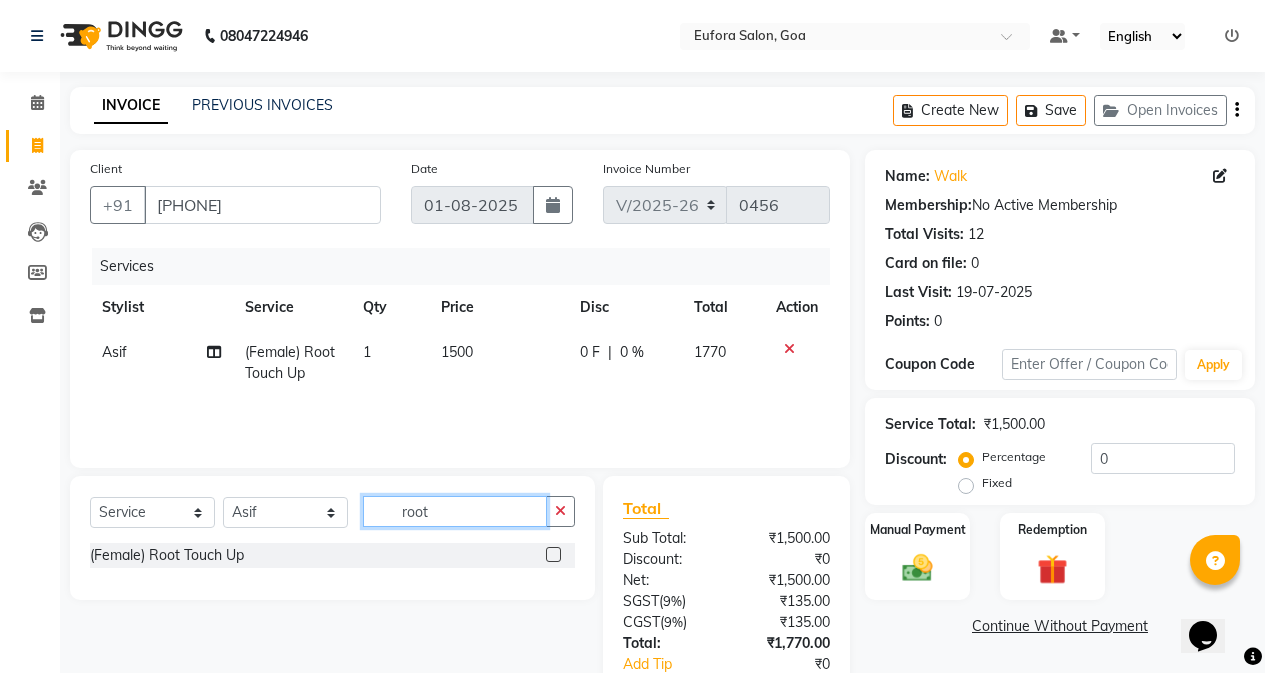 drag, startPoint x: 438, startPoint y: 514, endPoint x: 382, endPoint y: 511, distance: 56.0803 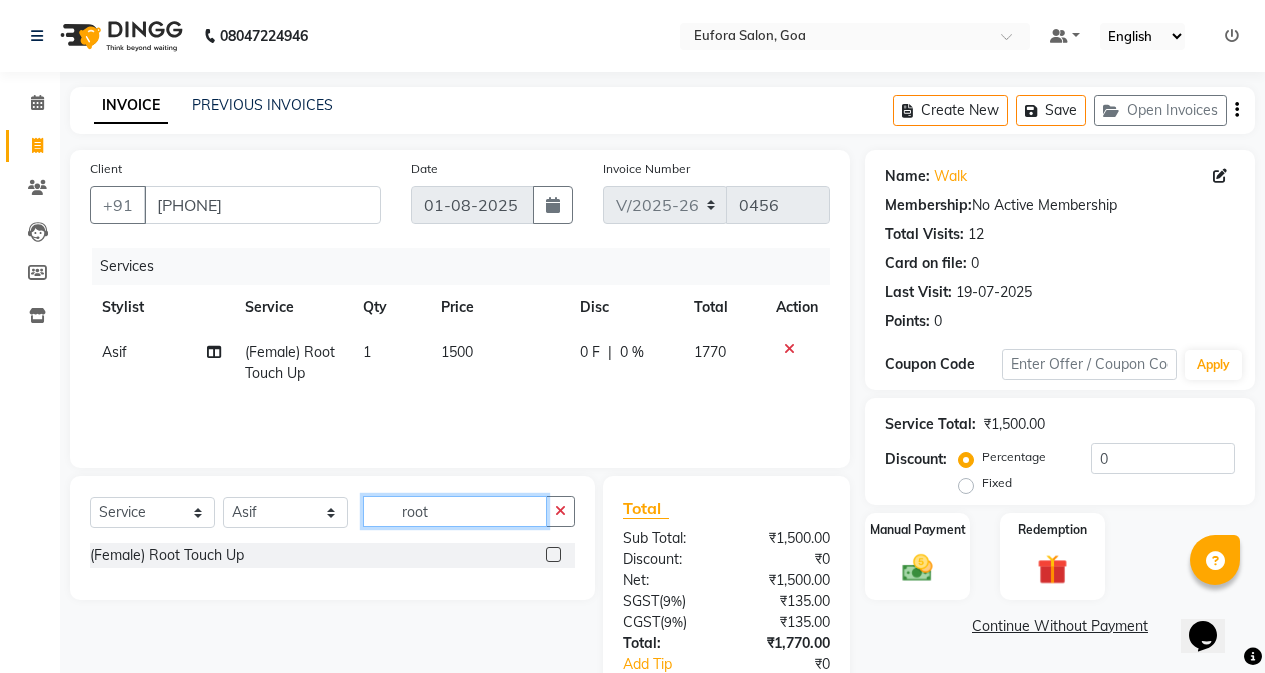 click on "root" 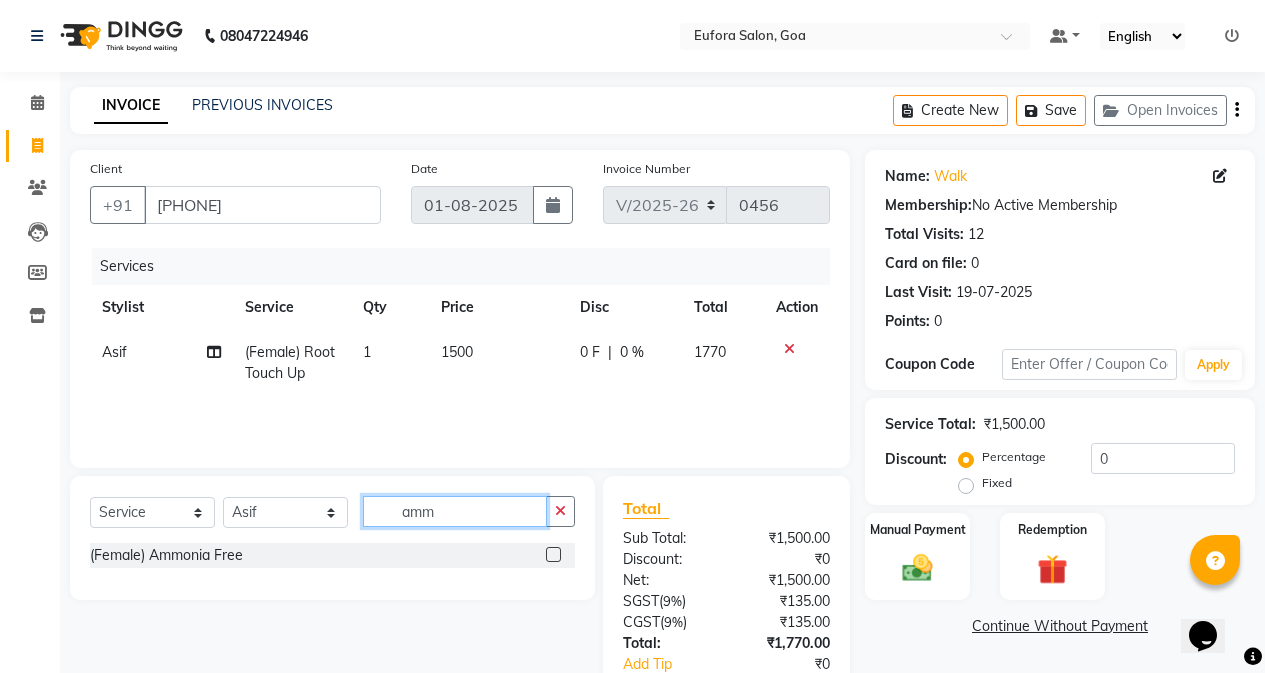 type on "amm" 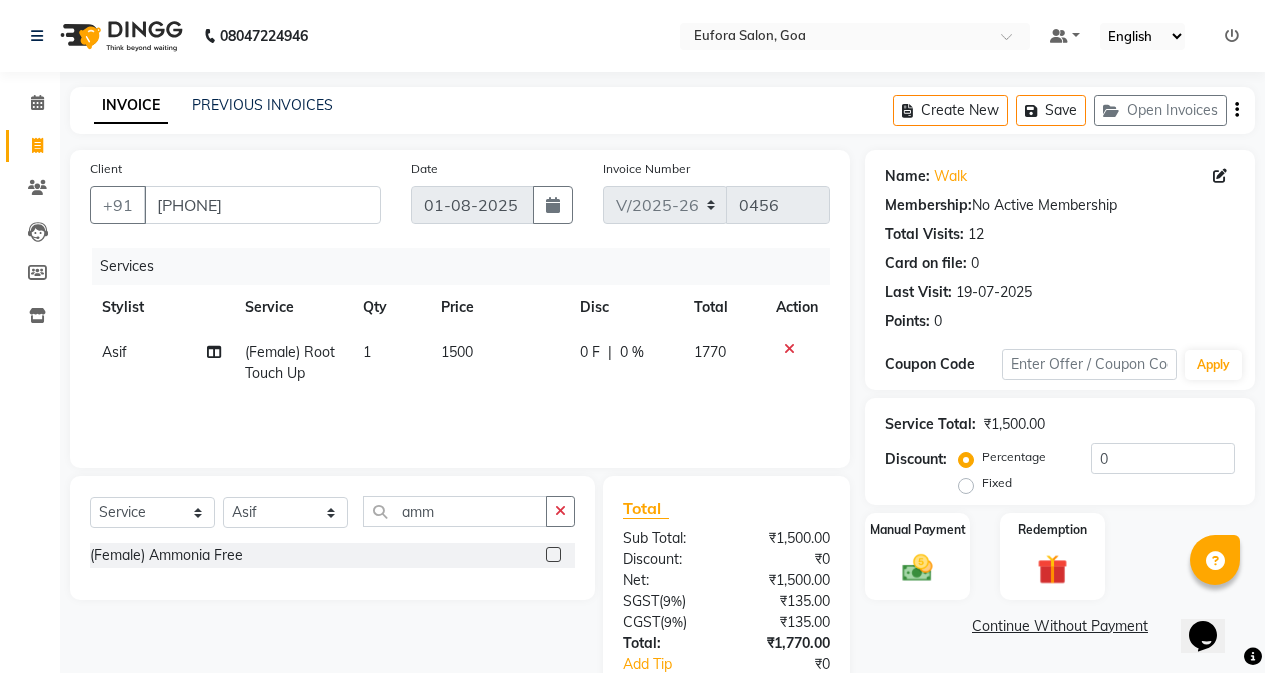 click 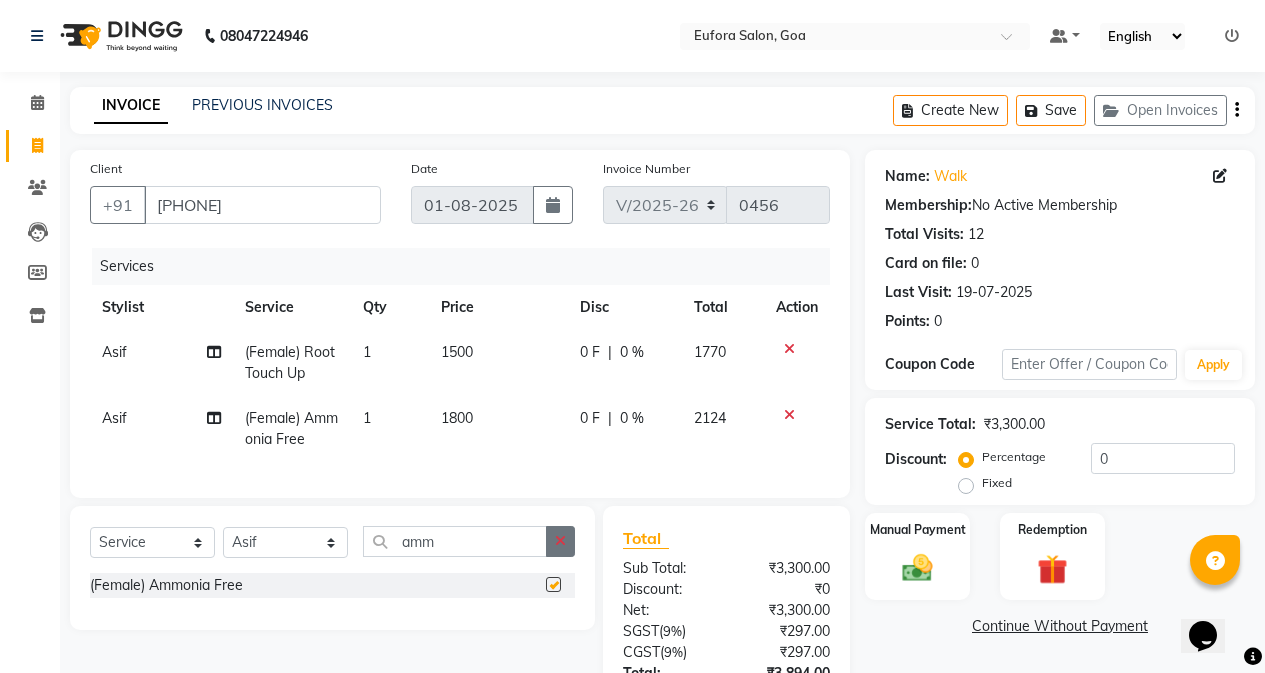 checkbox on "false" 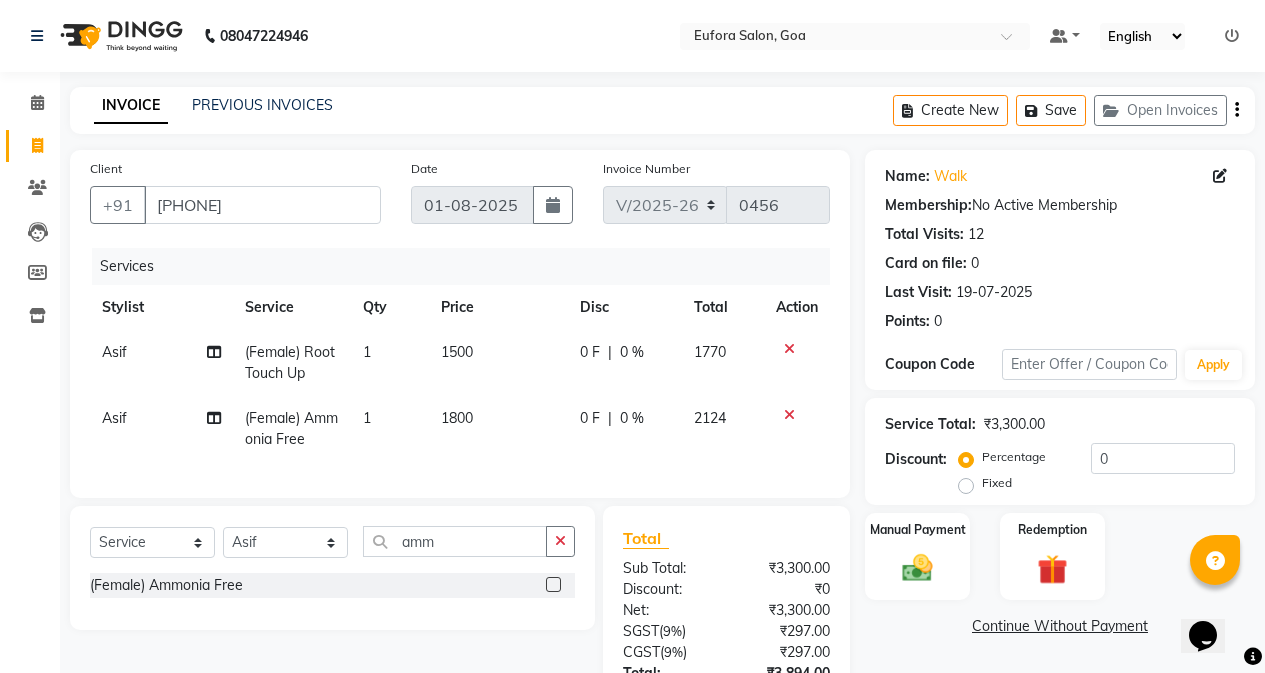 click 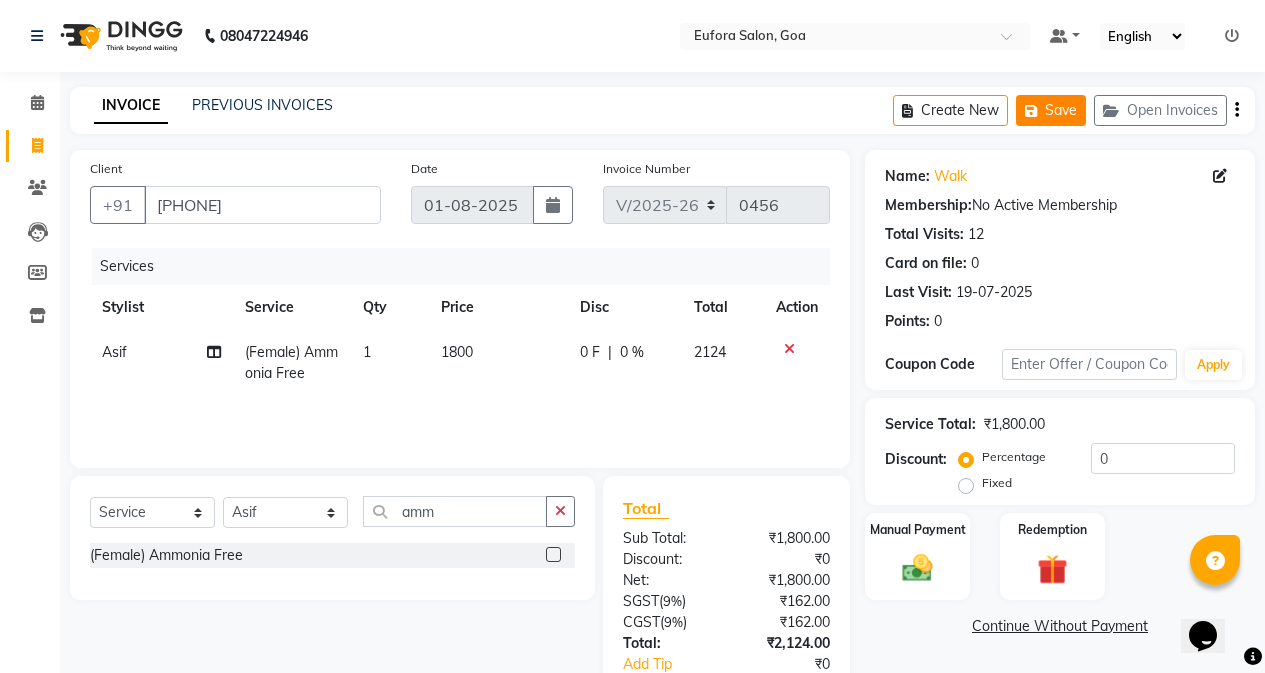 click on "Save" 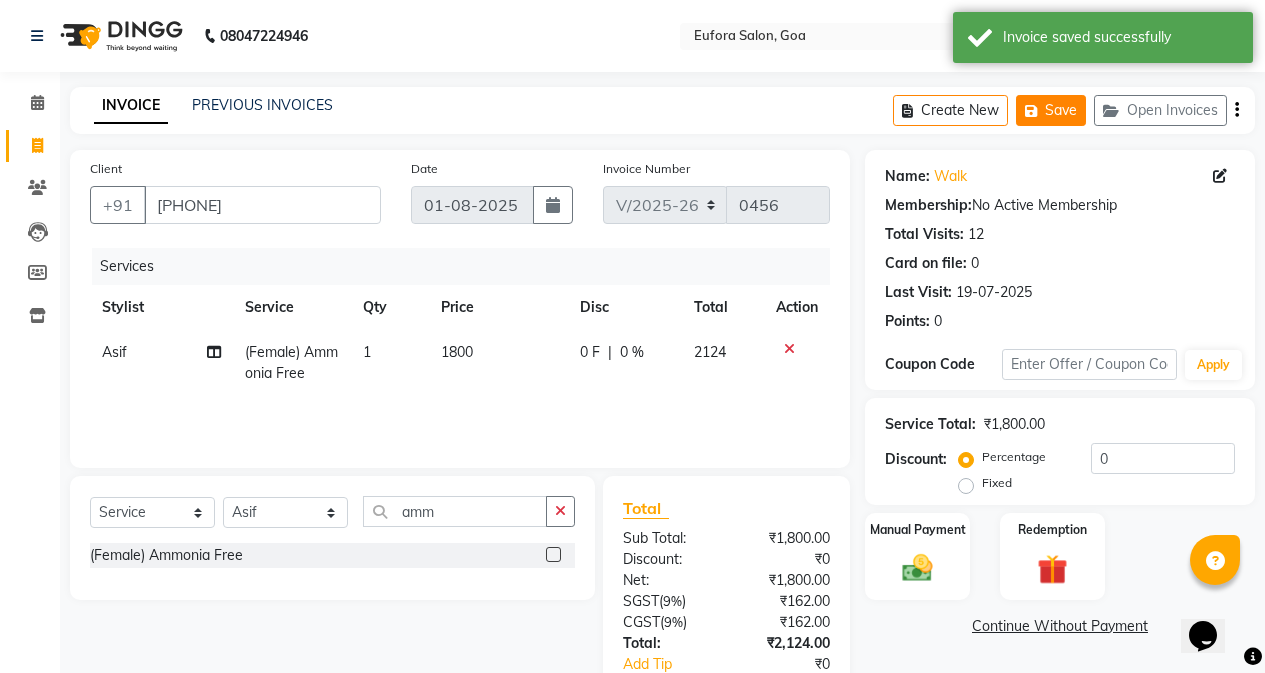 click on "Save" 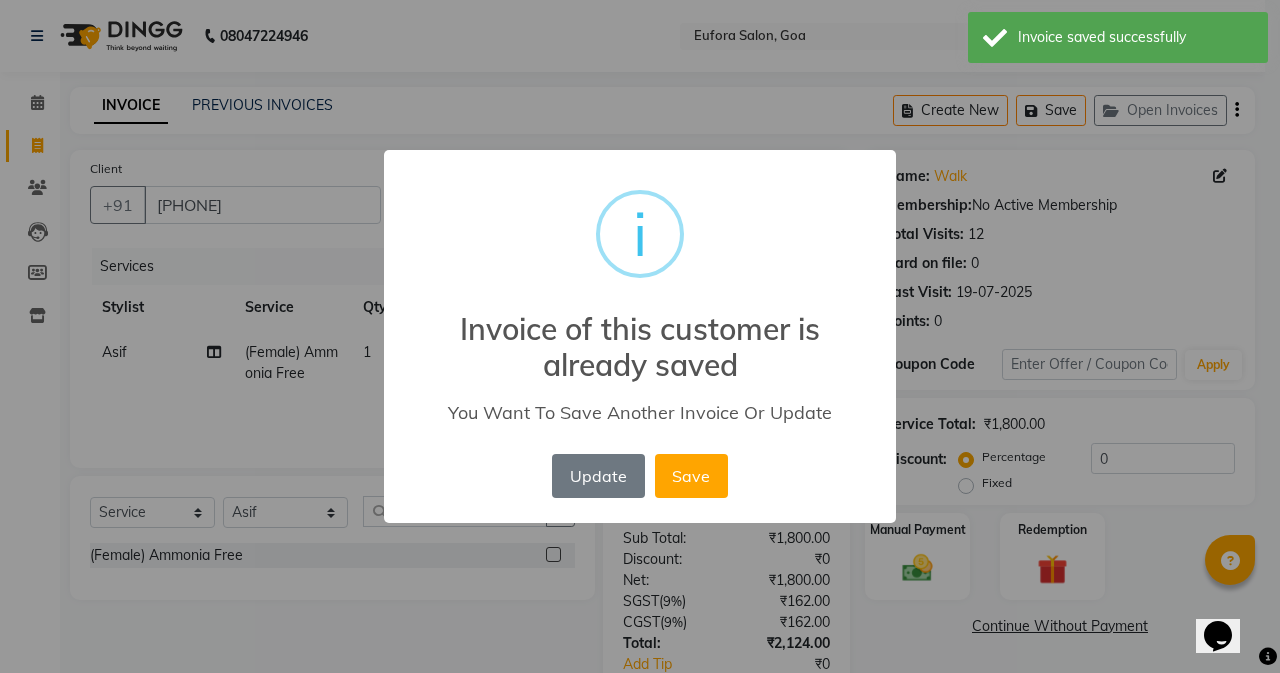 click on "Update No Save" at bounding box center (639, 476) 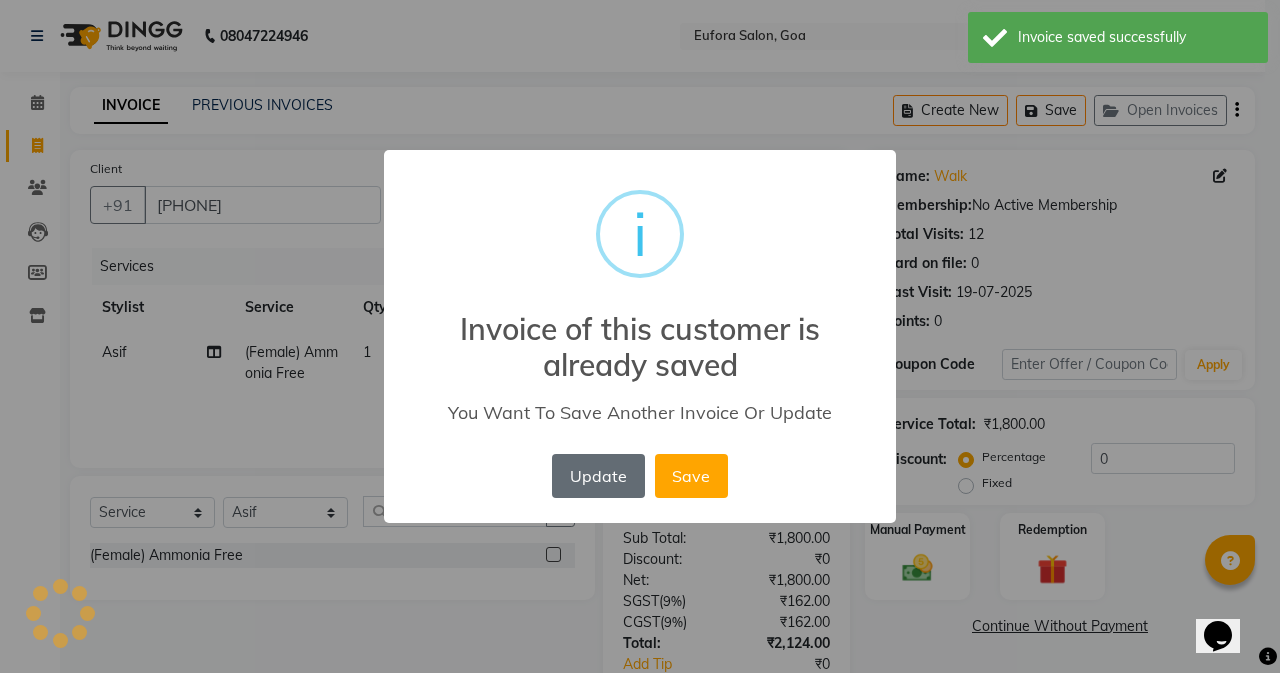 click on "Update" at bounding box center (598, 476) 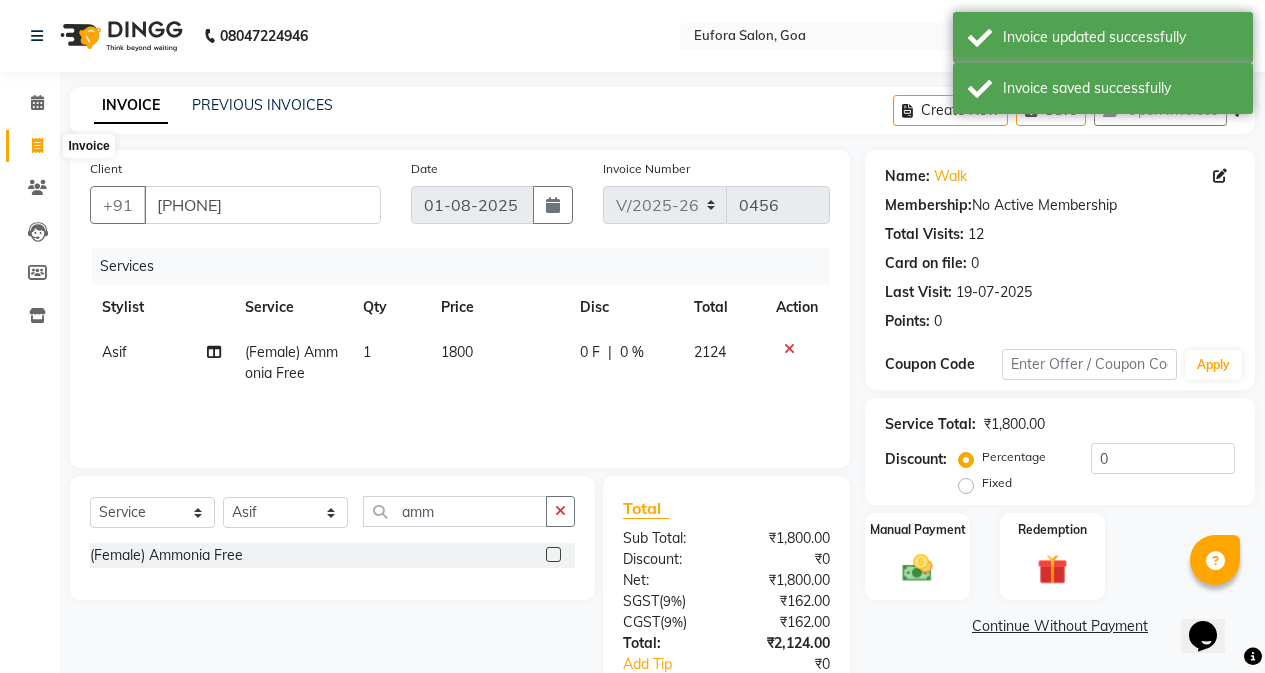 click 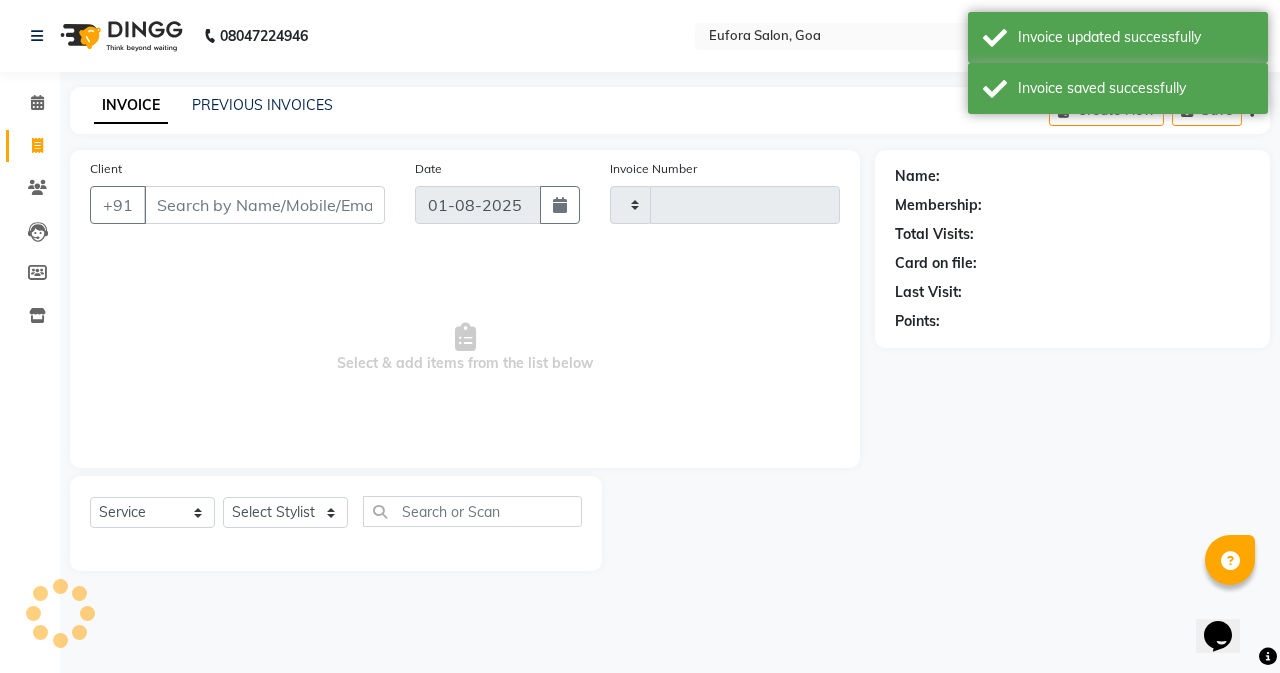 type on "0456" 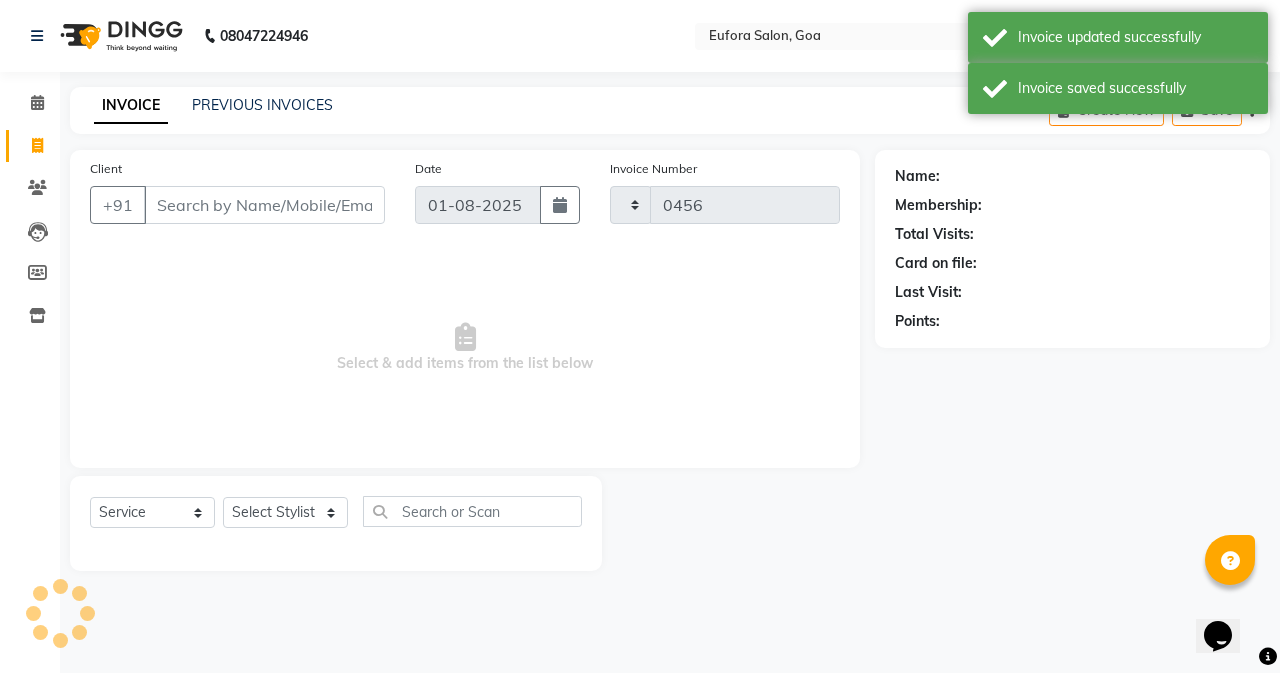 select on "6684" 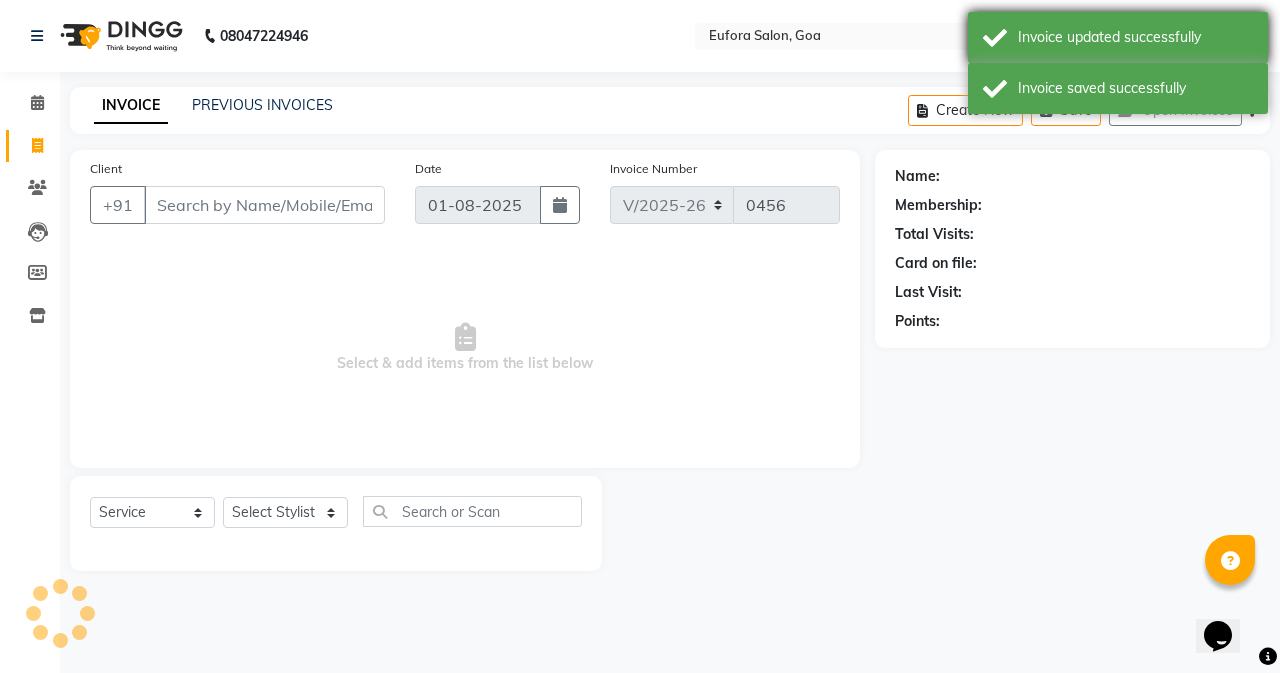click on "Invoice updated successfully" at bounding box center (1135, 37) 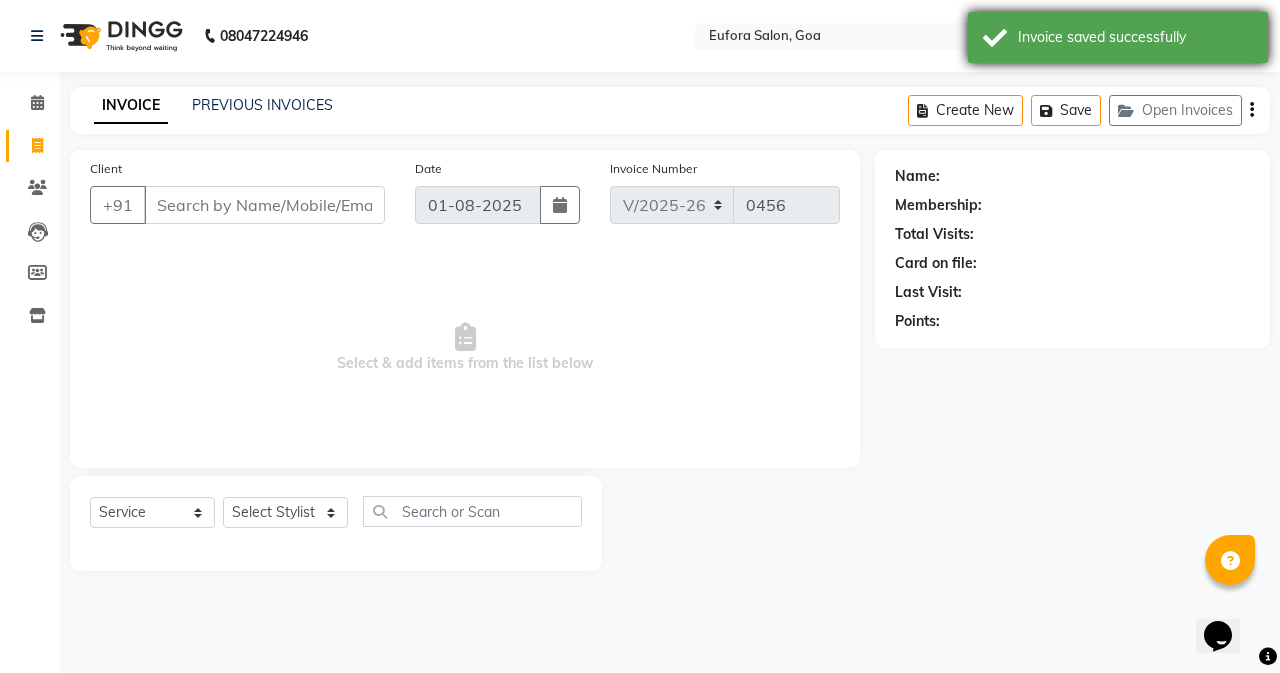 click on "08047224946 Select Location × Eufora Salon, Goa Default Panel My Panel English ENGLISH Español العربية मराठी हिंदी ગુજરાતી தமிழ் 中文 Notifications nothing to show ☀ Eufora Salon, Goa Calendar Invoice Clients Leads Members Inventory Completed InProgress Upcoming Dropped Tentative Check-In Confirm Bookings Segments Page Builder INVOICE PREVIOUS INVOICES Create New Save Open Invoices Client +91 [PHONE] Date 01-08-2025 Invoice Number V/2025 V/2025-26 0456 Select & add items from the list below Select Service Product Membership Package Voucher Prepaid Gift Card Select Stylist Alfina Asif Christy John Lili [Asin] Roshan shanawaz Taruna Name: Membership: Total Visits: Card on file: Last Visit: Points:" at bounding box center (640, 336) 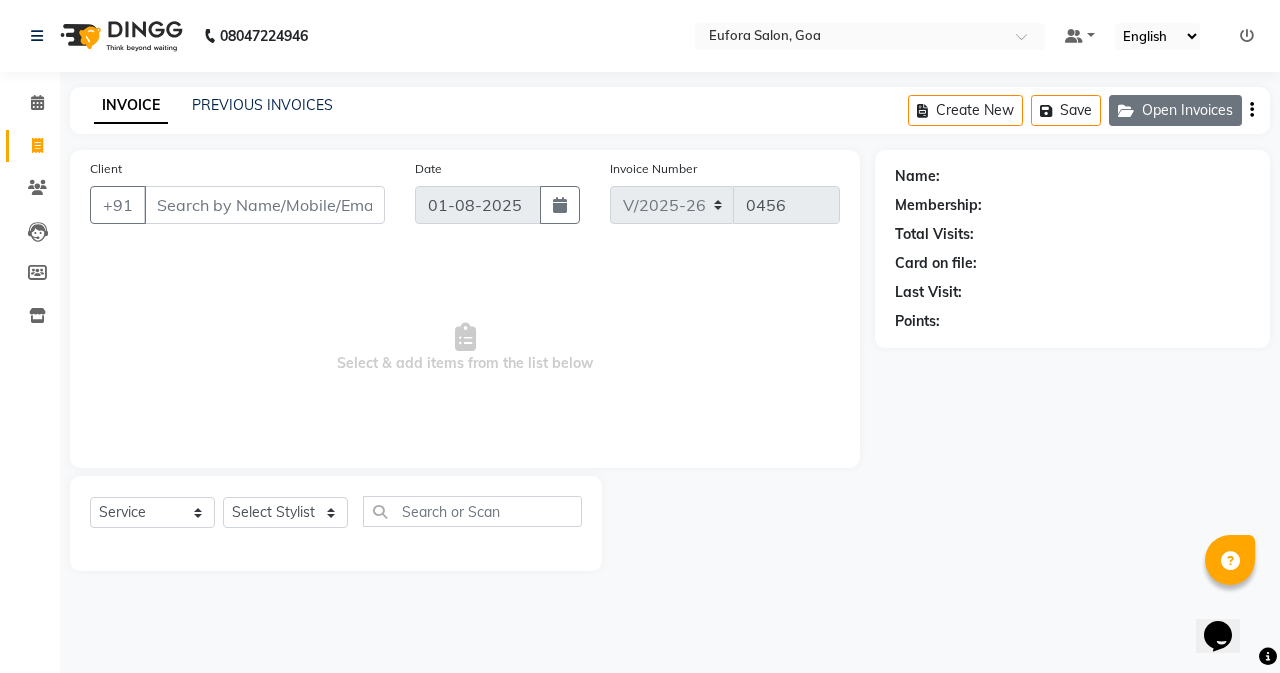 click on "Open Invoices" 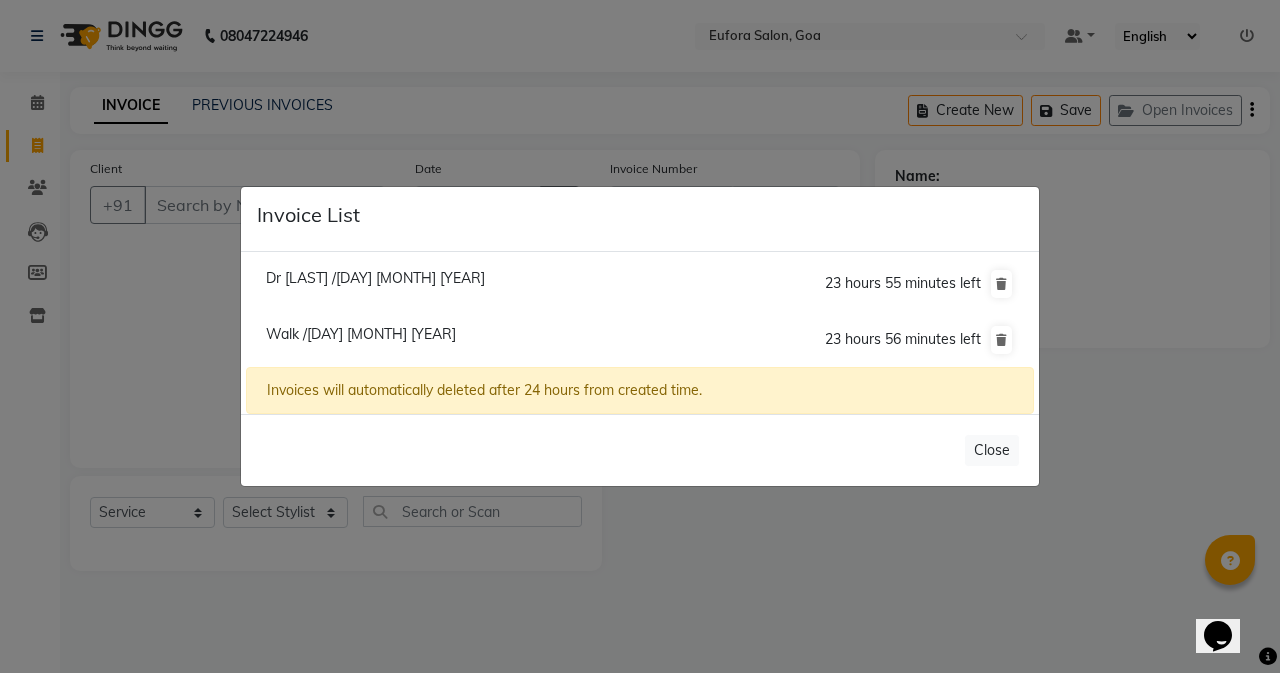 click on "Dr [LAST] /[DAY] [MONTH] [YEAR]" 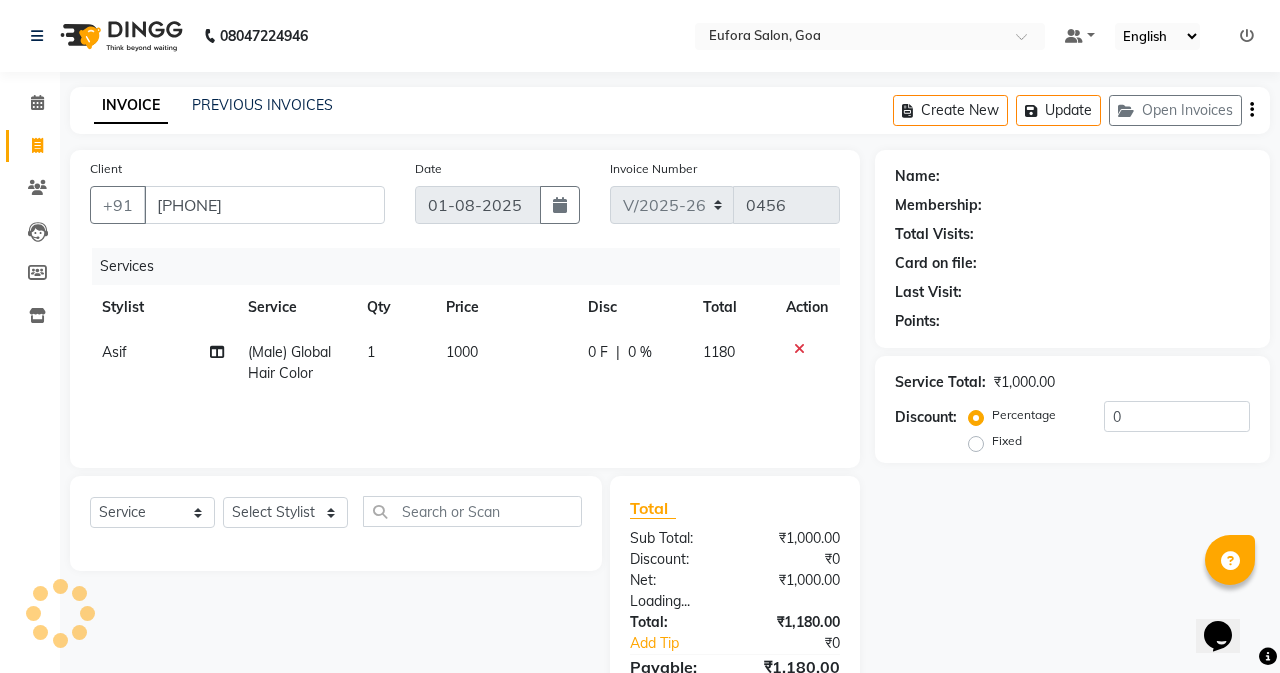 click on "Dr [LAST] /[DAY] [MONTH] [YEAR]  23 hours 55 minutes left" 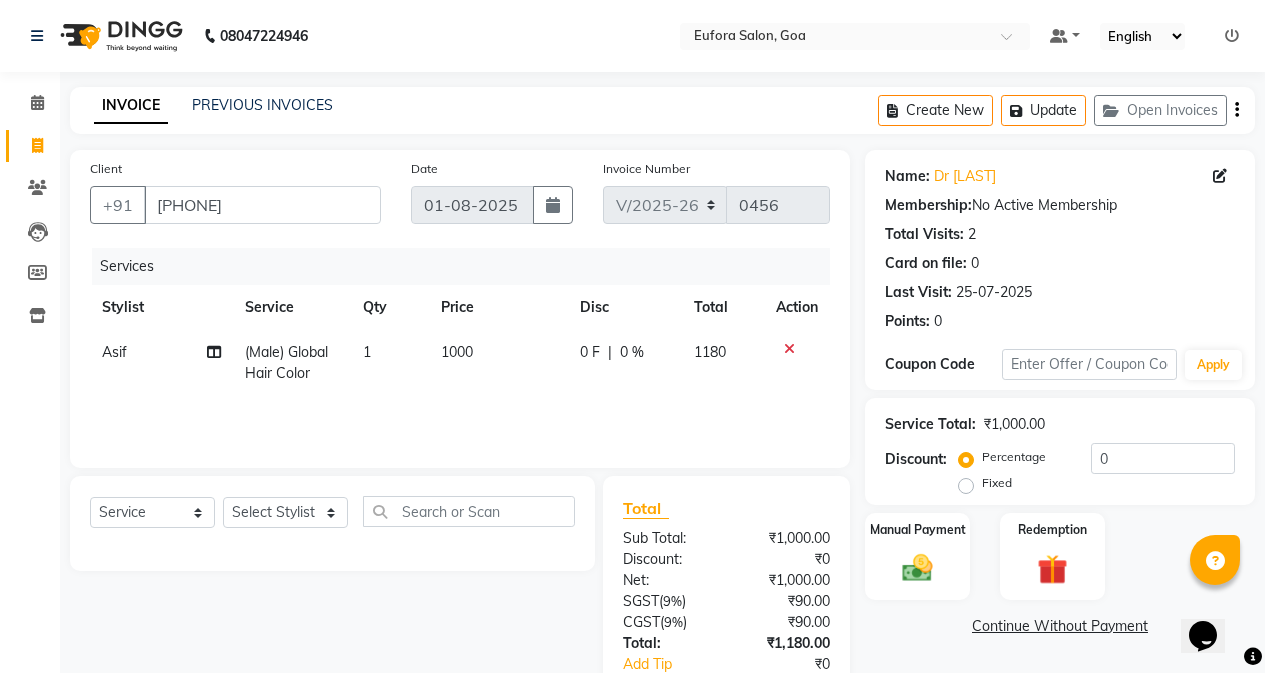 click on "1000" 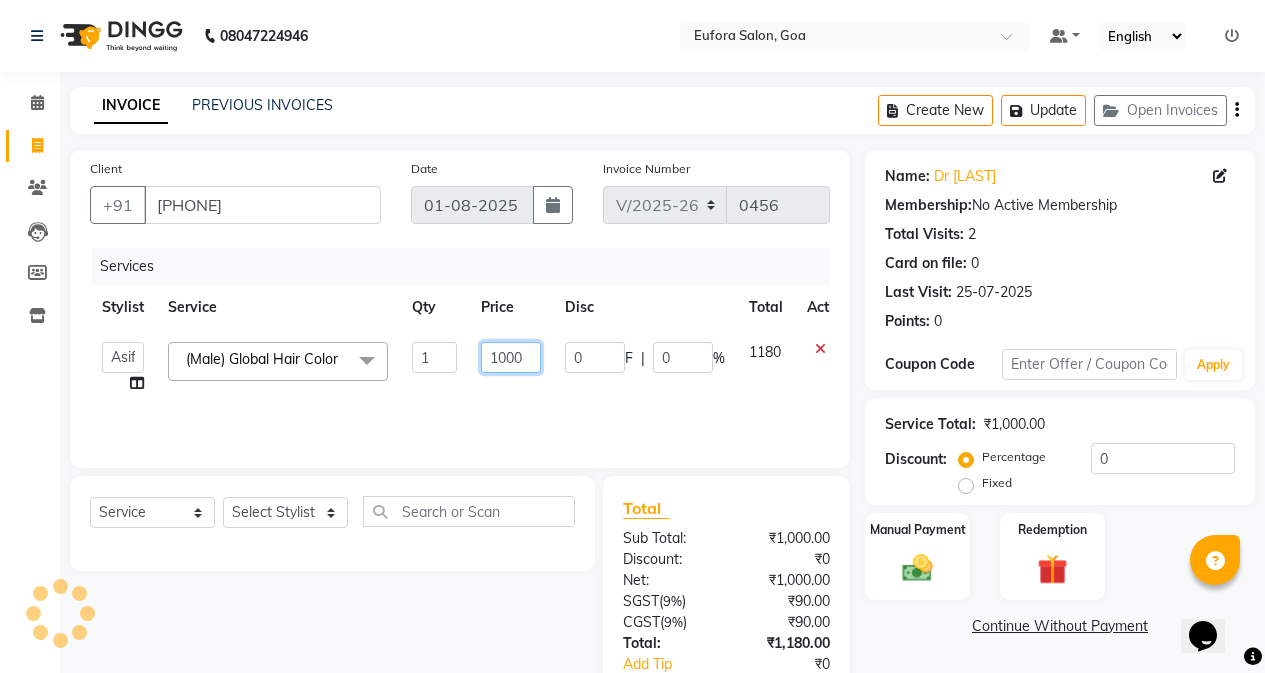 click on "1000" 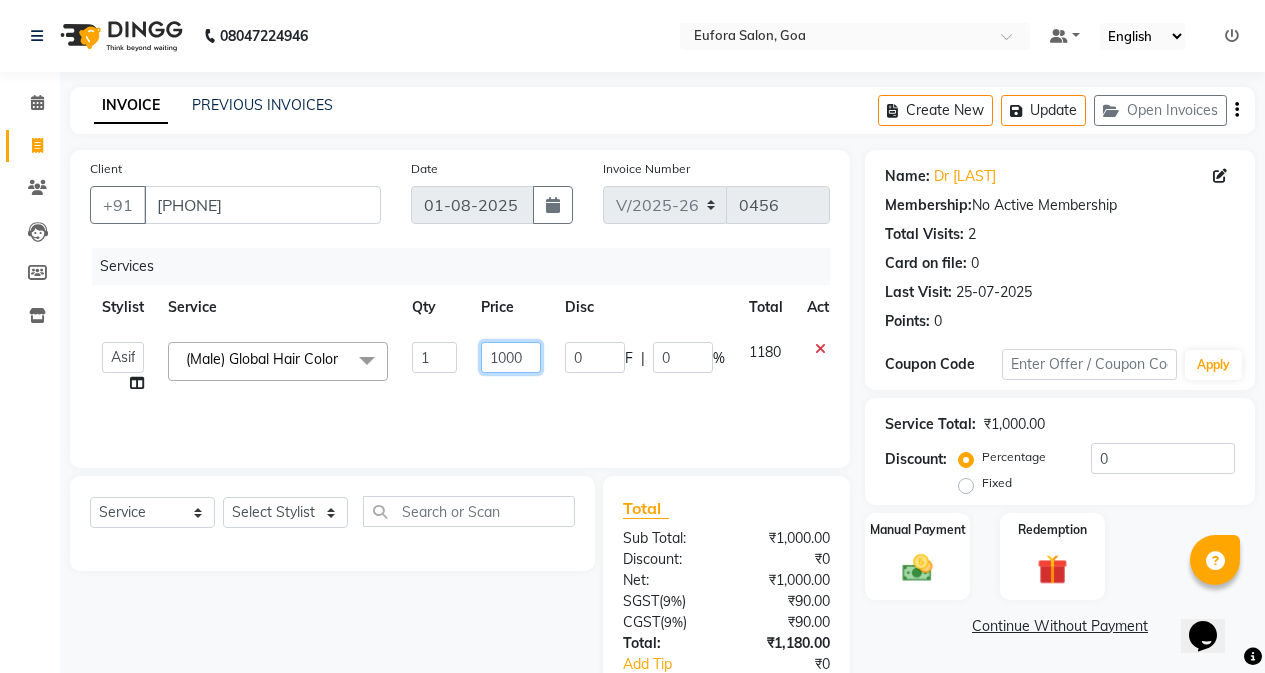 click on "1000" 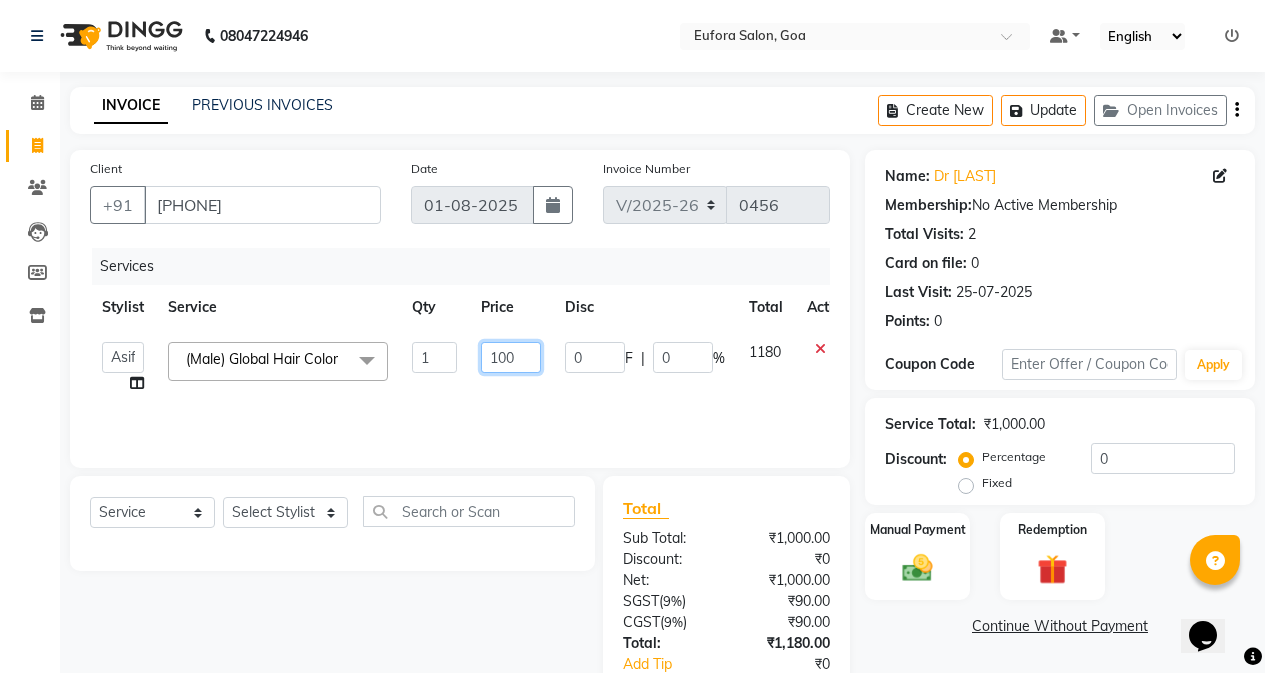 type on "1500" 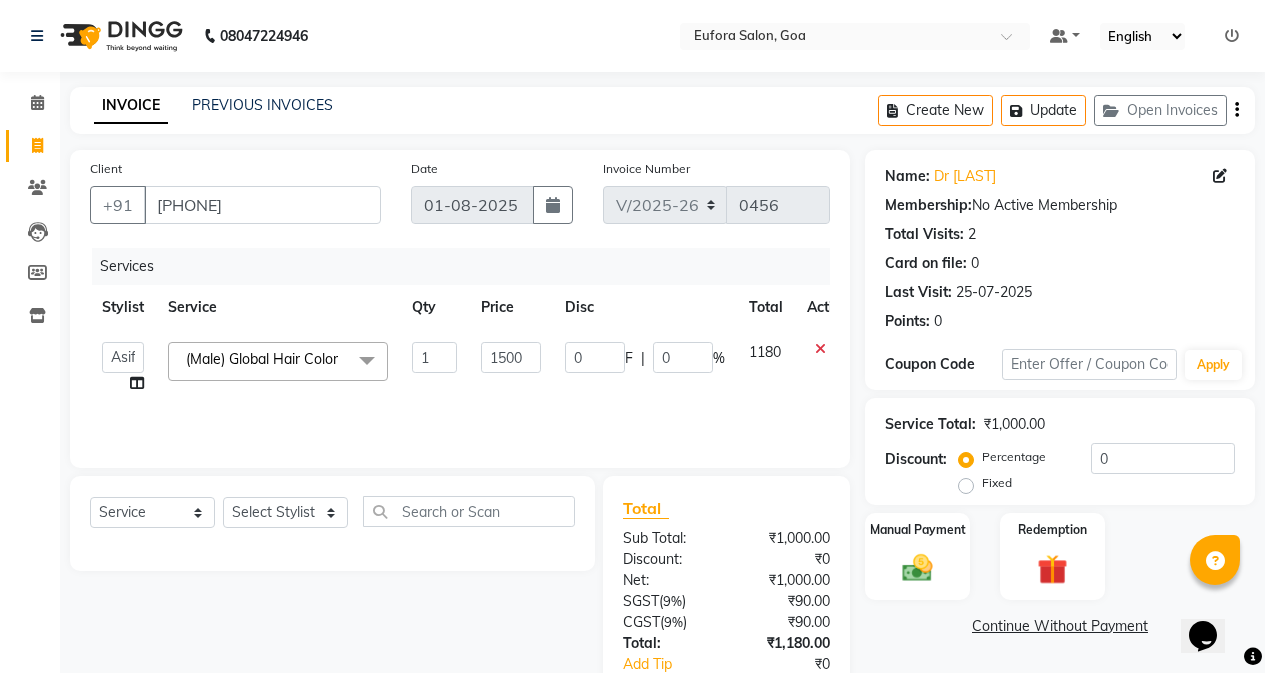 click on "Services Stylist Service Qty Price Disc Total Action Alfina Asif Christy John Lili [Asin] Roshan shanawaz Taruna (Male) Global Hair Color  x (Male) Hair Wash And Conditioning (Male) Hair Cut Style (Male kid) Hair Cut (Male) Global Hair Color (Male) Hair Highlights Beard - Shave Beard - Styling Beard - Color Mustach - Color (Female) Hair Wash And Conditioning With Blast Dry (Female) Creative Hair Cut (Female) Hair Trim (One Length) (Kid Female) Haircut Styling - Ironing Styling - Blow Dry Styling - Tong Curls straightening [permanent] (Female) Root Touch Up (Female) Ammonia Free (Female) Pre Lightning (Female) Global Hair Color (Female) Highlights Ola-plex Treatment Smoothing                                                                                                                                                            4500 Onwards Botox treatment Keratin treatment Nano Plastiya Hair &Scalp Treatment - Hair Spa Hair &Scalp Treatment - Scalp Scrub Hair &Scalp Treatment - Anti-Dandruff" 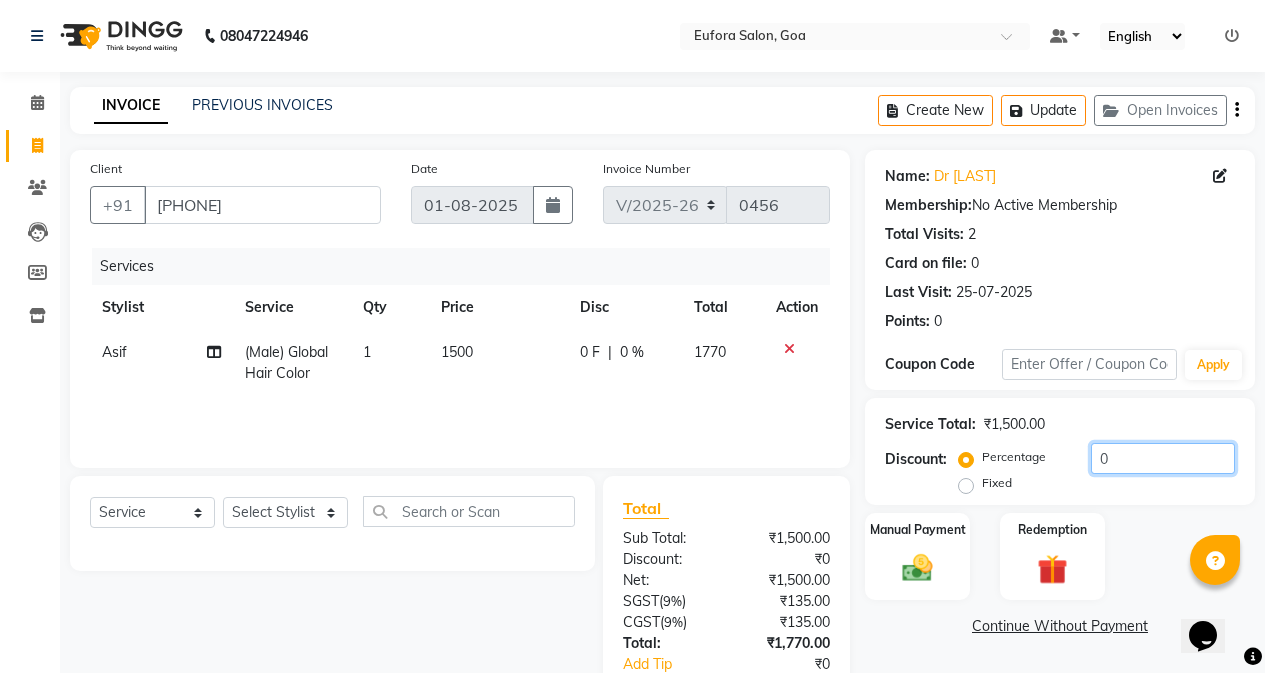 drag, startPoint x: 1171, startPoint y: 473, endPoint x: 1046, endPoint y: 472, distance: 125.004 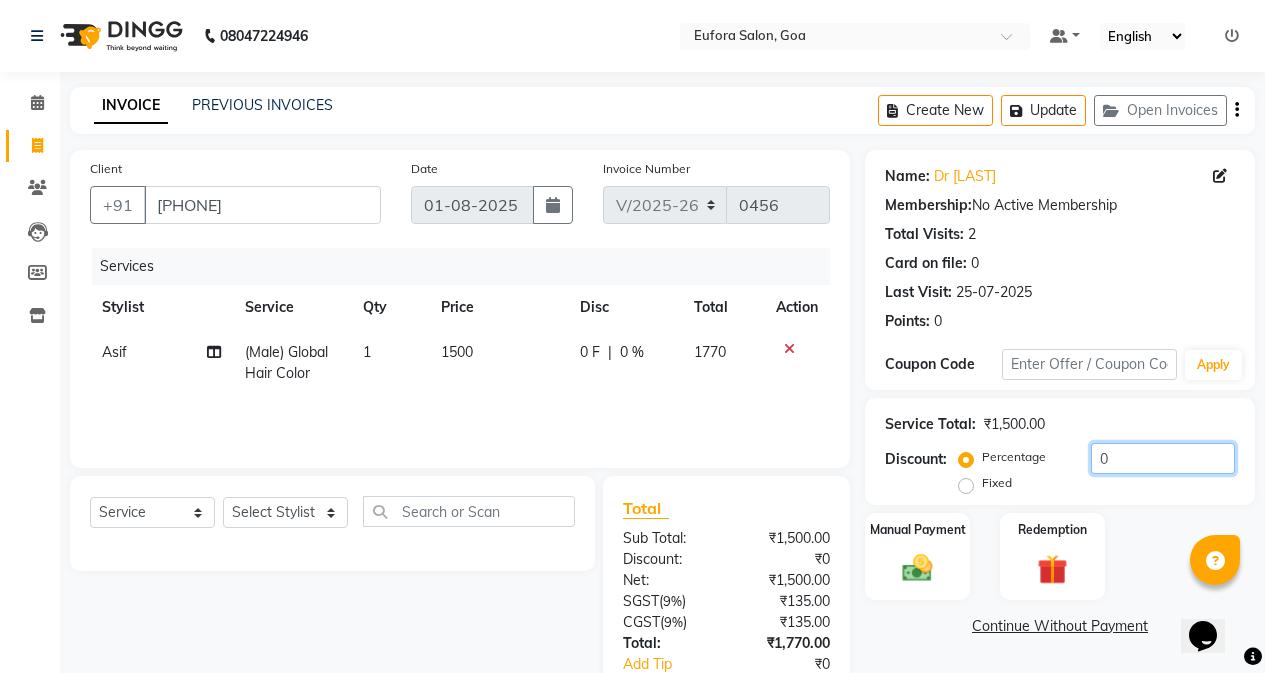 click on "Percentage   Fixed  0" 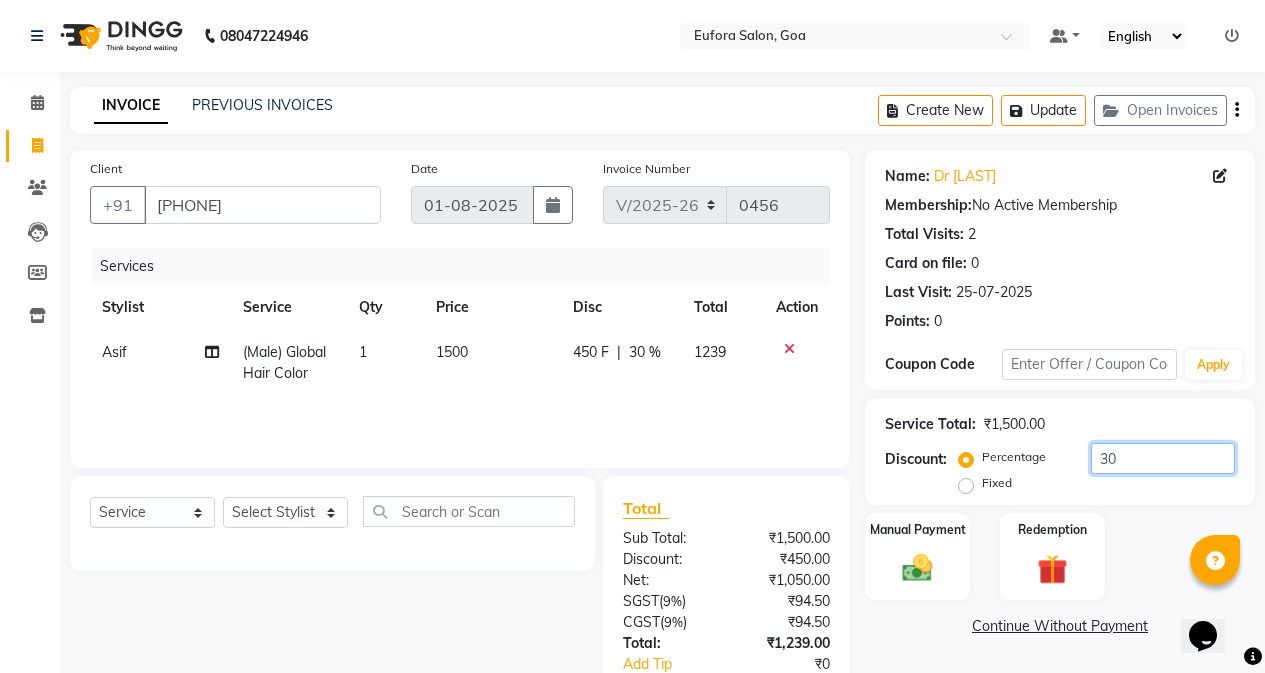 type on "30" 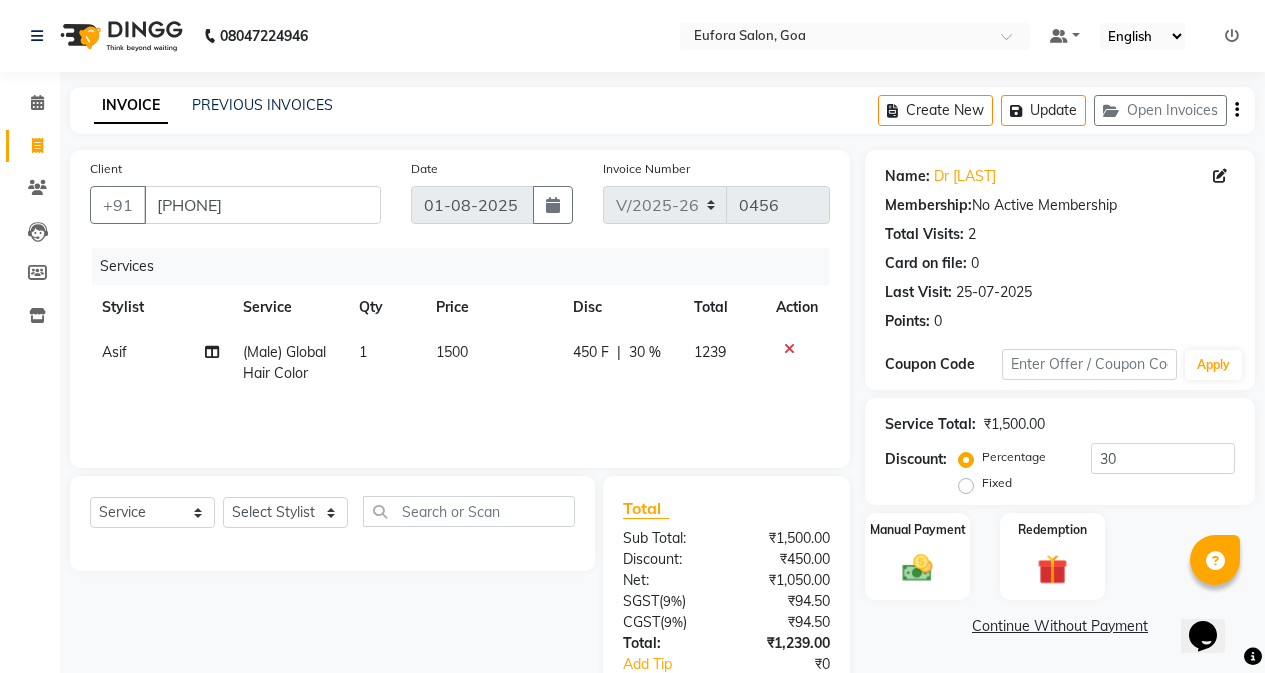 click on "Services Stylist Service Qty Price Disc Total Action [FIRST] (Male) Global Hair Color 1 1500 450 F | 30 % 1239" 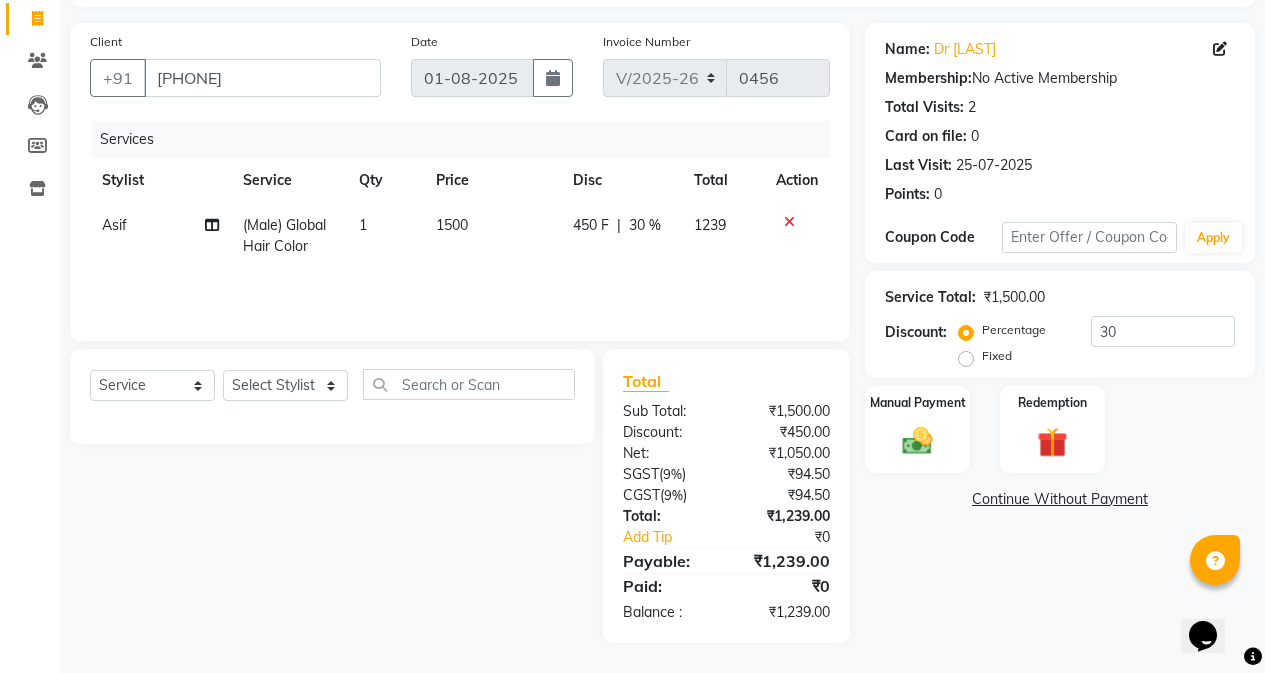 scroll, scrollTop: 27, scrollLeft: 0, axis: vertical 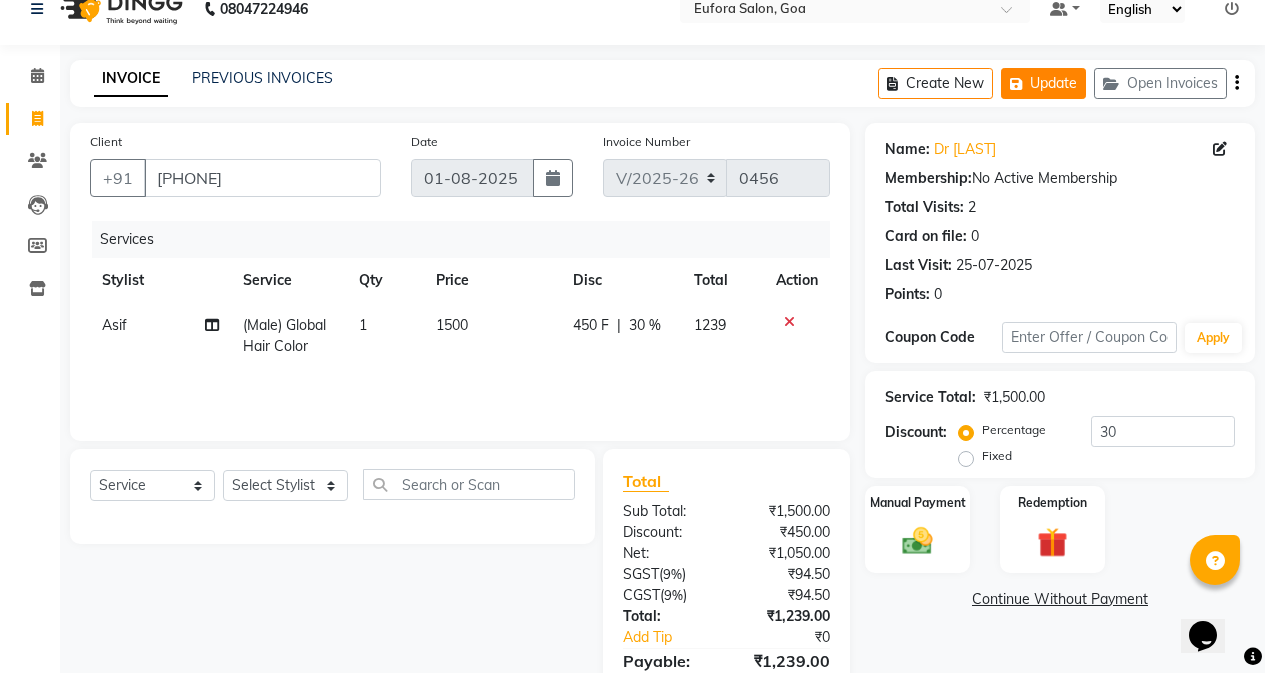 click on "Update" 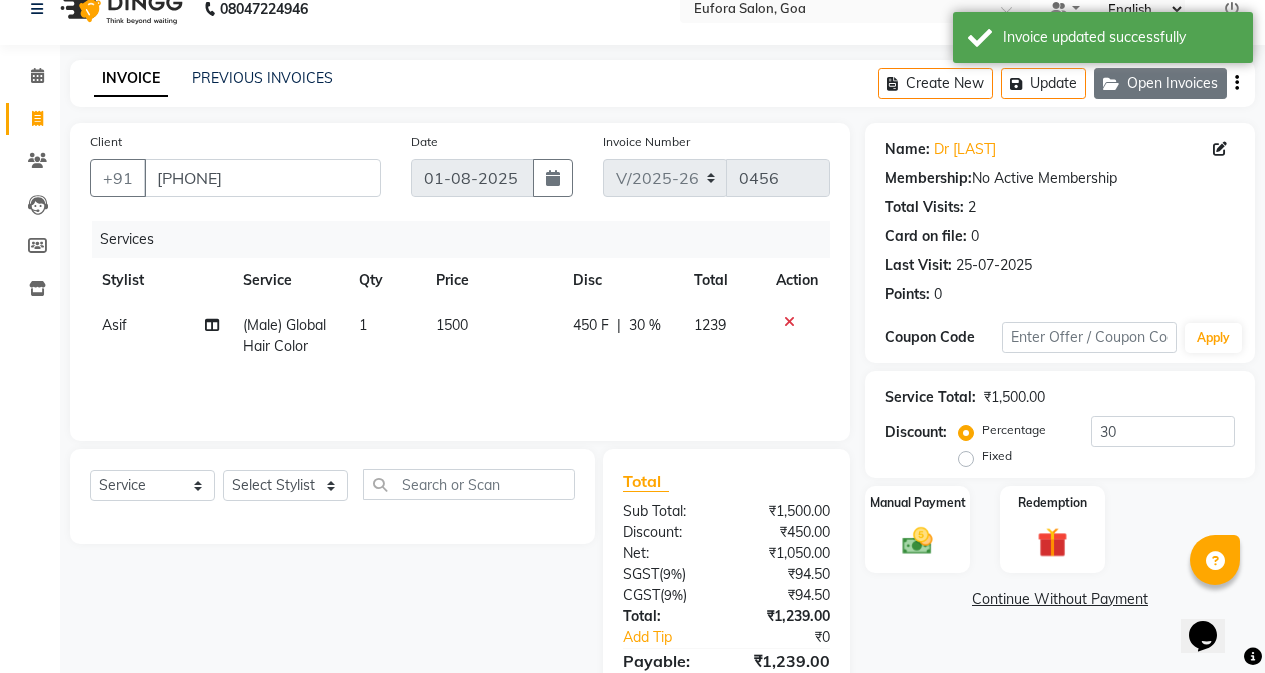 click on "Open Invoices" 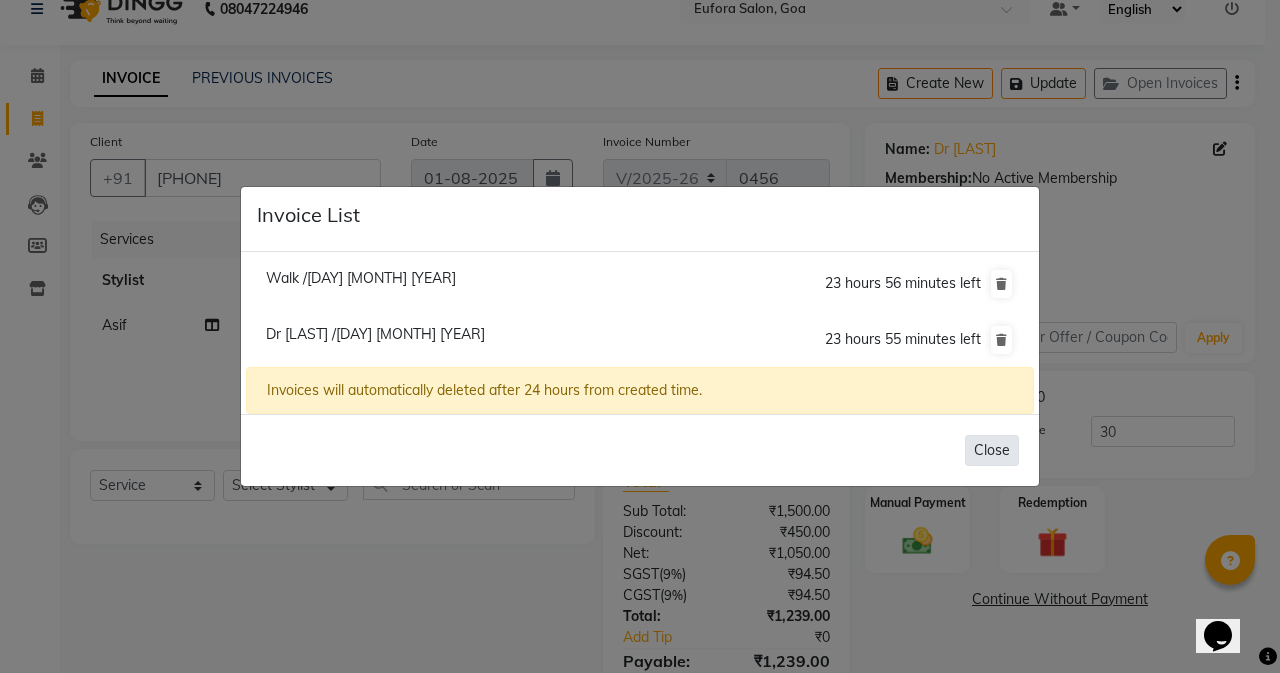 click on "Close" 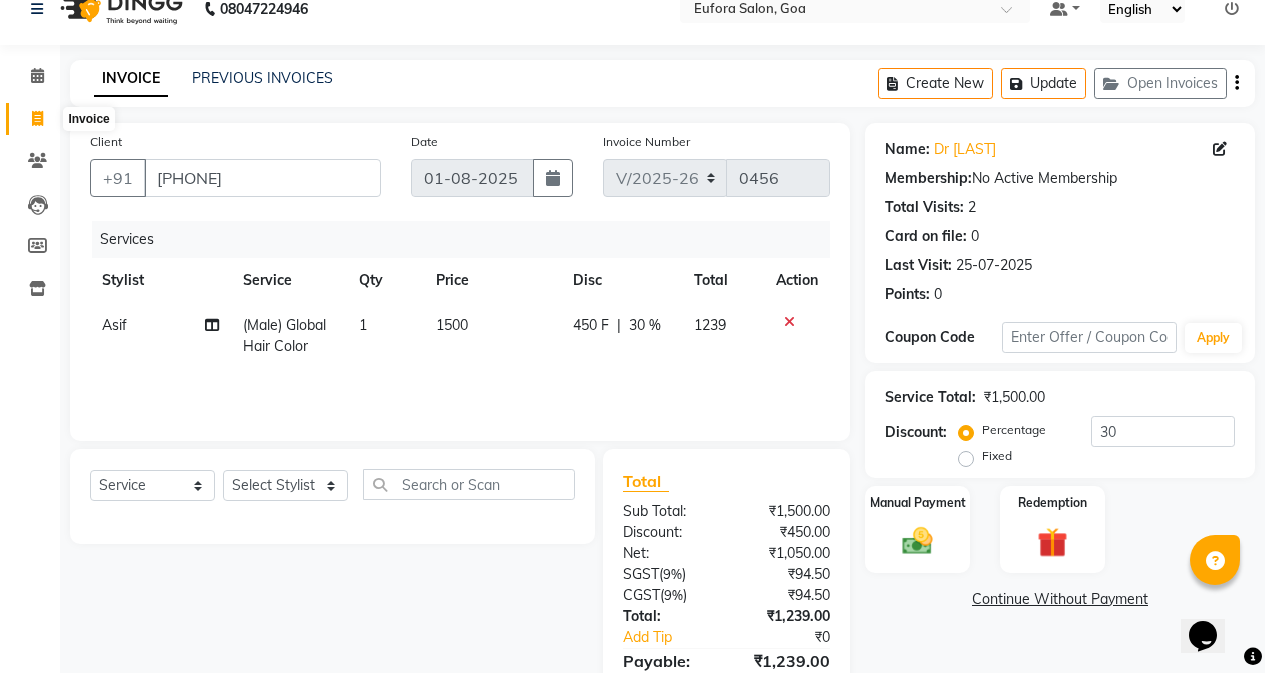 click 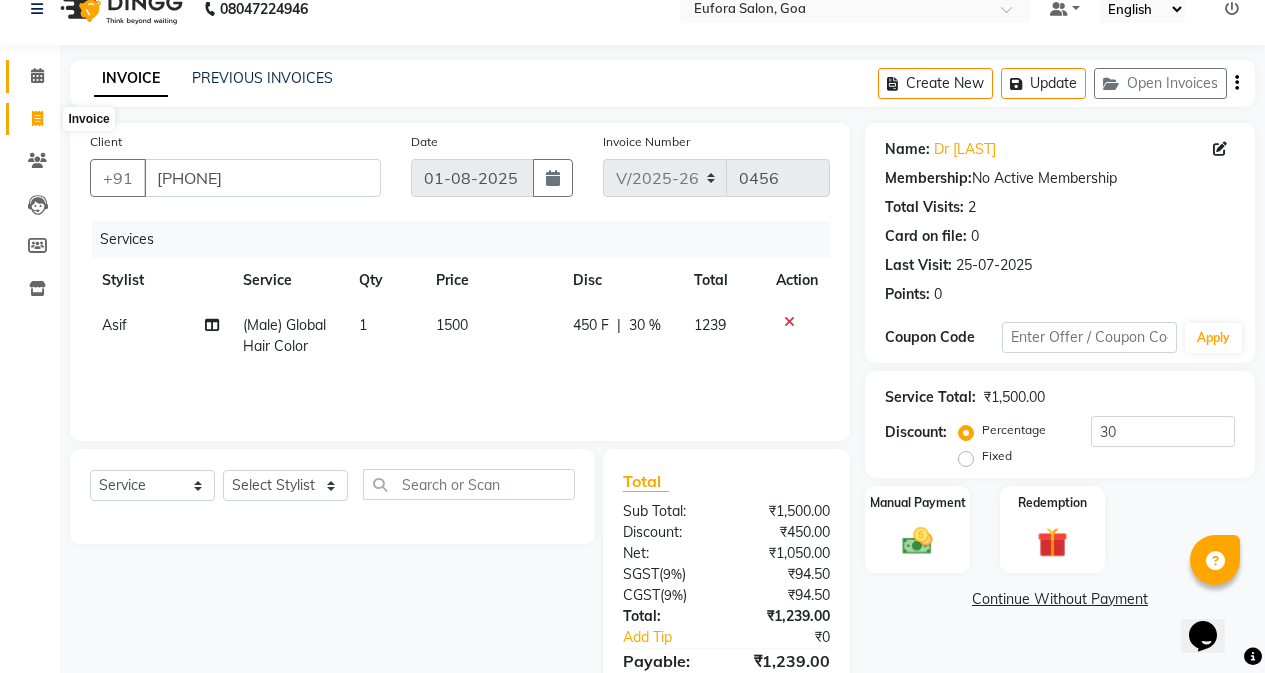select on "service" 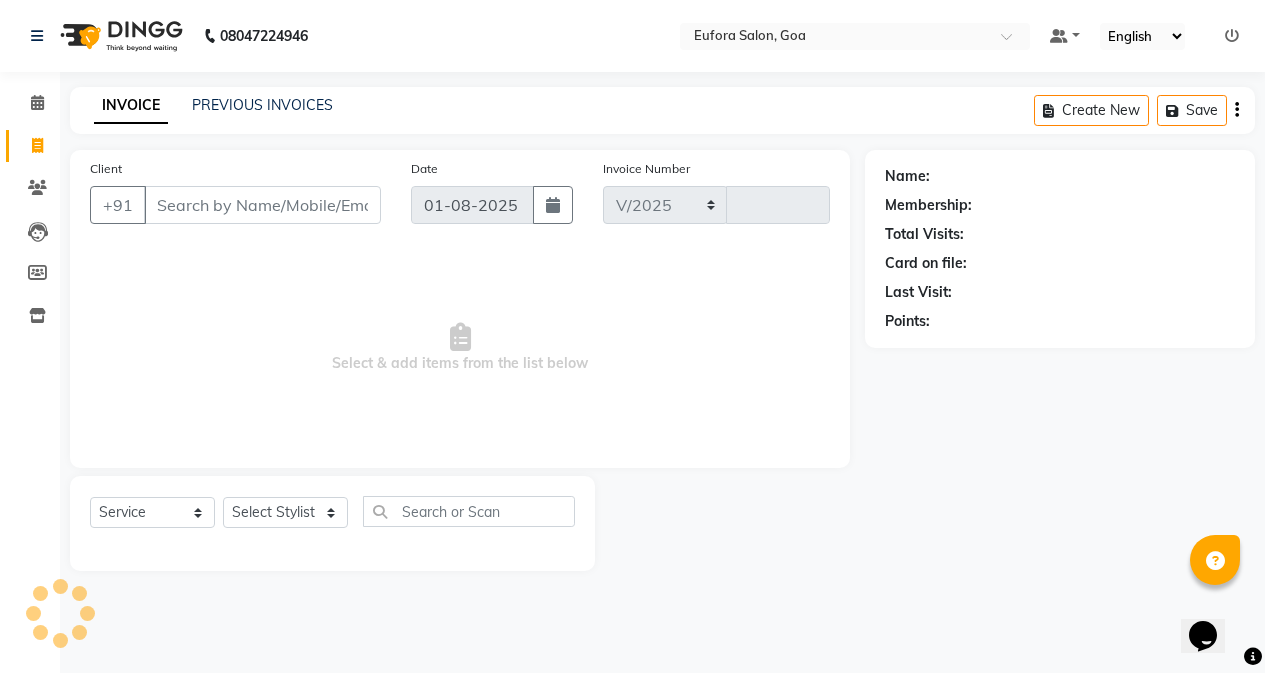 scroll, scrollTop: 0, scrollLeft: 0, axis: both 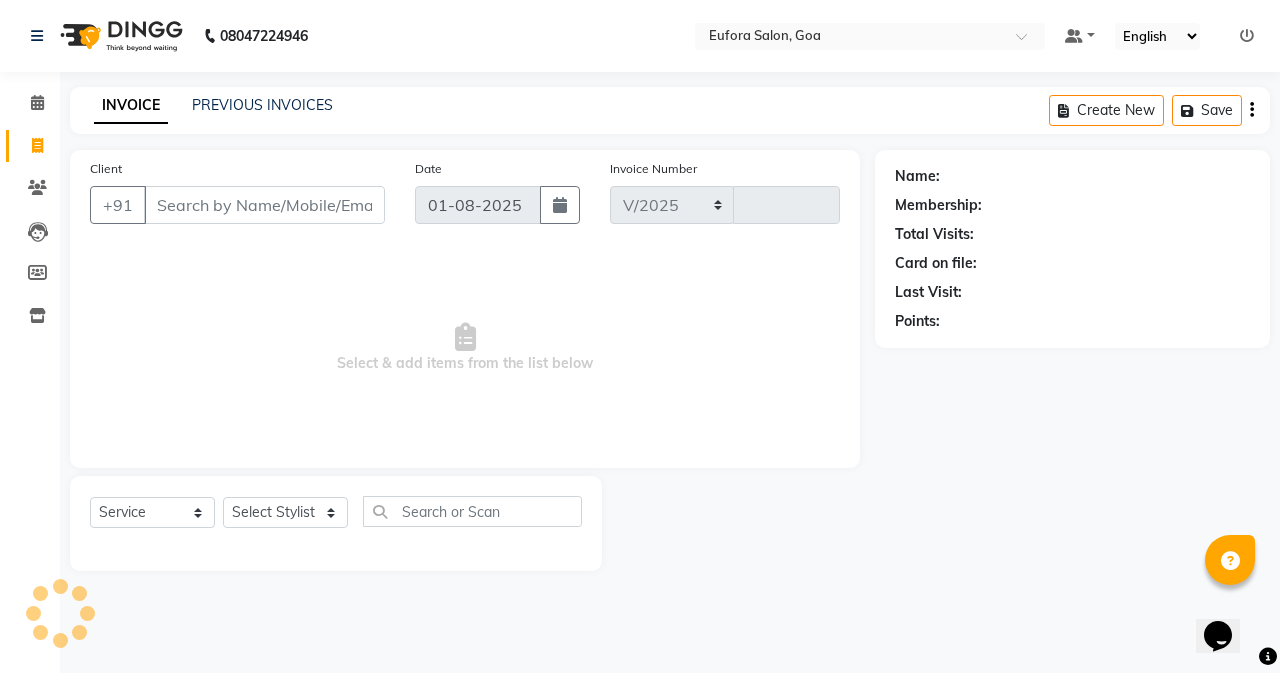 select on "6684" 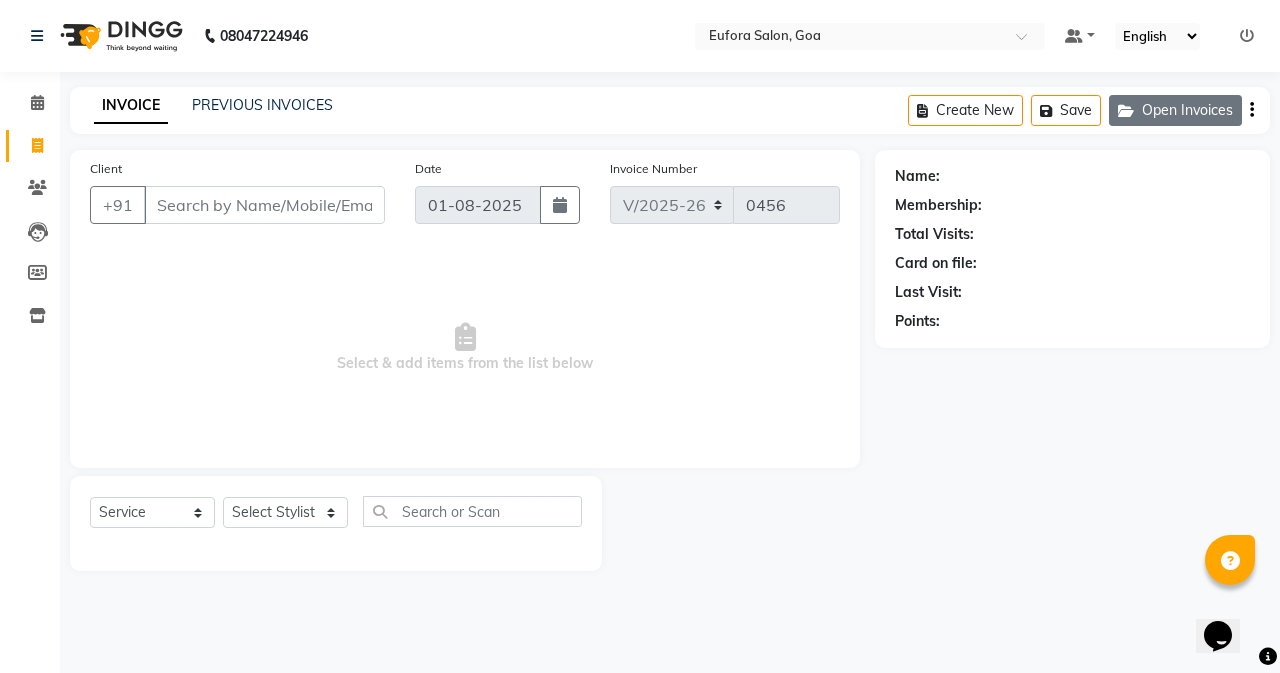 click on "Open Invoices" 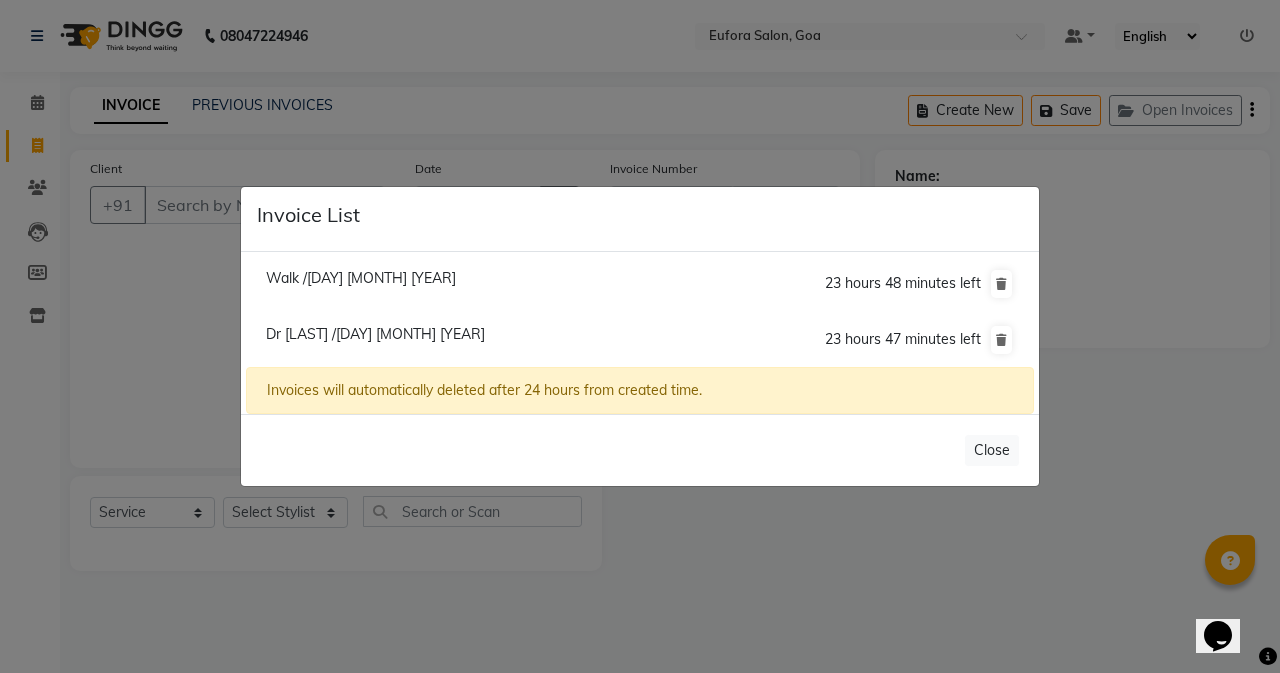 click on "Dr [LAST] /[DAY] [MONTH] [YEAR]" 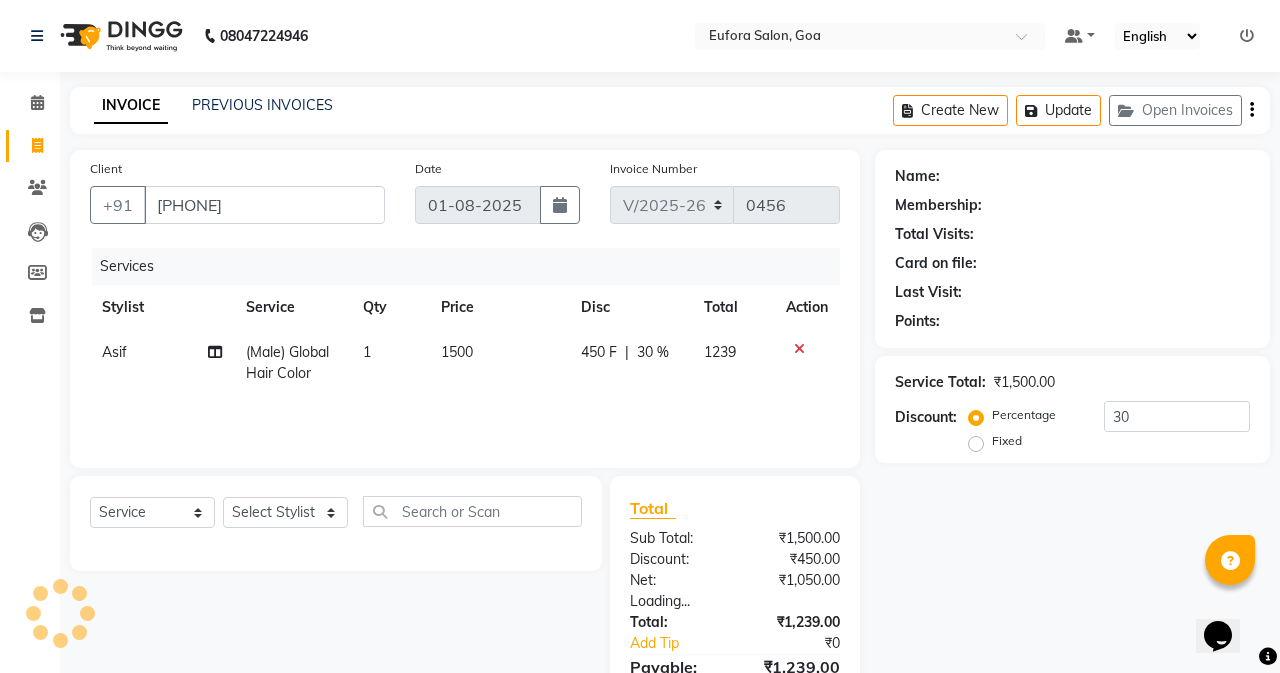 click on "Dr [LAST] /[DAY] [MONTH] [YEAR]  23 hours 47 minutes left" 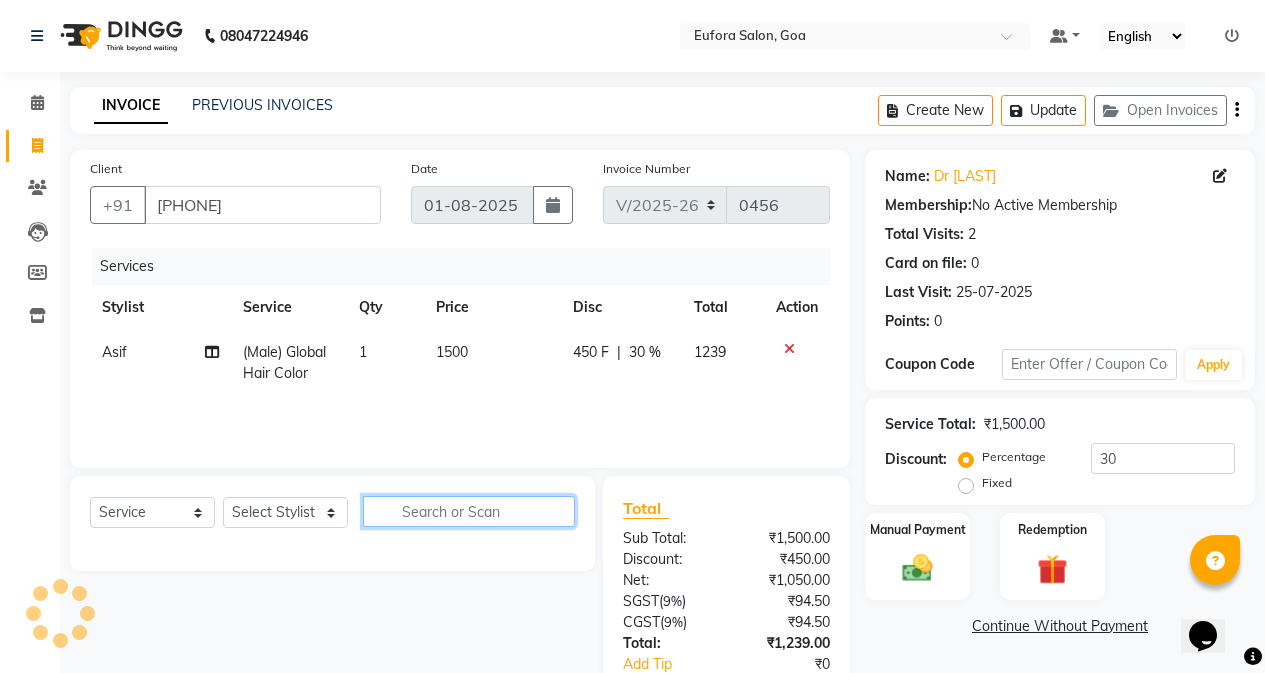 click 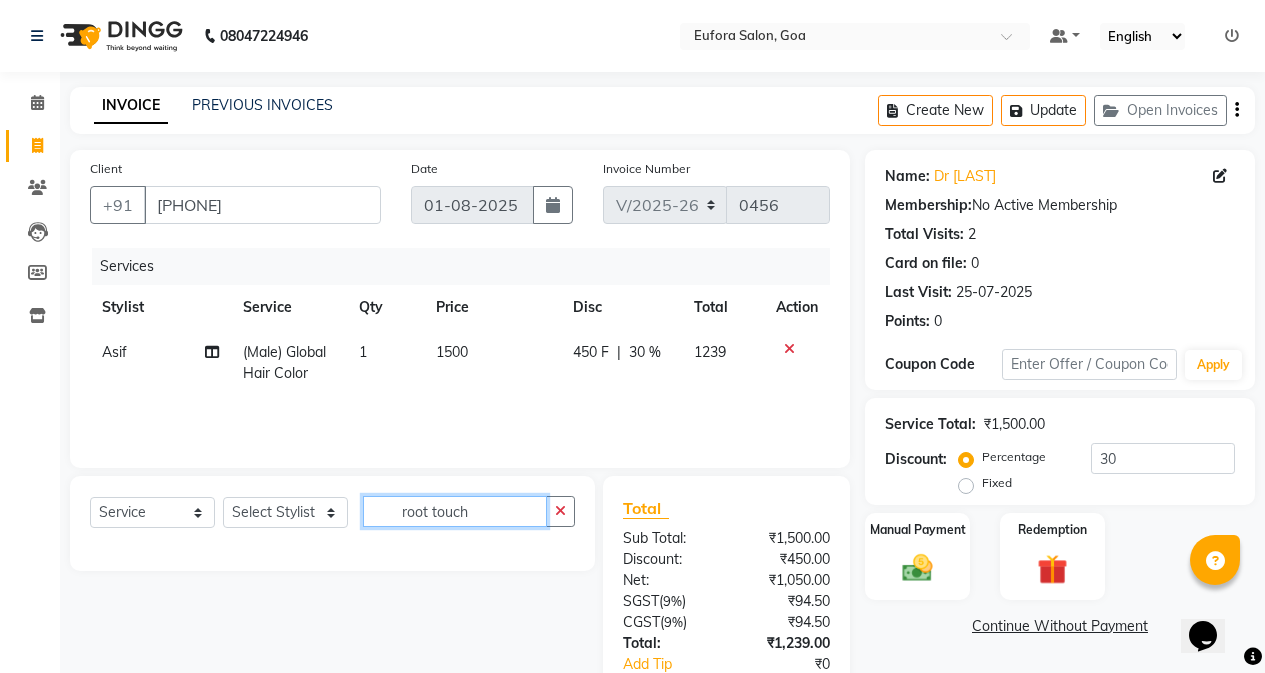 type on "root touch" 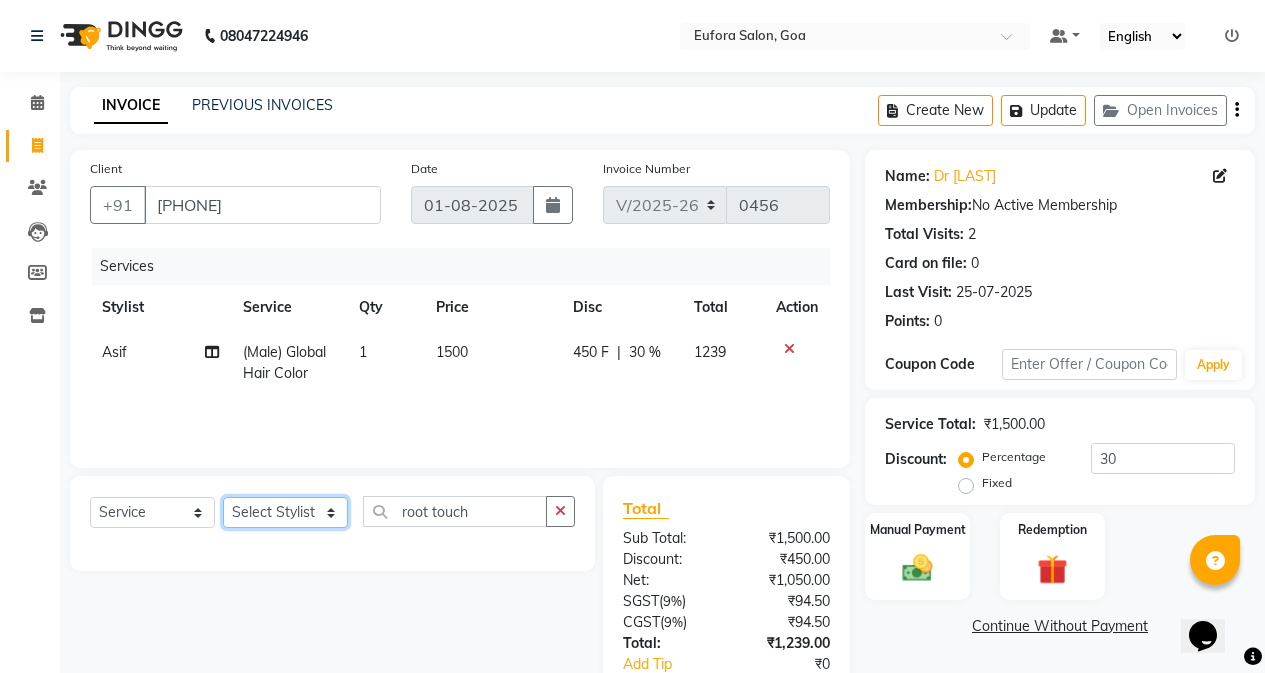 click on "Select Stylist Alfina Asif Christy John Lili [Asin] Roshan shanawaz Taruna" 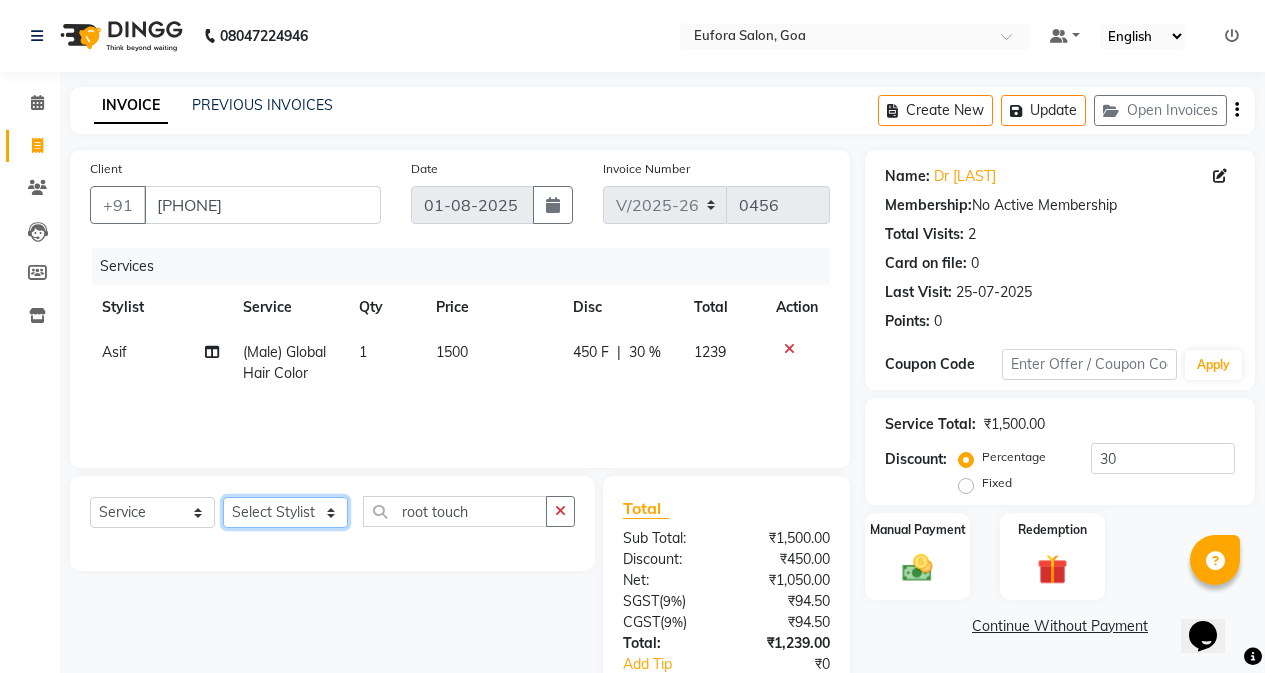 select on "84471" 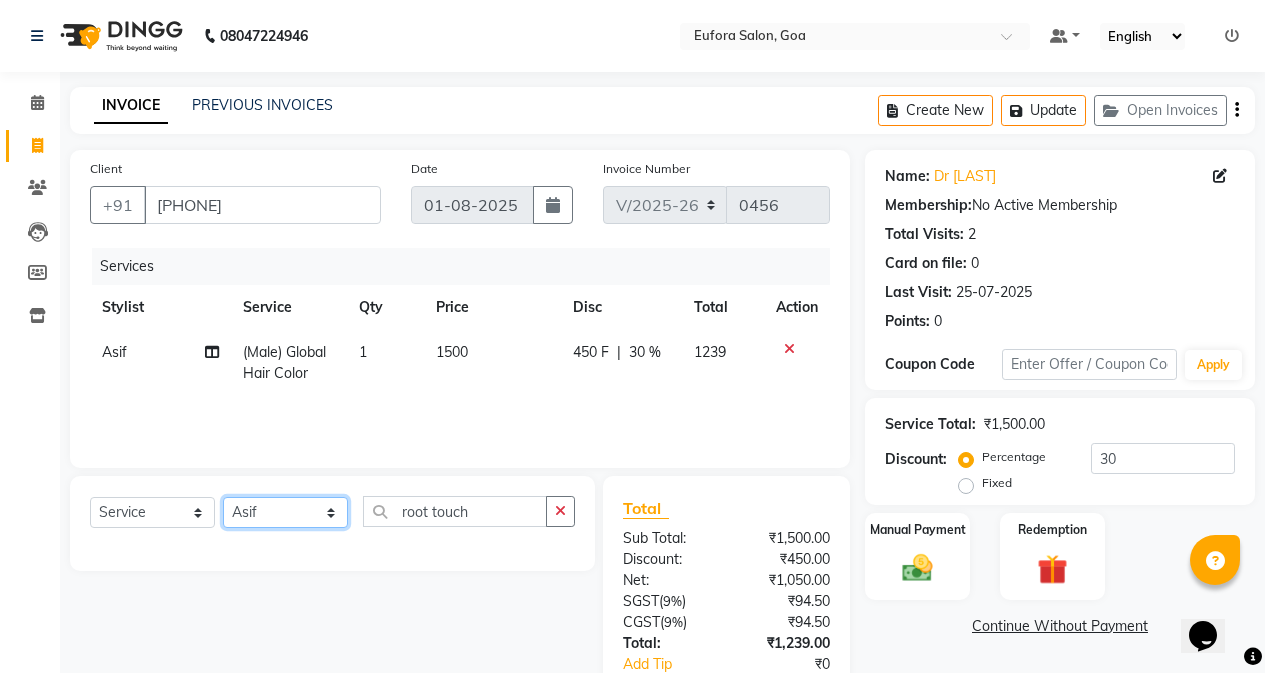 click on "Select Stylist Alfina Asif Christy John Lili [Asin] Roshan shanawaz Taruna" 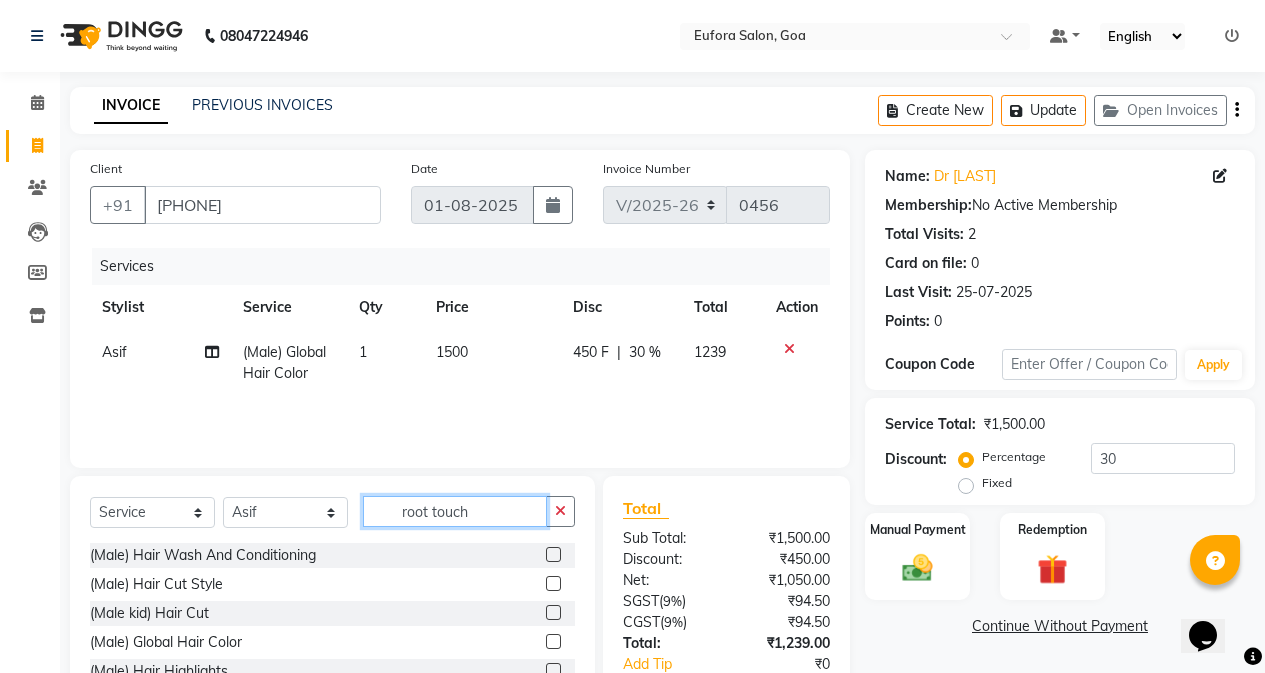 drag, startPoint x: 479, startPoint y: 509, endPoint x: 337, endPoint y: 505, distance: 142.05632 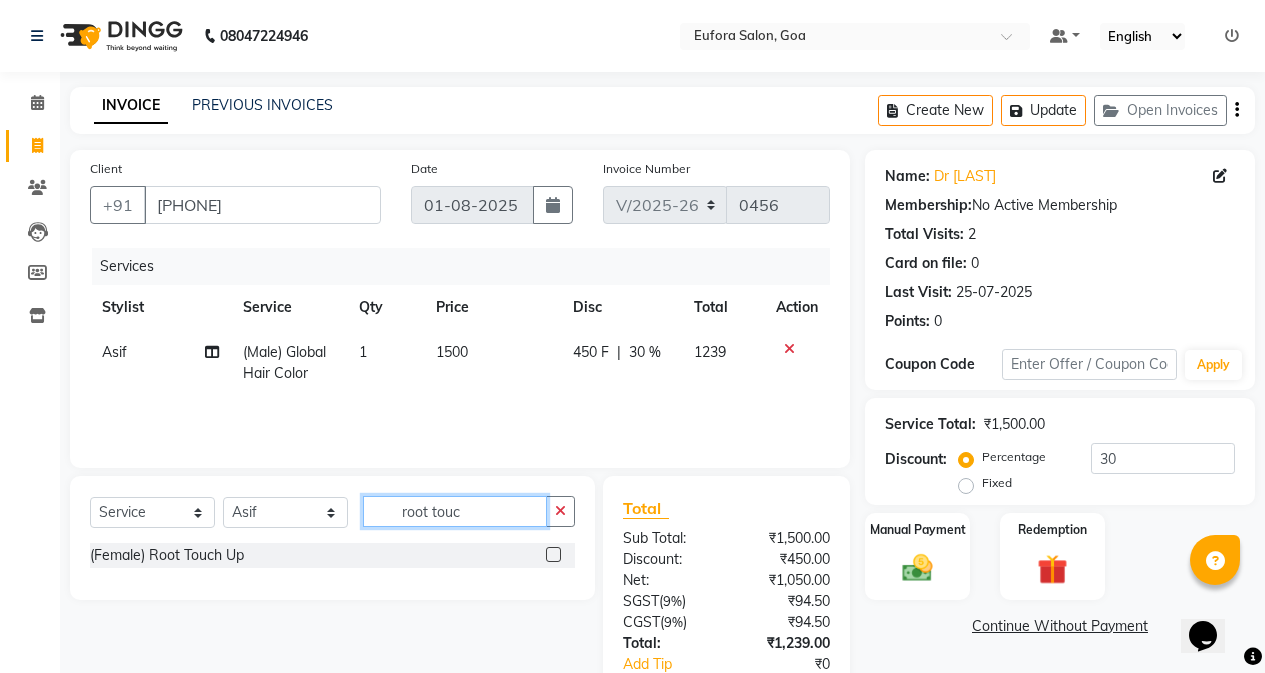 type on "root touch" 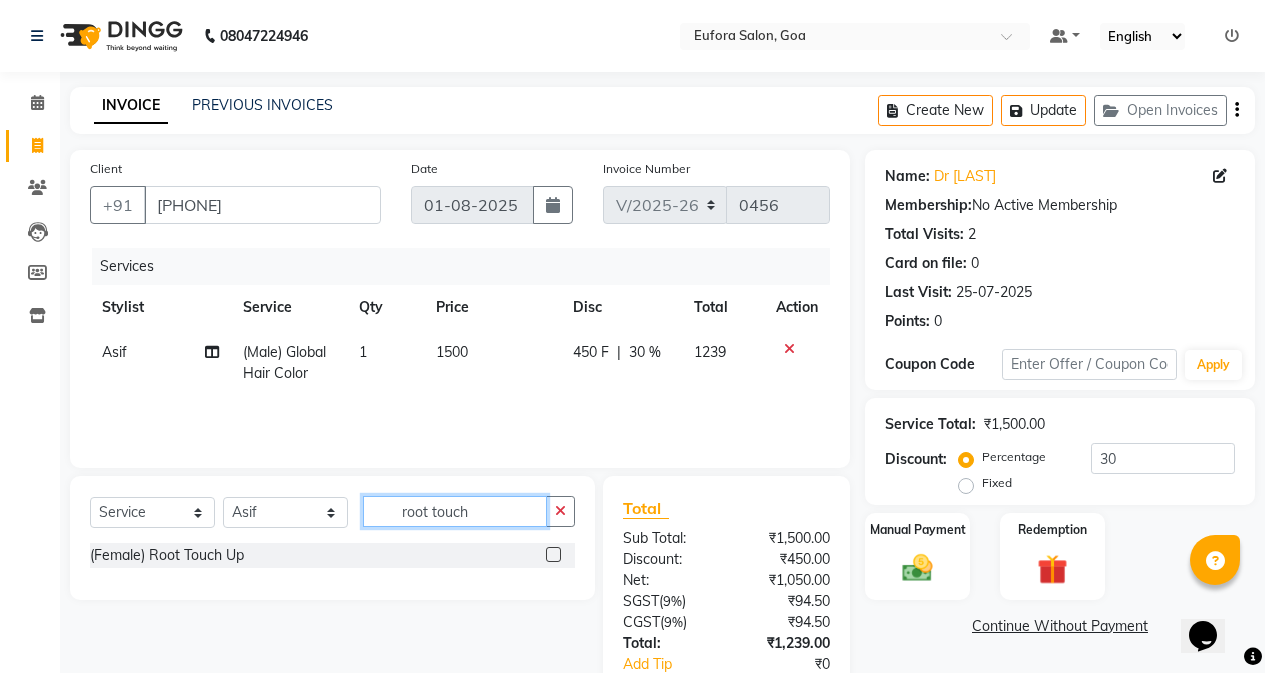 drag, startPoint x: 481, startPoint y: 506, endPoint x: 0, endPoint y: 510, distance: 481.01663 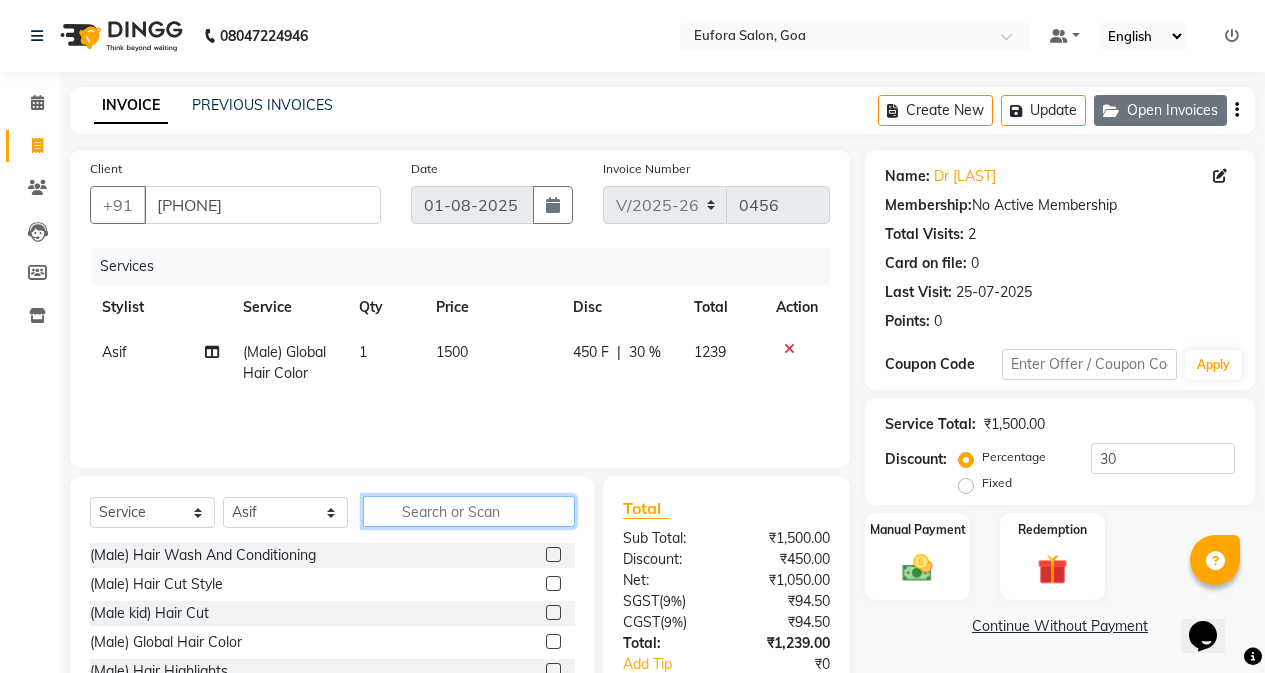 type 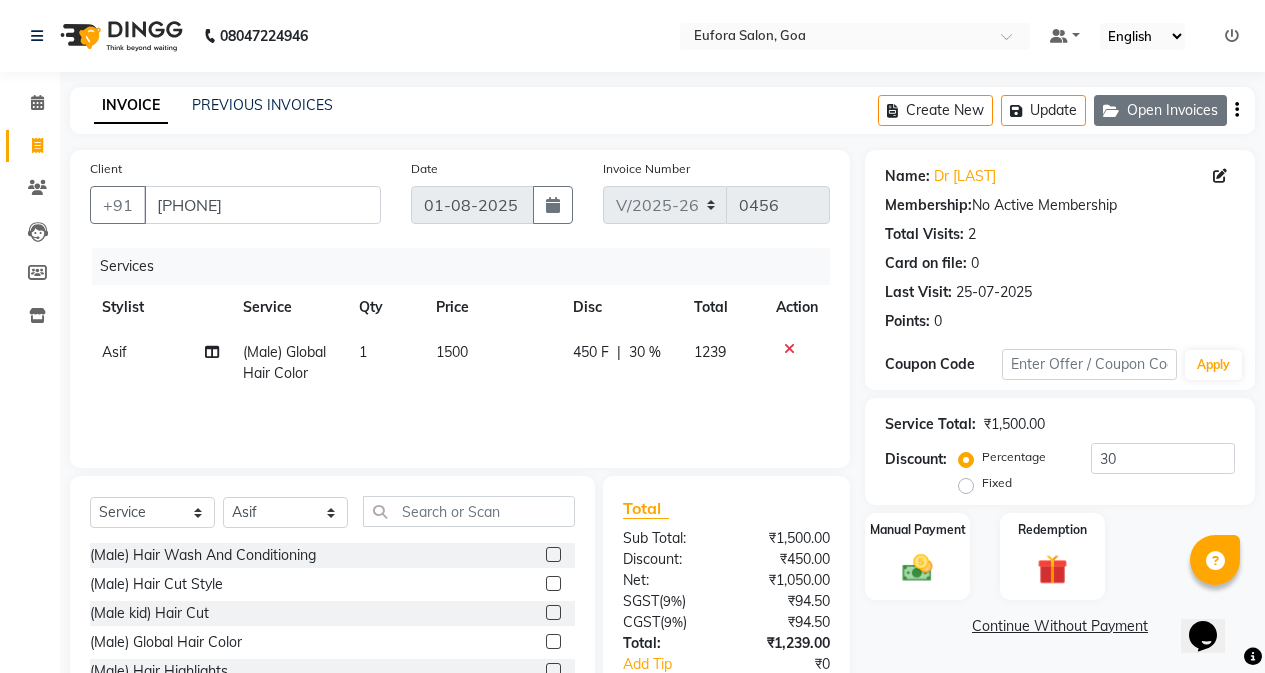 click on "Open Invoices" 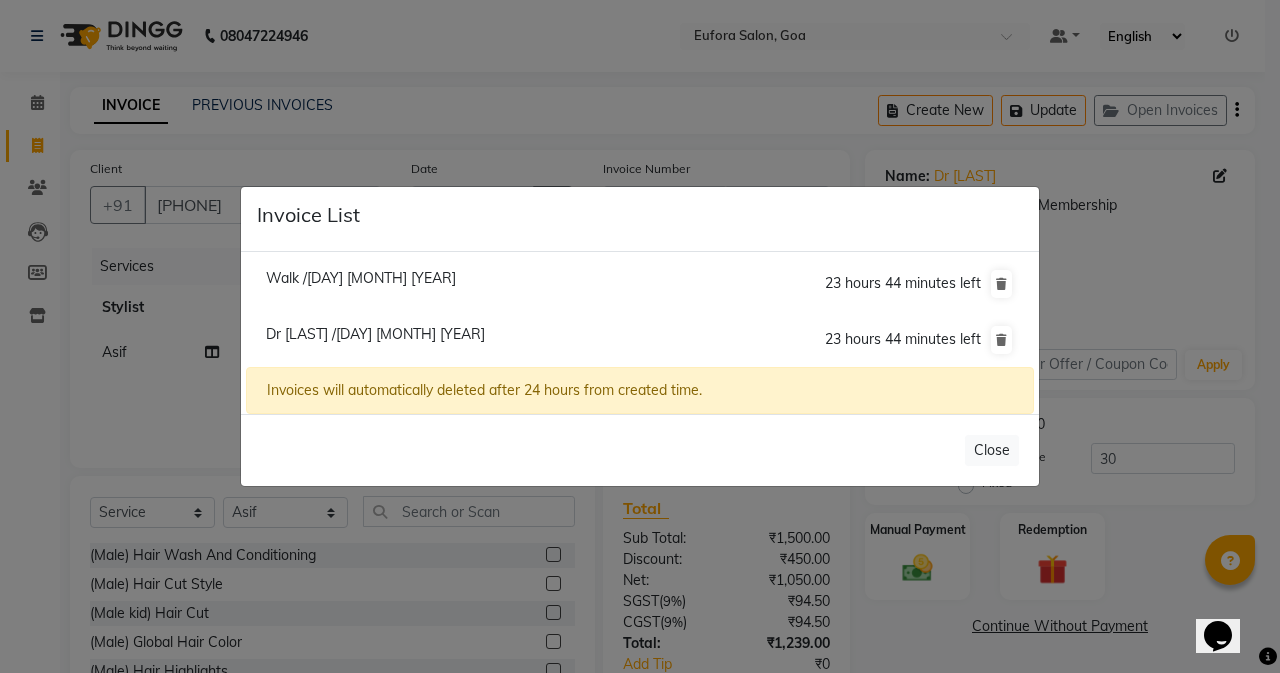 click on "Walk /[DAY] [MONTH] [YEAR]" 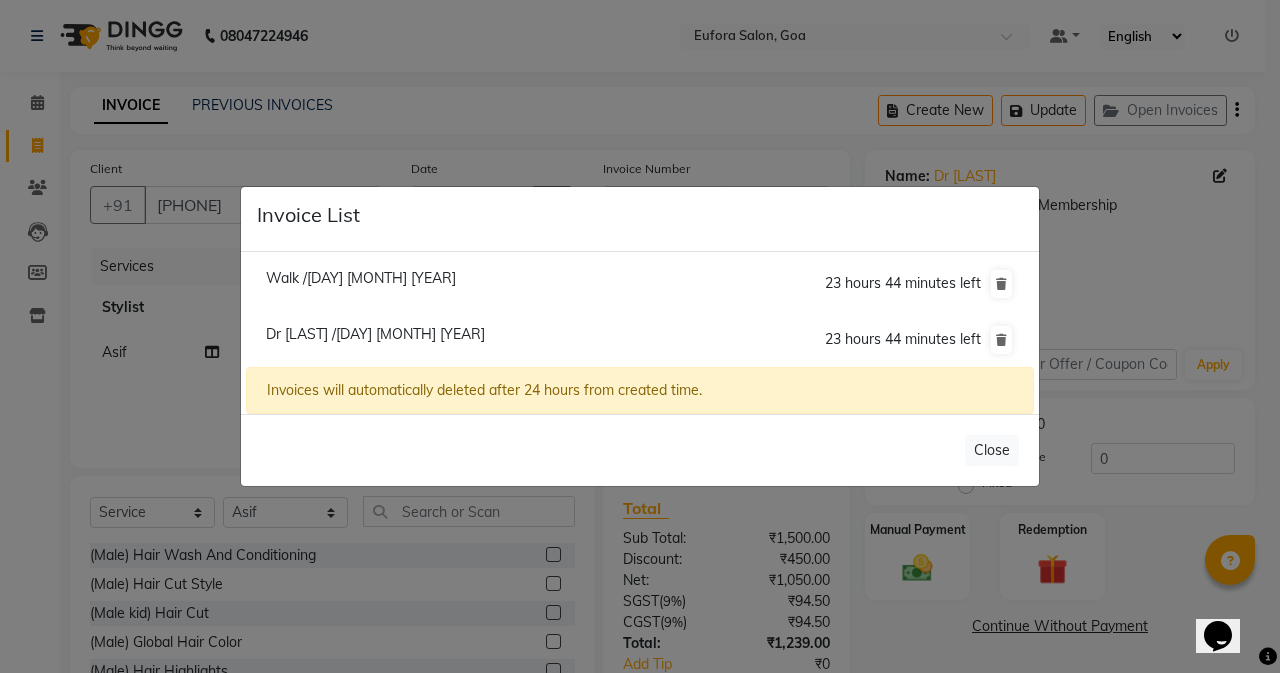 click on "Walk /[DAY] [MONTH] [YEAR]  23 hours 44 minutes left" 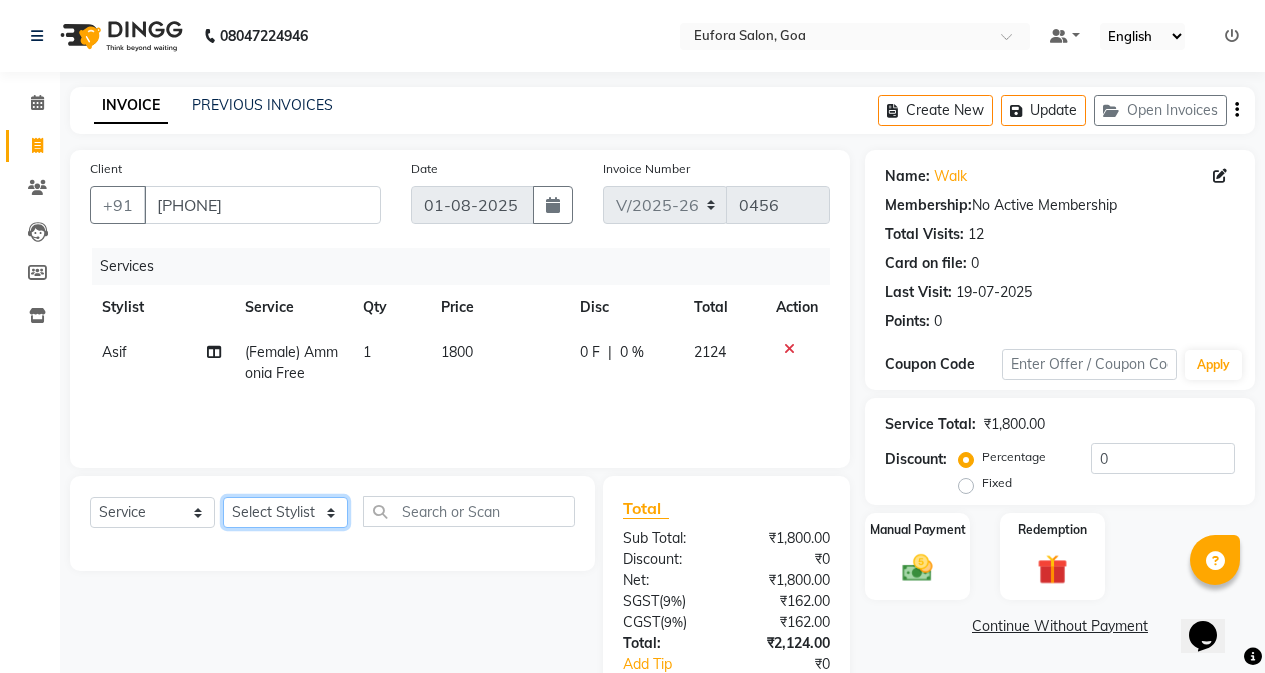 click on "Select Stylist Alfina Asif Christy John Lili [Asin] Roshan shanawaz Taruna" 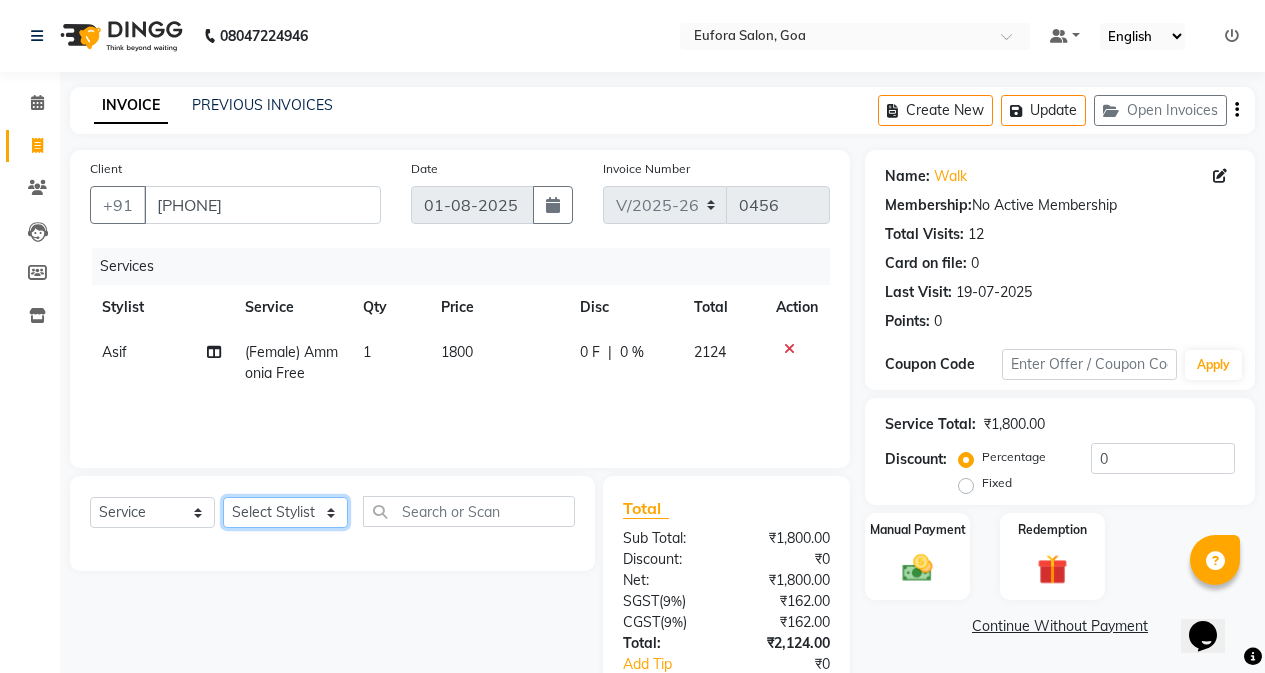 select on "84471" 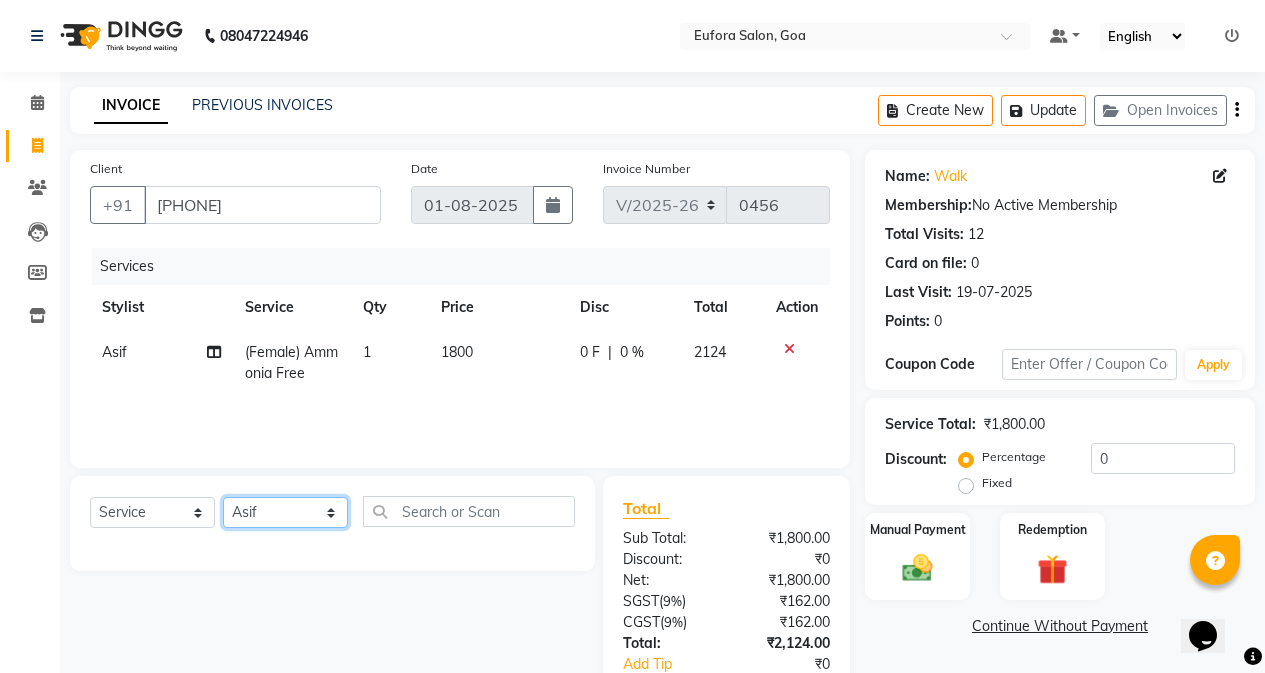 click on "Select Stylist Alfina Asif Christy John Lili [Asin] Roshan shanawaz Taruna" 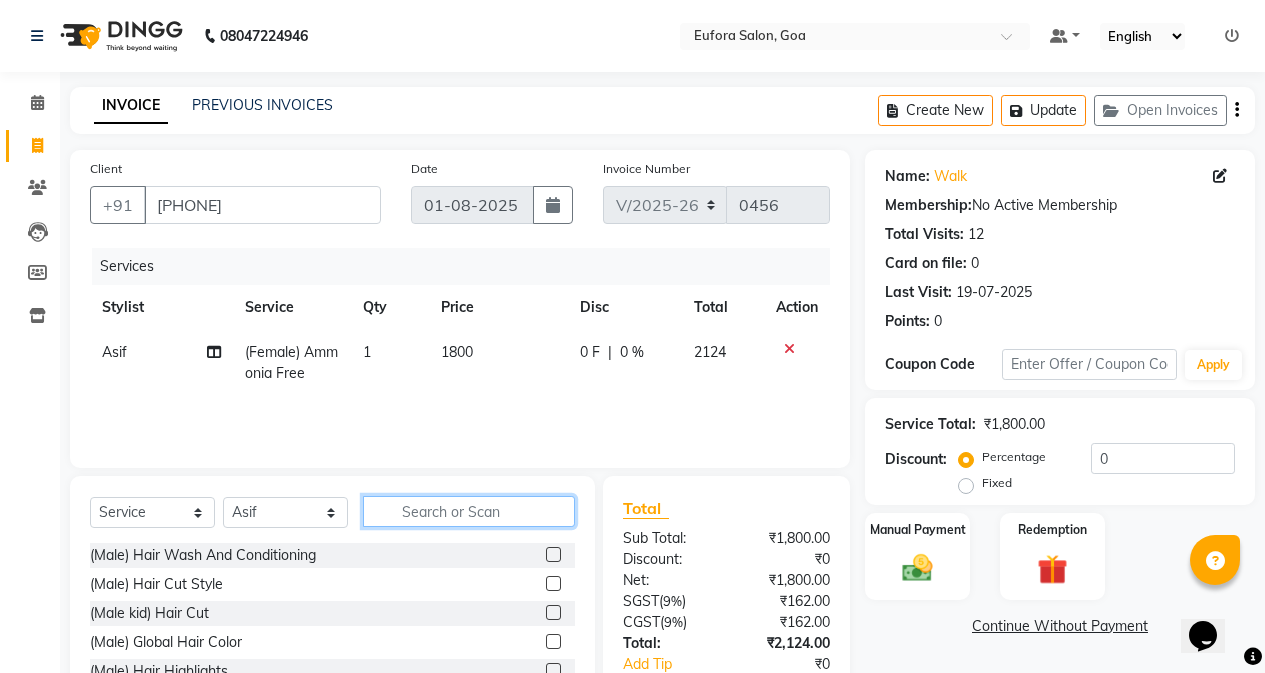 click 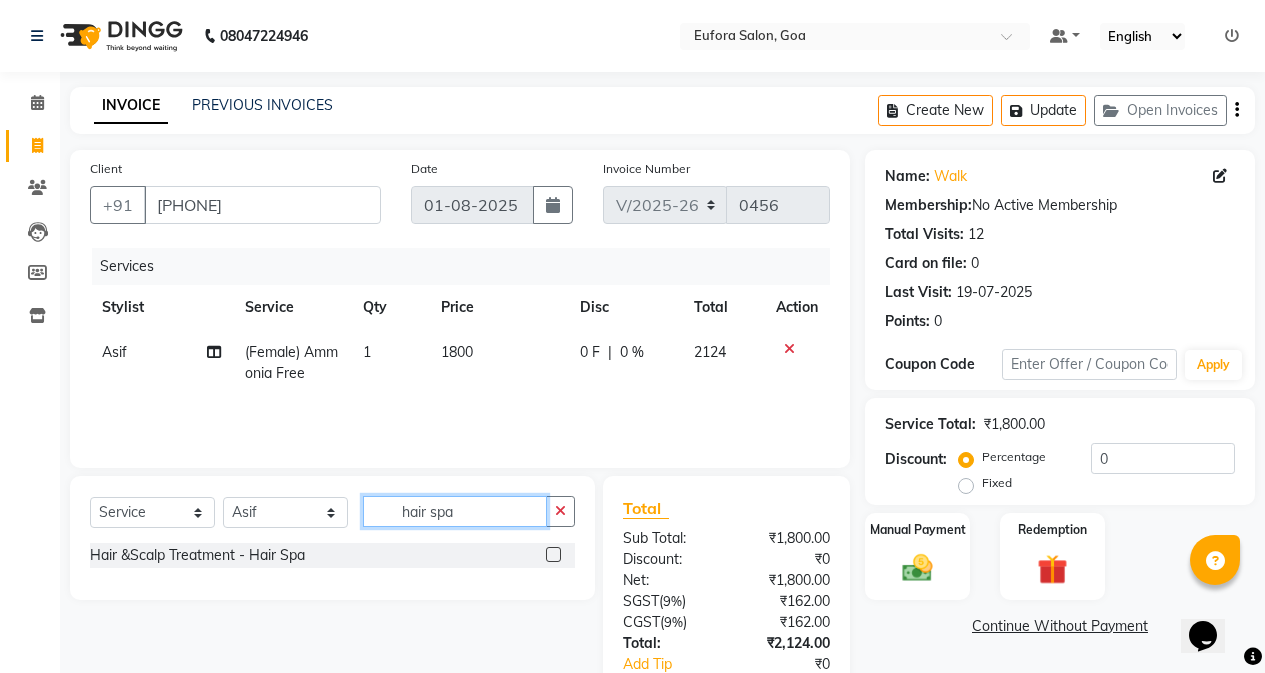 type on "hair spa" 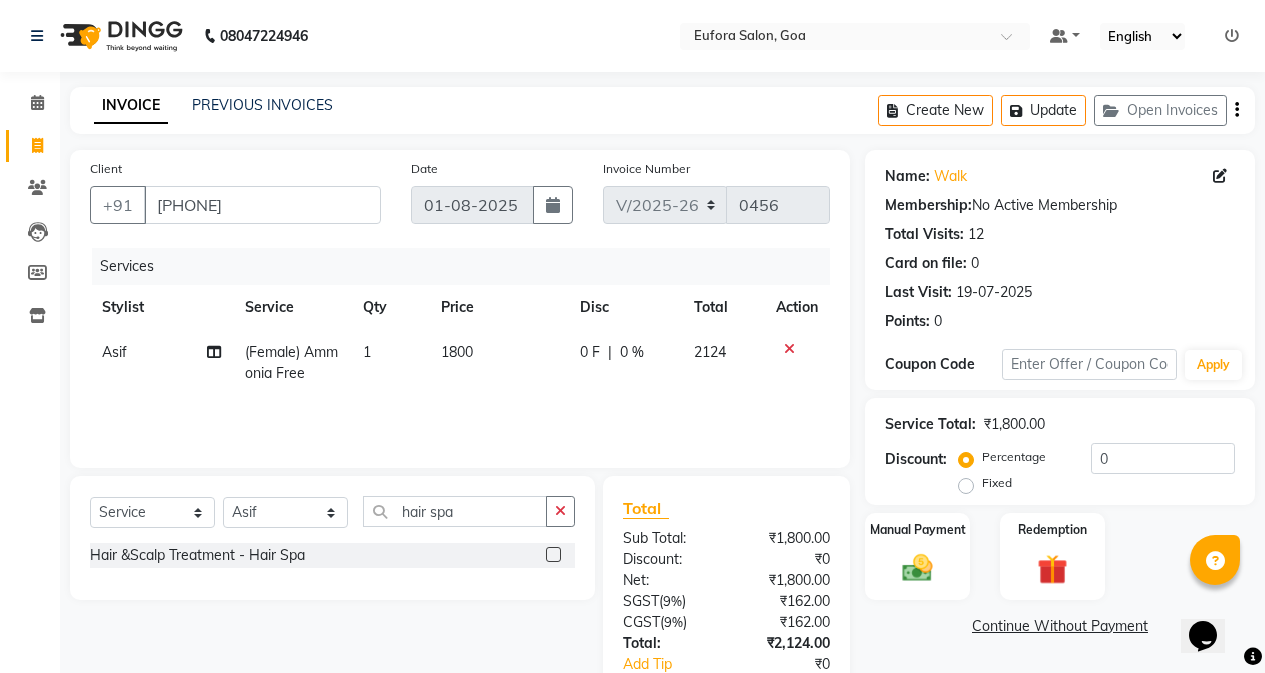 click 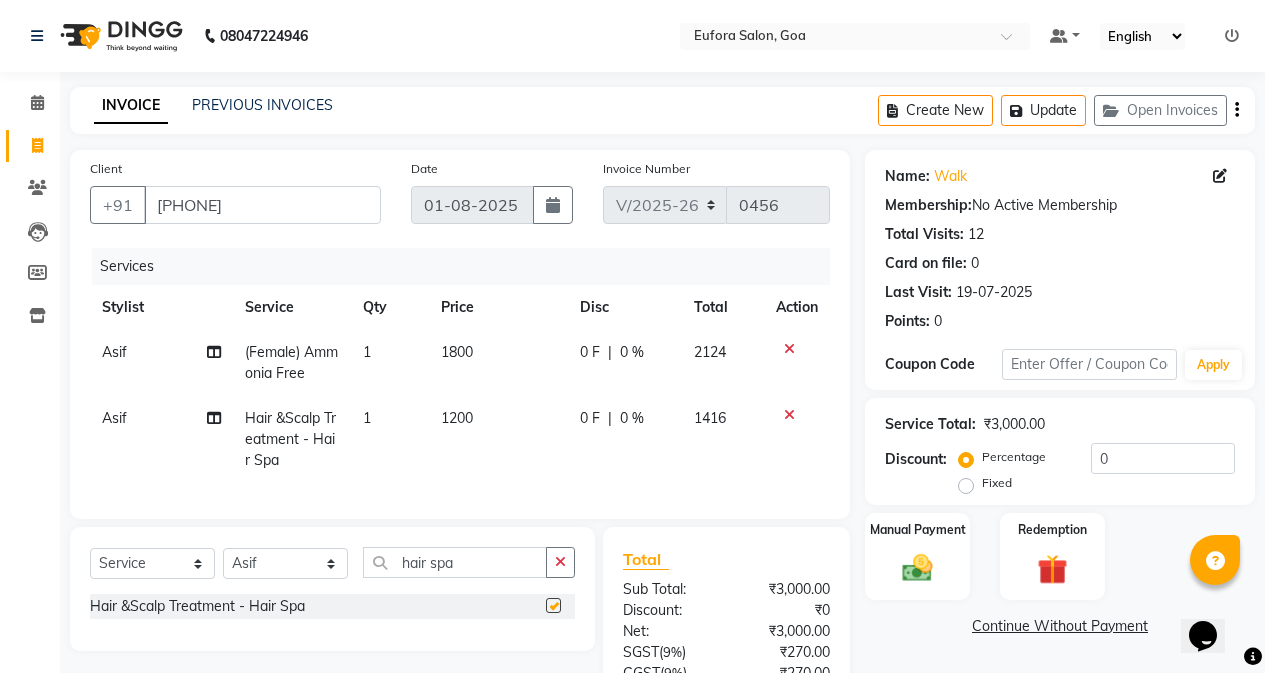 checkbox on "false" 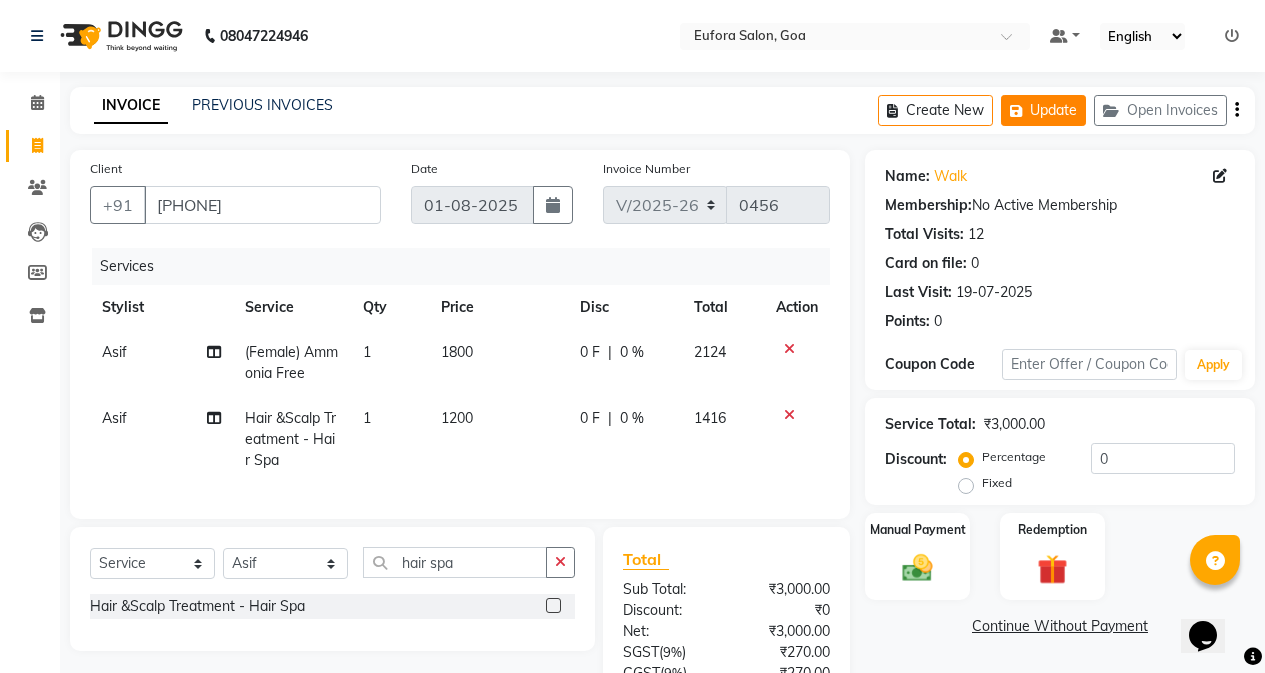 click on "Update" 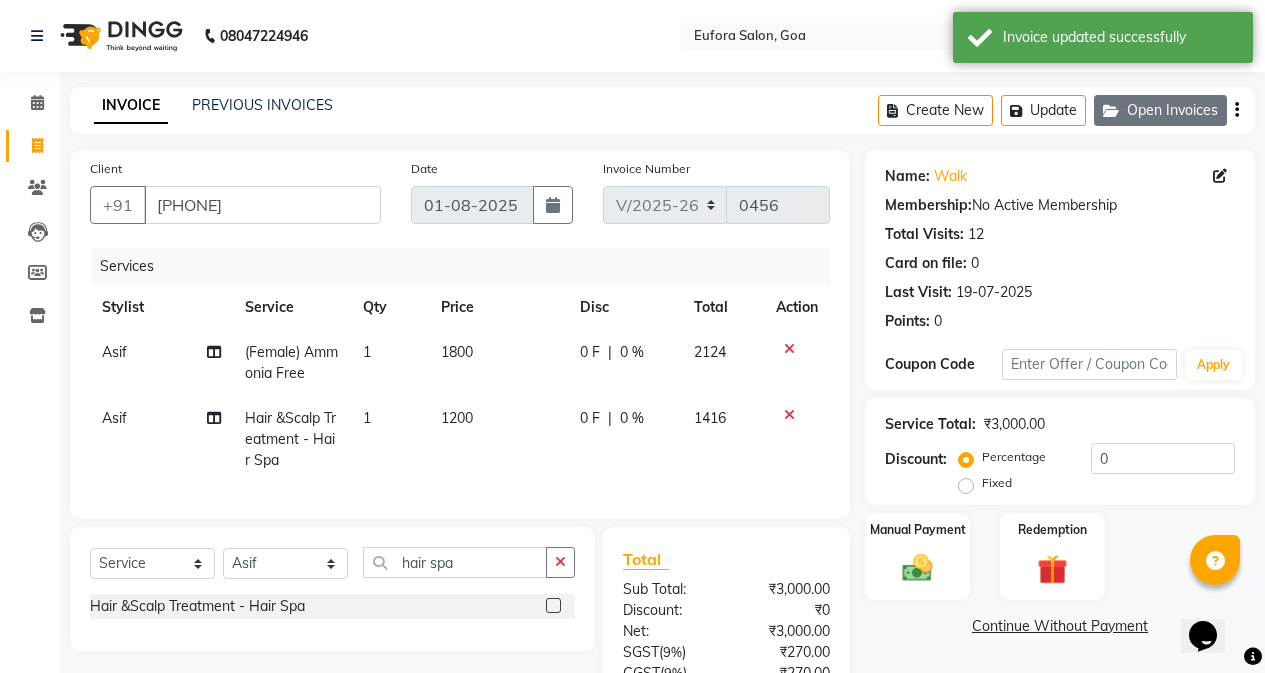 click 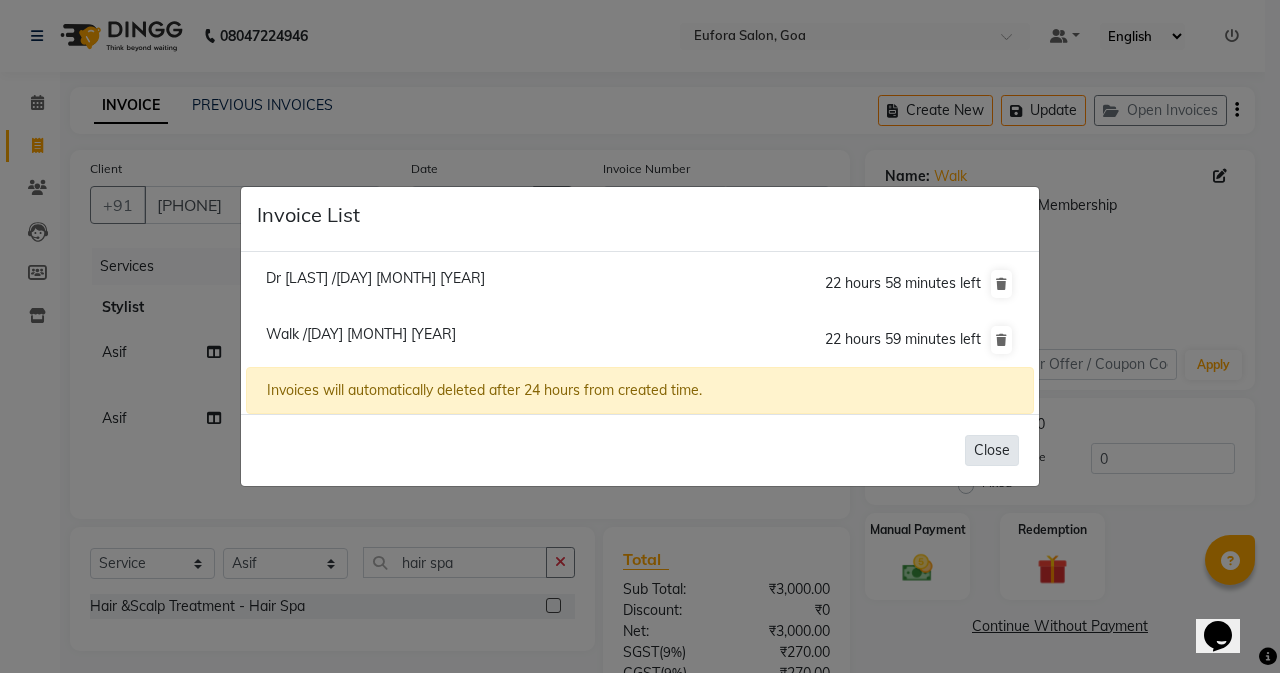 click on "Close" 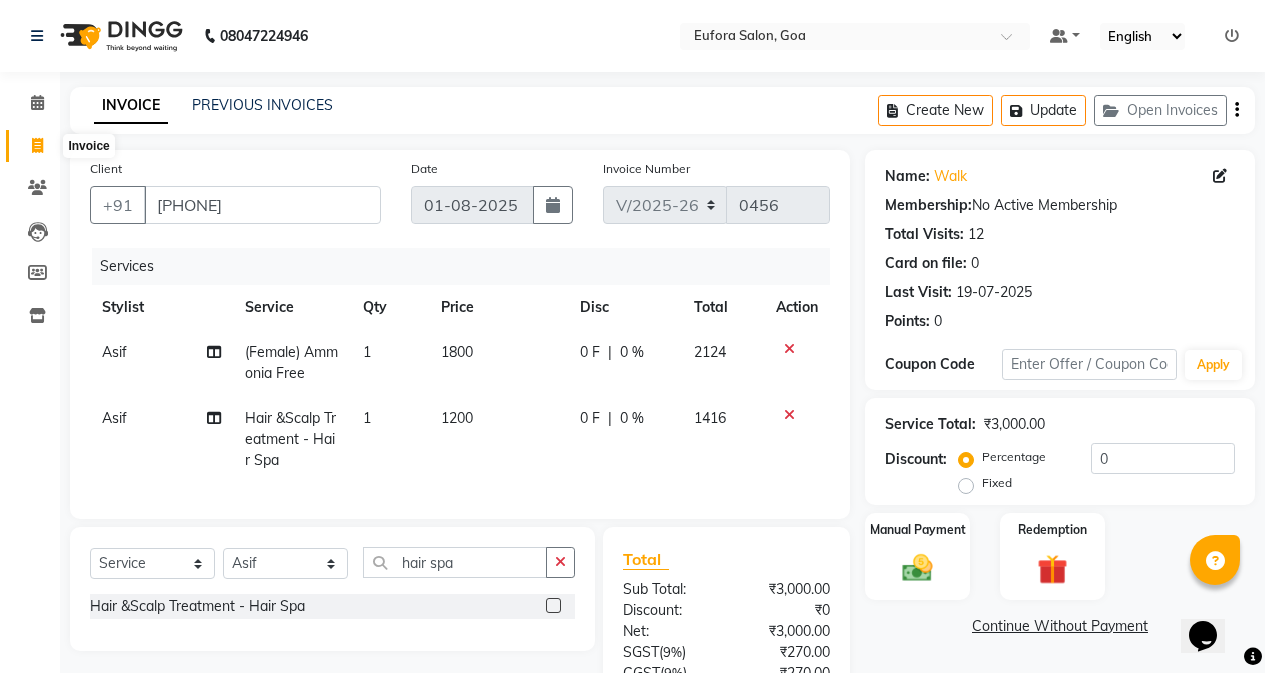 click 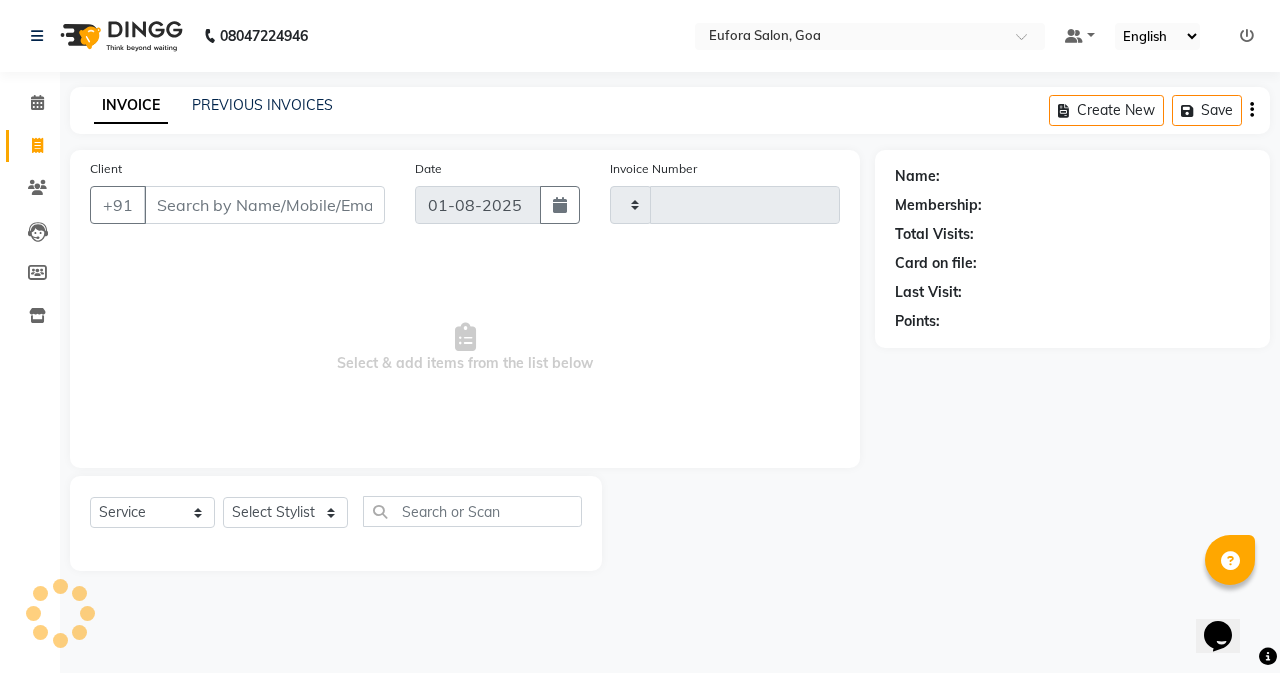 type on "0456" 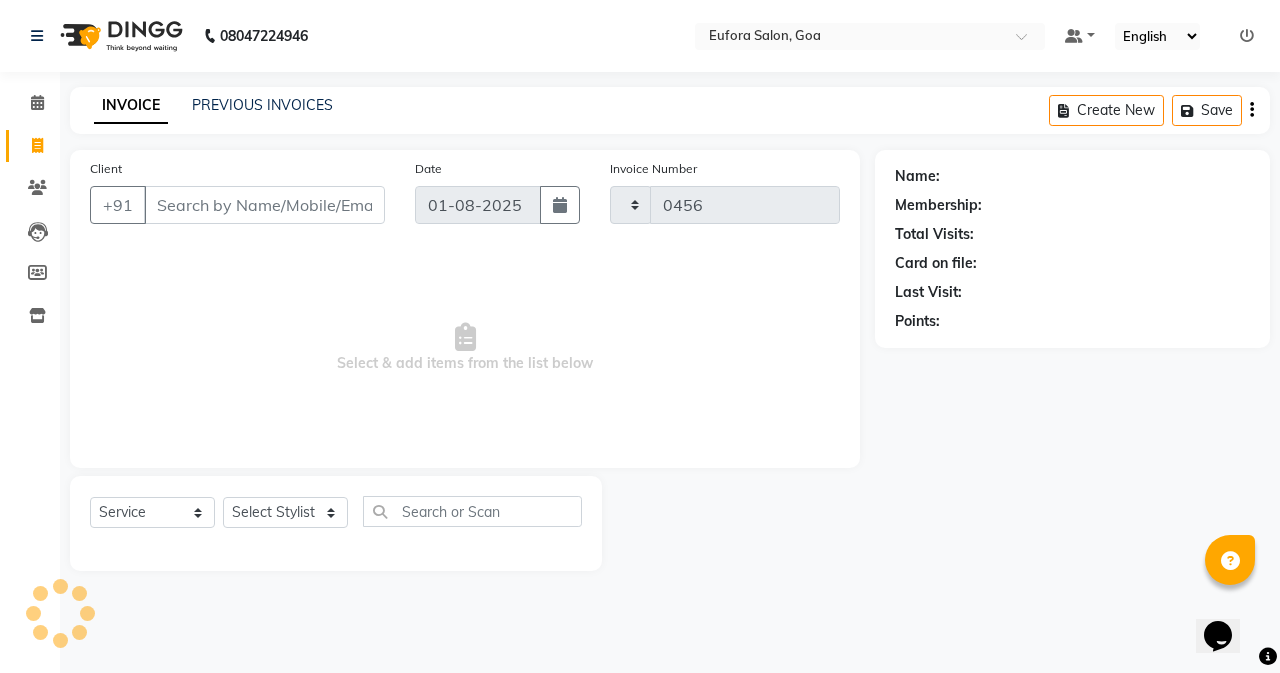 select on "6684" 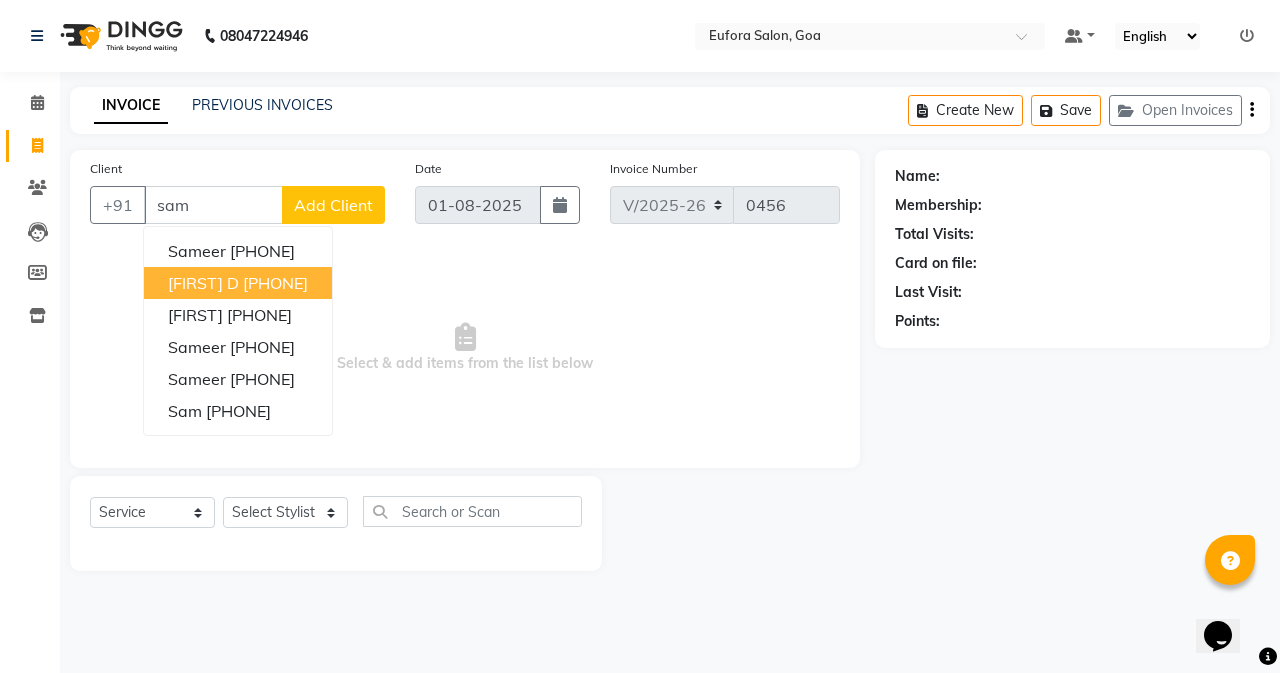 click on "[FIRST] D" at bounding box center [203, 283] 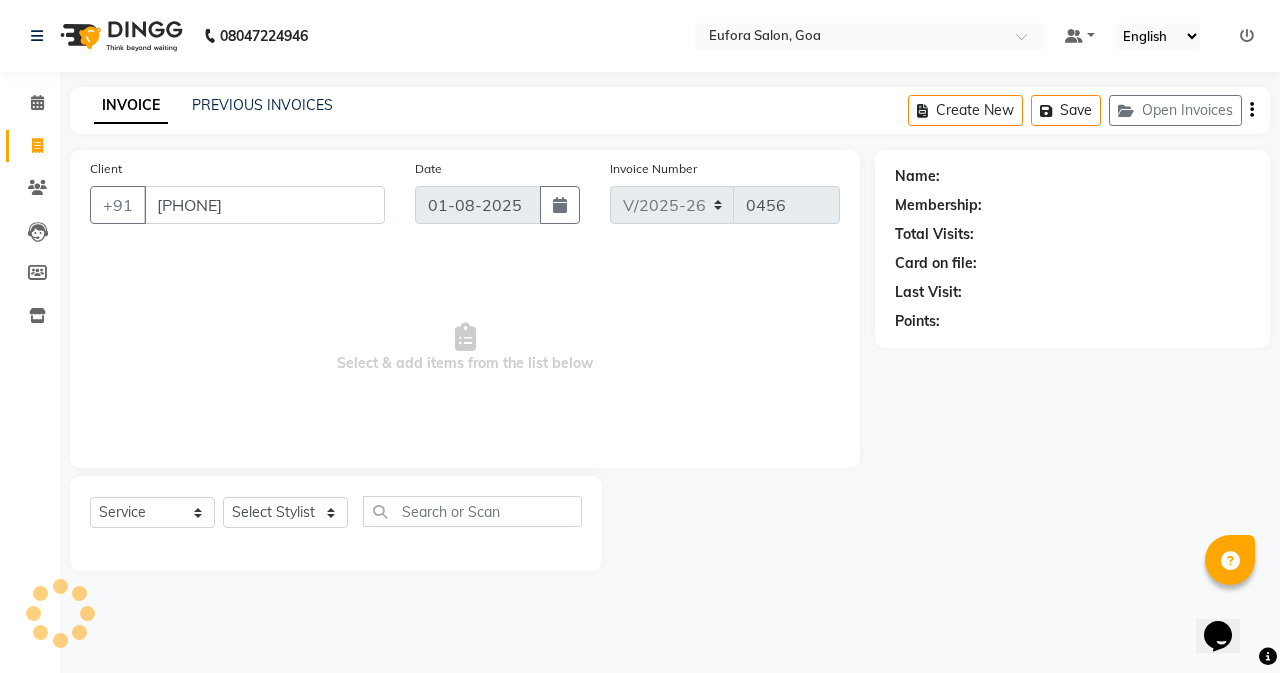 type on "[PHONE]" 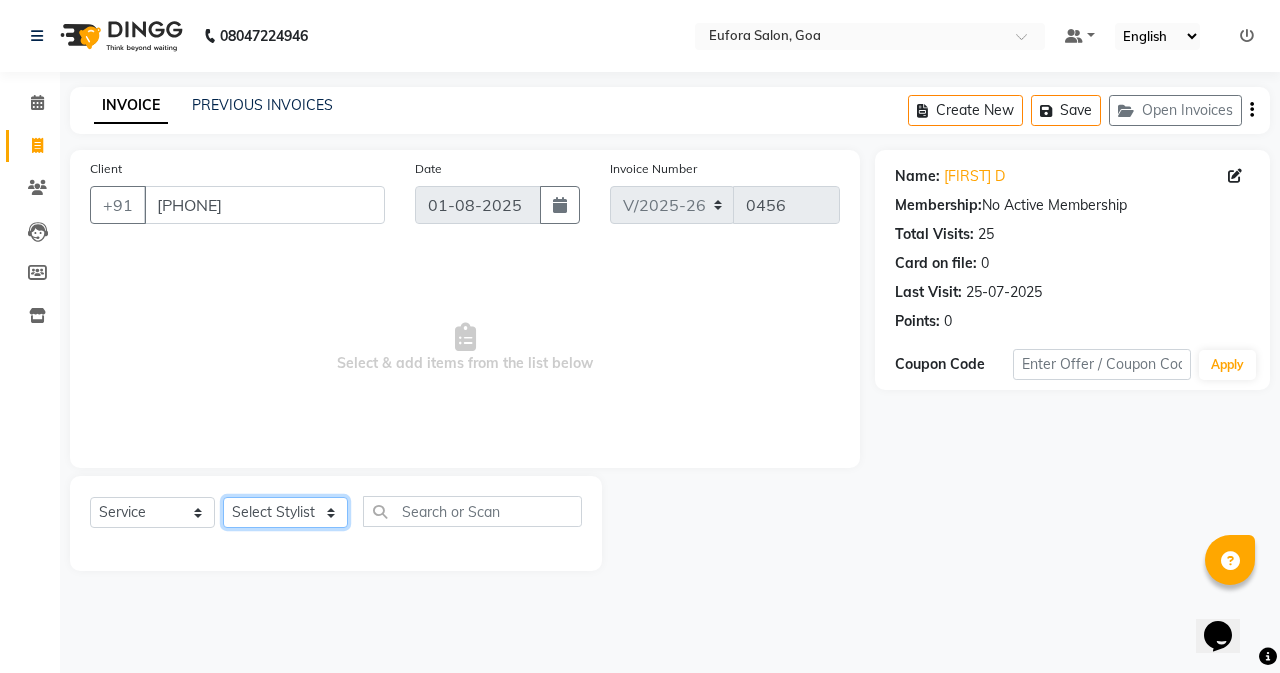 click on "Select Stylist Alfina Asif Christy John Lili [Asin] Roshan shanawaz Taruna" 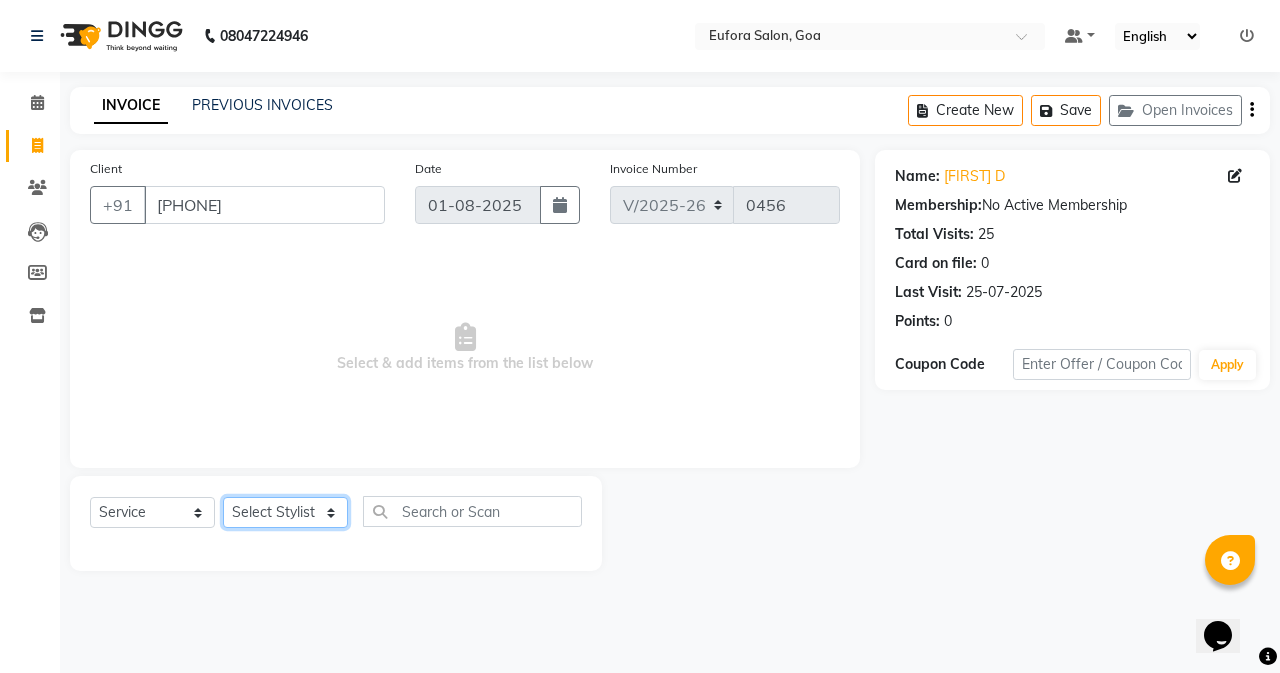 select on "69833" 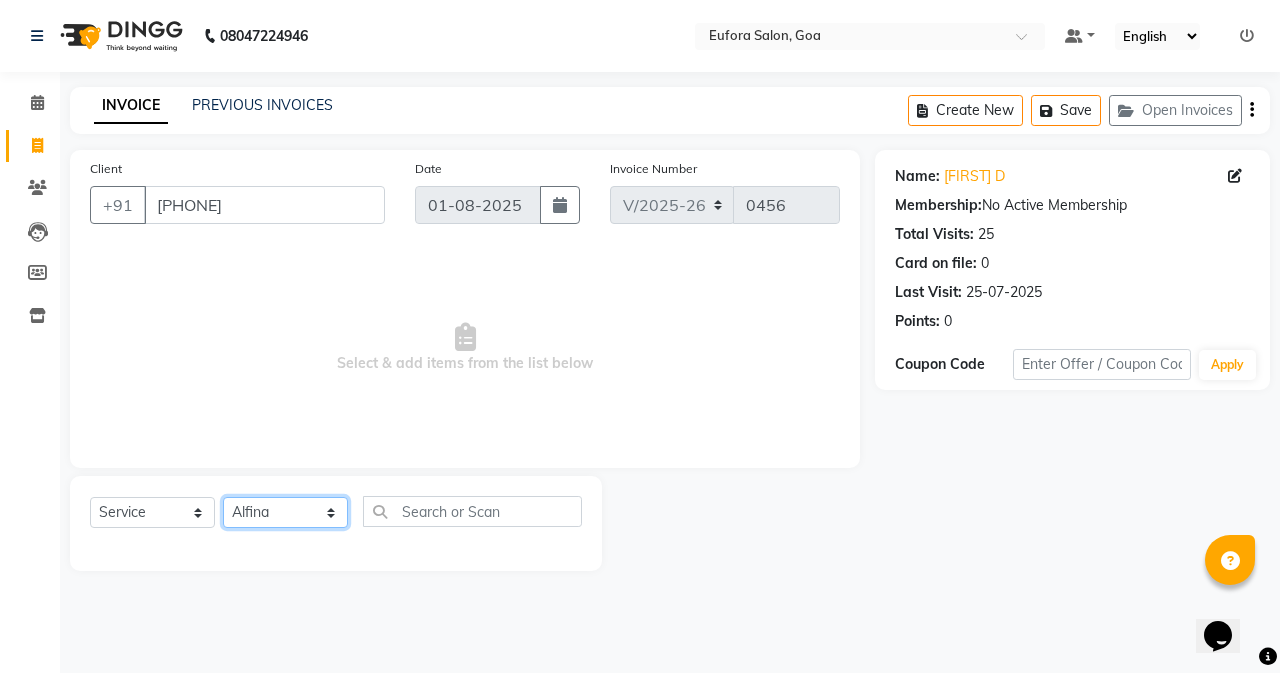 click on "Select Stylist Alfina Asif Christy John Lili [Asin] Roshan shanawaz Taruna" 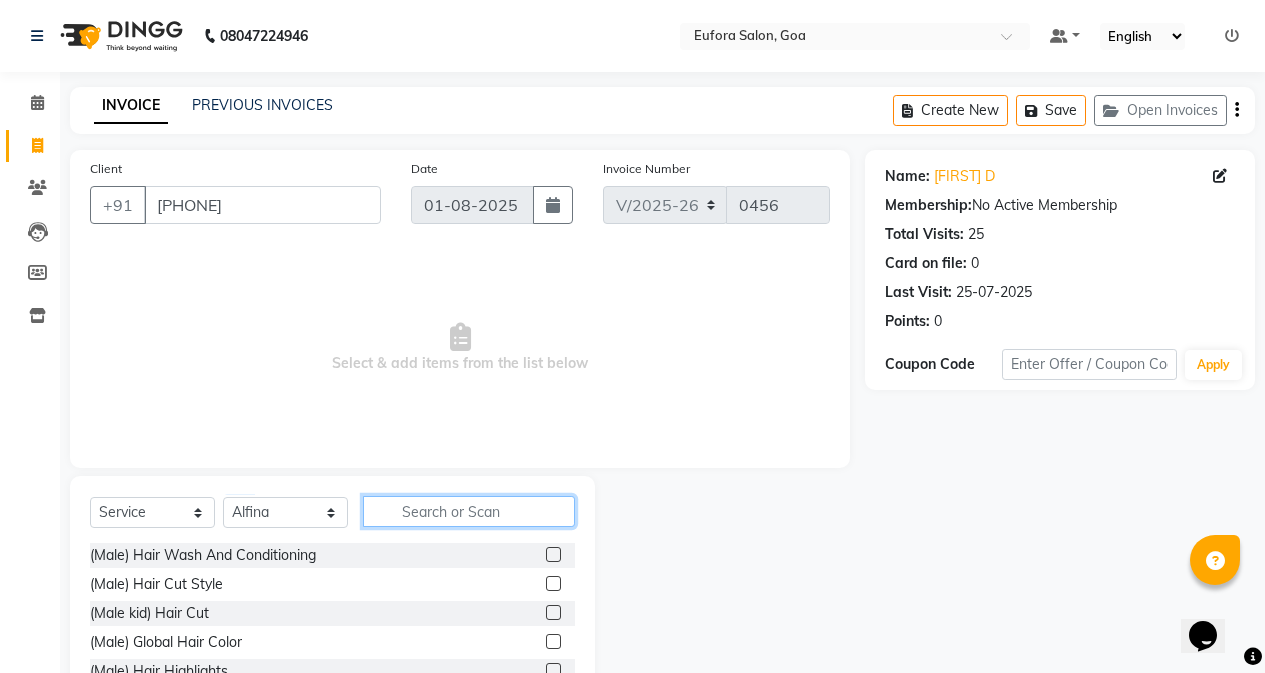 click 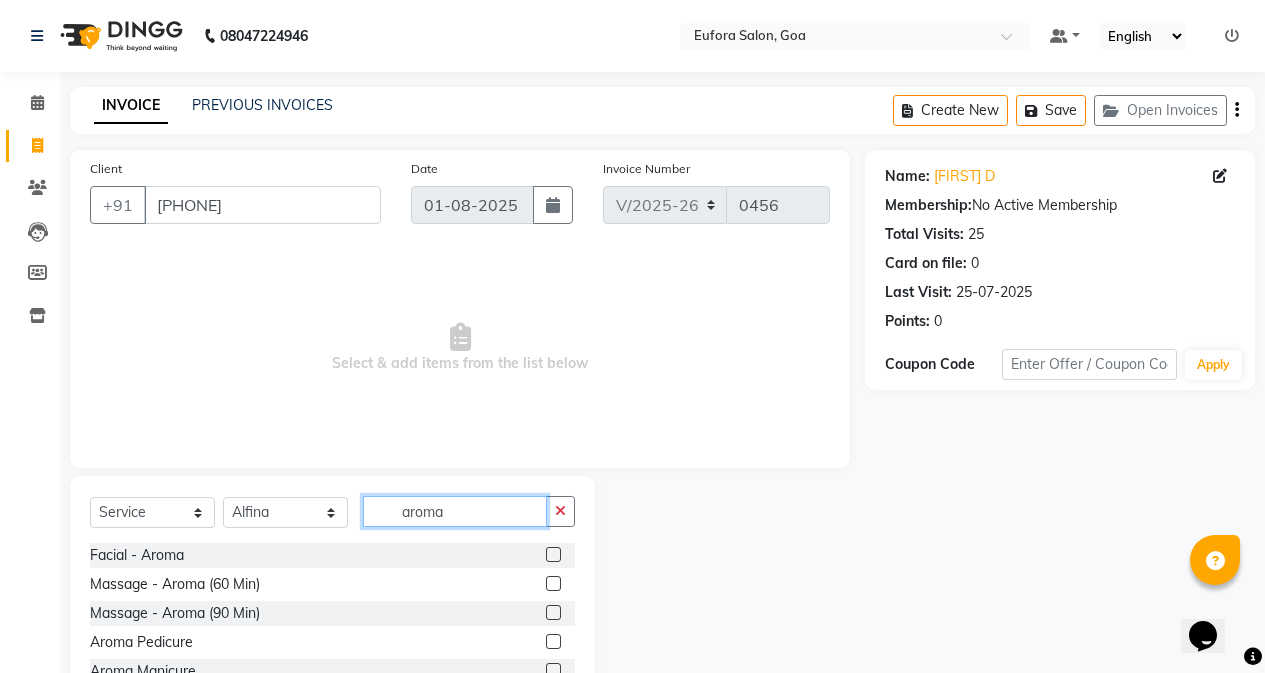 type on "aroma" 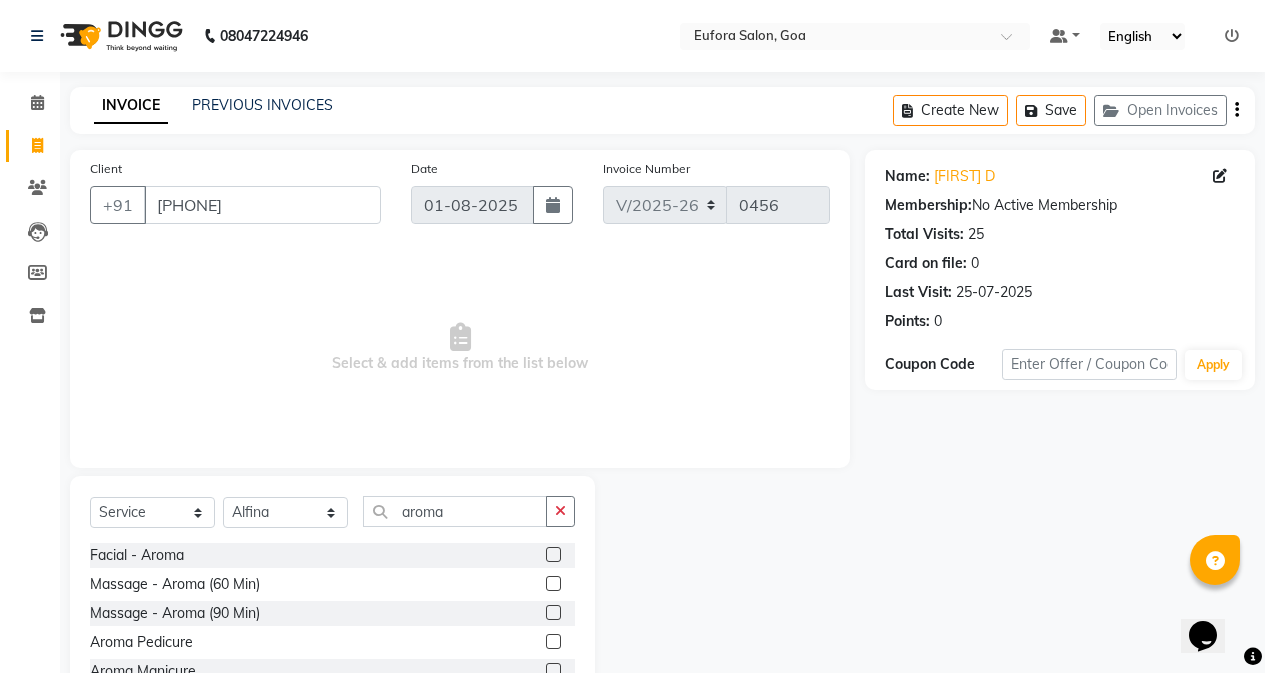click 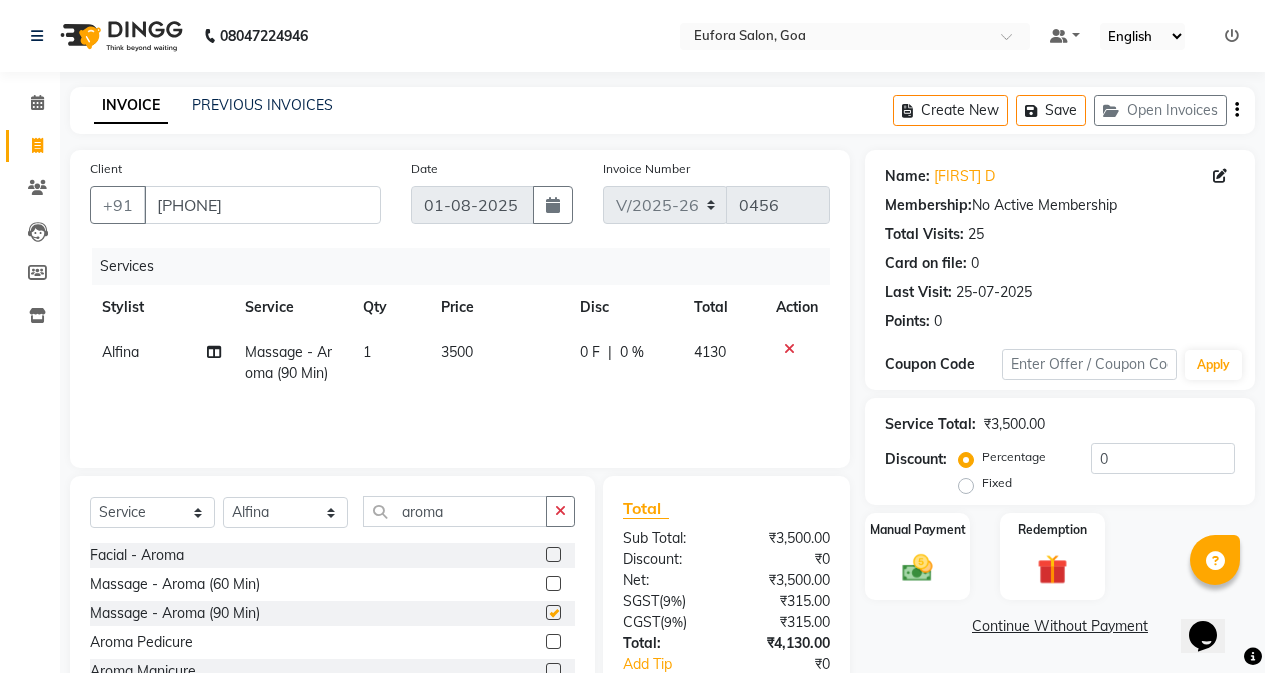 checkbox on "false" 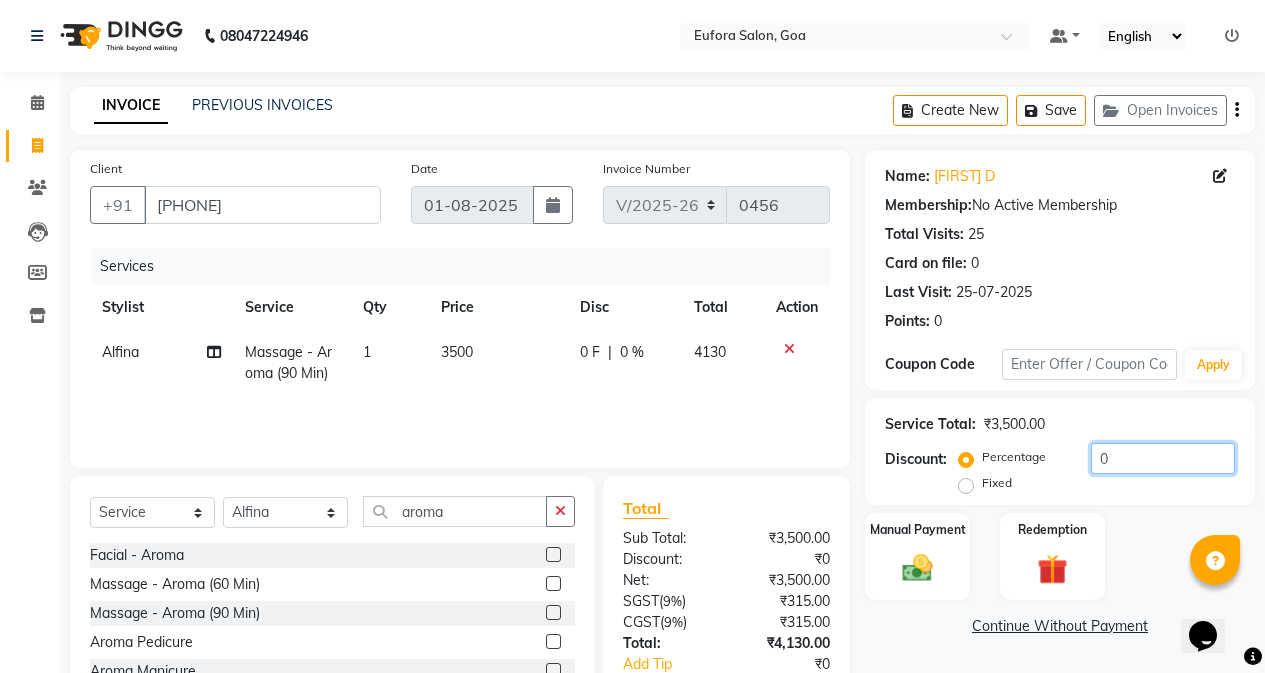 drag, startPoint x: 1137, startPoint y: 457, endPoint x: 1068, endPoint y: 456, distance: 69.00725 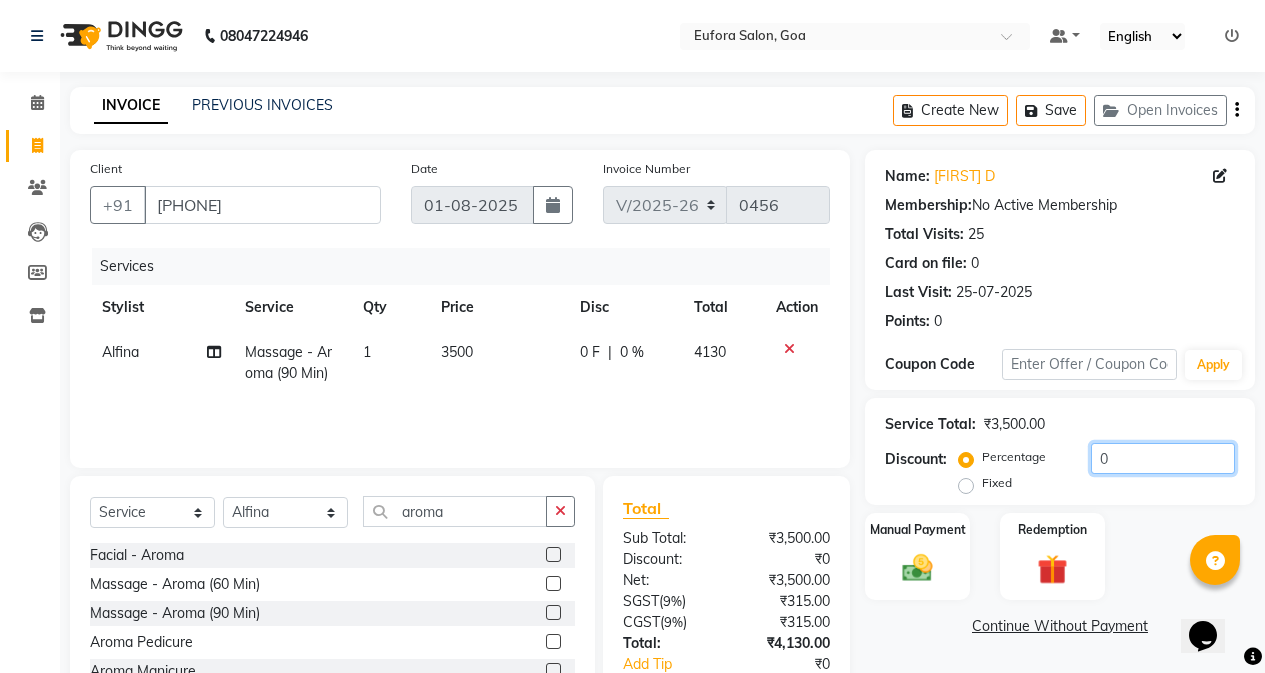 click on "Percentage   Fixed  0" 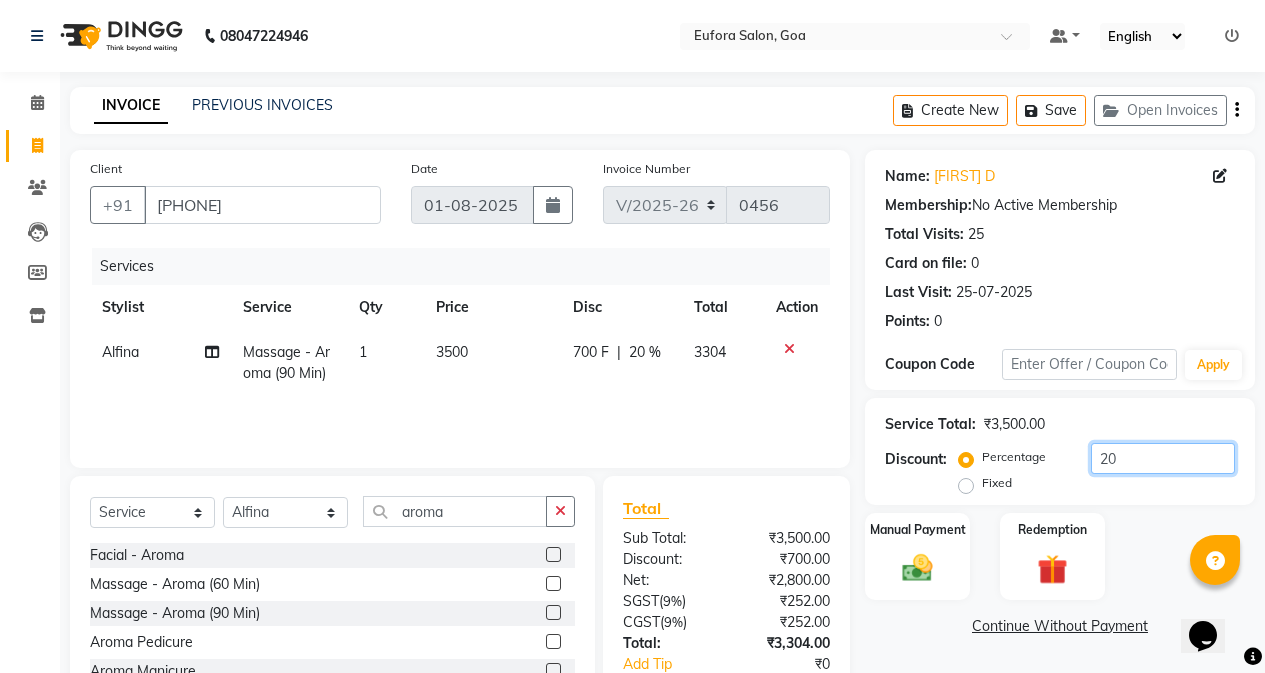 type on "20" 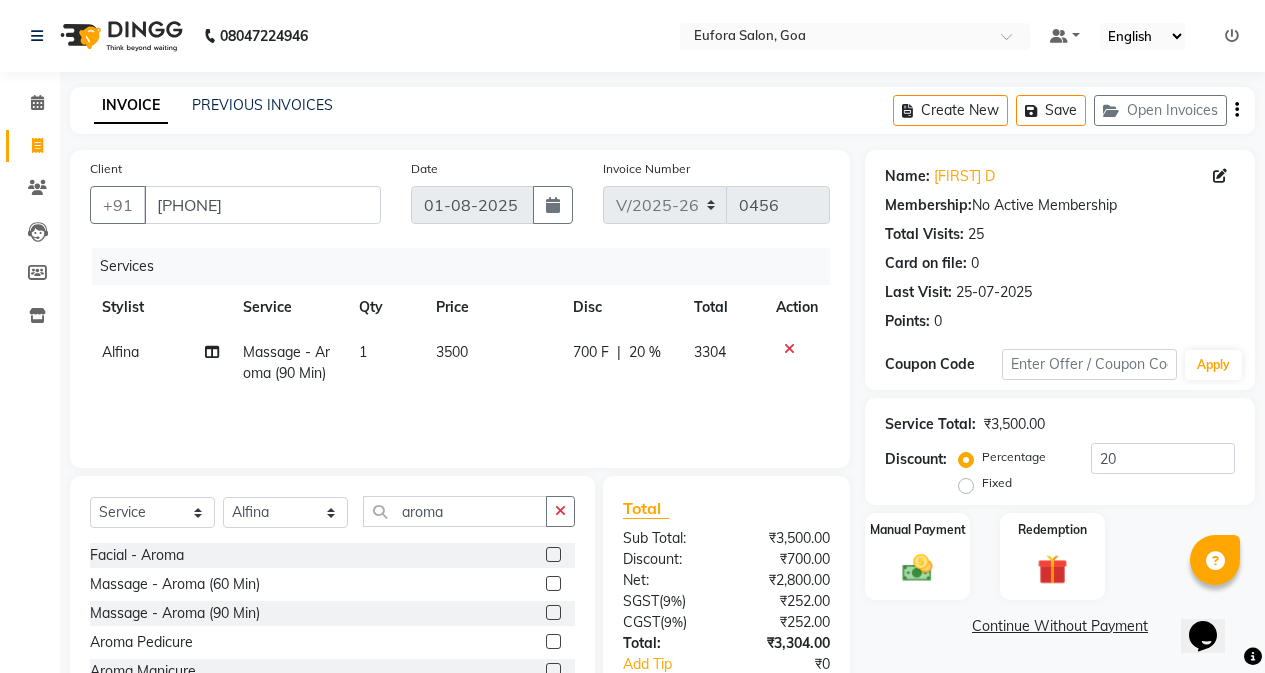 click on "Services Stylist Service Qty Price Disc Total Action Alfina Massage - Aroma (90 Min) 1 3500 700 F | 20 % 3304" 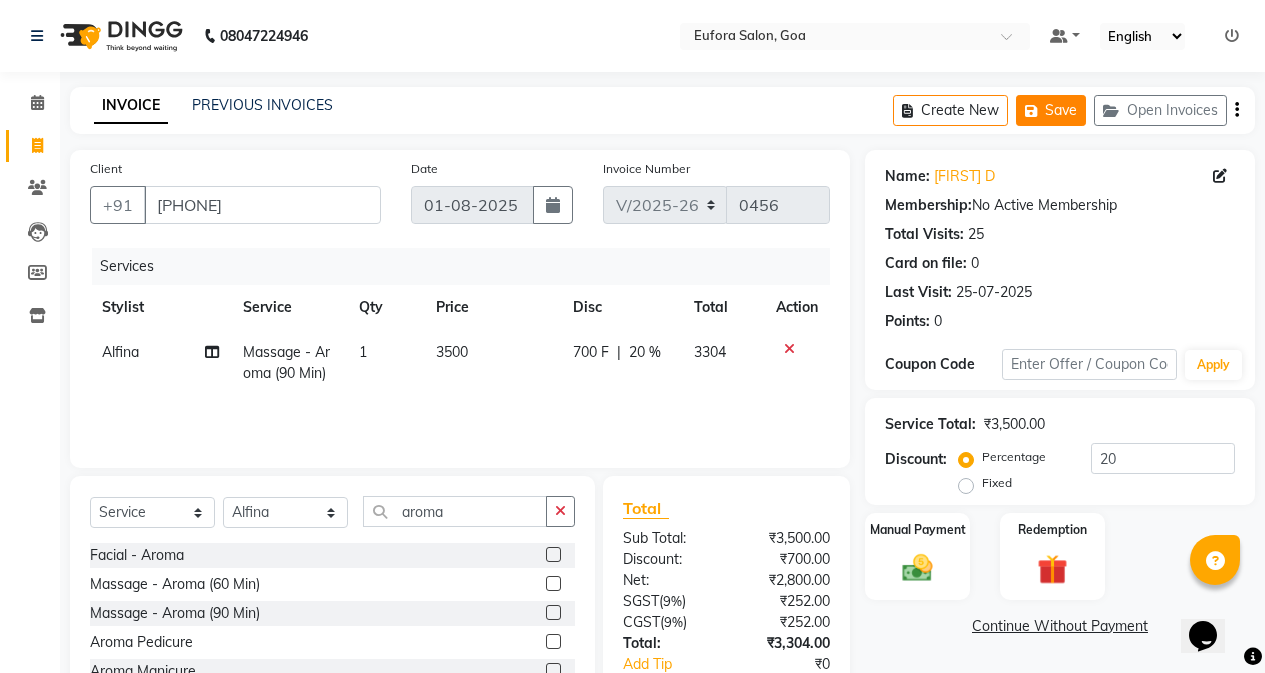click on "Save" 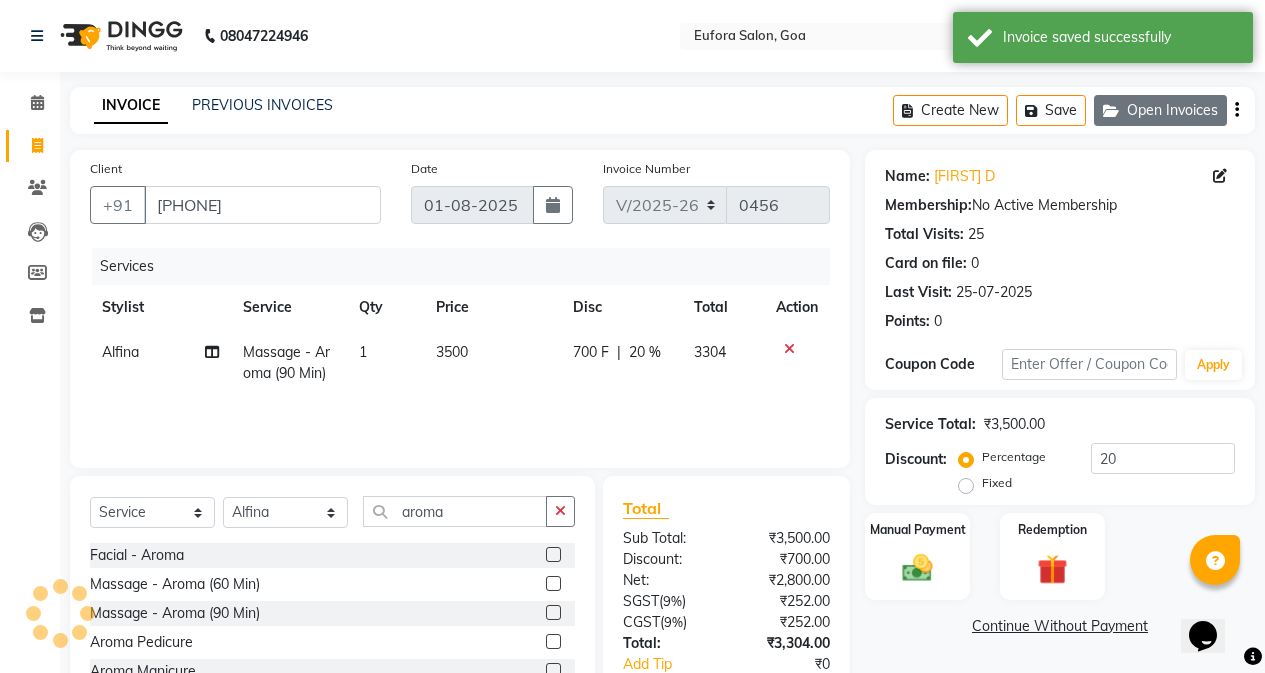 click on "Open Invoices" 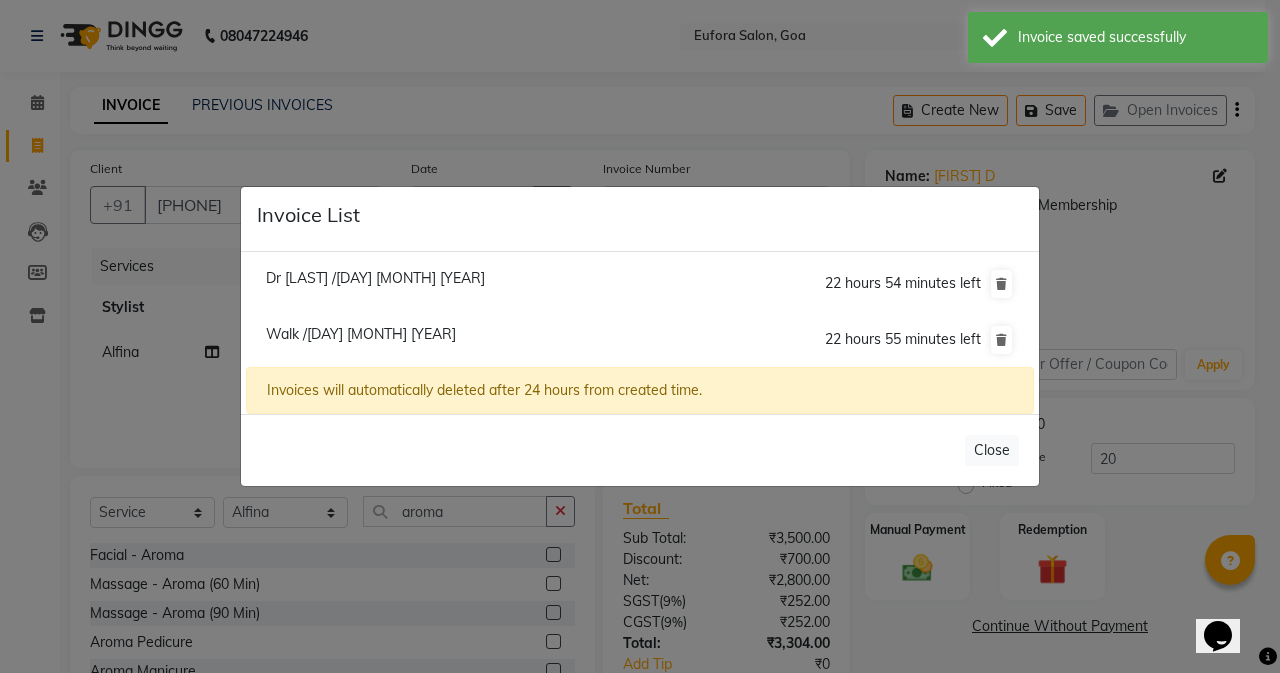 click on "Walk /[DAY] [MONTH] [YEAR]" 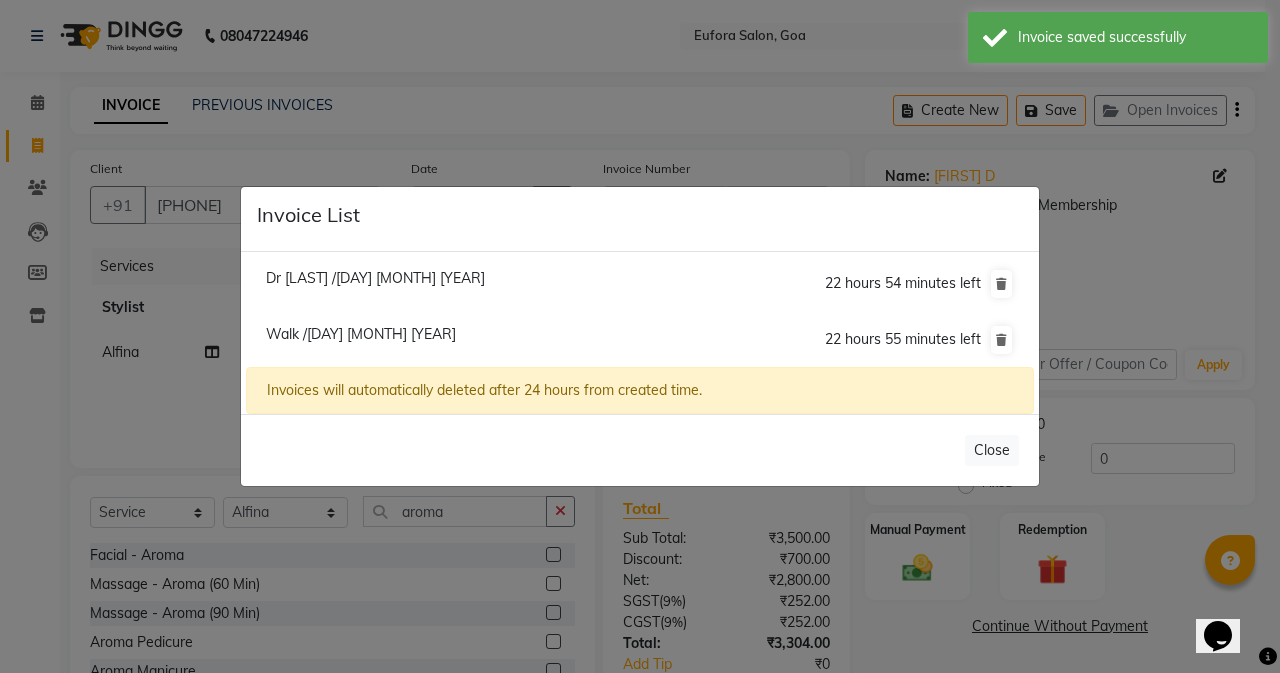 click on "Walk /[DAY] [MONTH] [YEAR]  22 hours 55 minutes left" 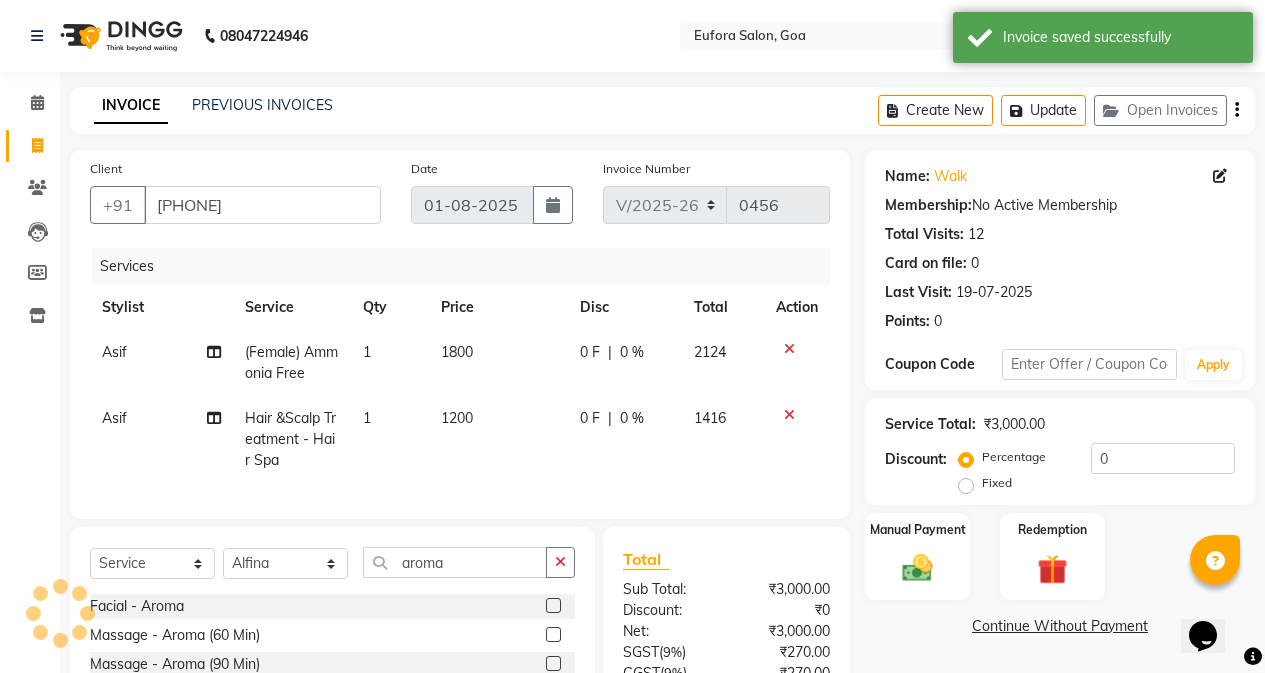 select 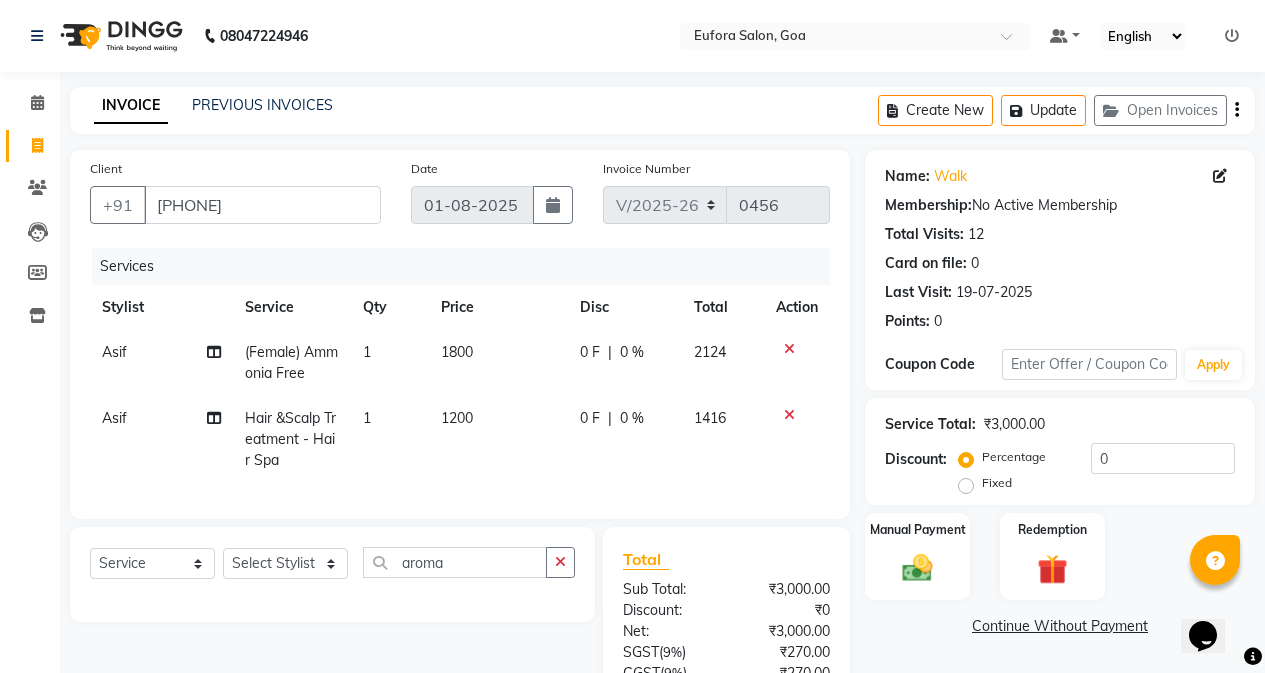 scroll, scrollTop: 193, scrollLeft: 0, axis: vertical 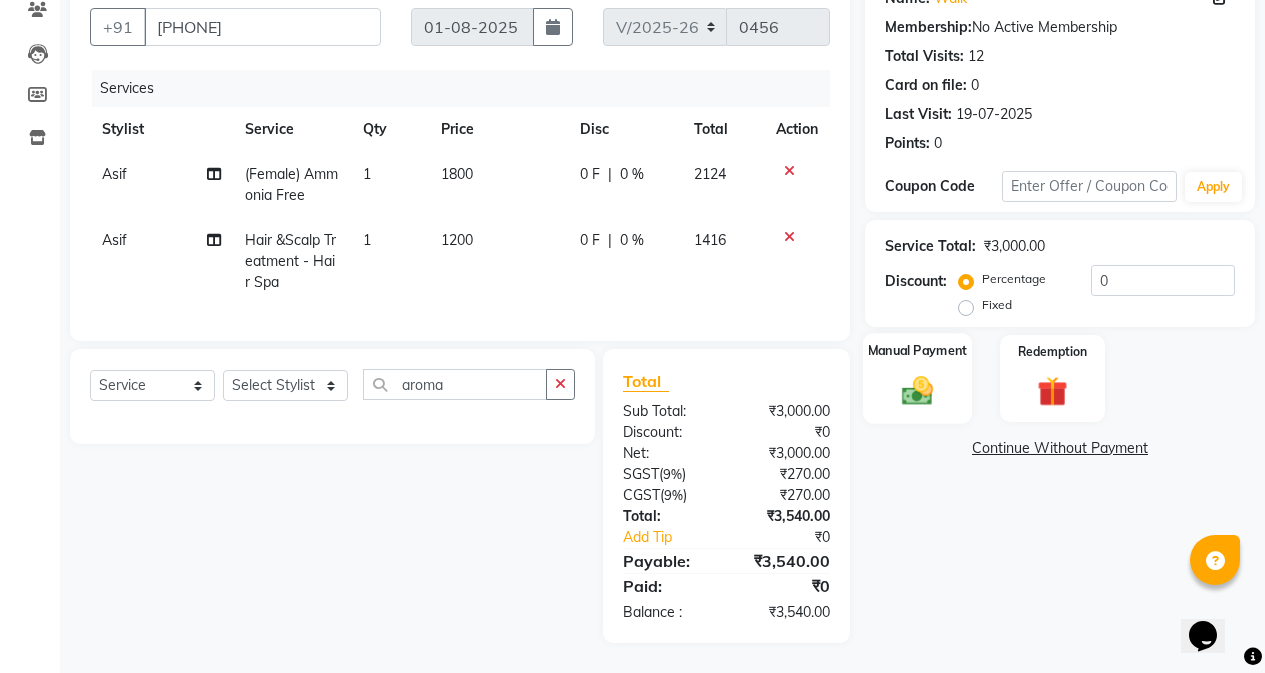 click 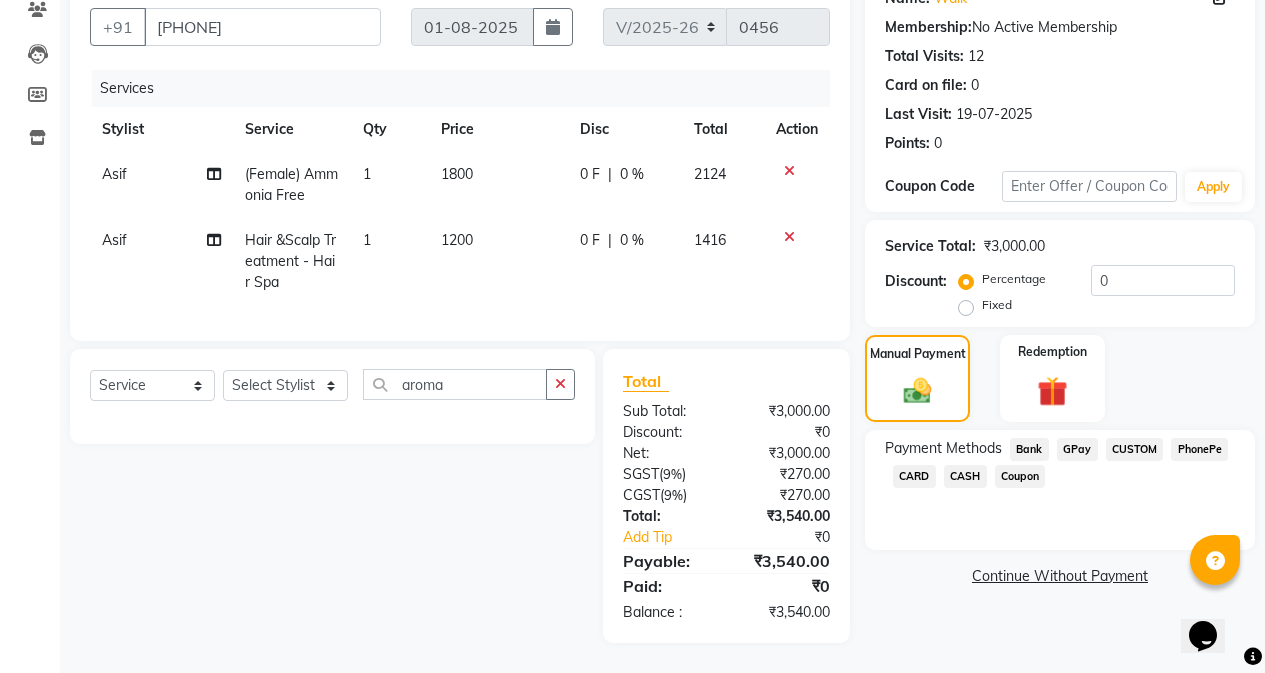 click on "CASH" 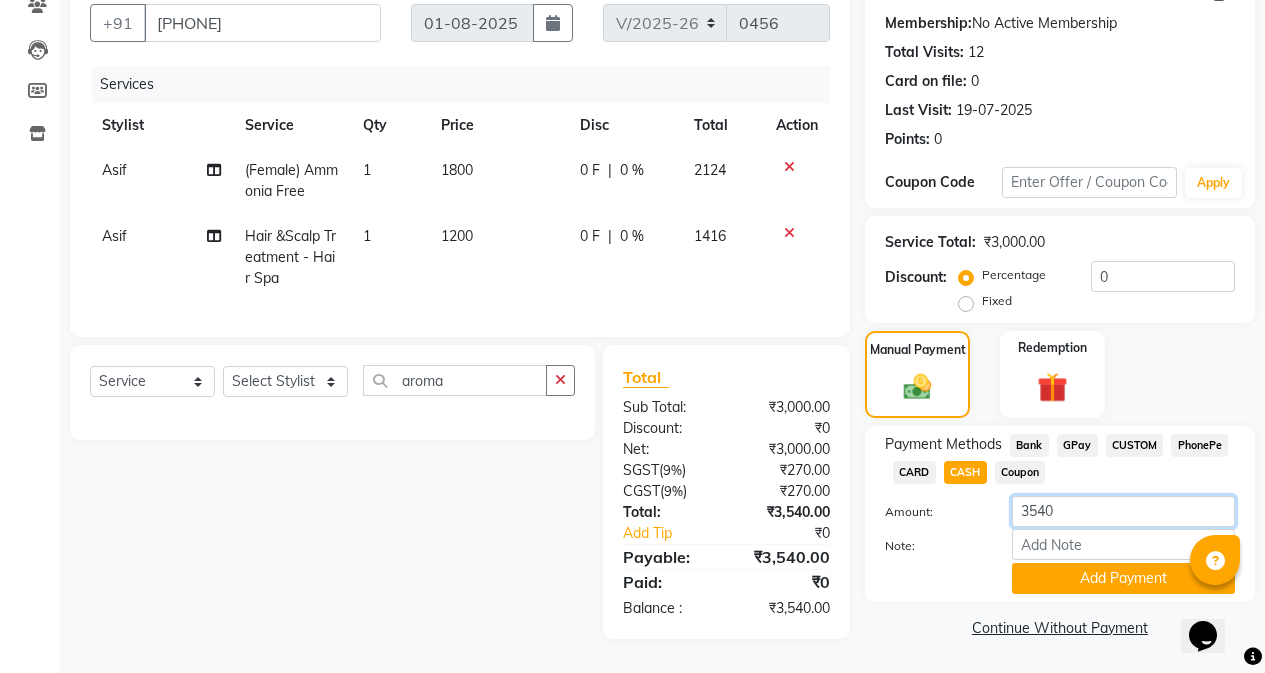 drag, startPoint x: 1071, startPoint y: 504, endPoint x: 932, endPoint y: 522, distance: 140.16063 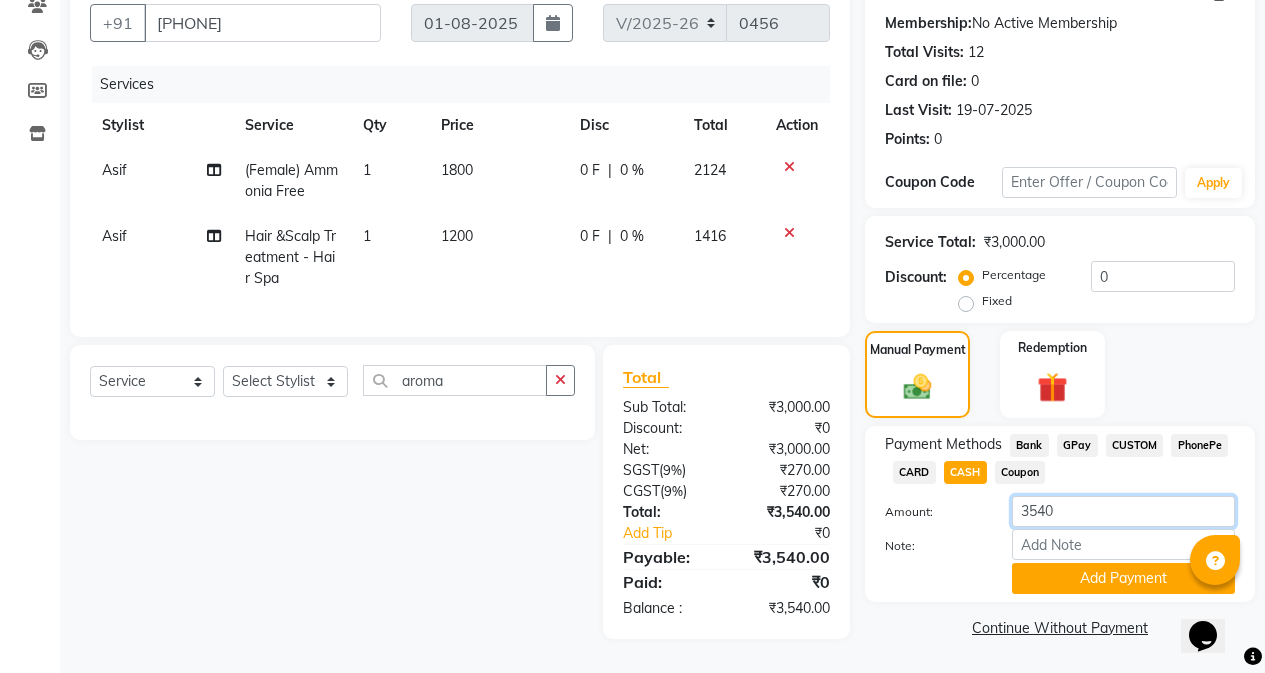click on "Amount: 3540 Note: Add Payment" 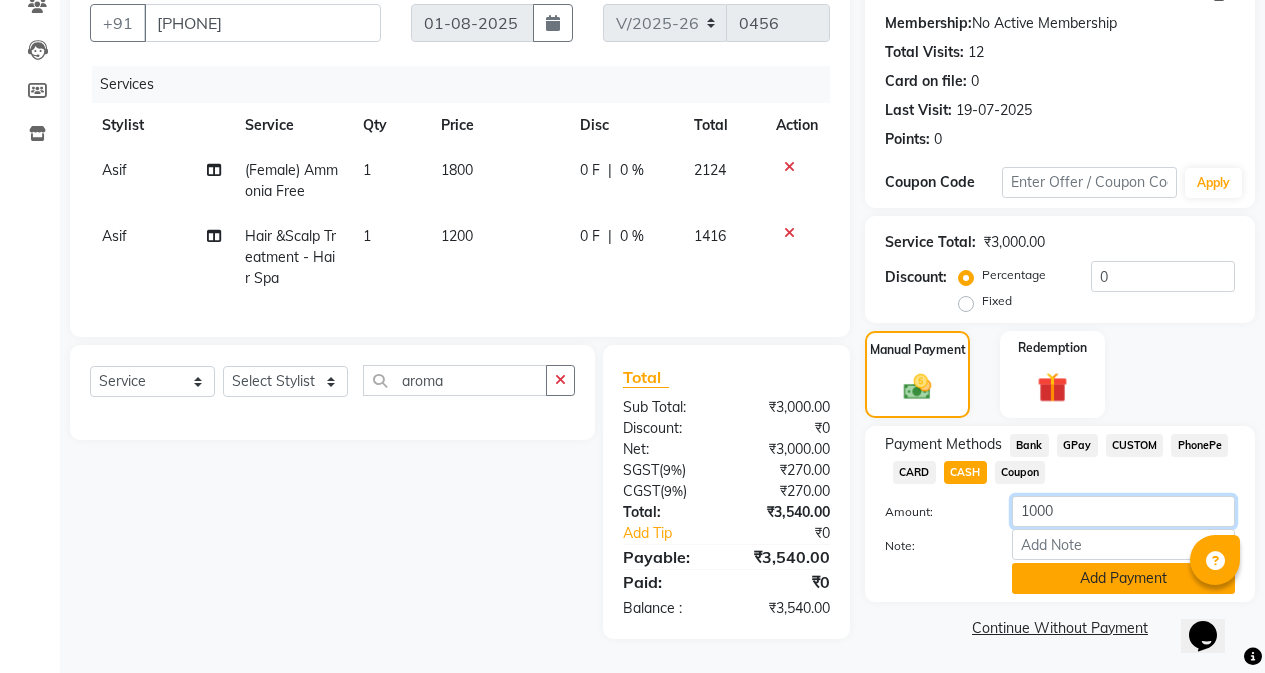 type on "1000" 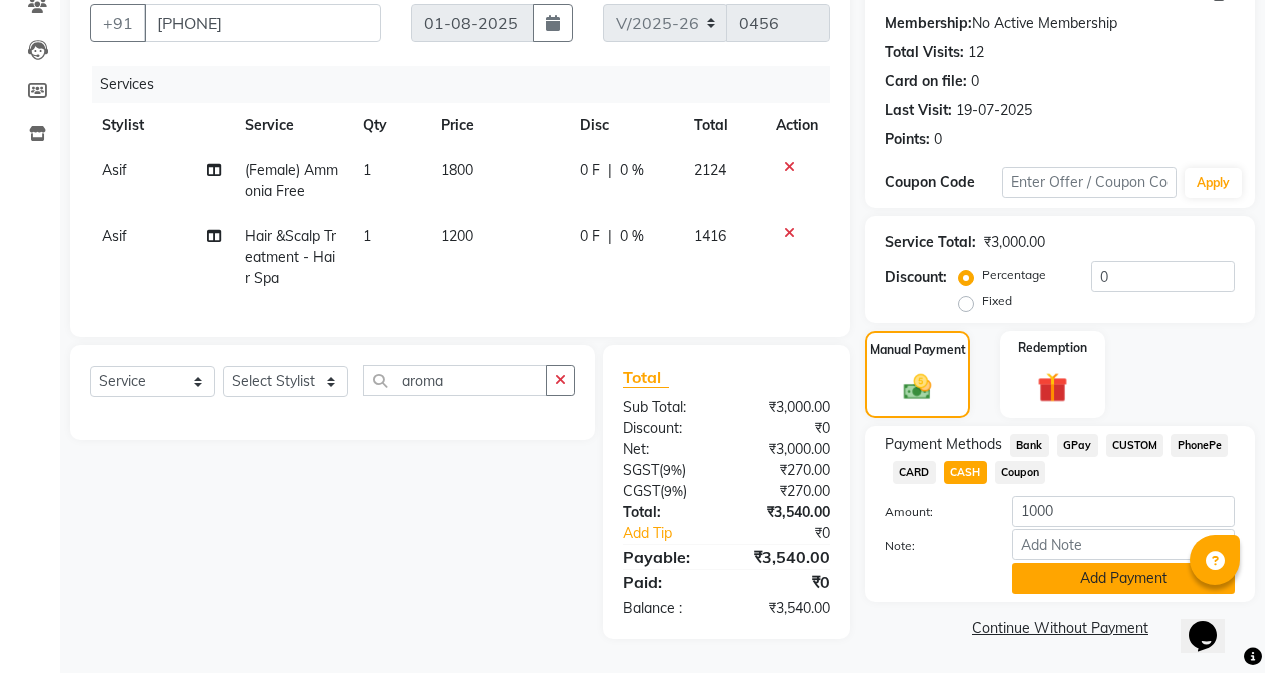 click on "Add Payment" 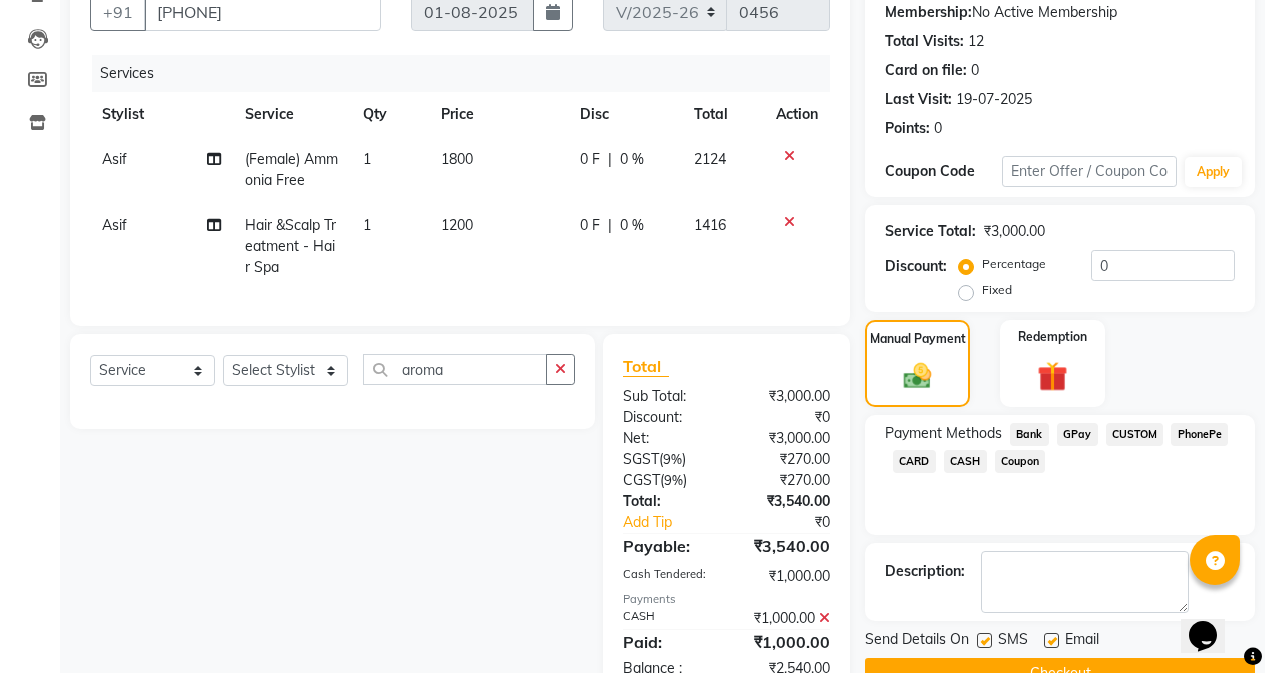 click on "CARD" 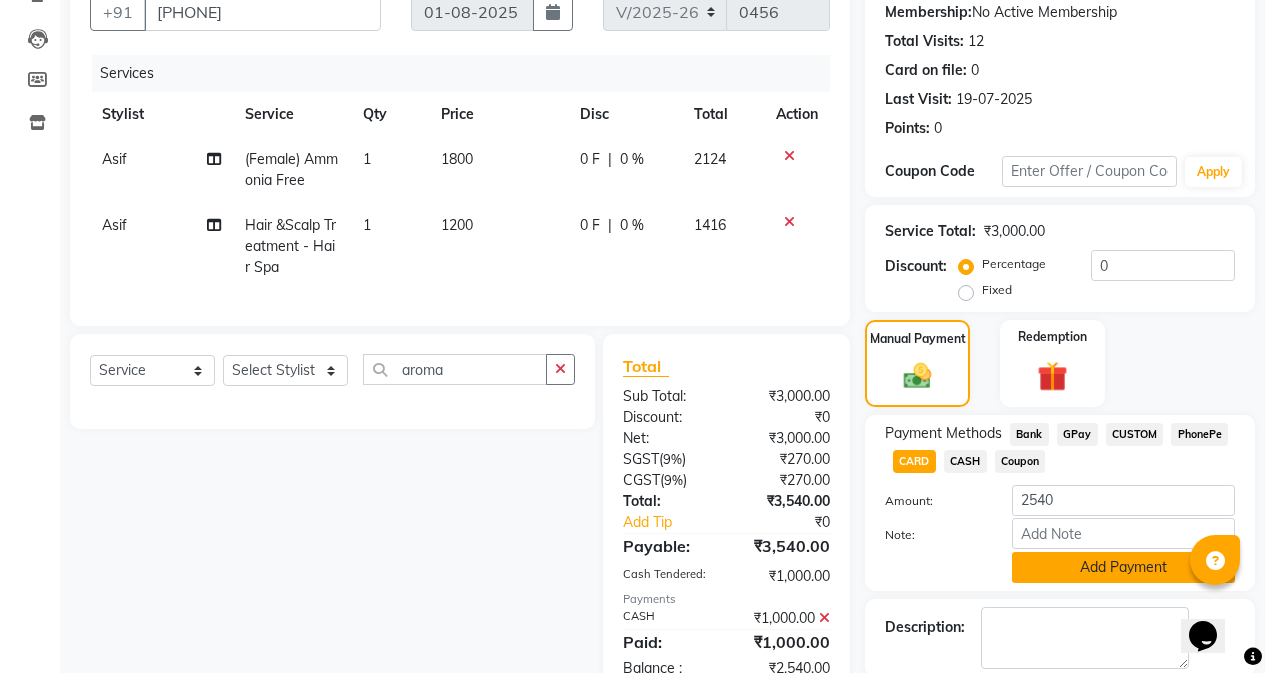 click on "Add Payment" 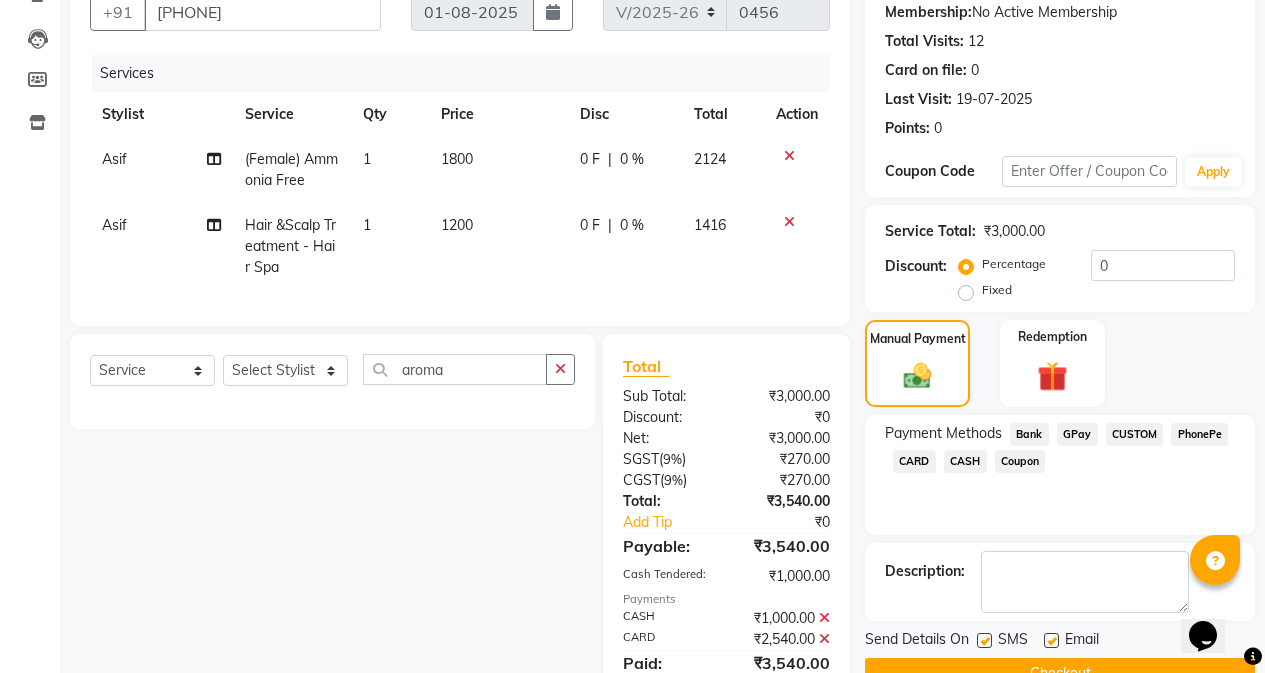 scroll, scrollTop: 285, scrollLeft: 0, axis: vertical 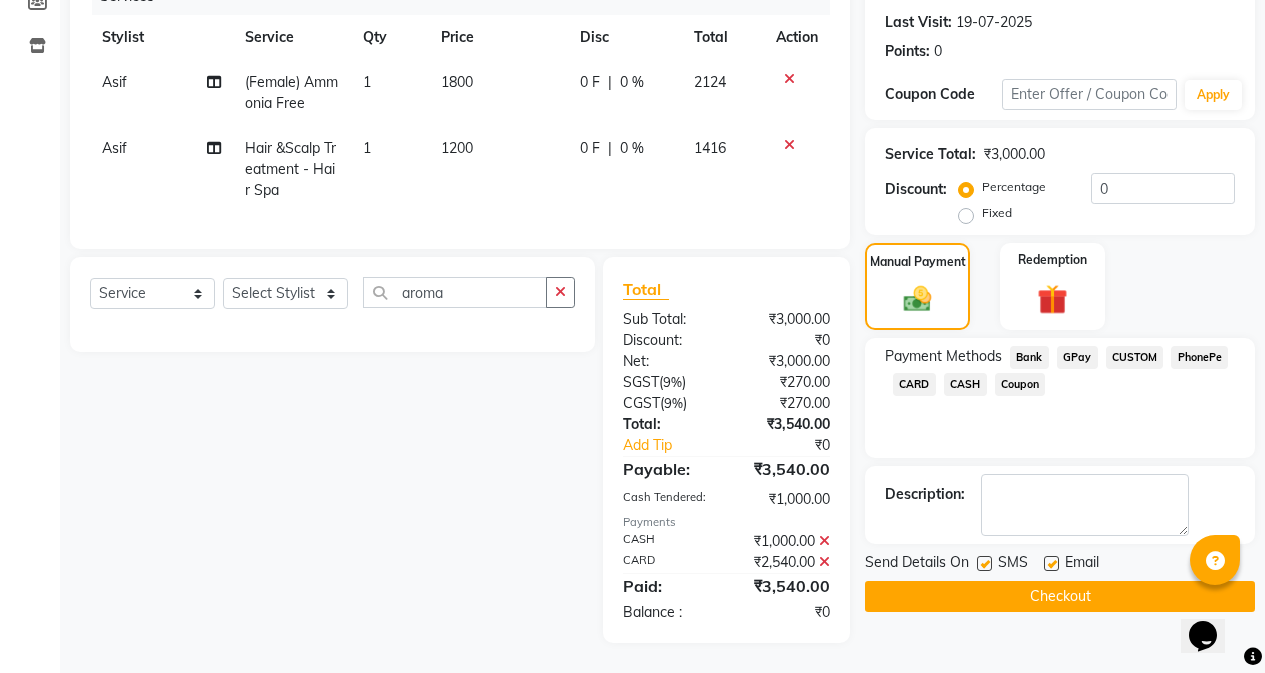 click 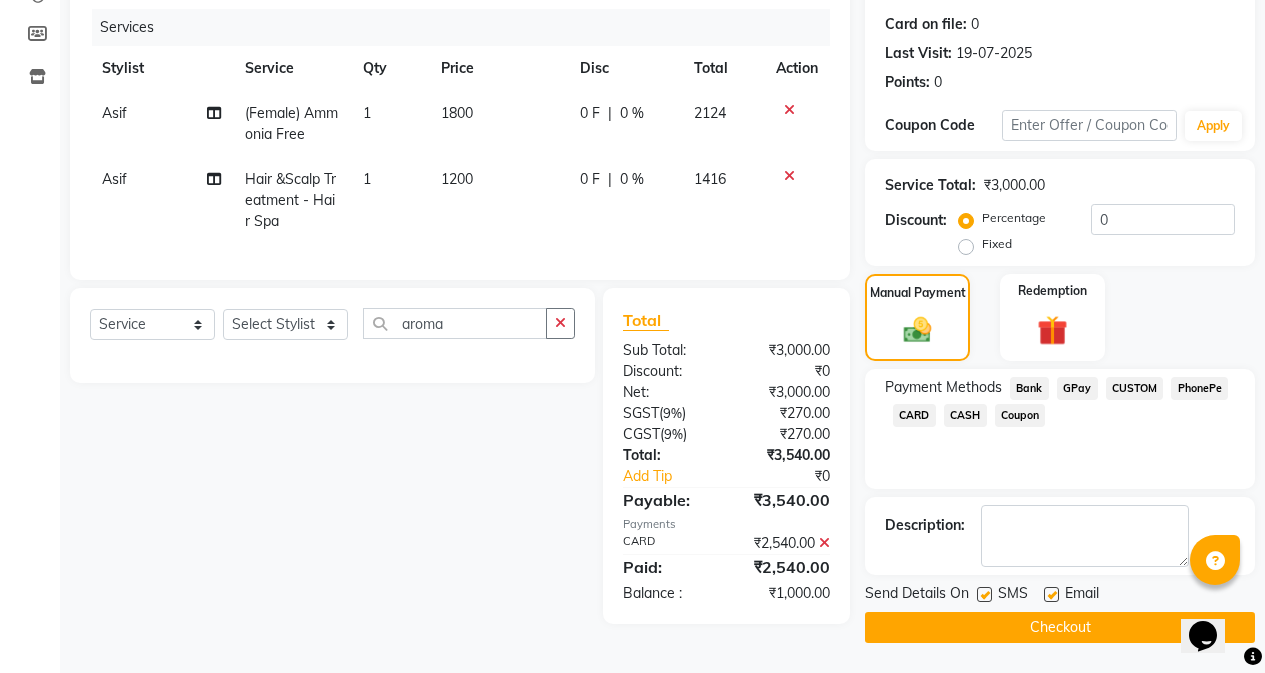 click 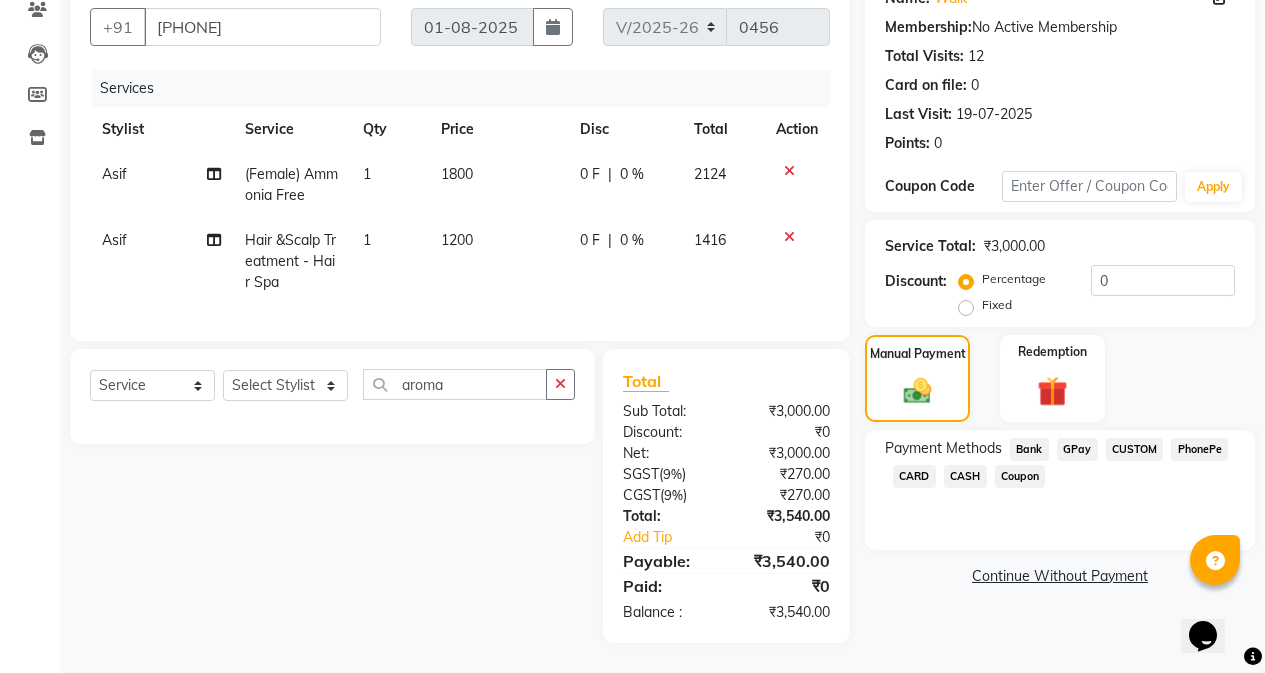 scroll, scrollTop: 193, scrollLeft: 0, axis: vertical 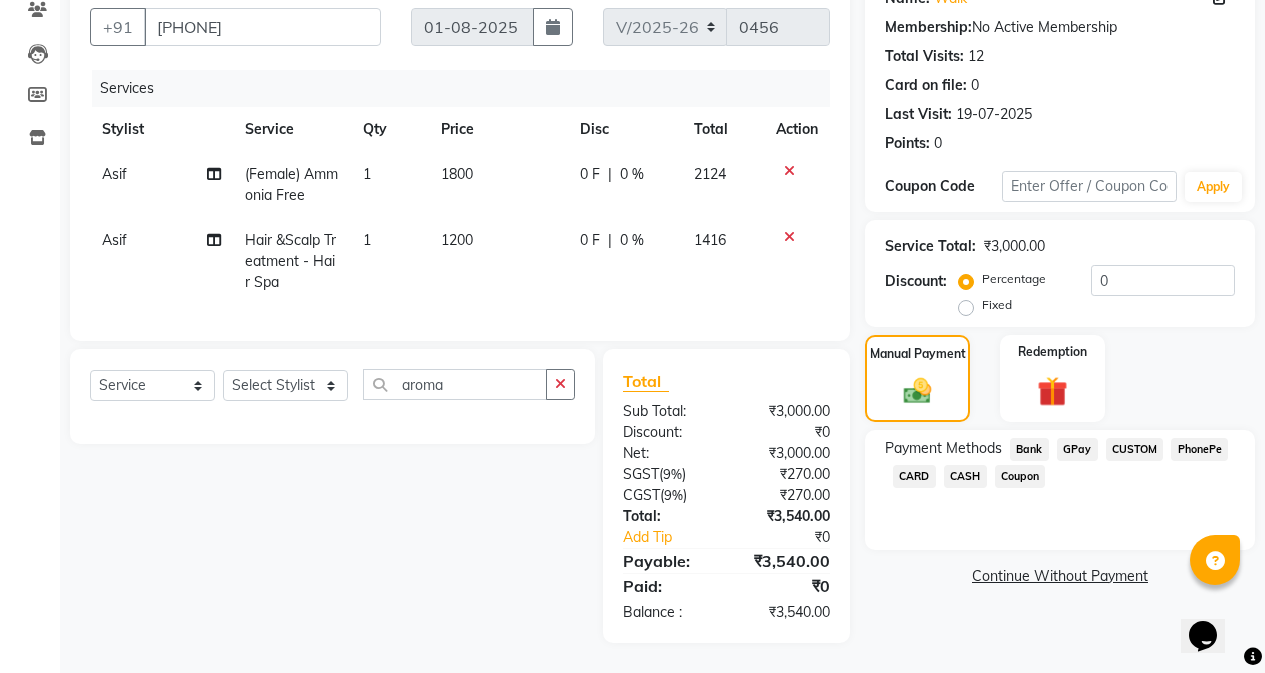 click on "CARD" 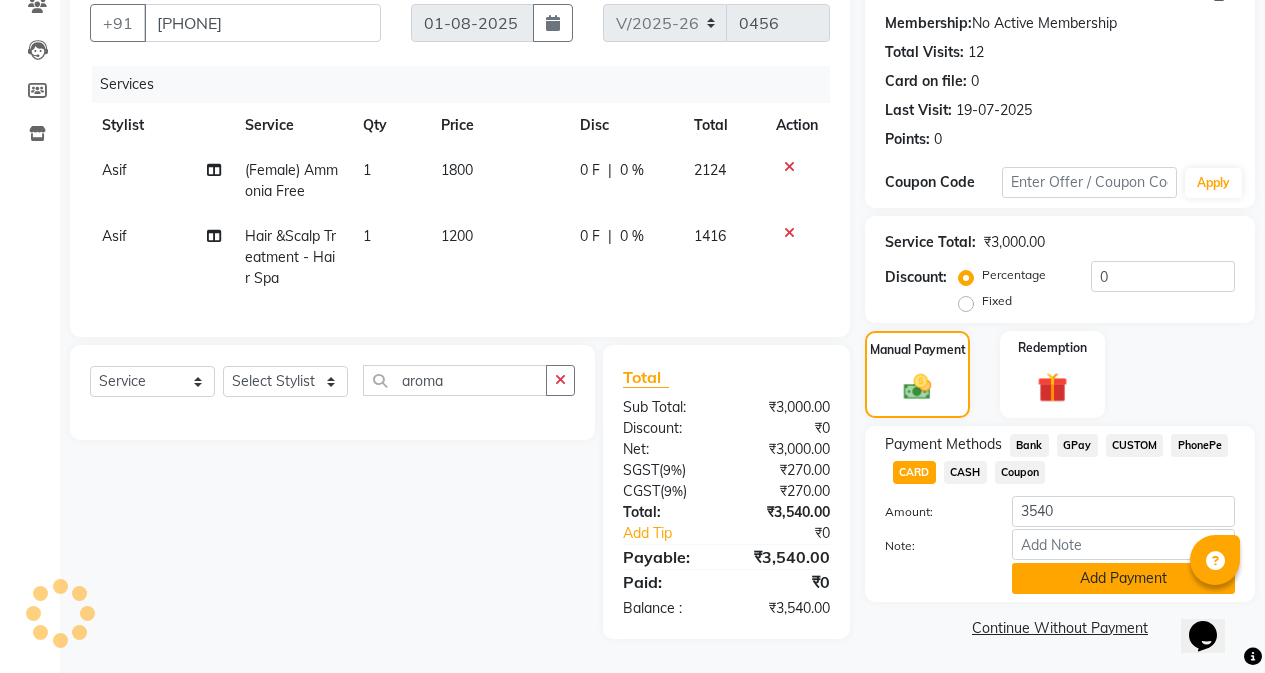 click on "Add Payment" 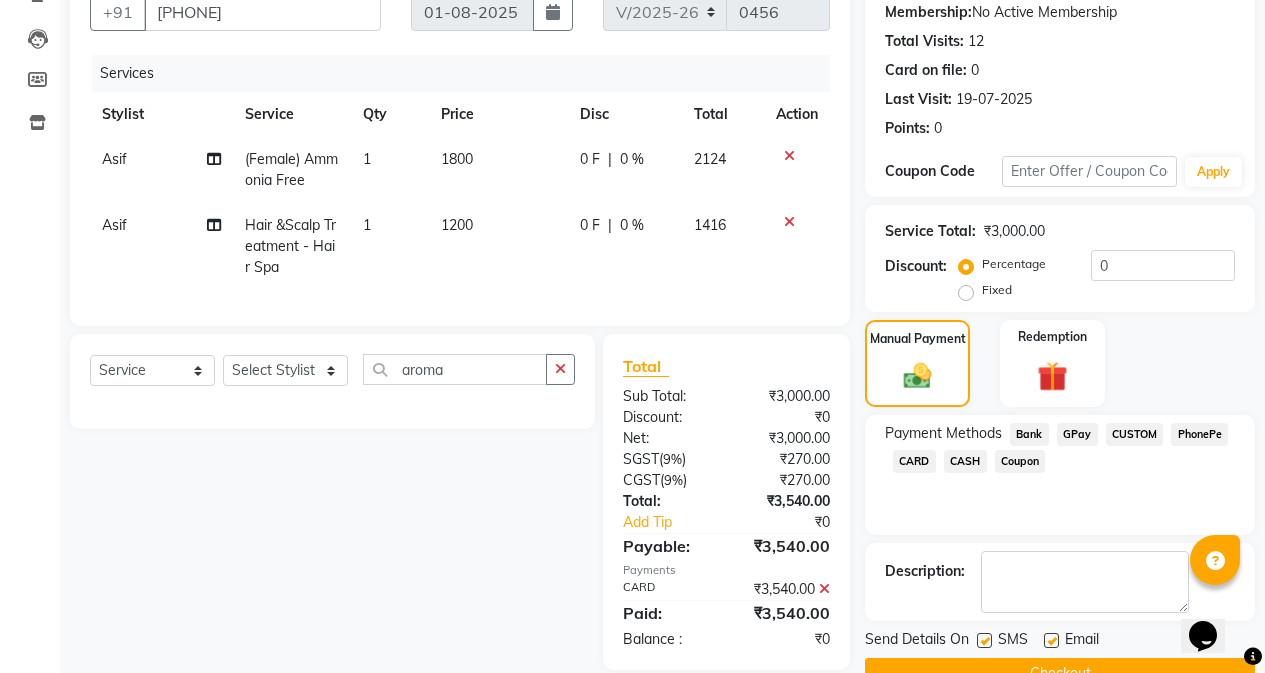 scroll, scrollTop: 239, scrollLeft: 0, axis: vertical 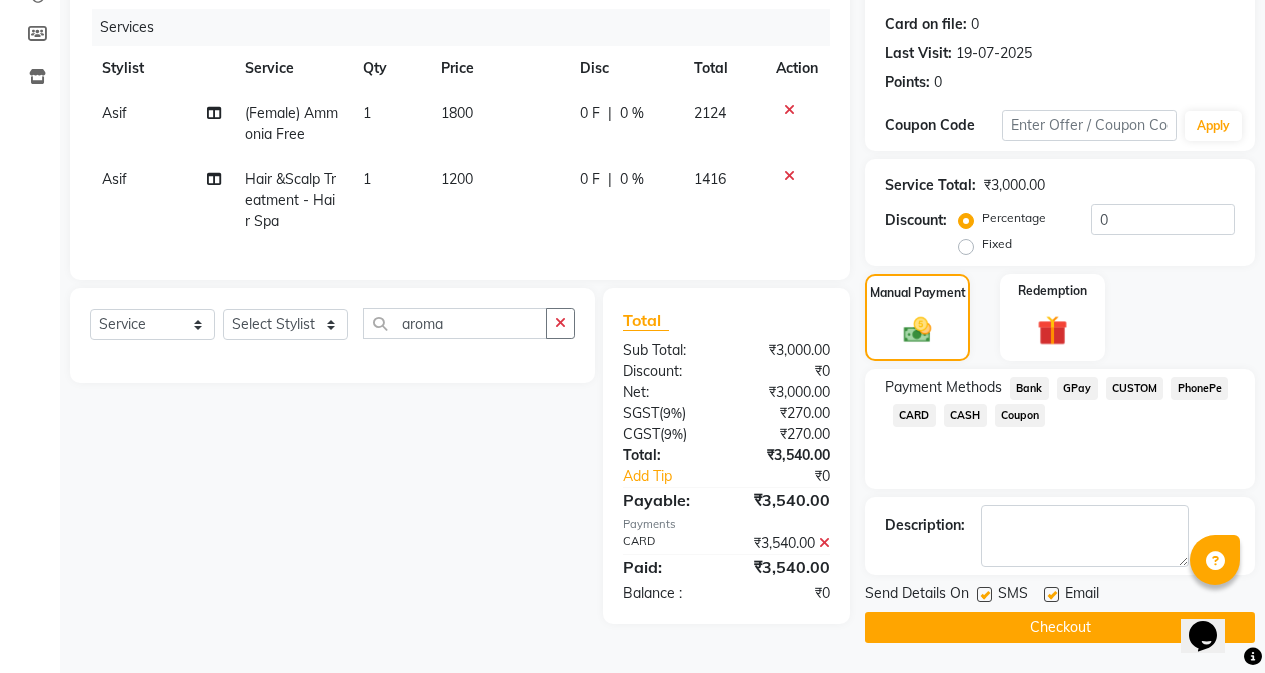 click on "Checkout" 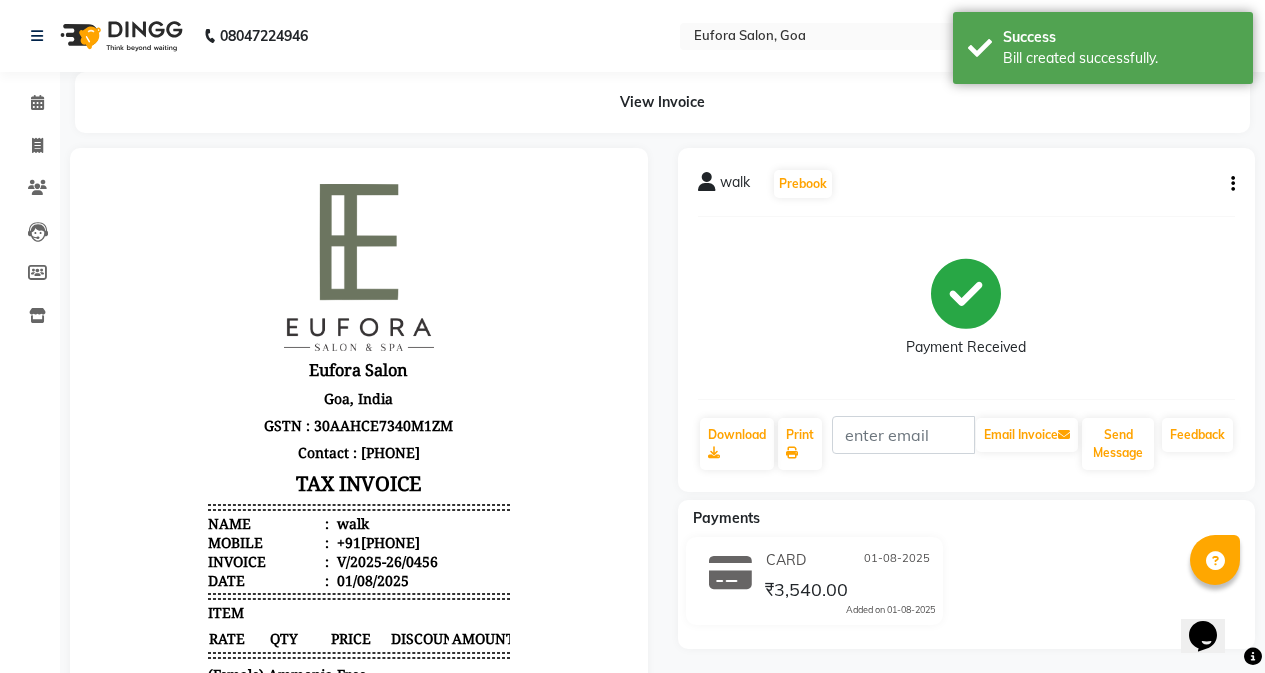 scroll, scrollTop: 0, scrollLeft: 0, axis: both 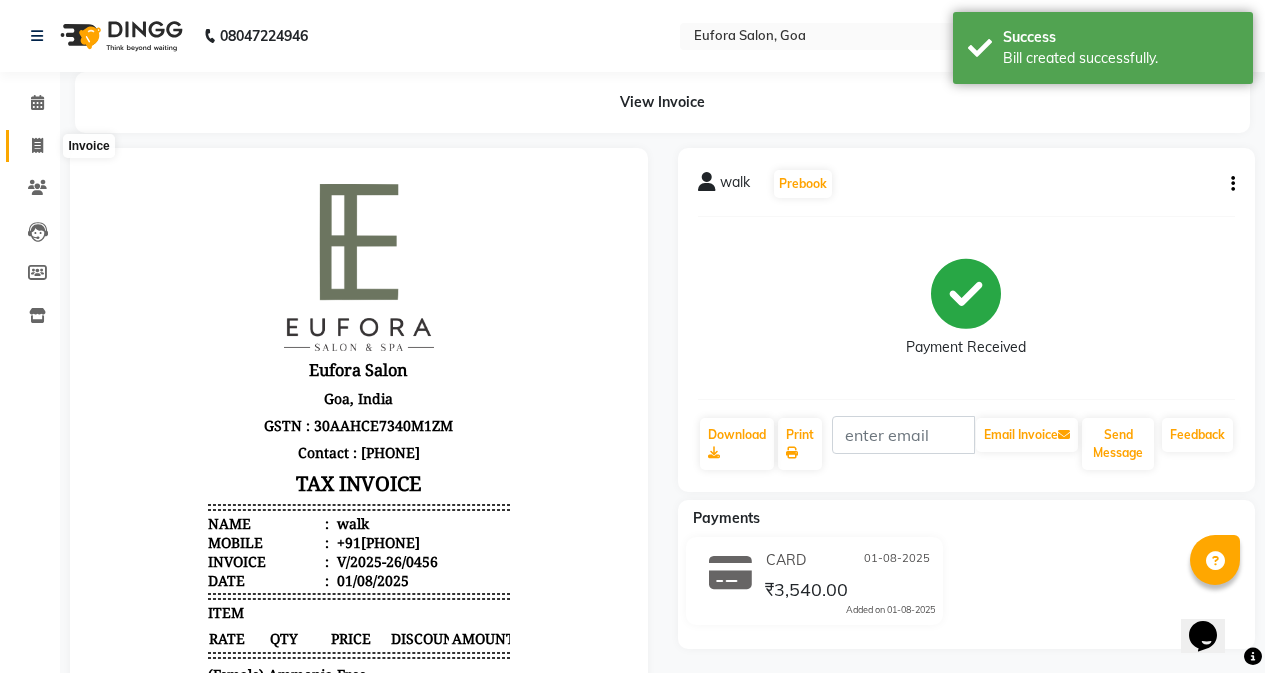 click 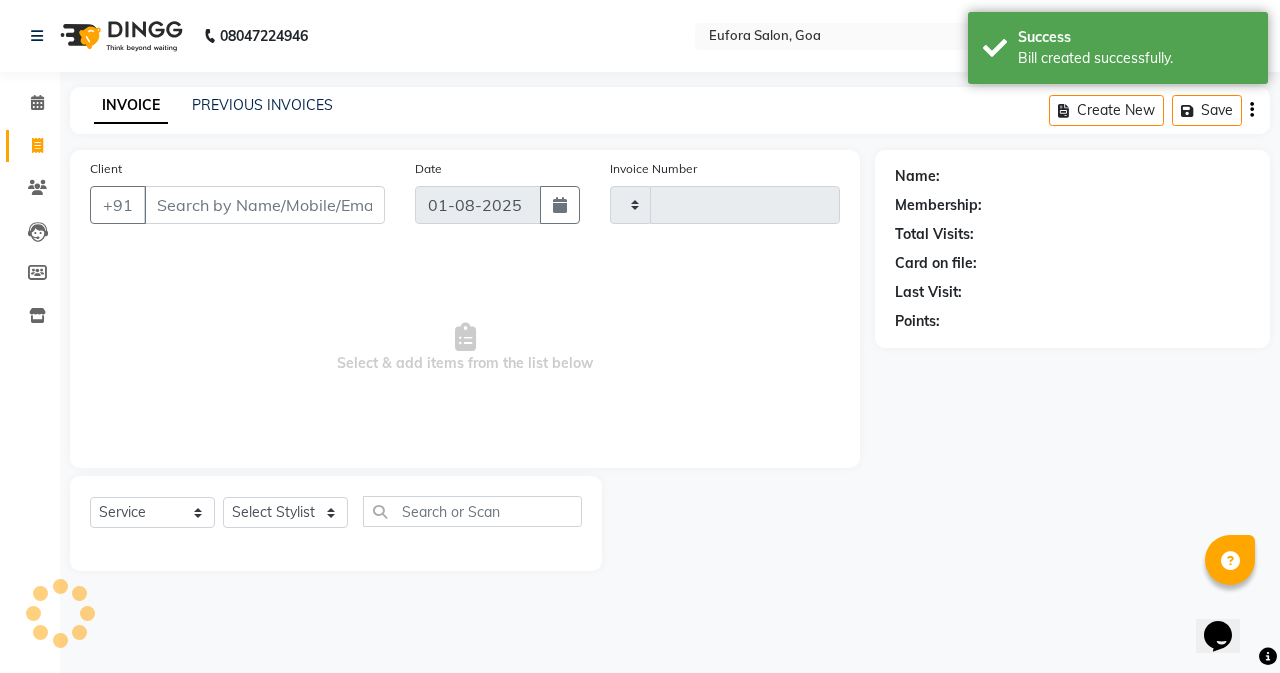 type on "0457" 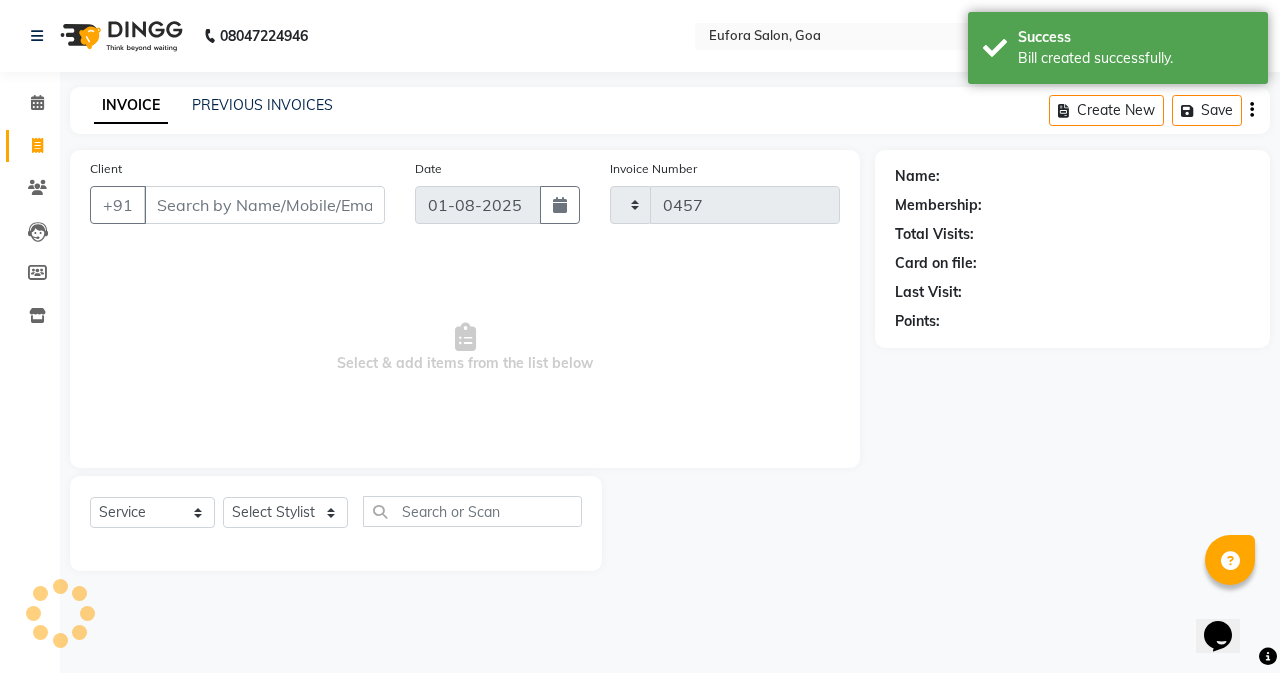 select on "6684" 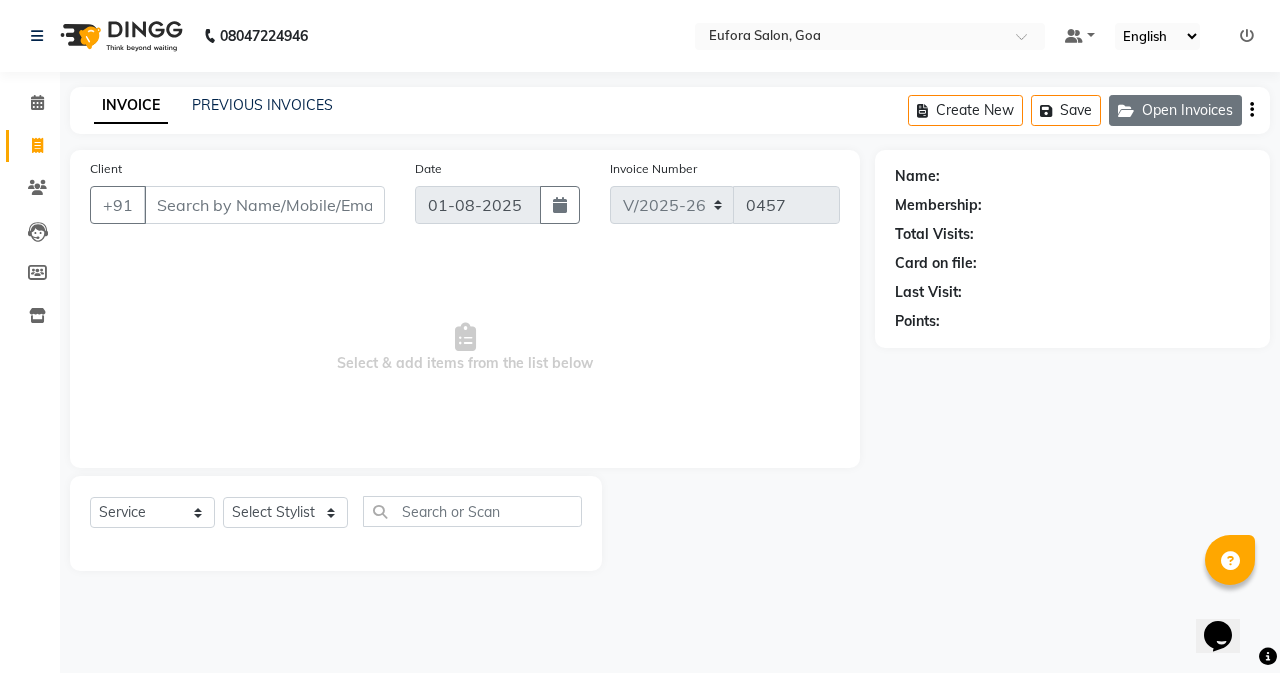 click on "Open Invoices" 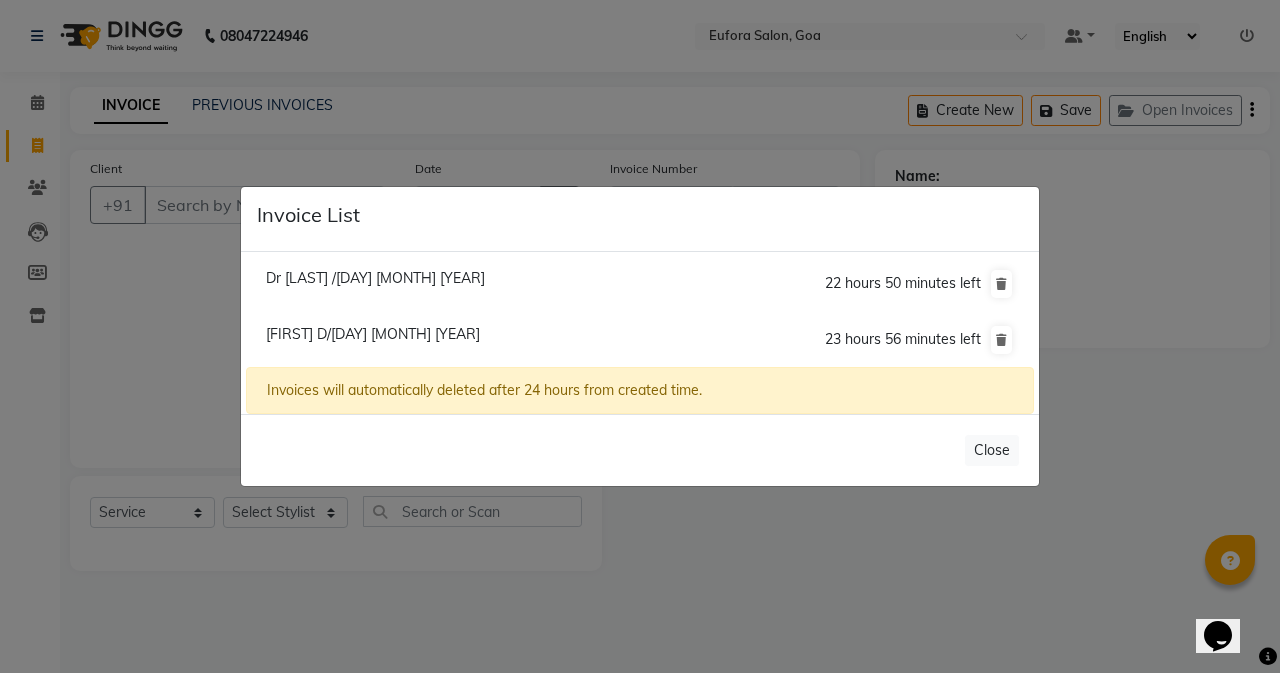 click on "Dr [LAST] /[DAY] [MONTH] [YEAR]" 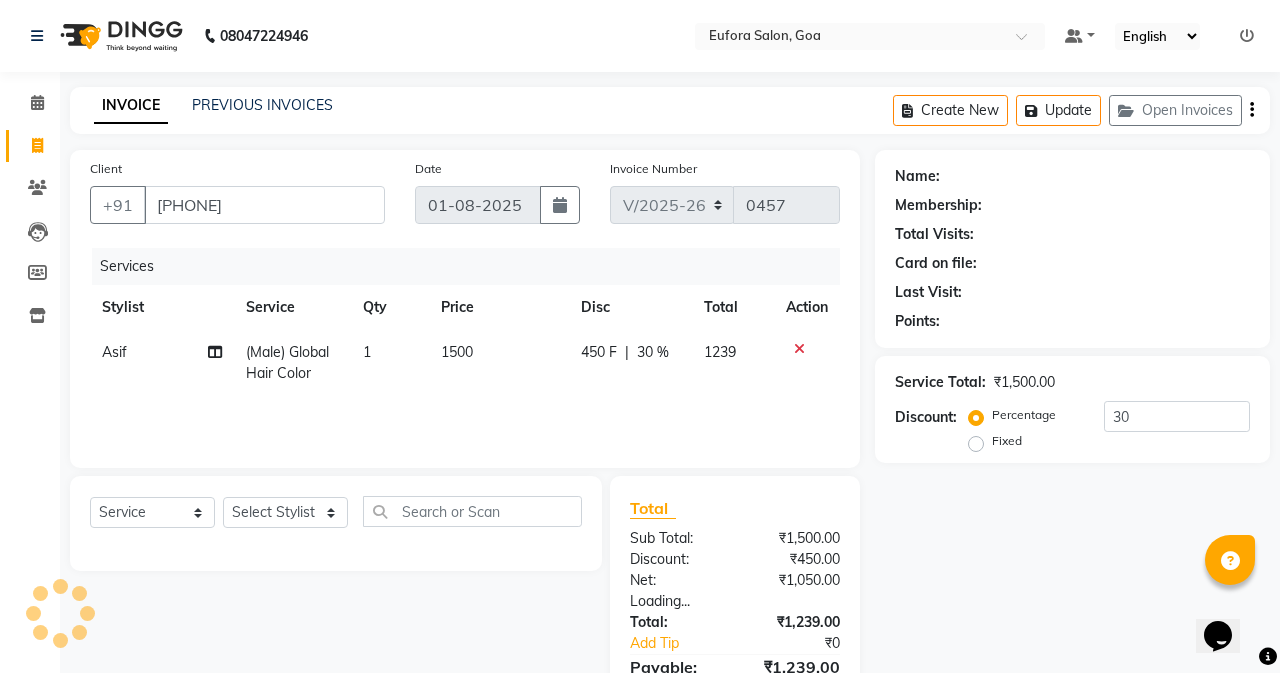 click on "Dr [LAST] /[DAY] [MONTH] [YEAR]  22 hours 50 minutes left  [FIRST] D/[DAY] [MONTH] [YEAR]  23 hours 56 minutes left" 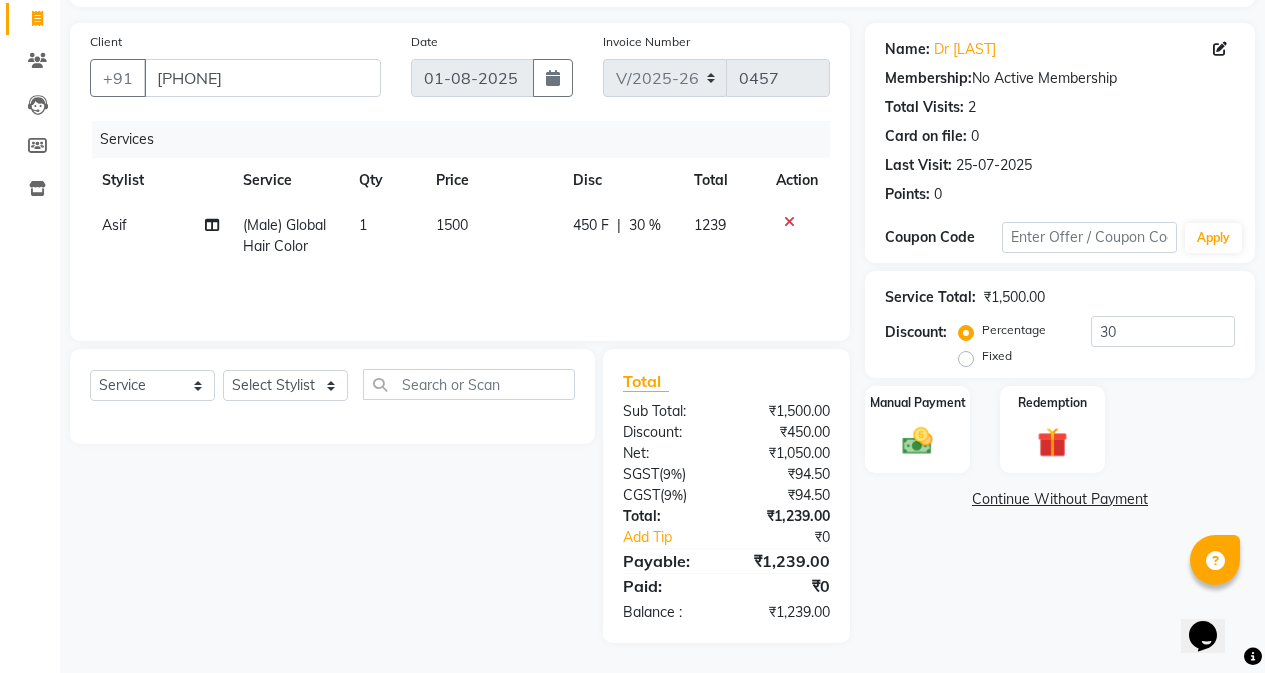scroll, scrollTop: 0, scrollLeft: 0, axis: both 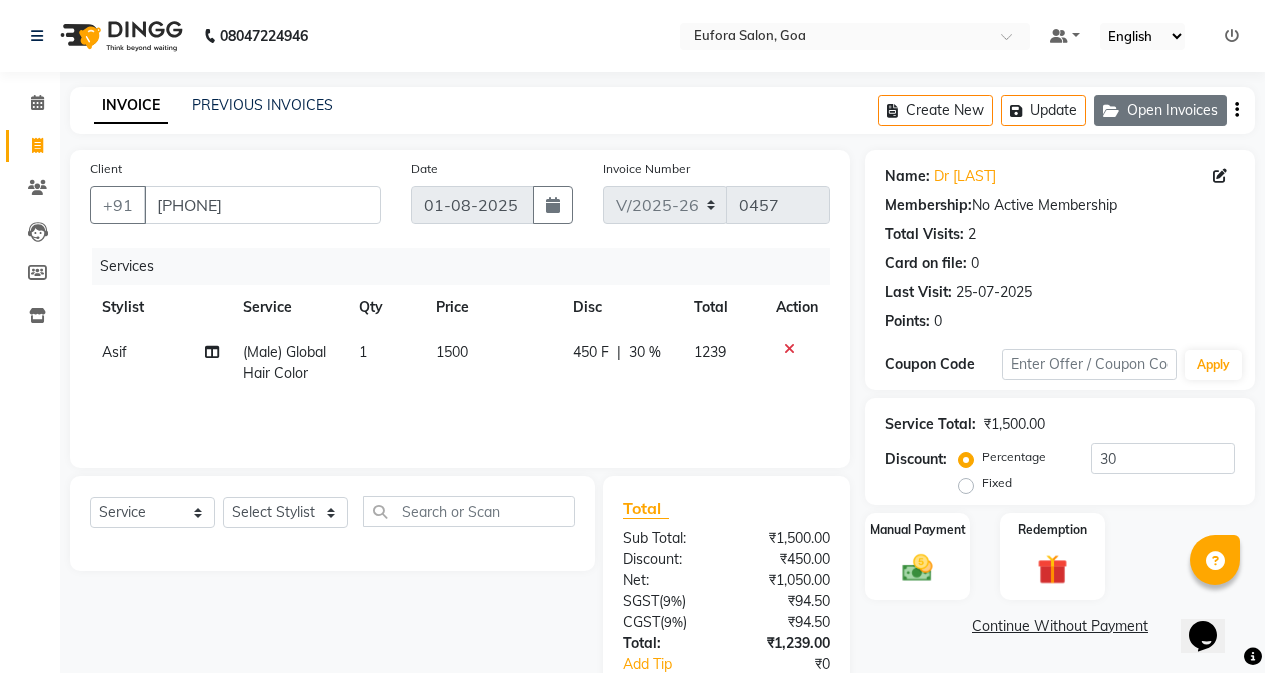 click on "Open Invoices" 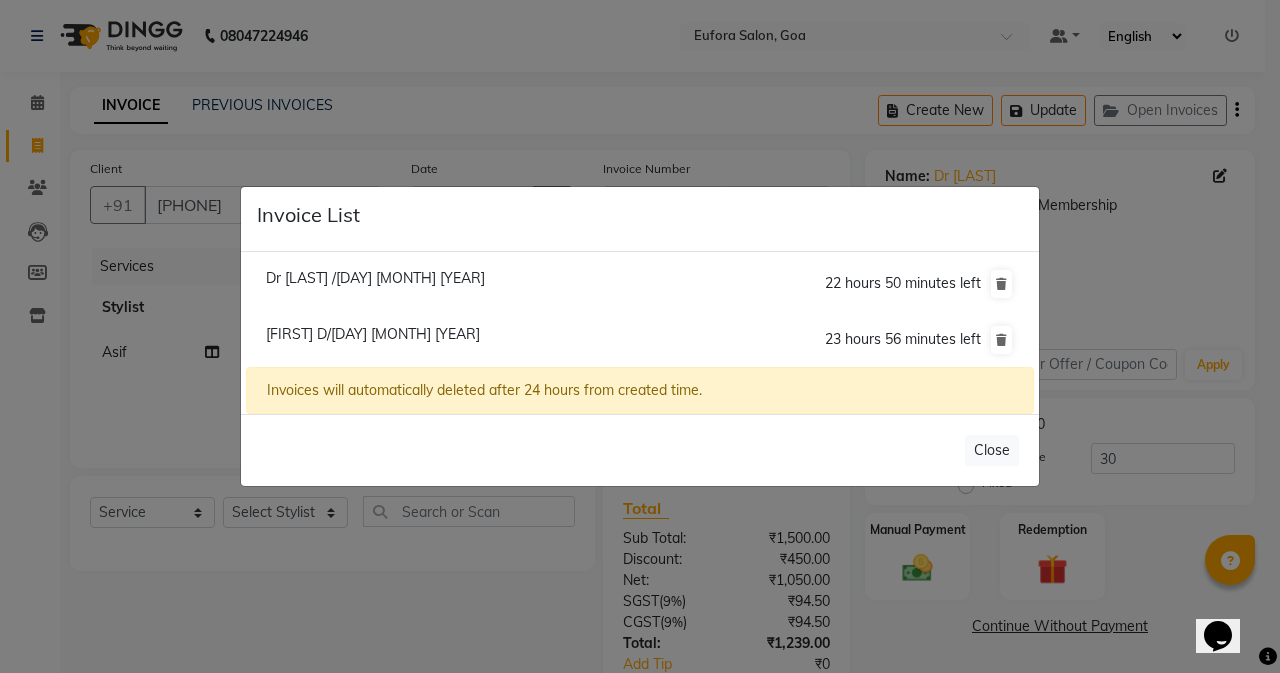 click on "[FIRST] D/[DAY] [MONTH] [YEAR]" 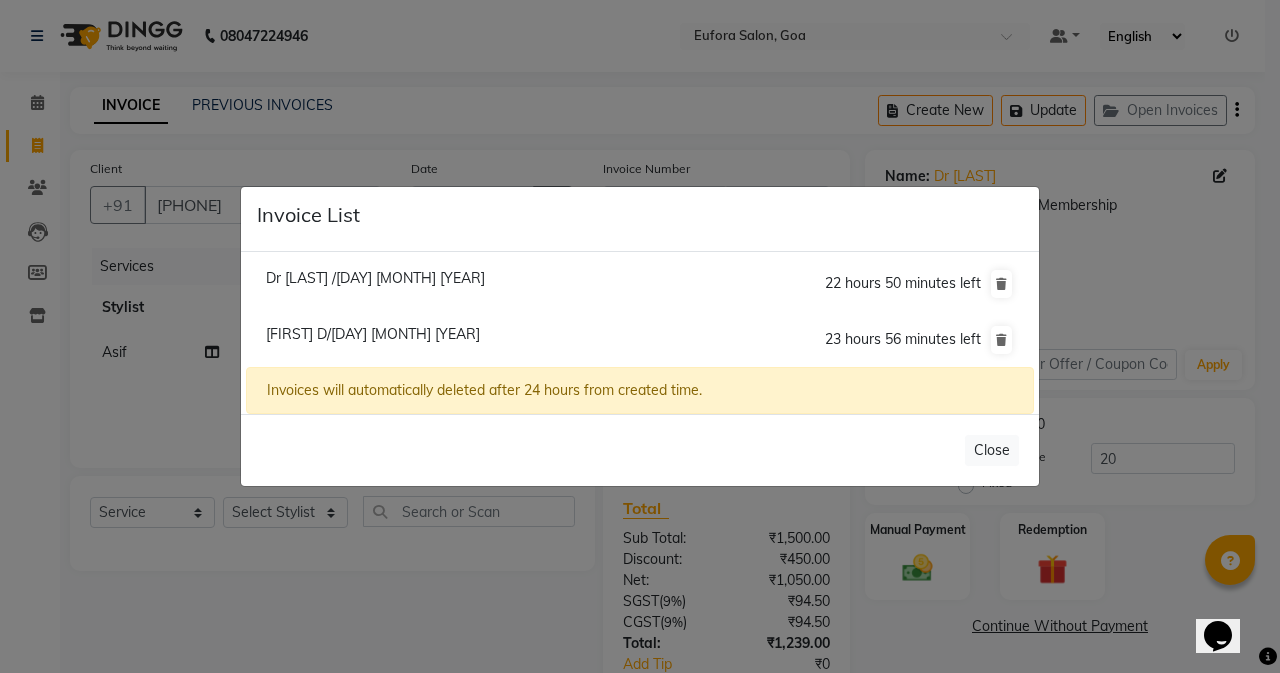 click on "[FIRST] D/[DAY] [MONTH] [YEAR]  23 hours 56 minutes left" 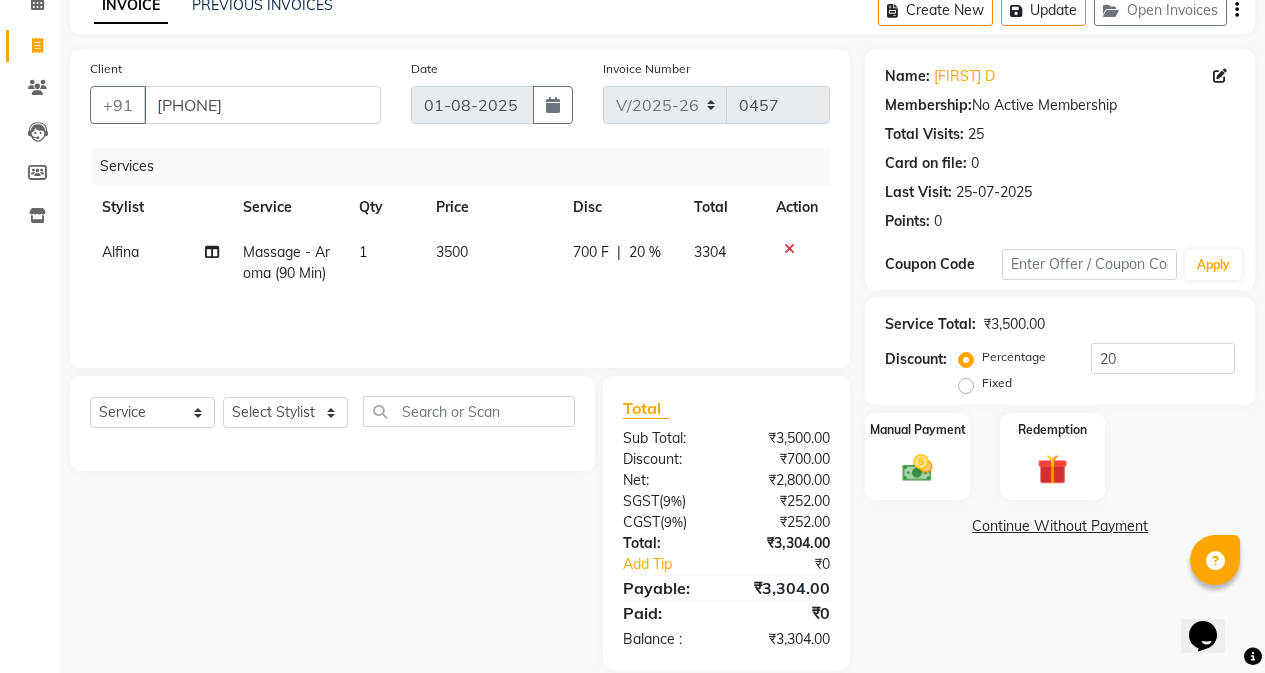 scroll, scrollTop: 127, scrollLeft: 0, axis: vertical 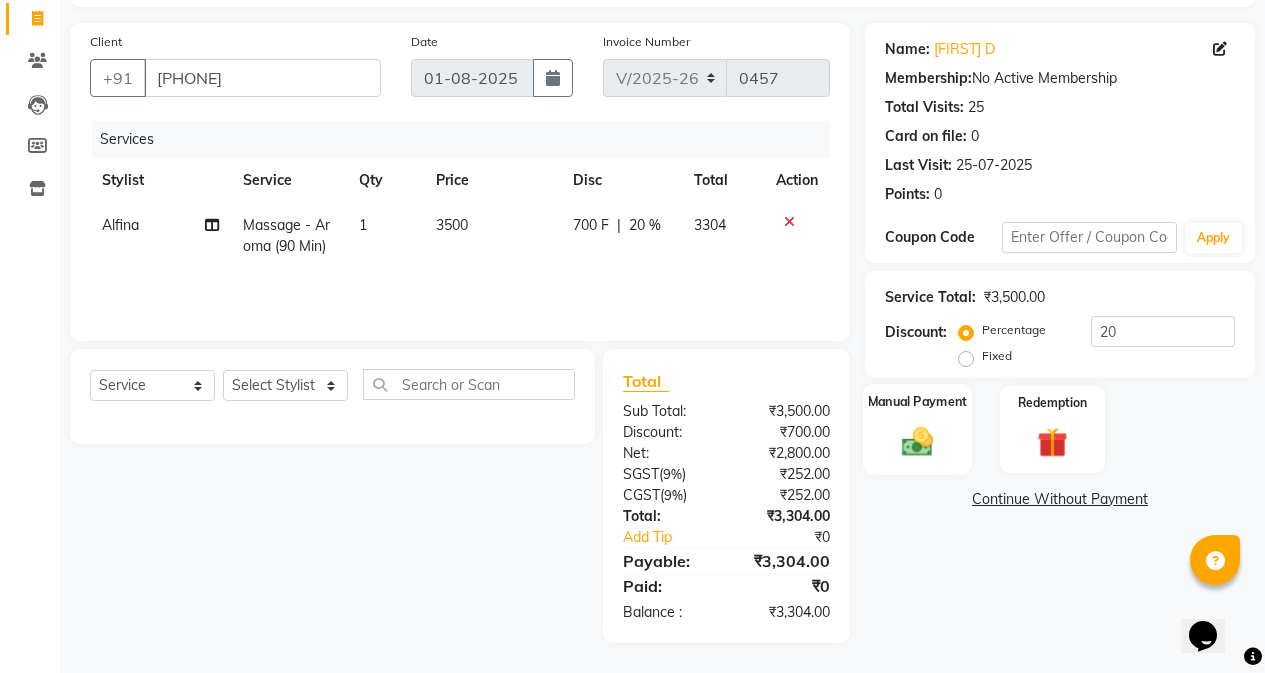 click on "Manual Payment" 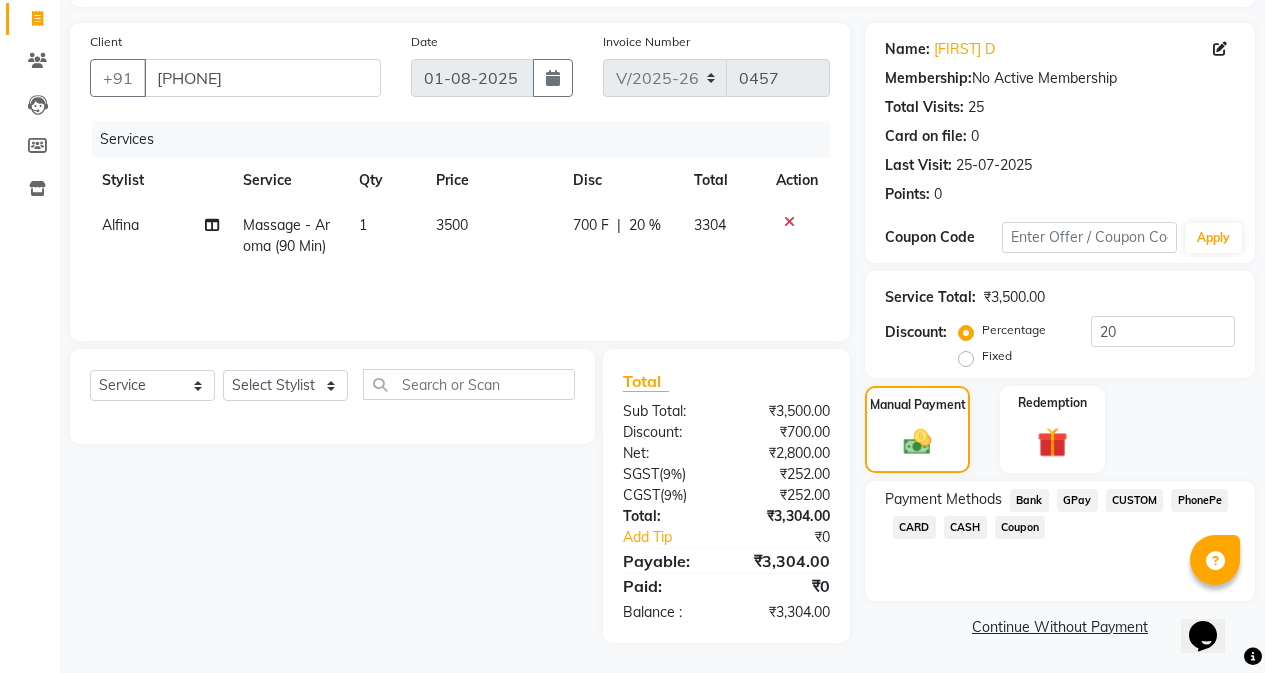 click on "CARD" 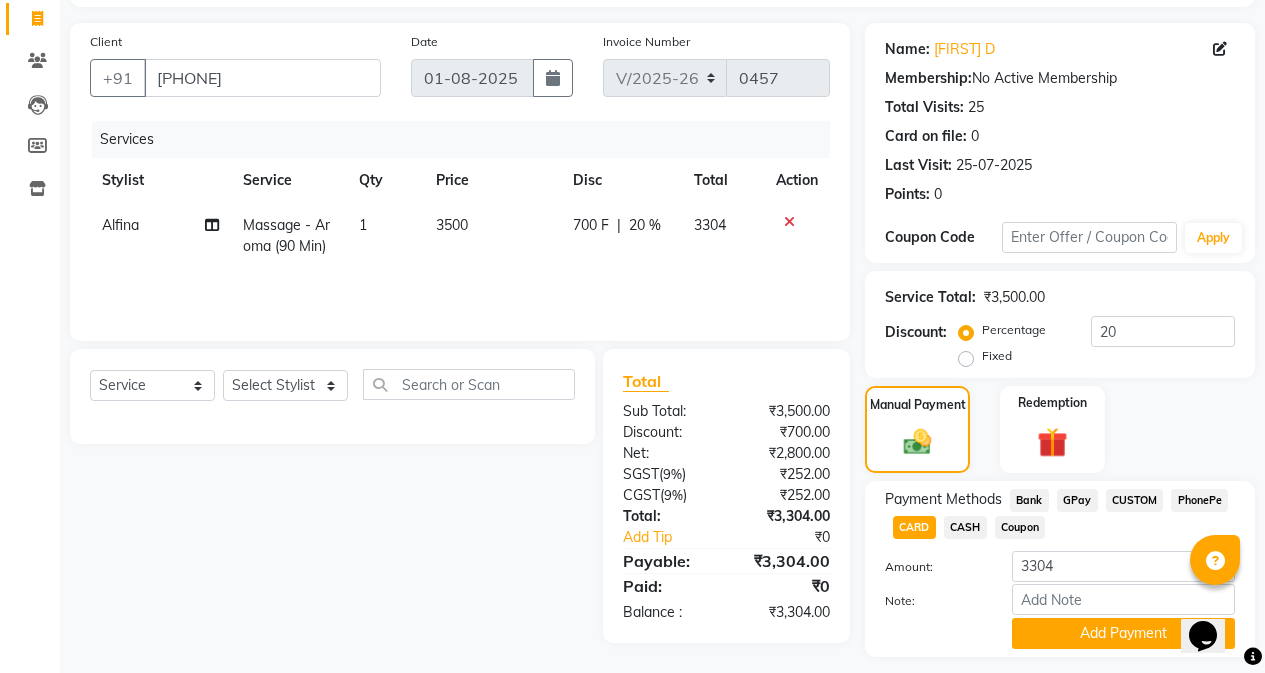 click on "Payment Methods  Bank   GPay   CUSTOM   PhonePe   CARD   CASH   Coupon  Amount: 3304 Note: Add Payment" 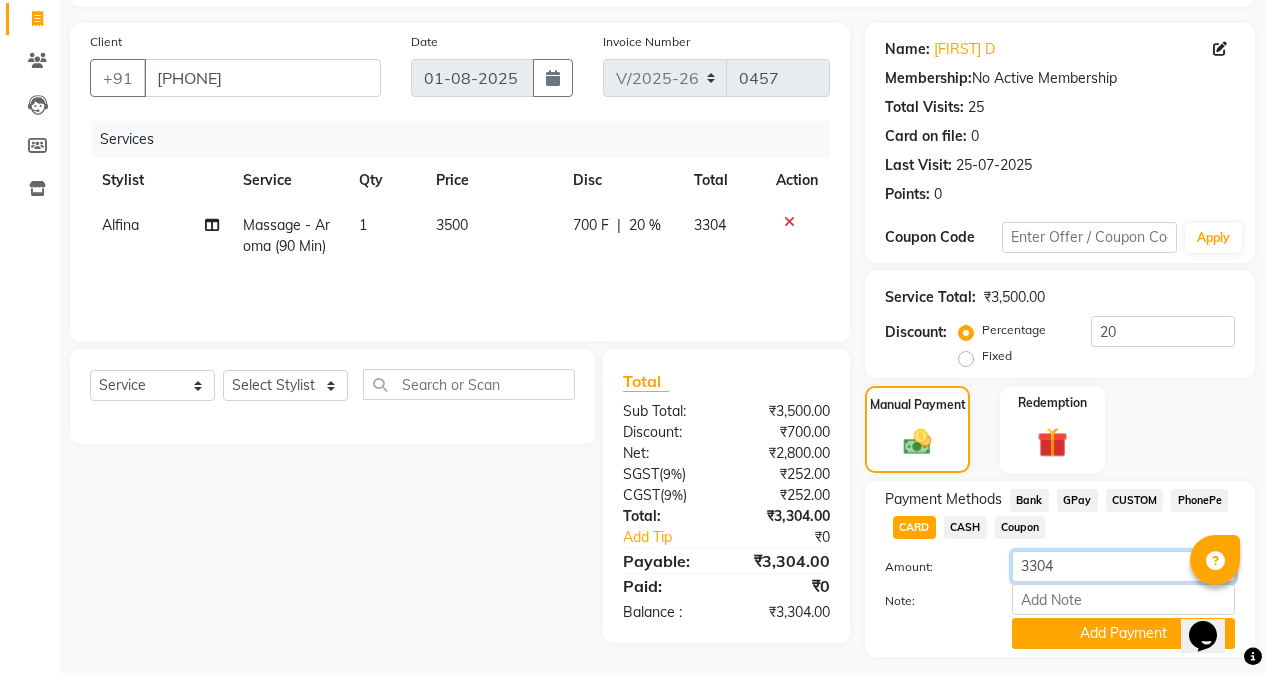 drag, startPoint x: 1069, startPoint y: 555, endPoint x: 888, endPoint y: 557, distance: 181.01105 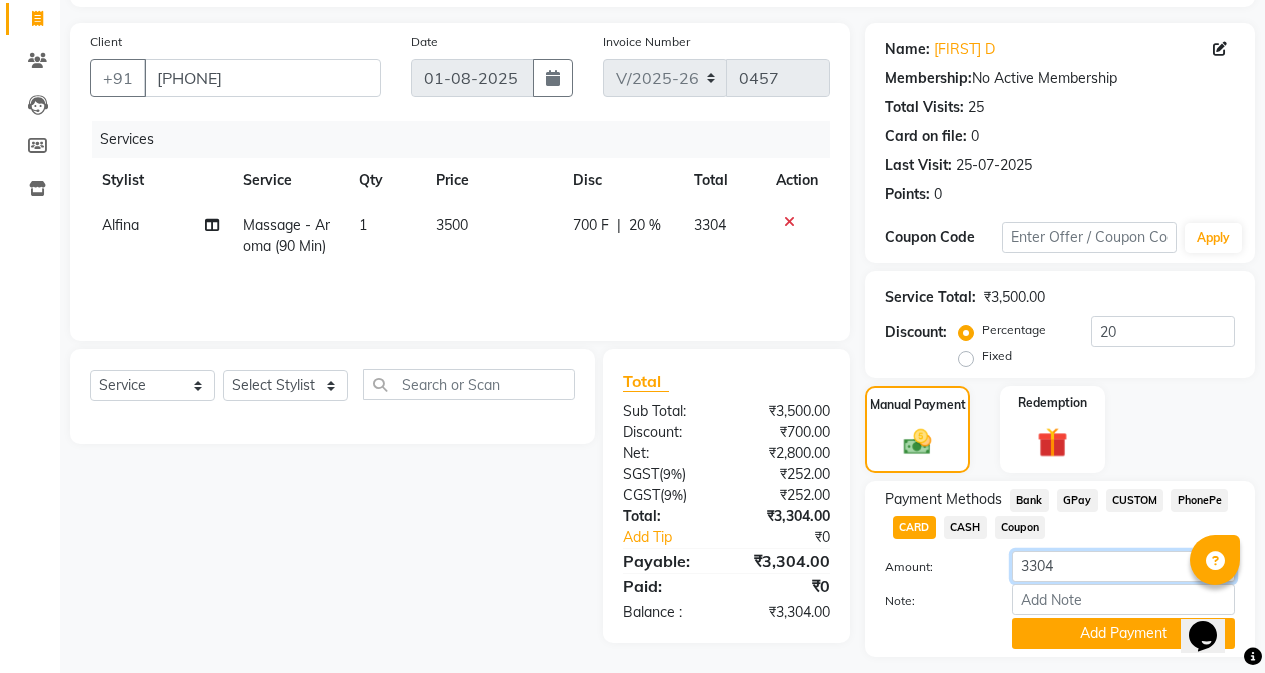 click on "Amount: 3304" 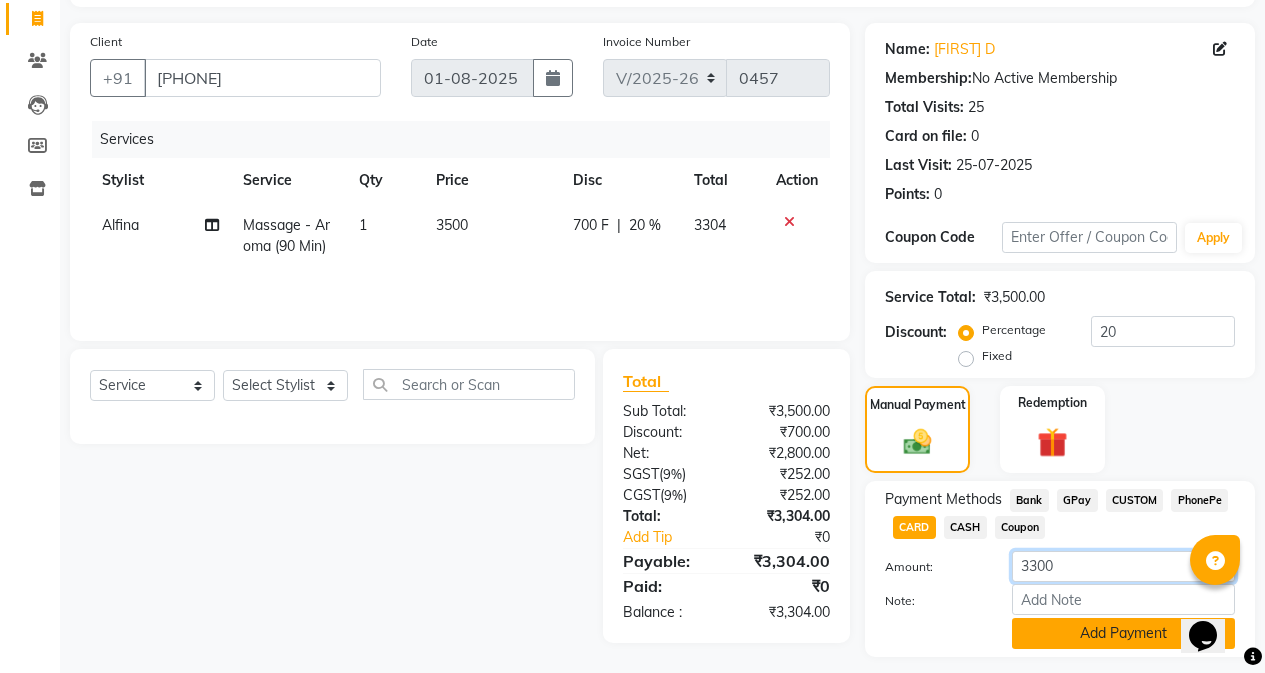 type on "3300" 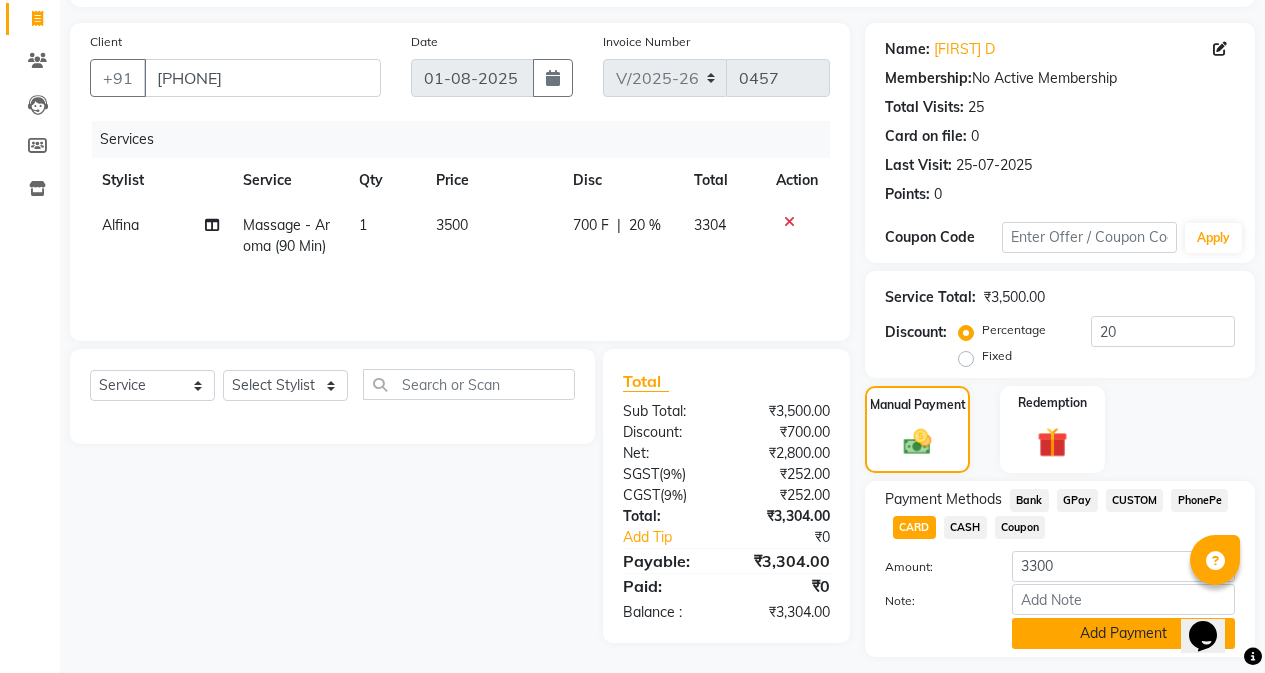 click on "Add Payment" 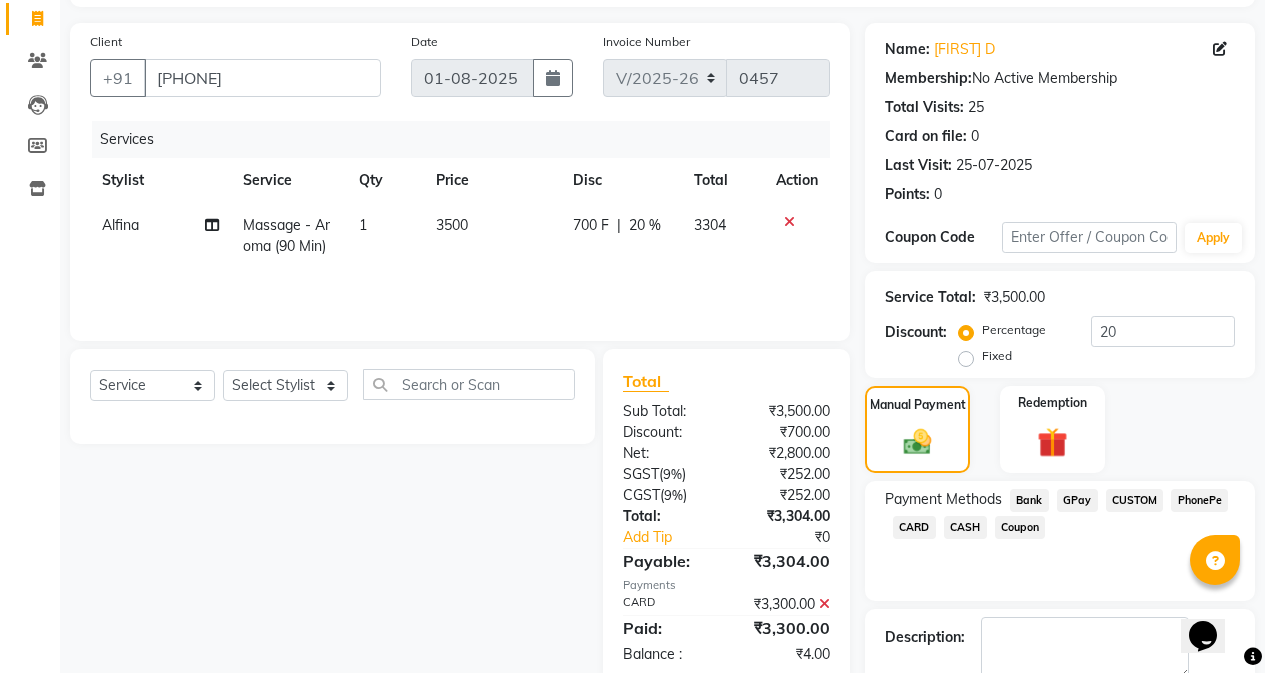 scroll, scrollTop: 239, scrollLeft: 0, axis: vertical 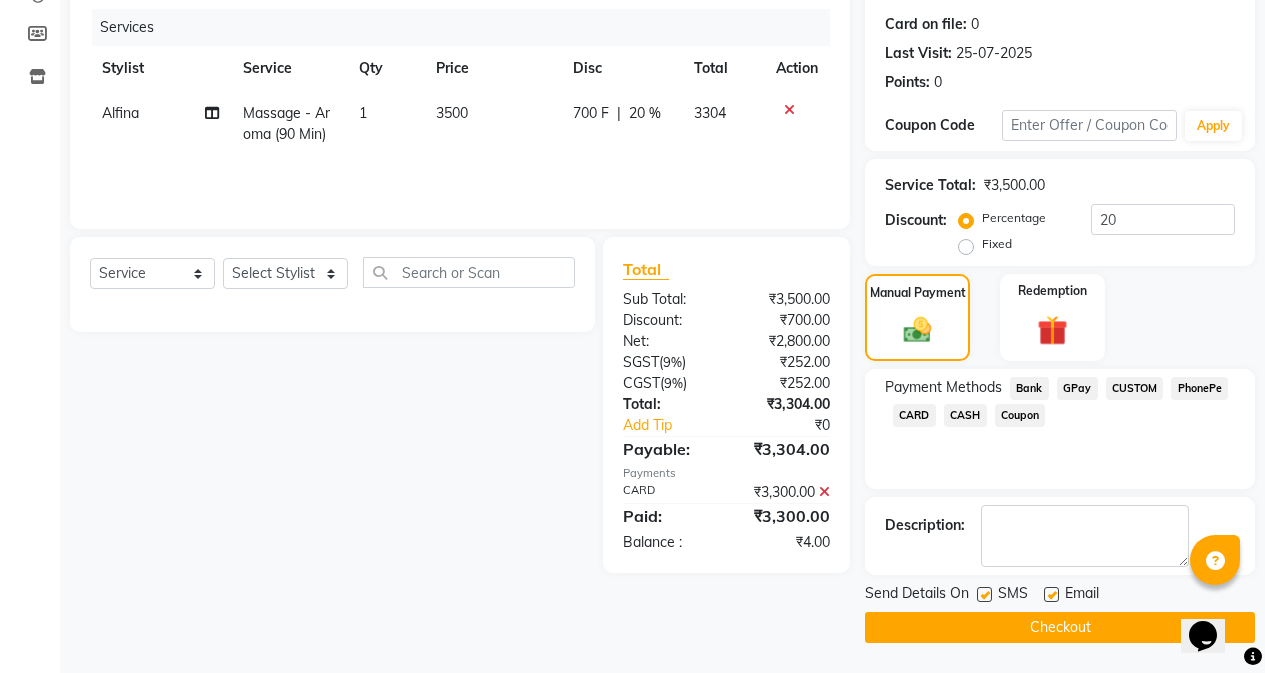 click on "Checkout" 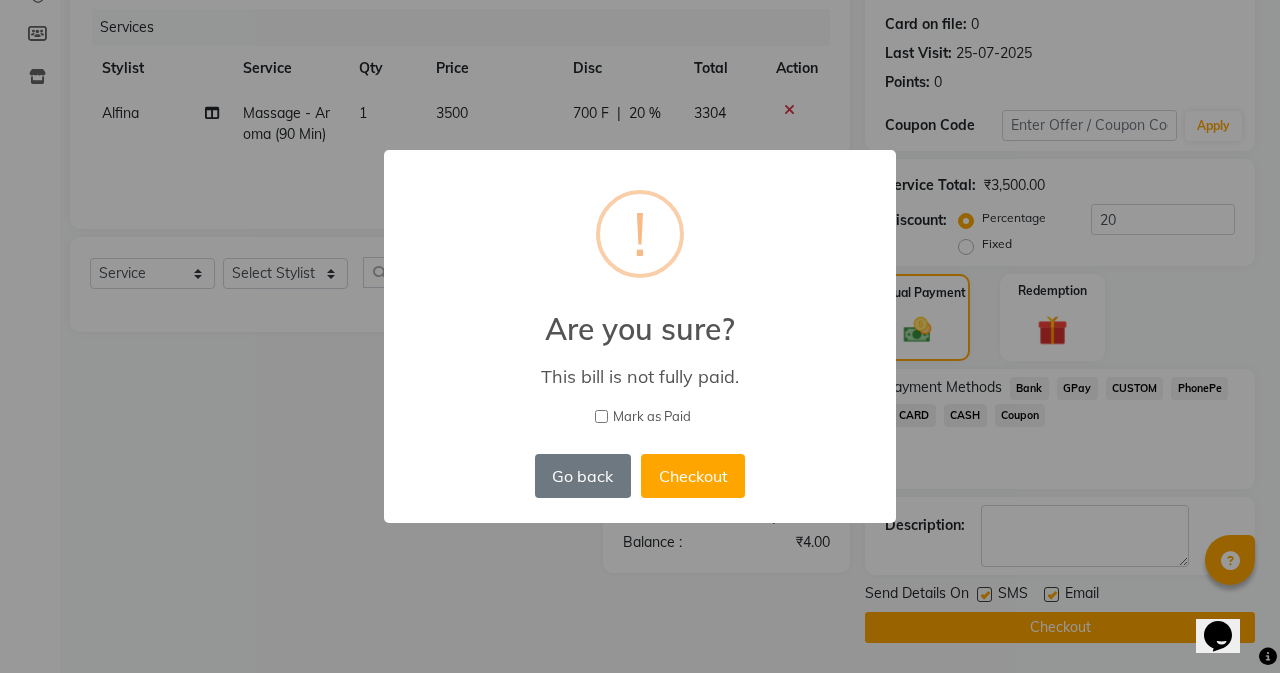 click on "Mark as Paid" at bounding box center (640, 417) 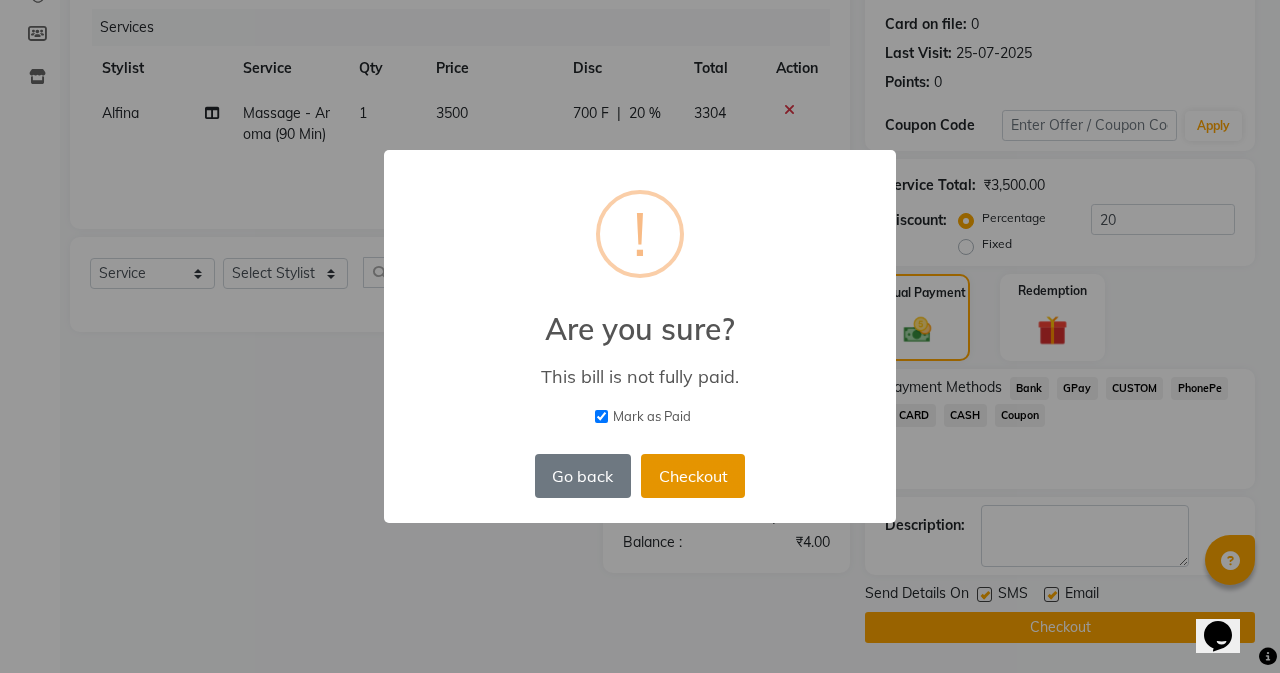 click on "Checkout" at bounding box center (693, 476) 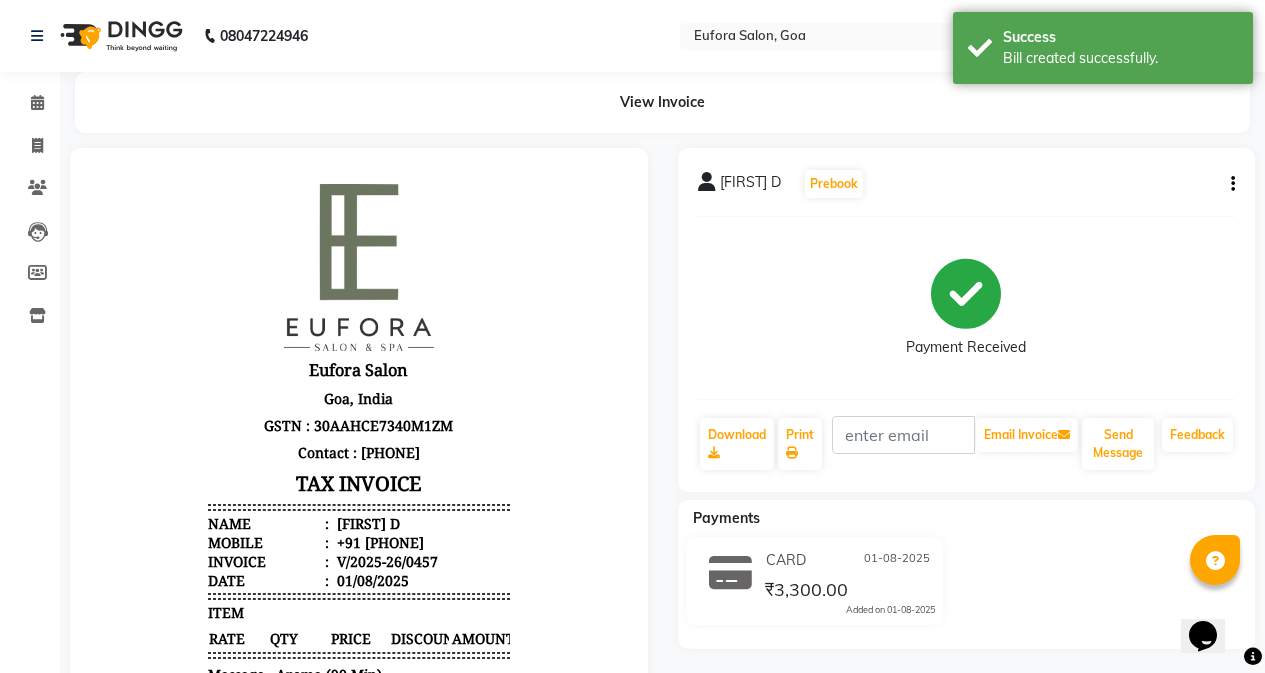 scroll, scrollTop: 0, scrollLeft: 0, axis: both 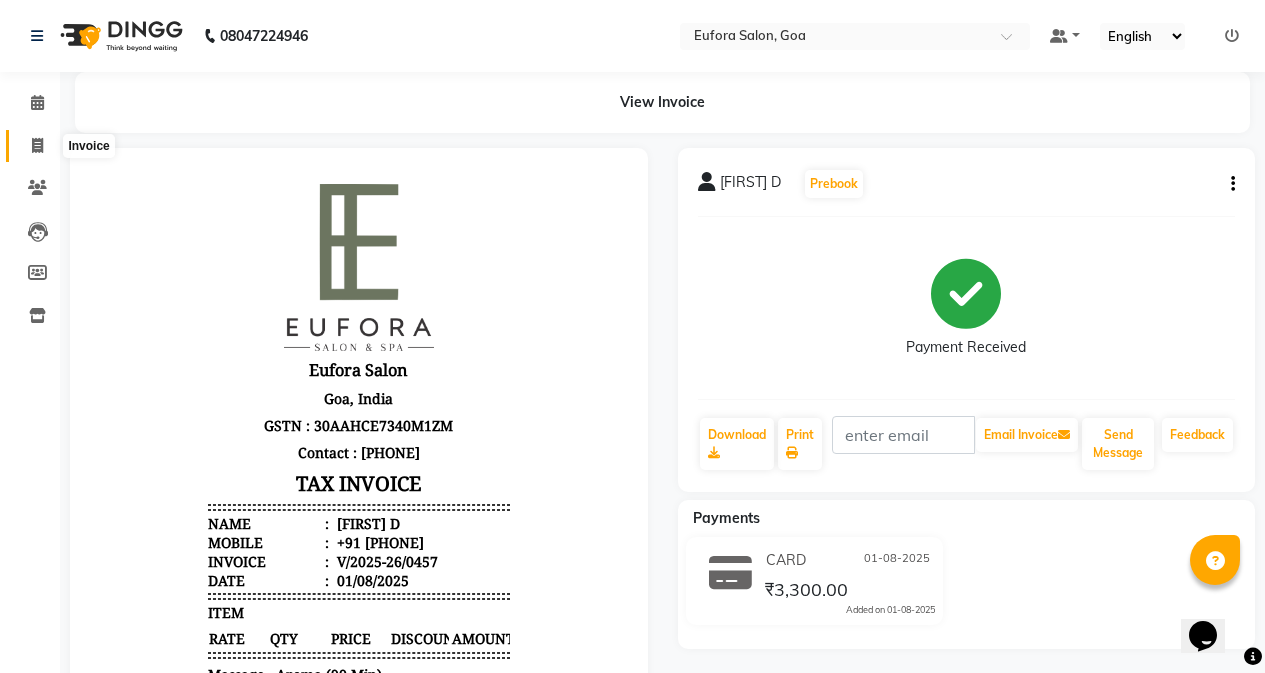click 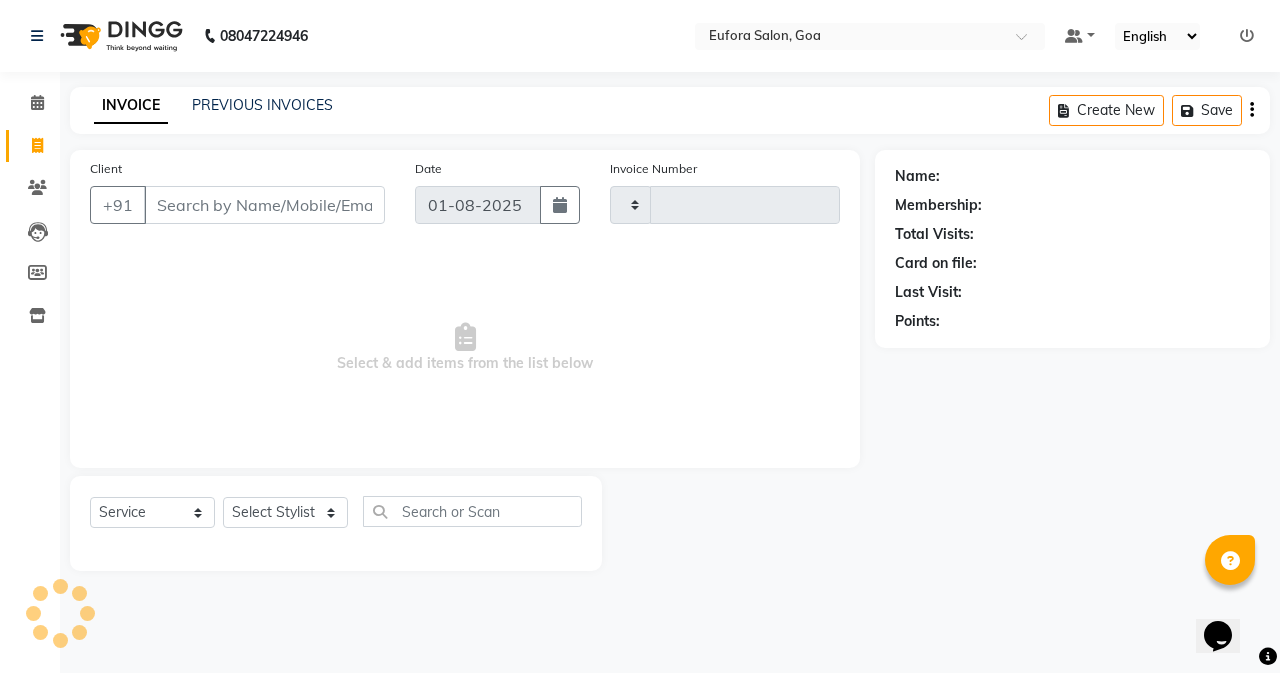 type on "0458" 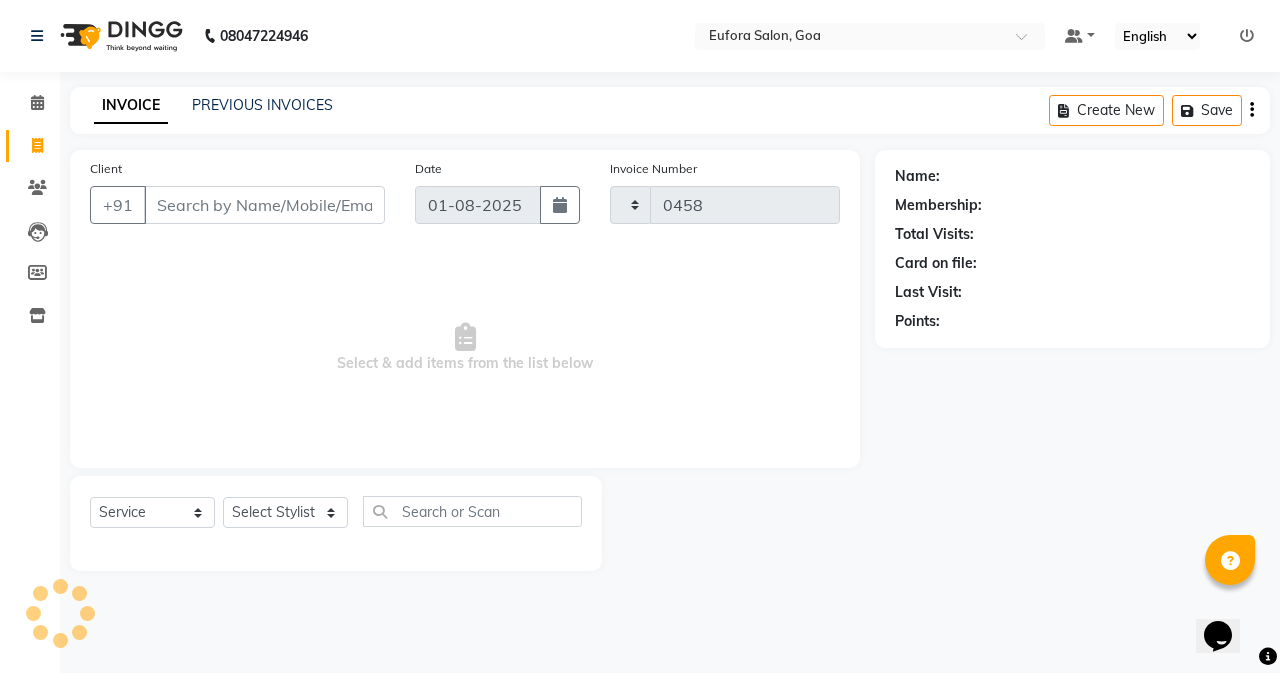 select on "6684" 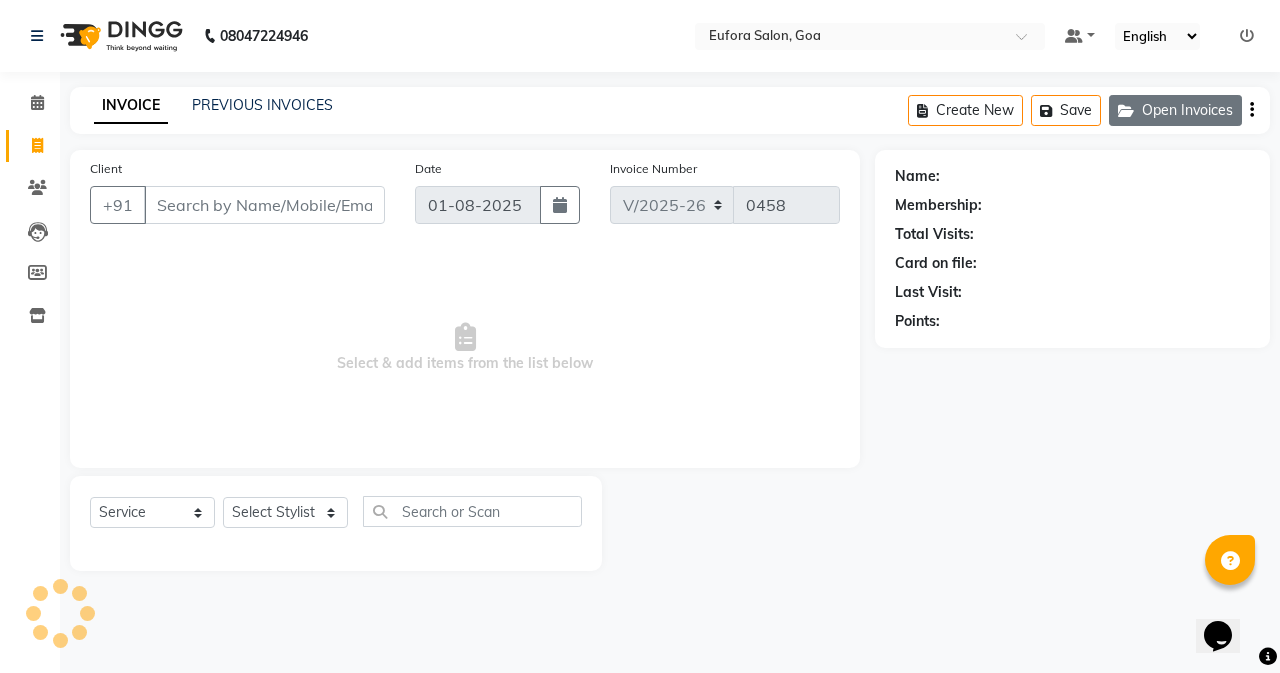 click on "Open Invoices" 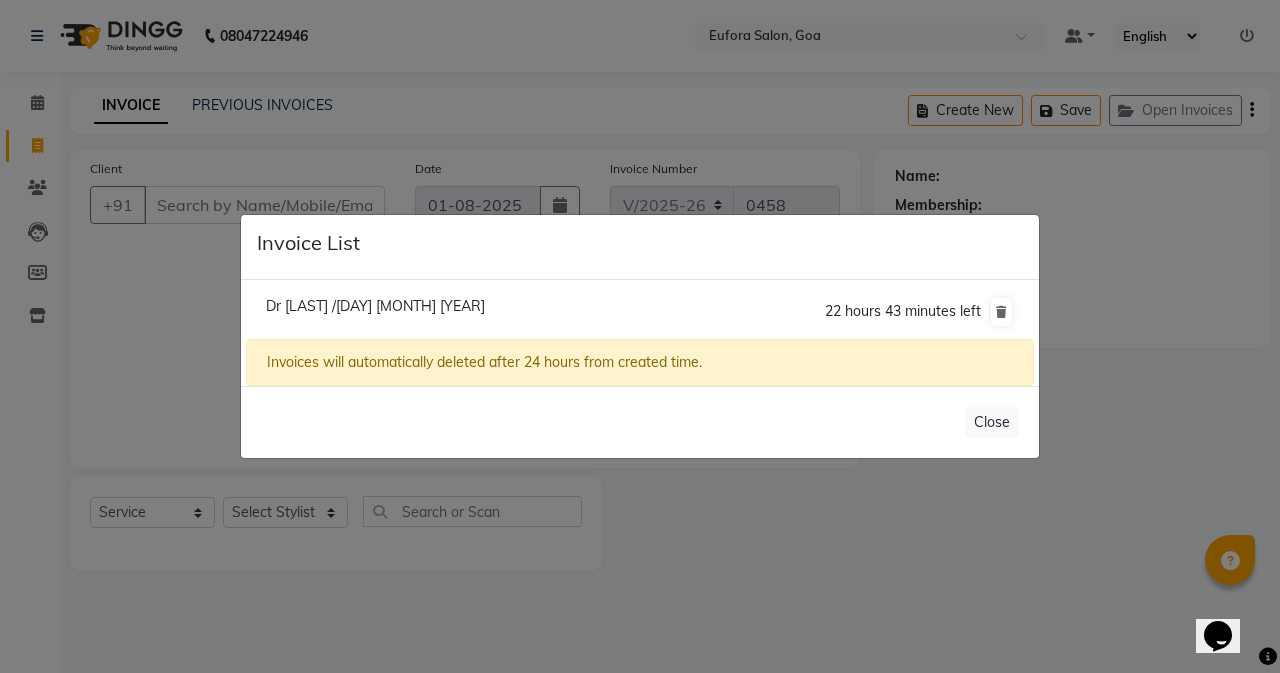 click on "Dr [LAST] /[DAY] [MONTH] [YEAR]  22 hours 43 minutes left" 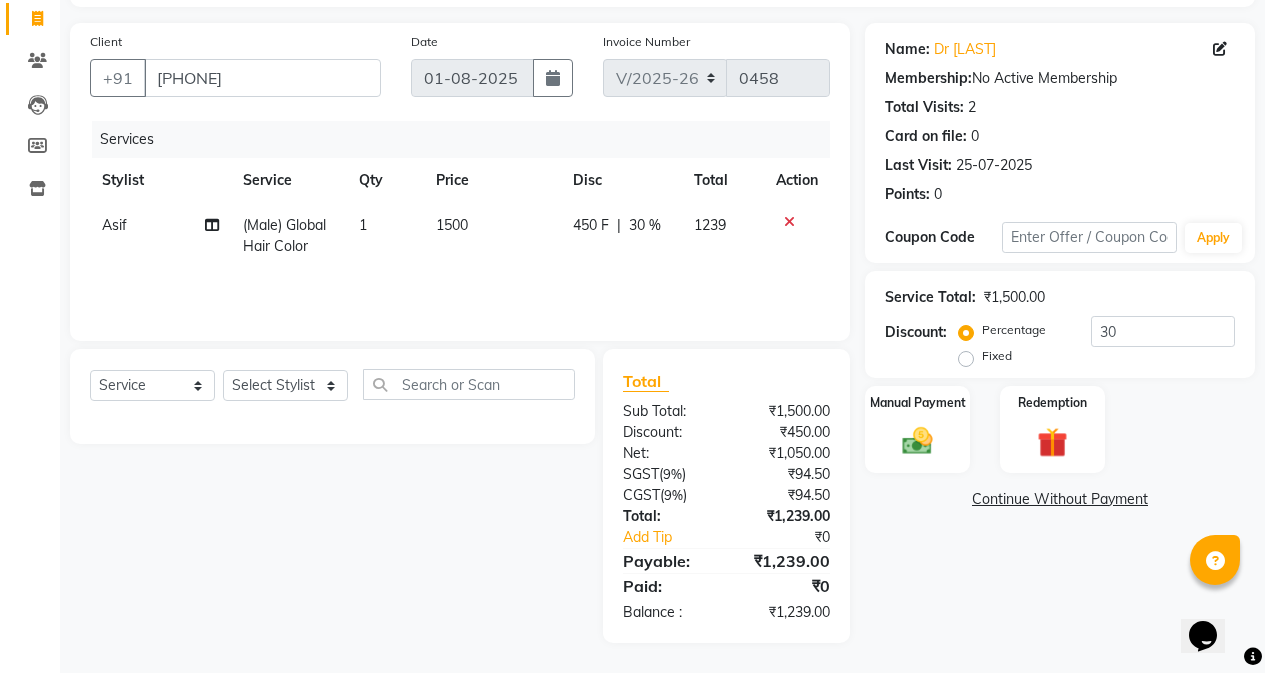 scroll, scrollTop: 0, scrollLeft: 0, axis: both 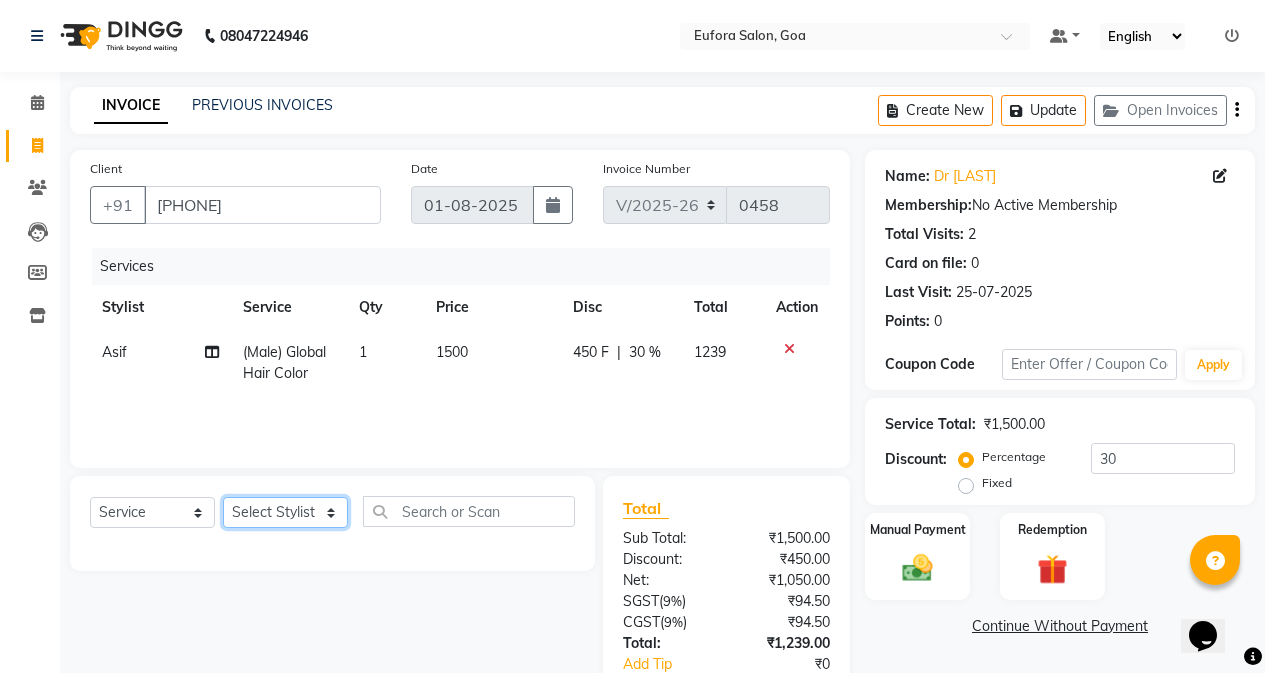 click on "Select Stylist Alfina Asif Christy John Lili [Asin] Roshan shanawaz Taruna" 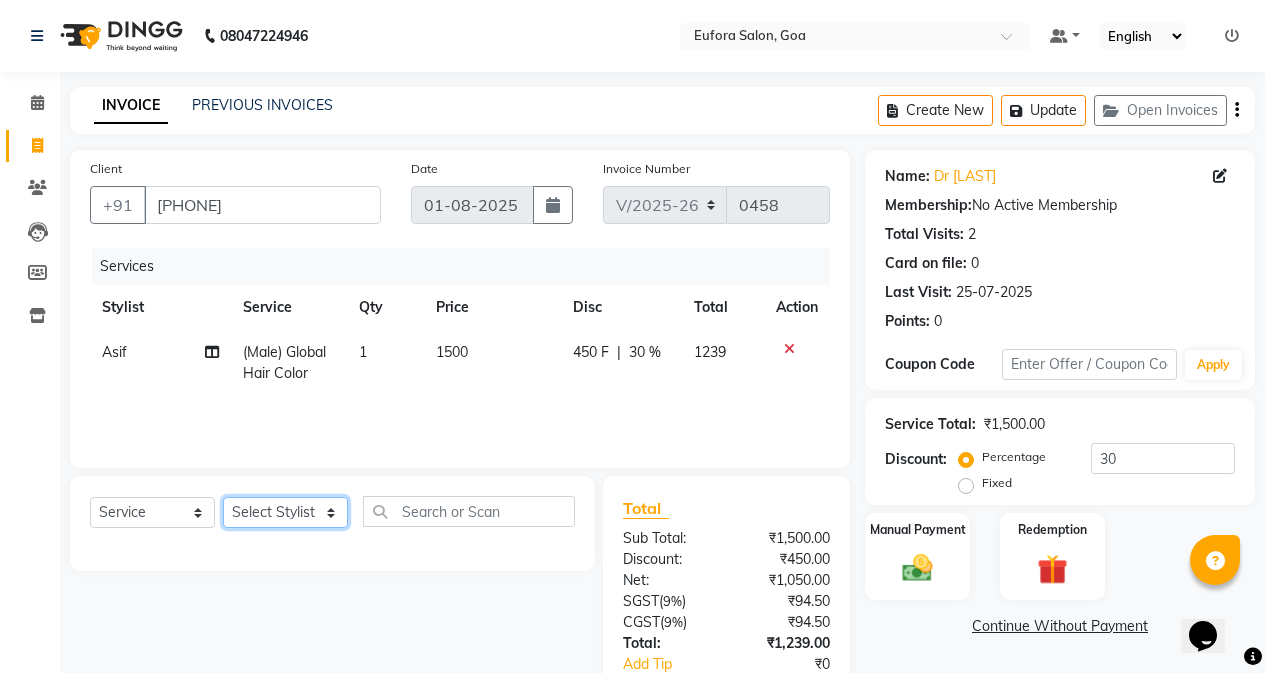 select on "84471" 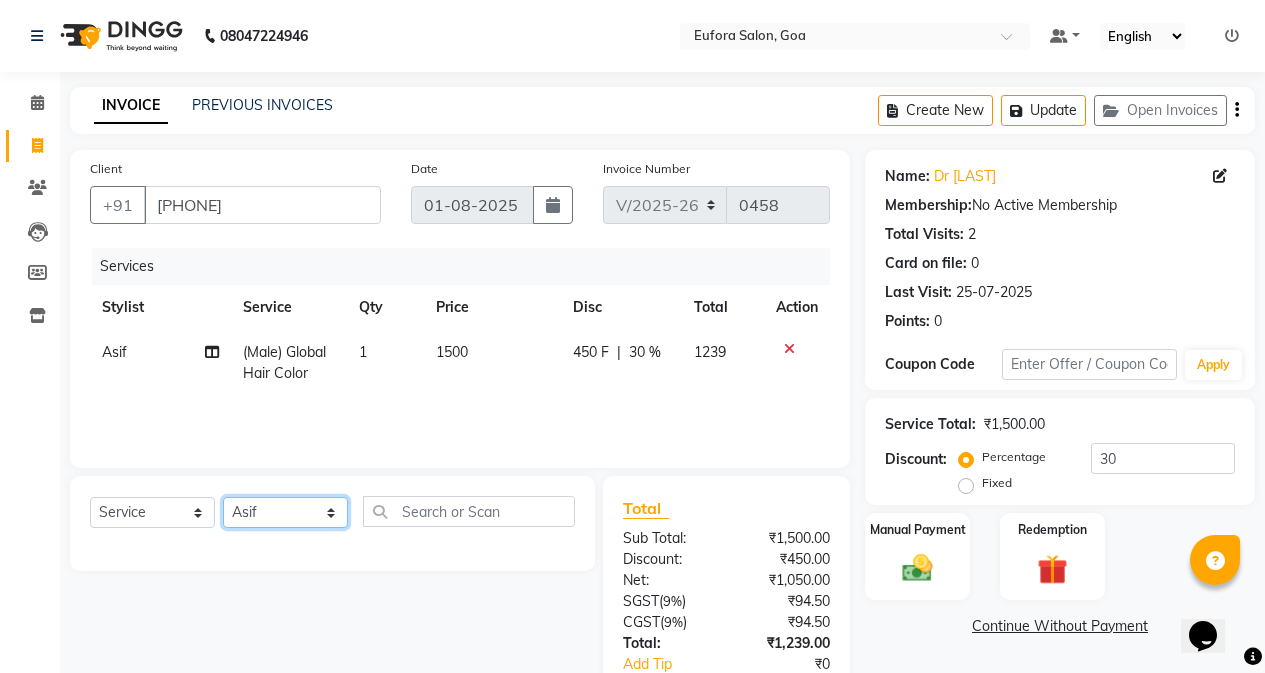 click on "Select Stylist Alfina Asif Christy John Lili [Asin] Roshan shanawaz Taruna" 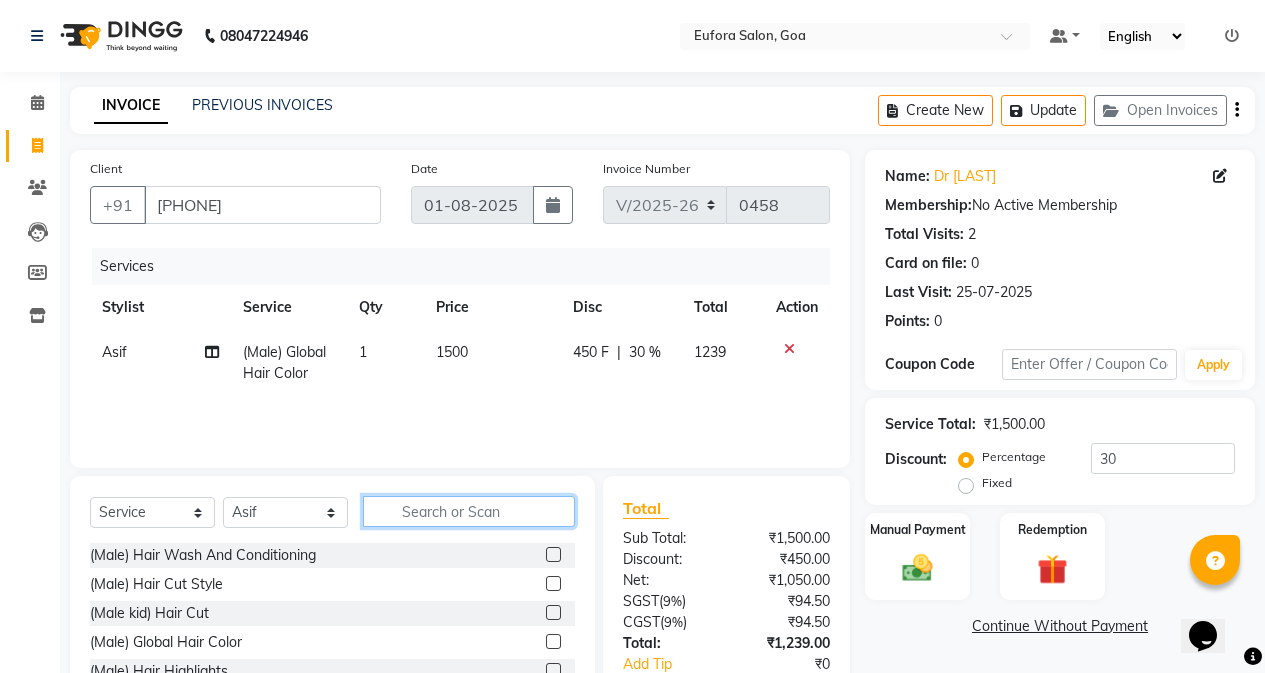 click 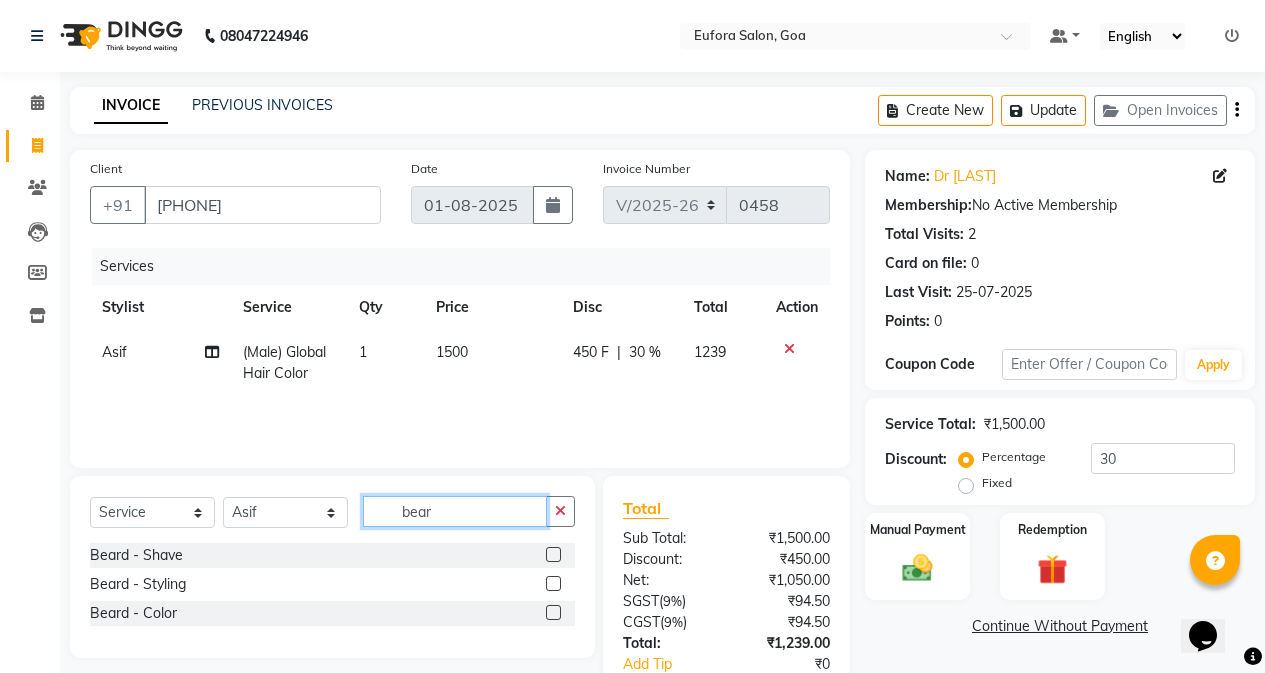 type on "bear" 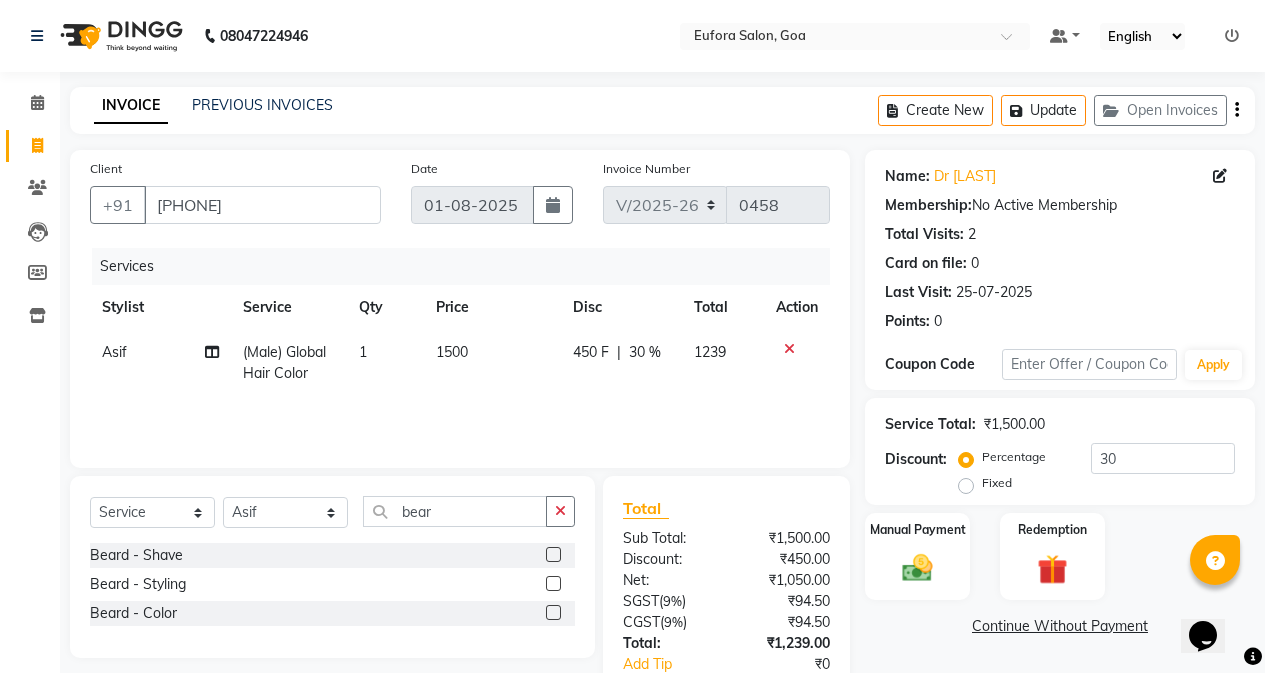 click 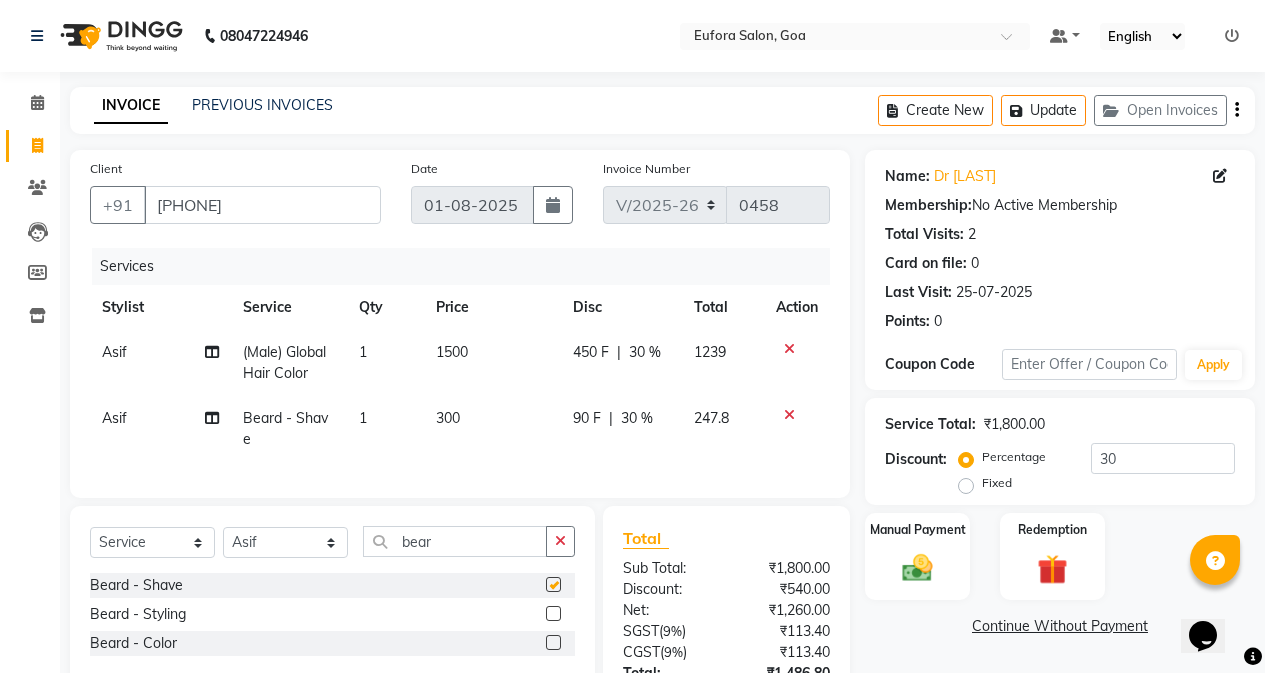 checkbox on "false" 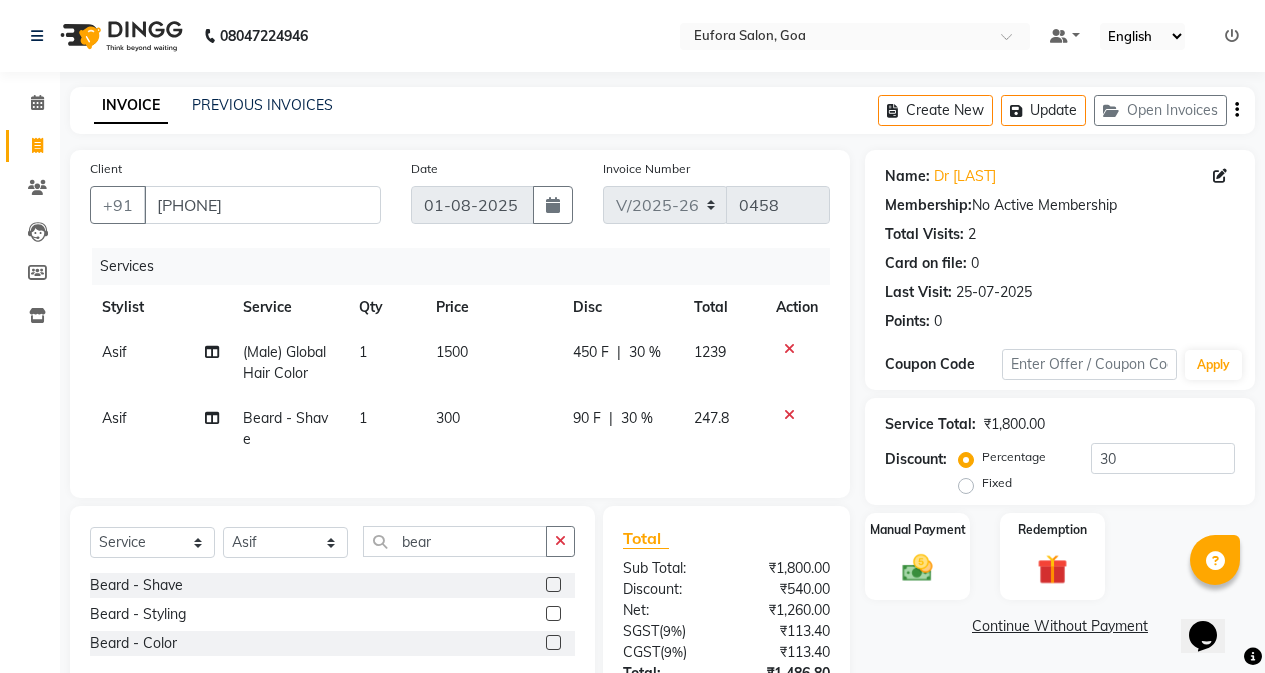 scroll, scrollTop: 172, scrollLeft: 0, axis: vertical 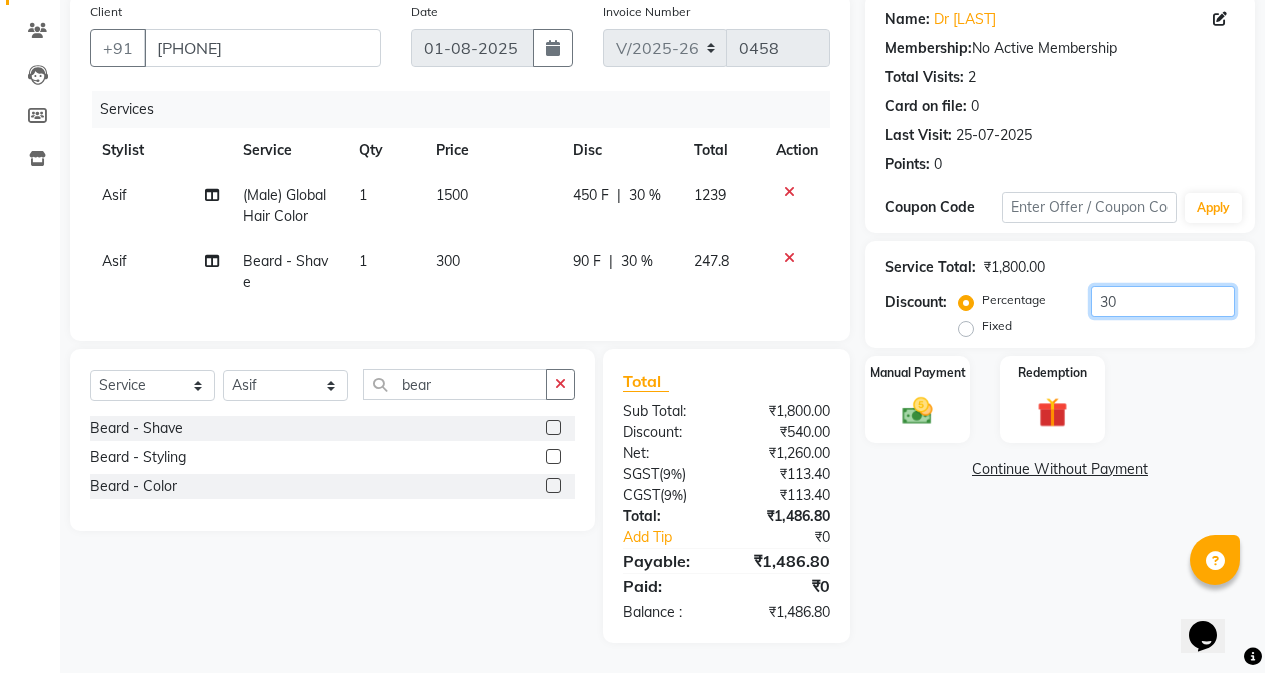 click on "30" 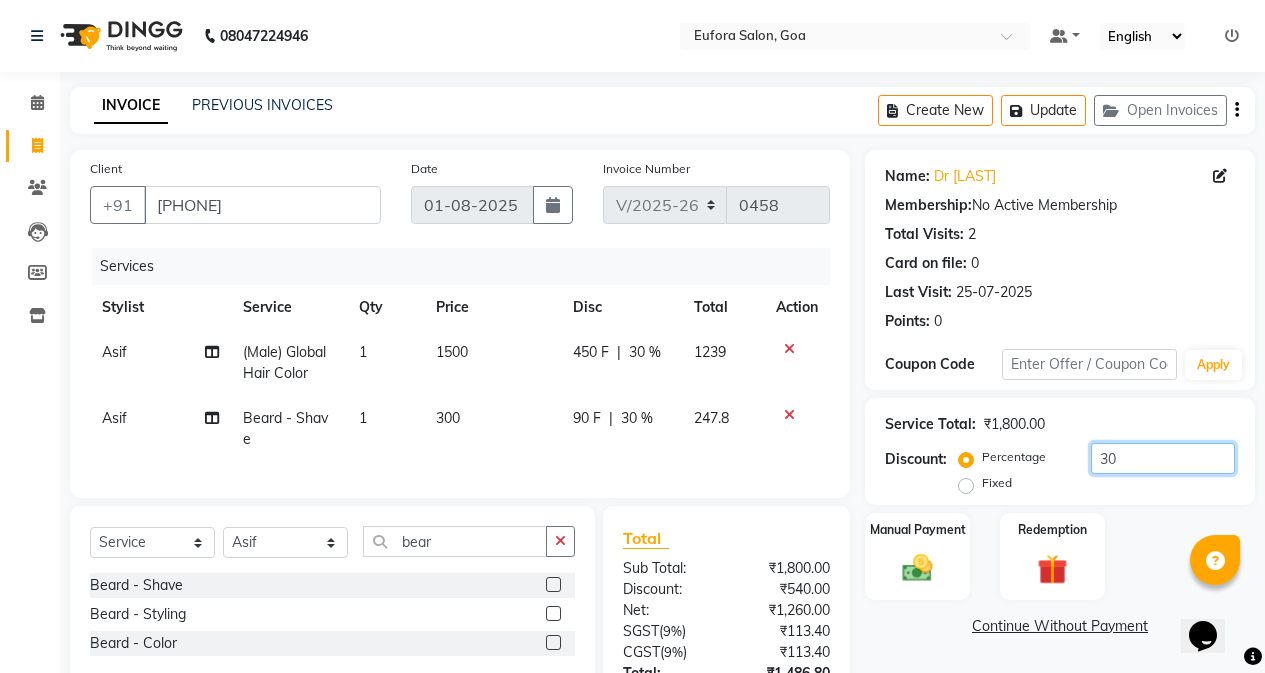 scroll, scrollTop: 172, scrollLeft: 0, axis: vertical 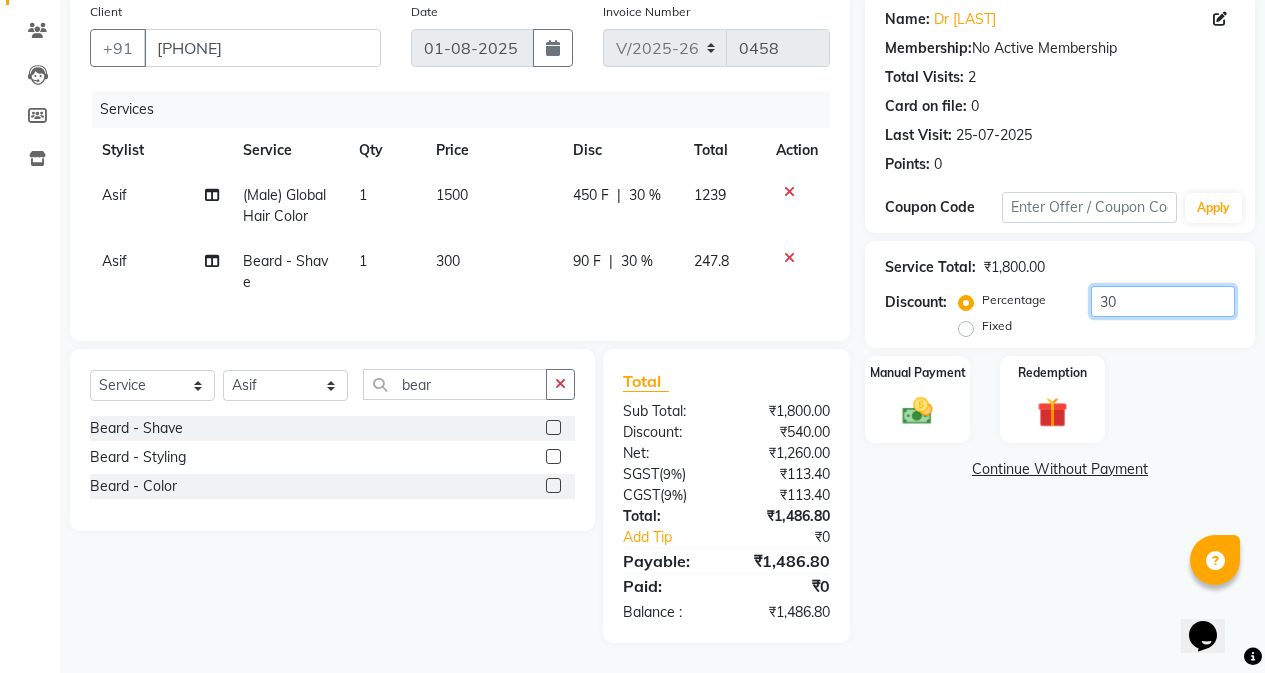 type on "3" 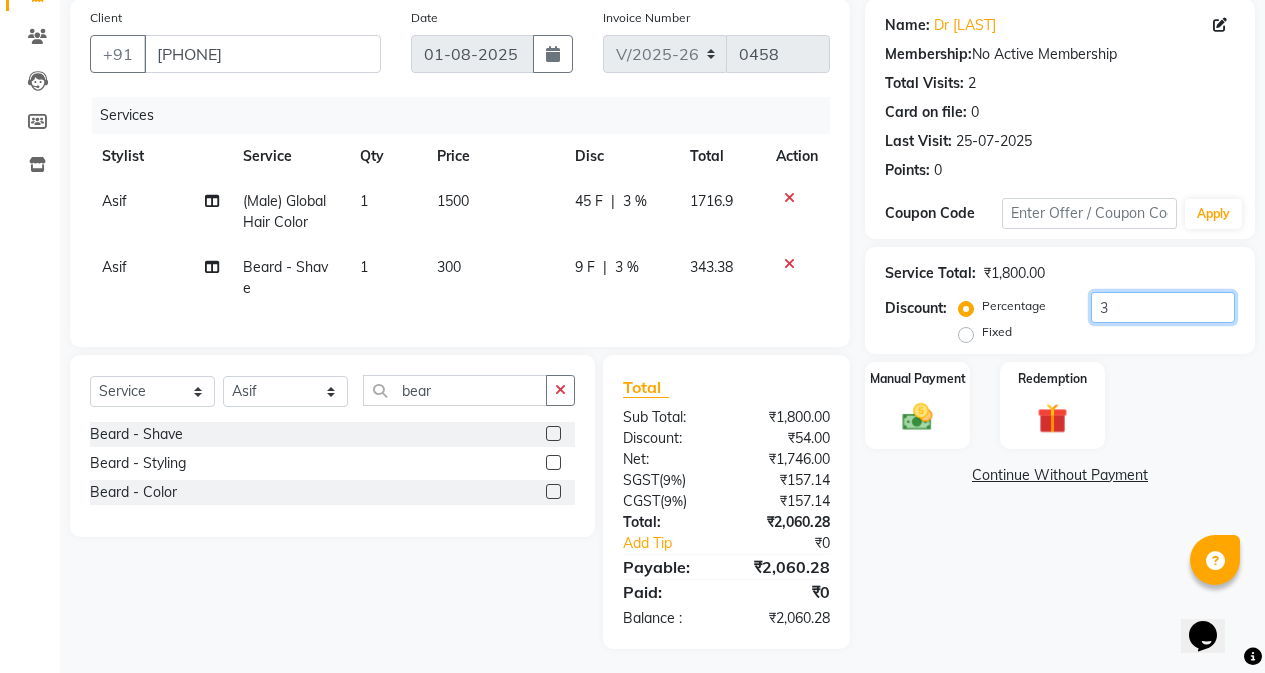 scroll, scrollTop: 172, scrollLeft: 0, axis: vertical 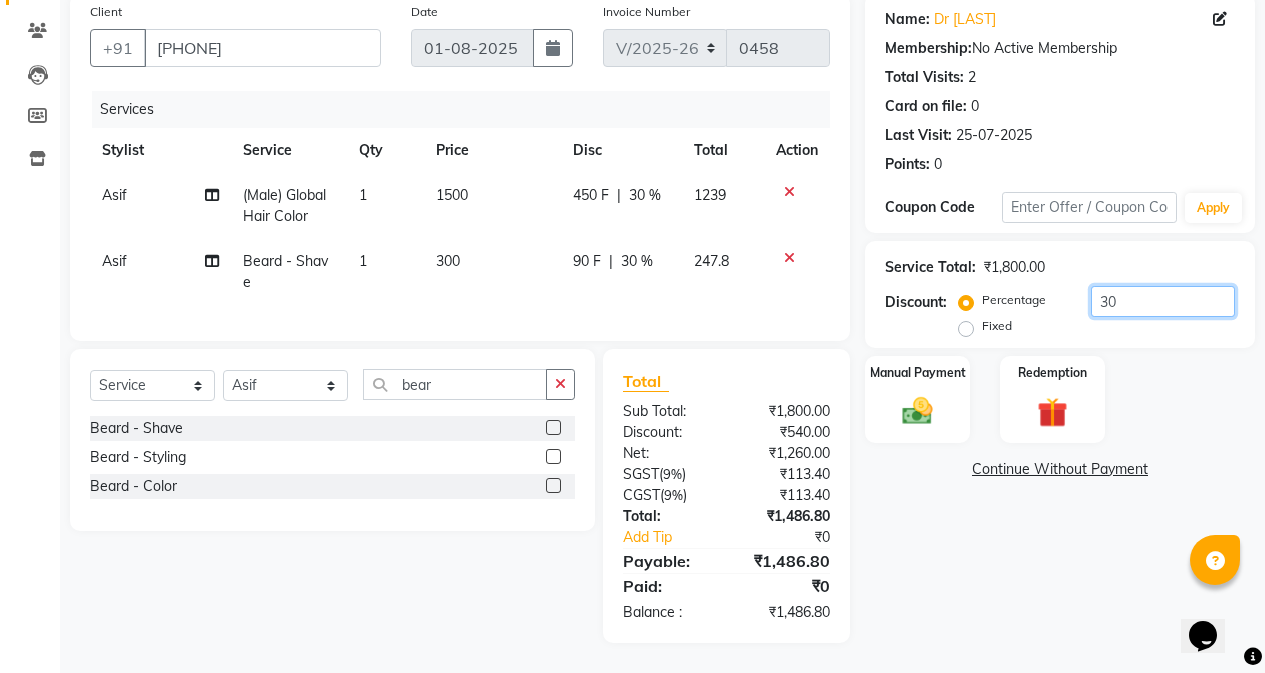 type on "3" 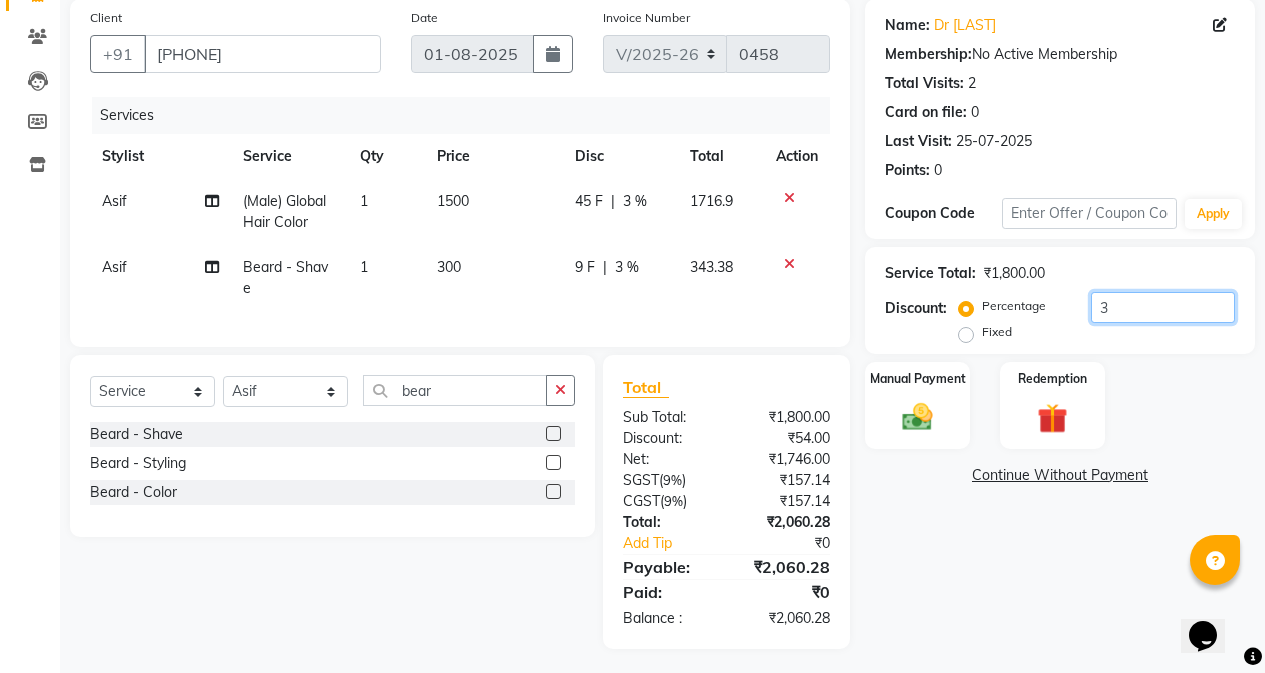 scroll, scrollTop: 172, scrollLeft: 0, axis: vertical 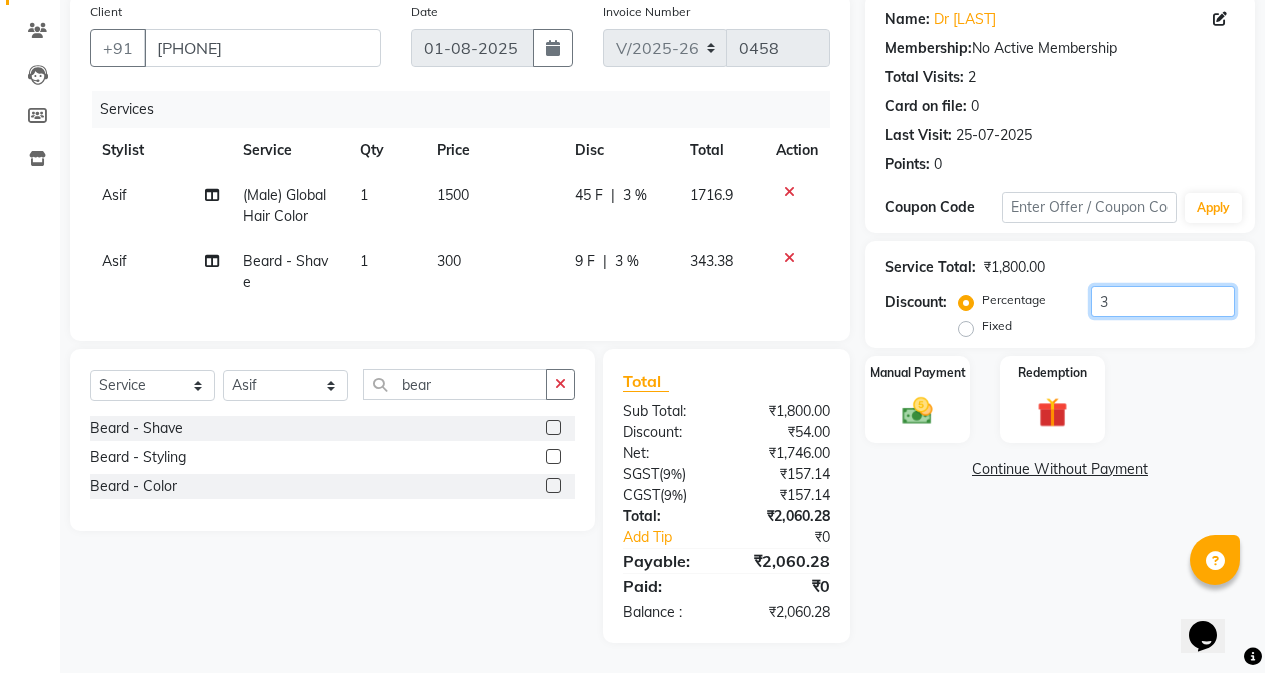 type on "30" 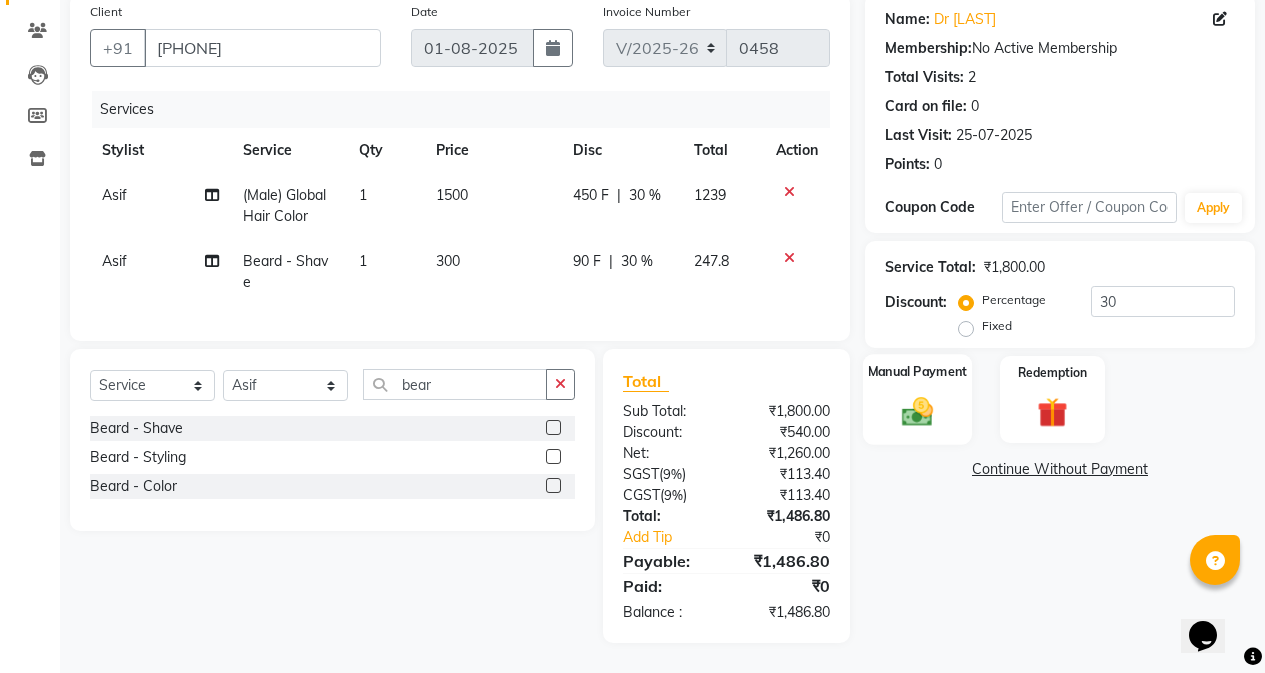 click on "Manual Payment" 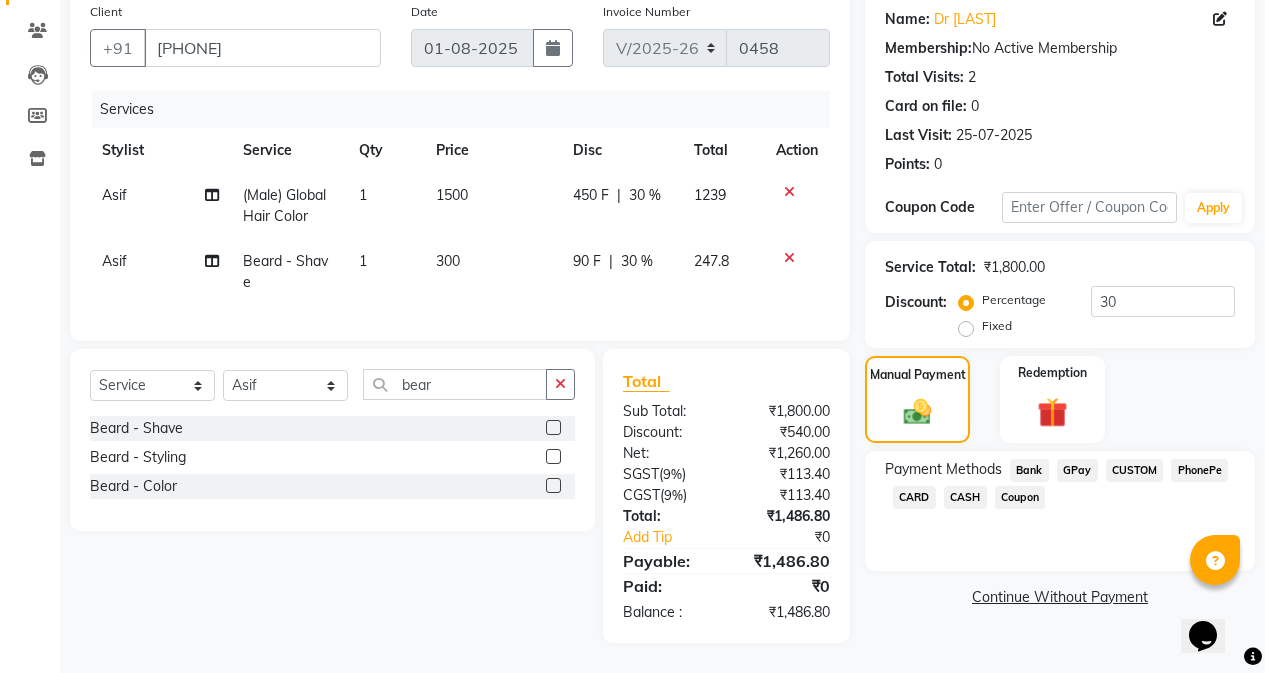 click on "GPay" 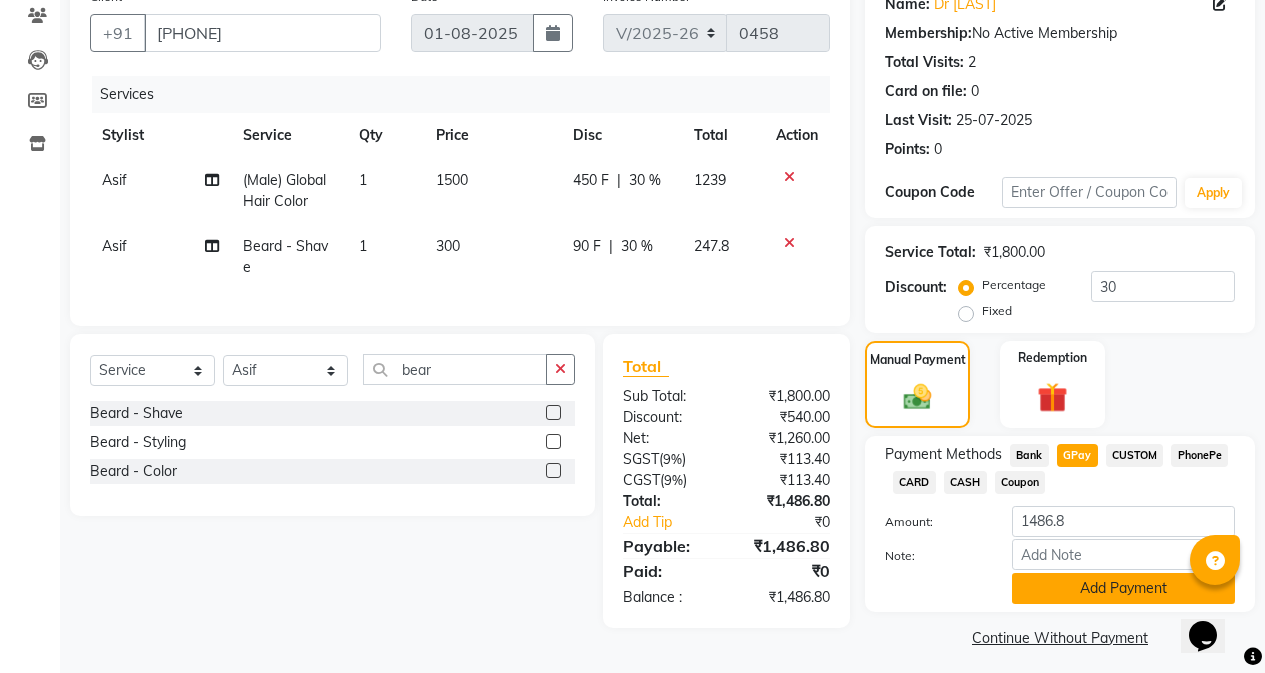 click on "Add Payment" 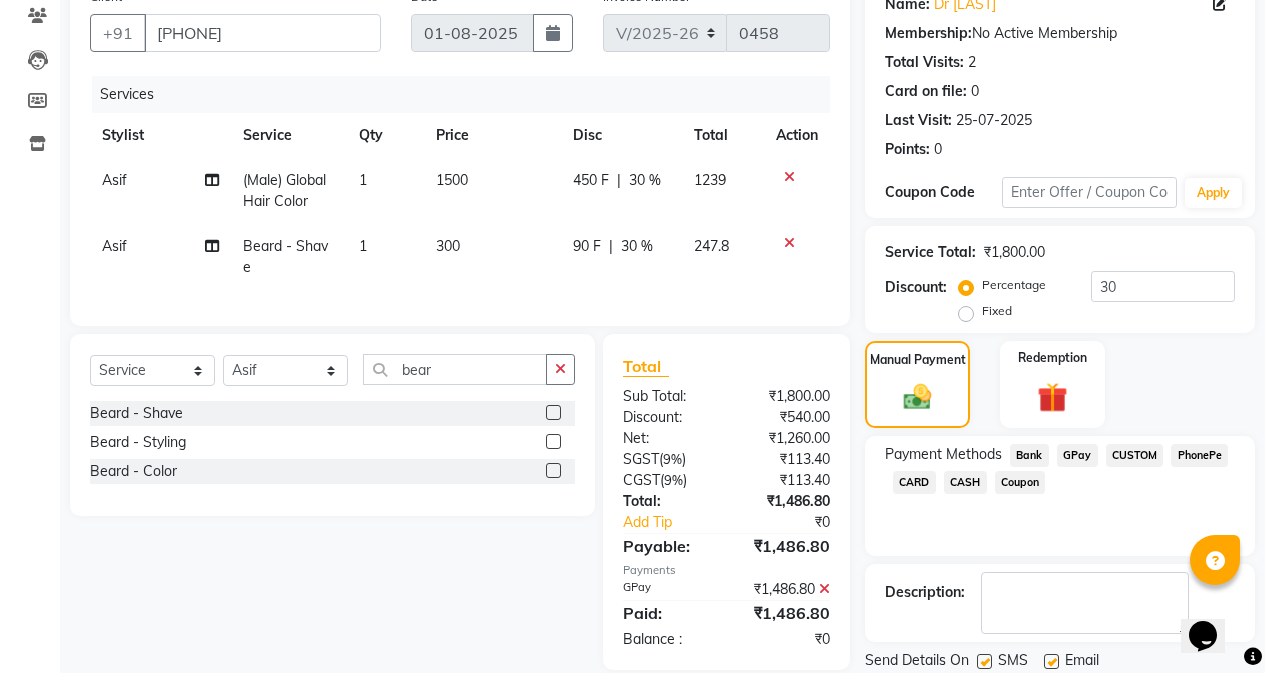 scroll, scrollTop: 239, scrollLeft: 0, axis: vertical 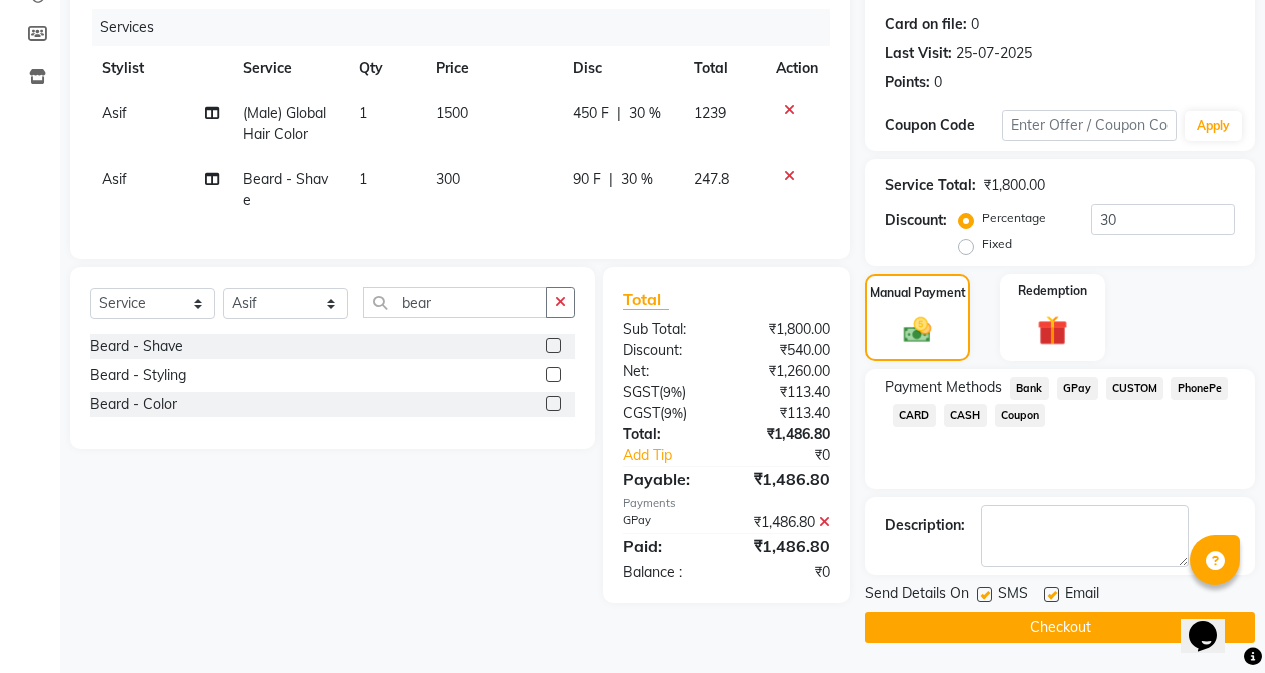 click on "Checkout" 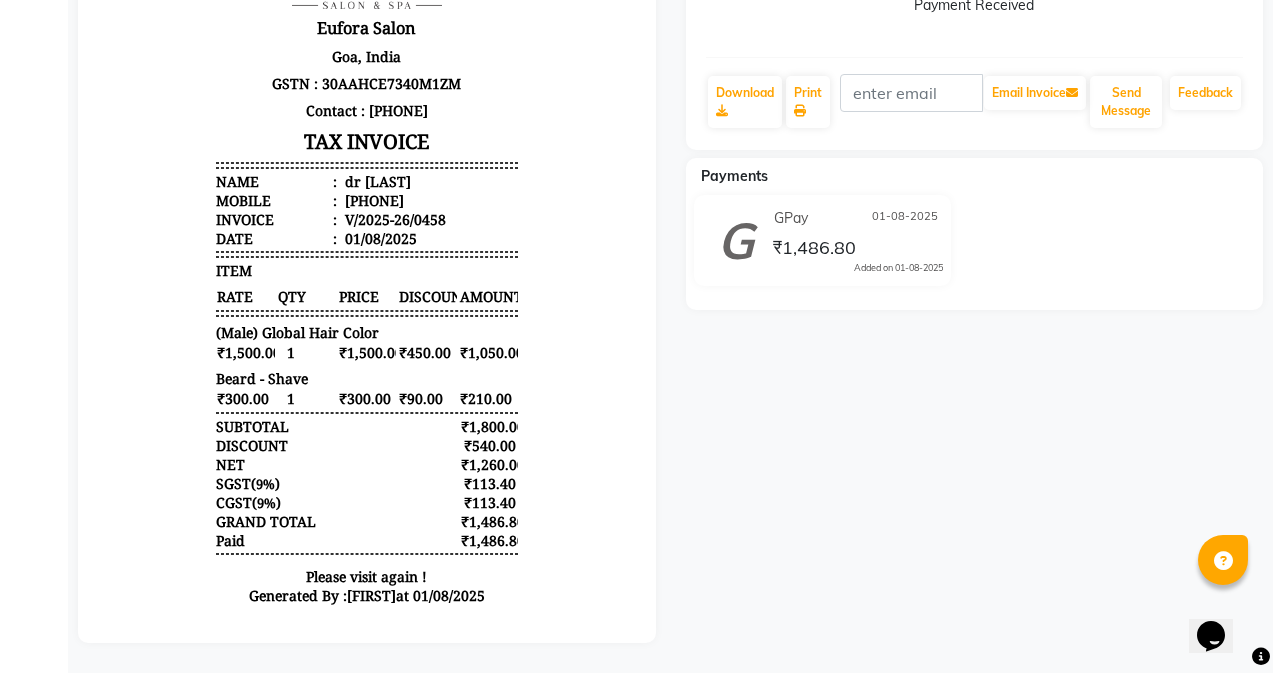 scroll, scrollTop: 0, scrollLeft: 0, axis: both 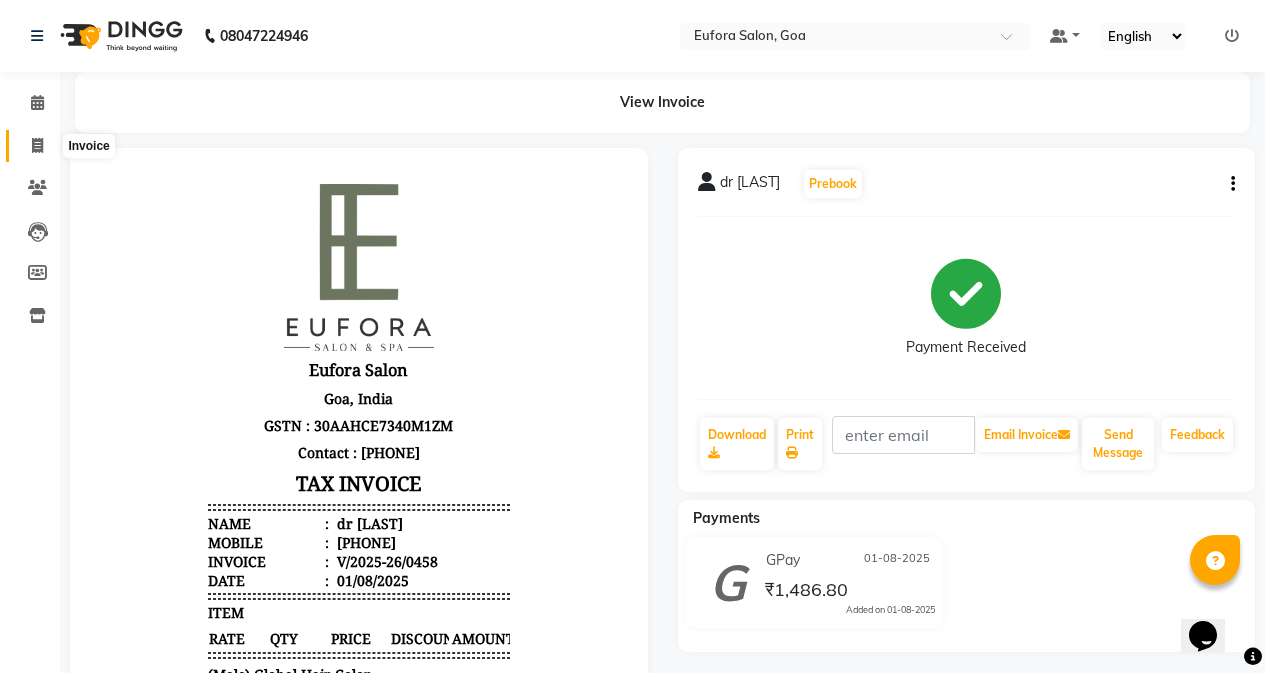 click 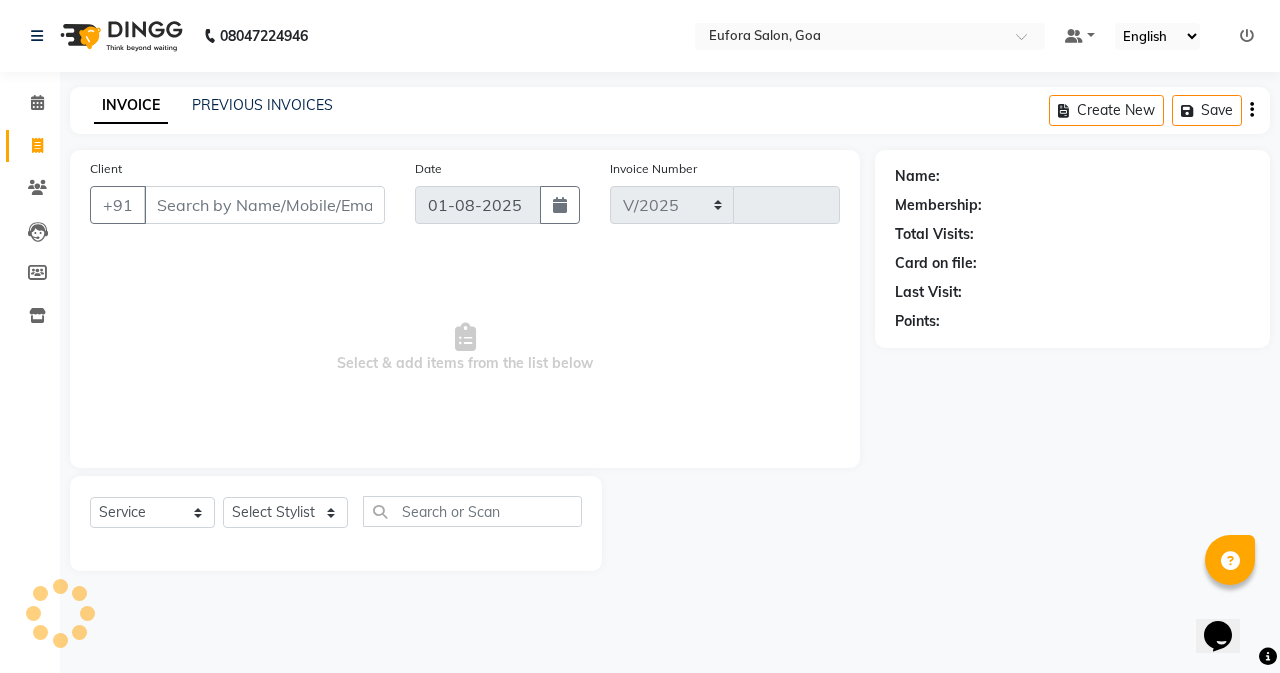 select on "6684" 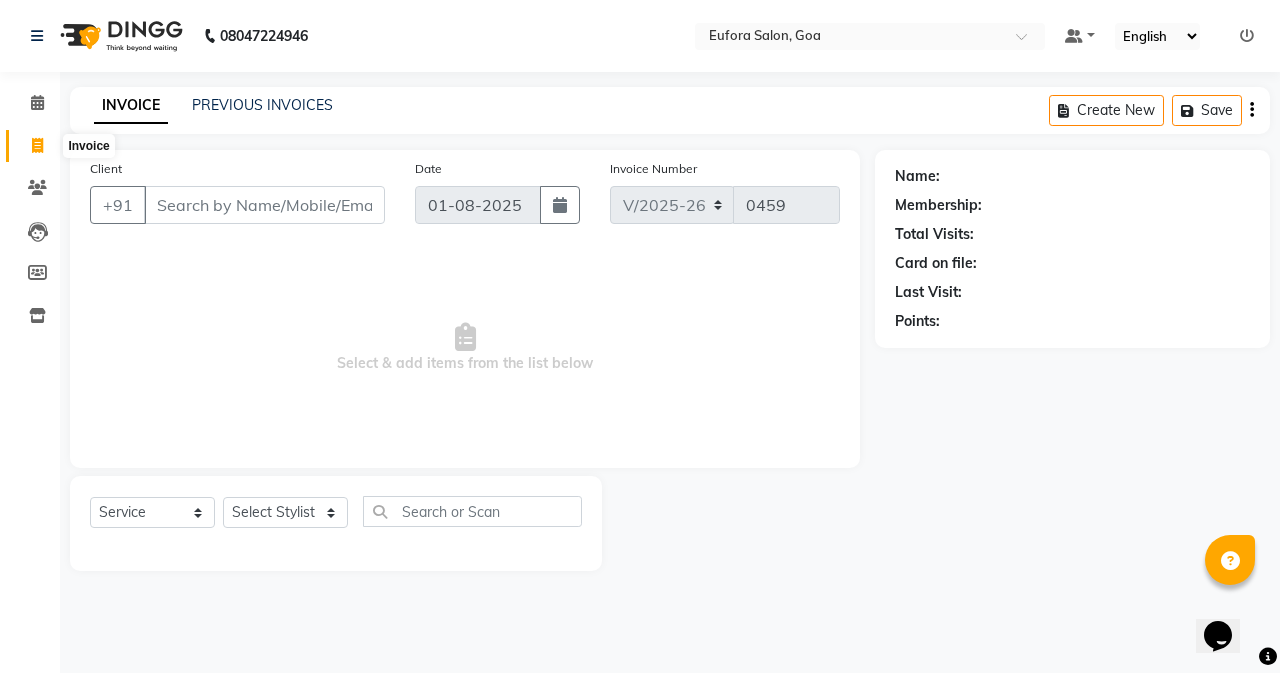 click 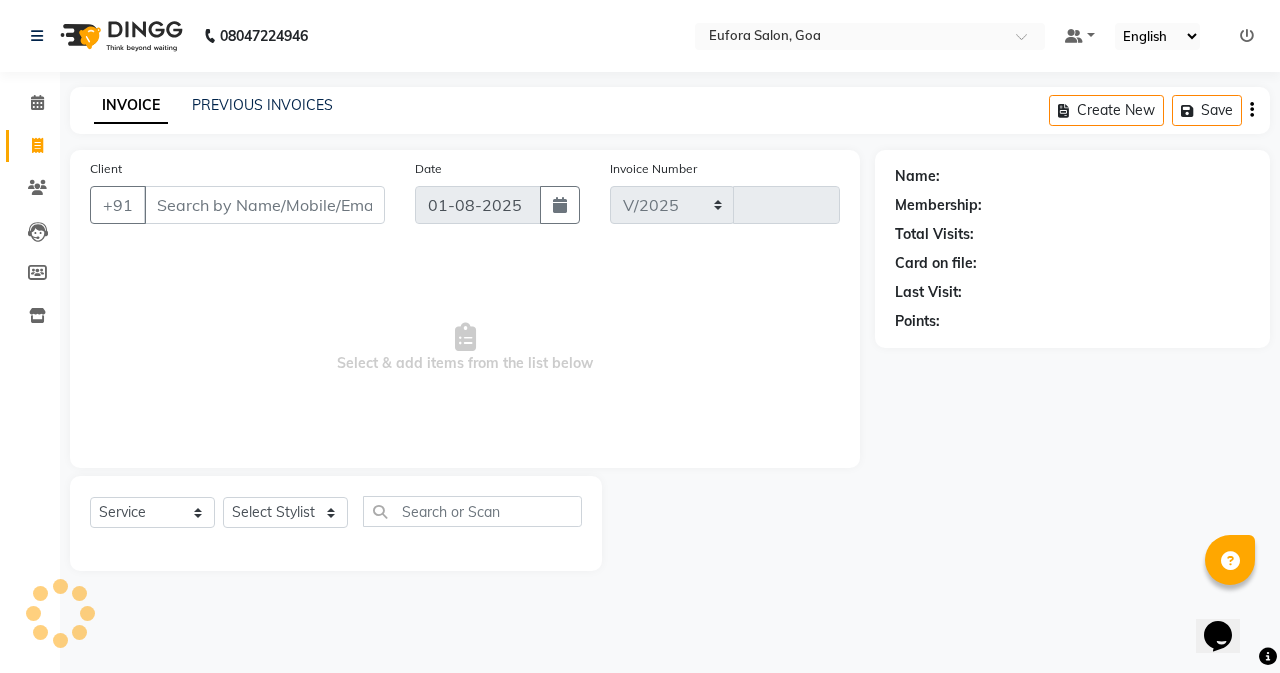 select on "6684" 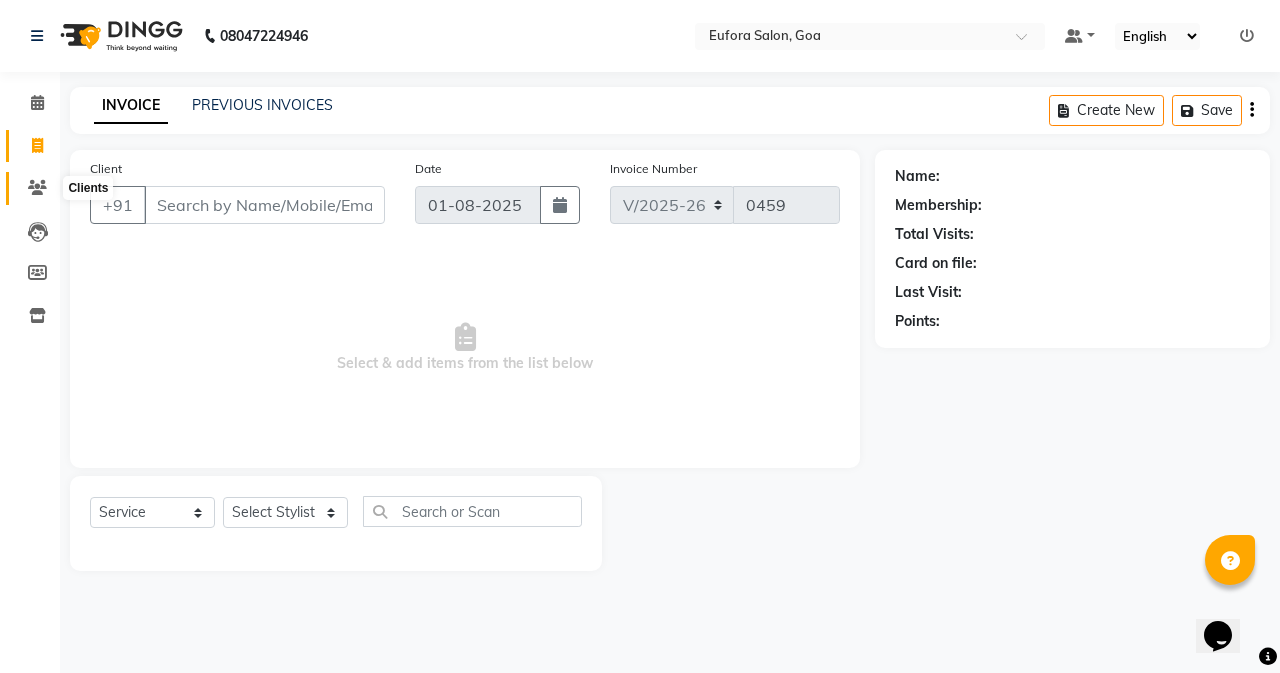 click 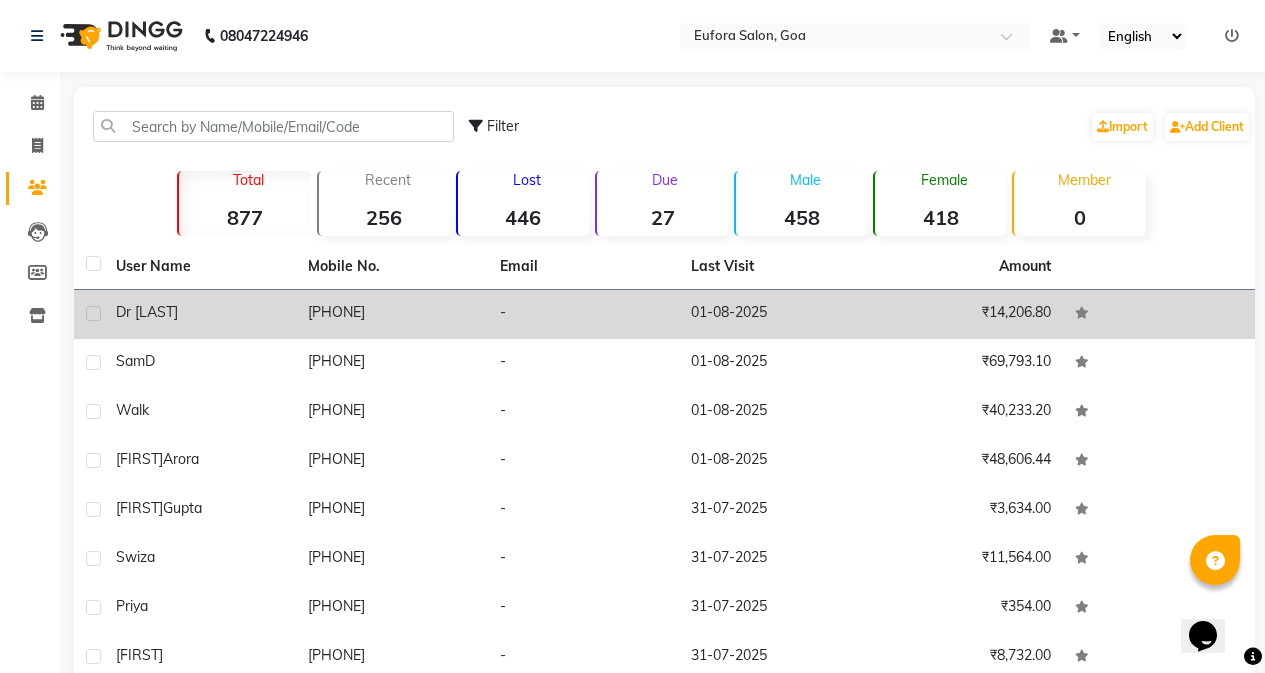 click on "[PHONE]" 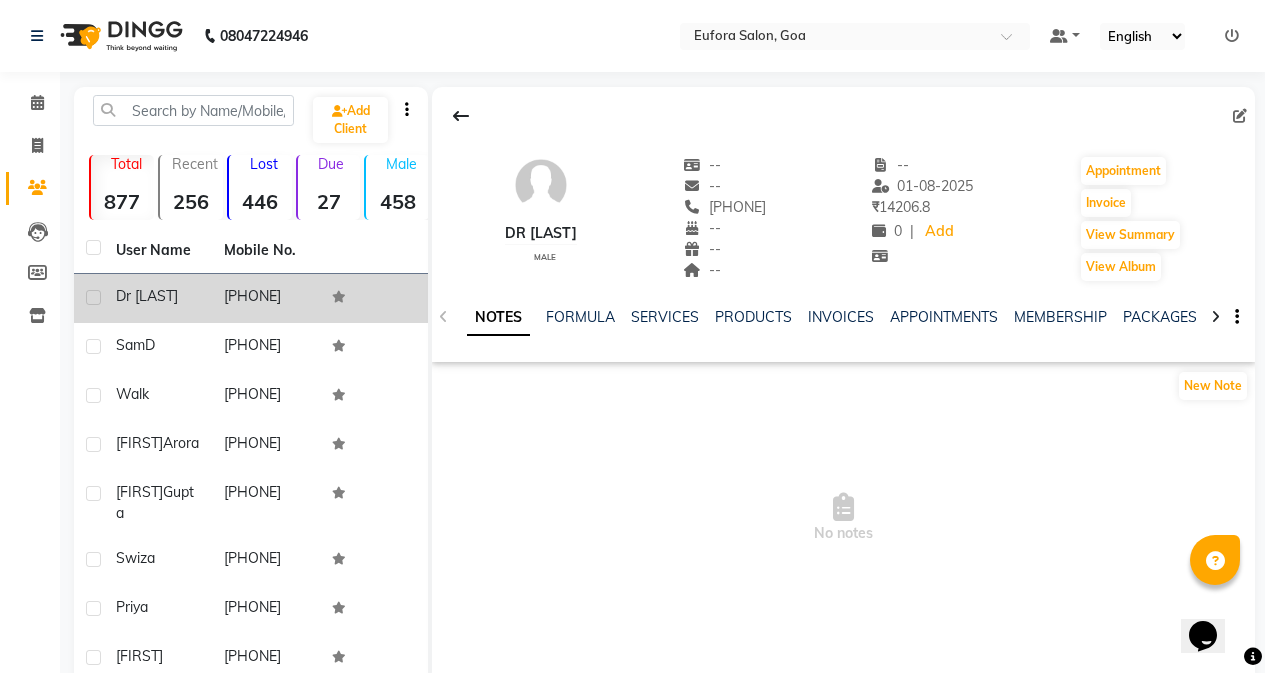 click on "[PHONE]" 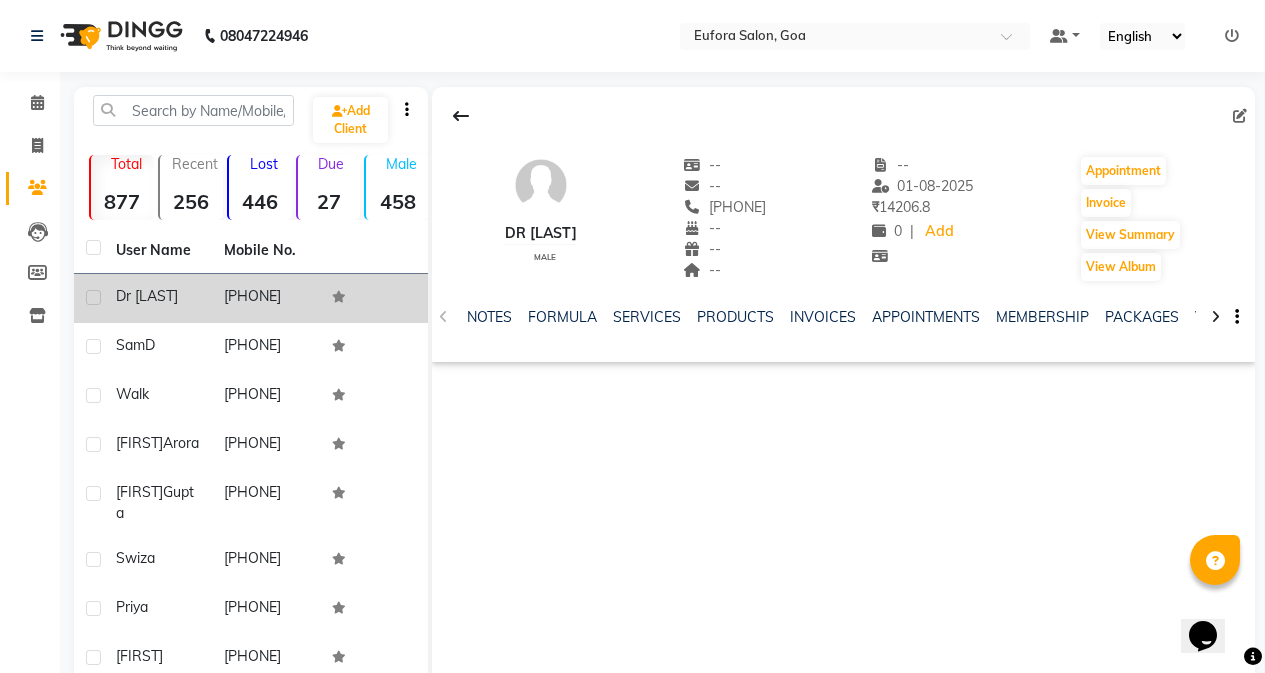 click on "[PHONE]" 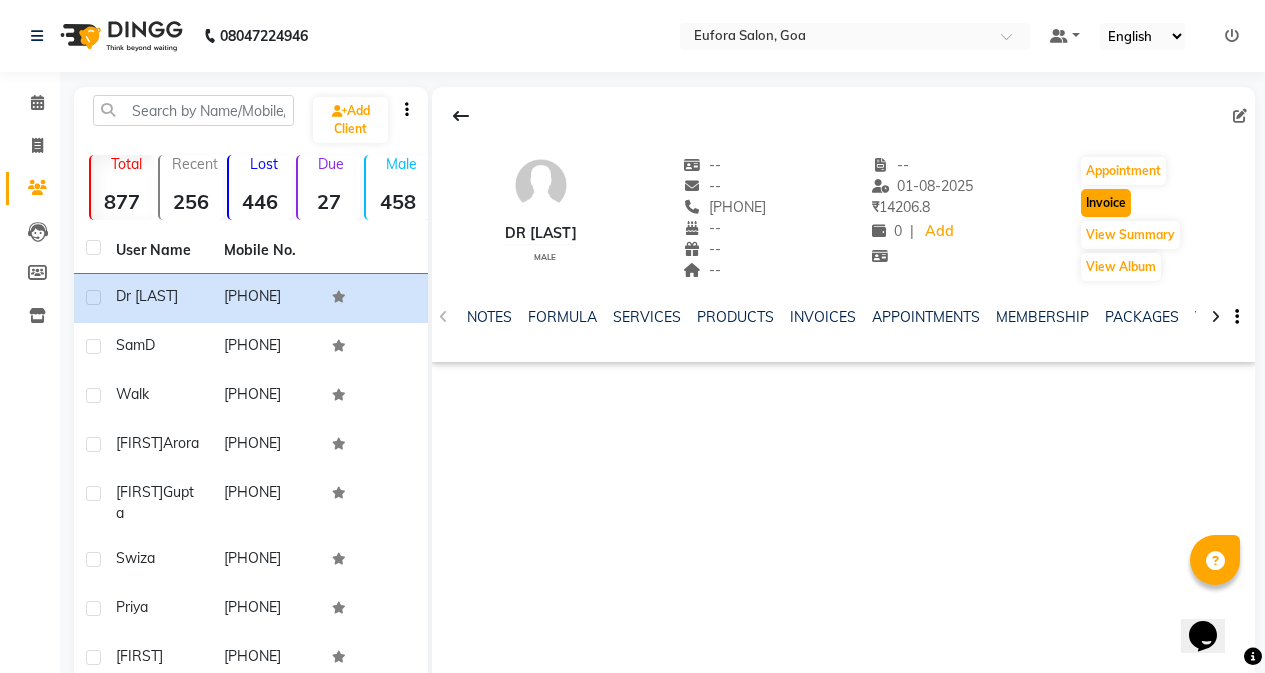click on "Invoice" 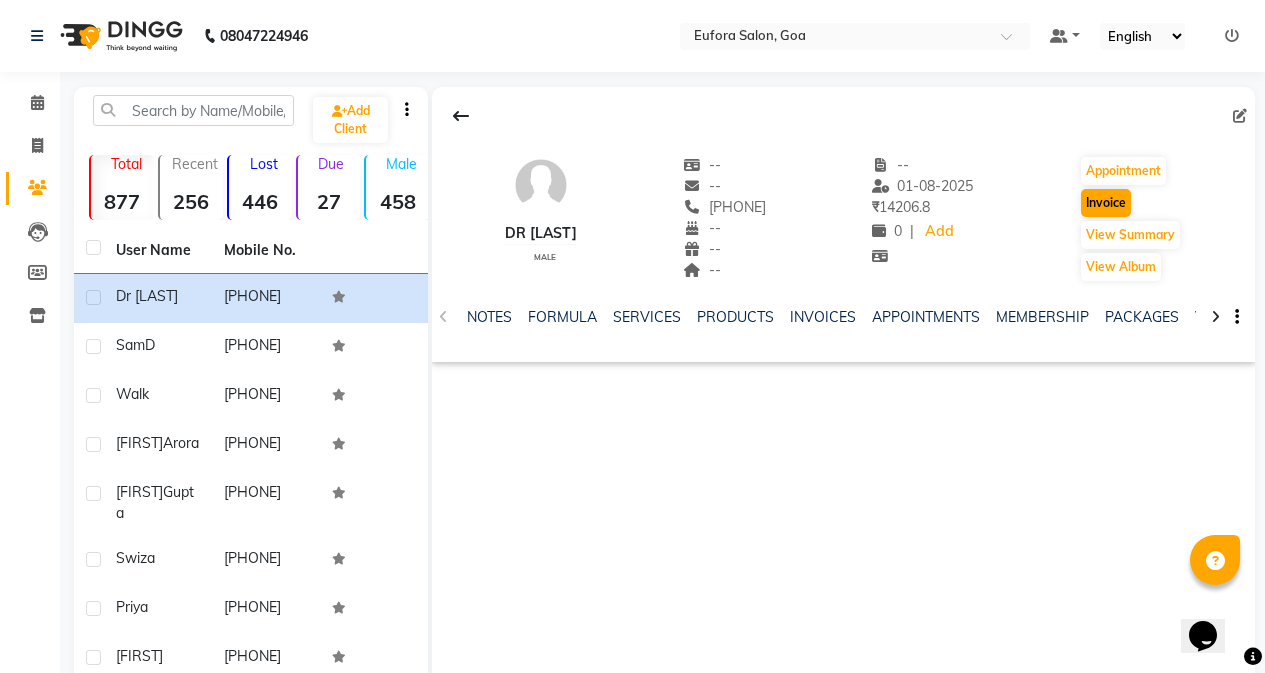 select on "service" 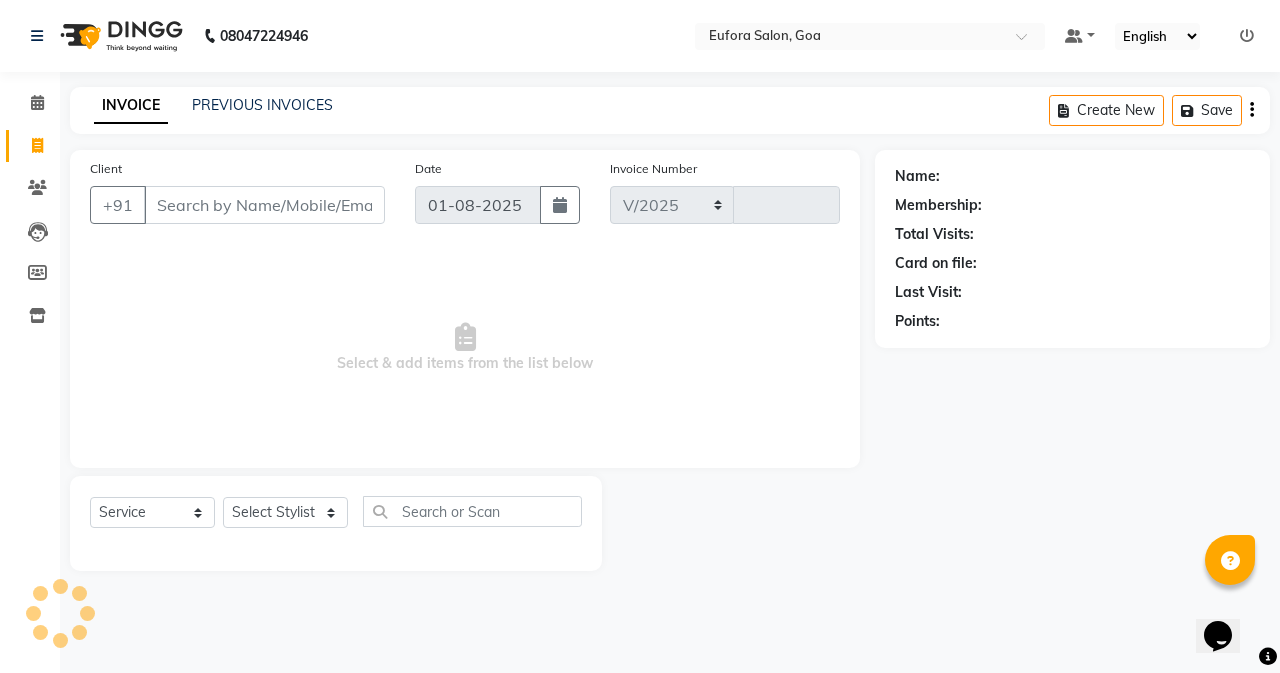 select on "6684" 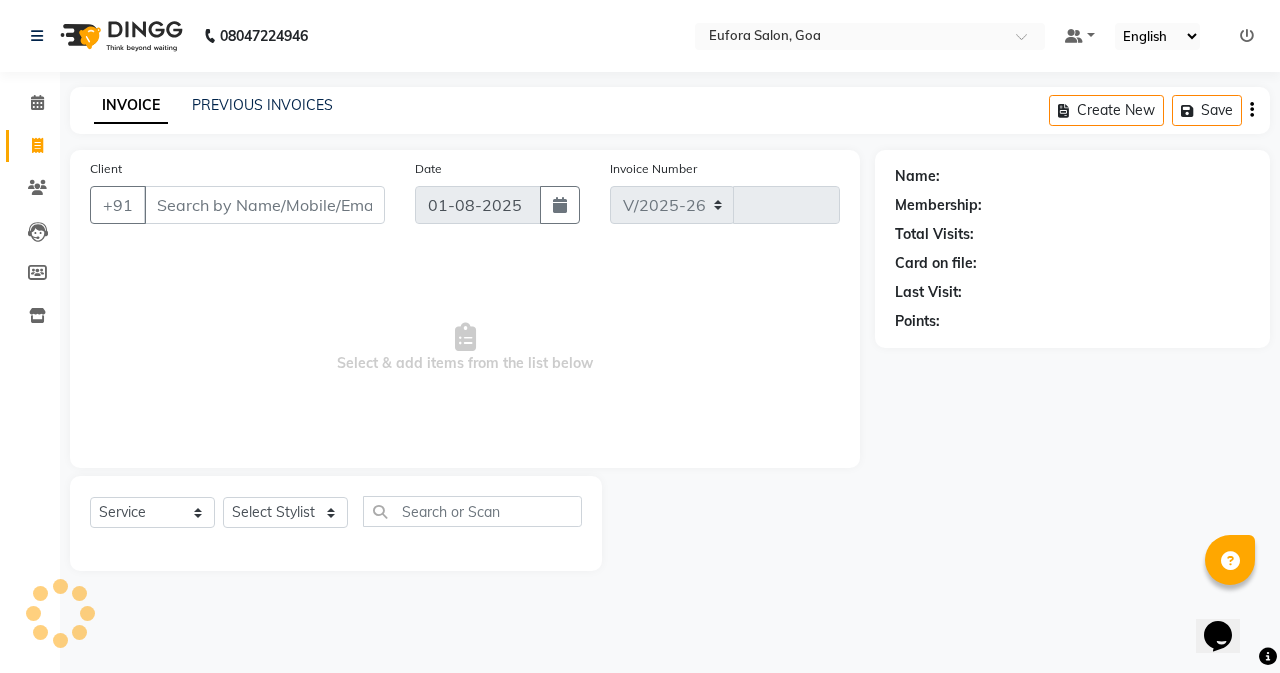 type on "0459" 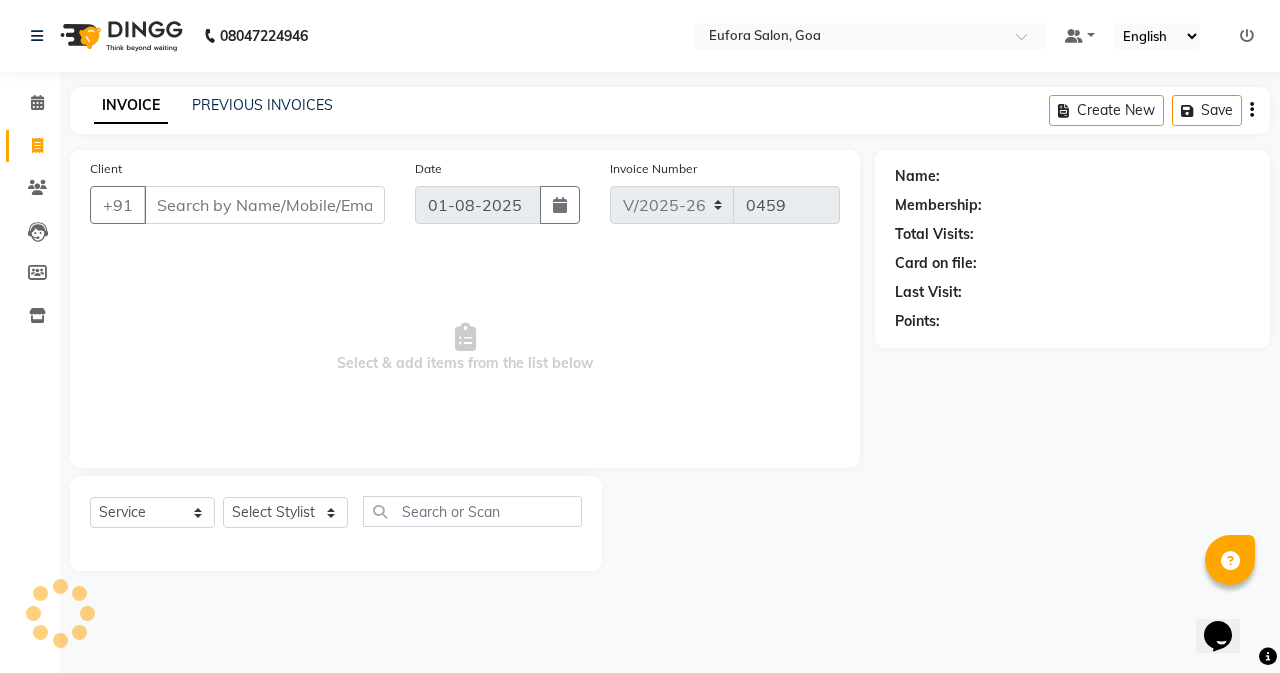 type on "[PHONE]" 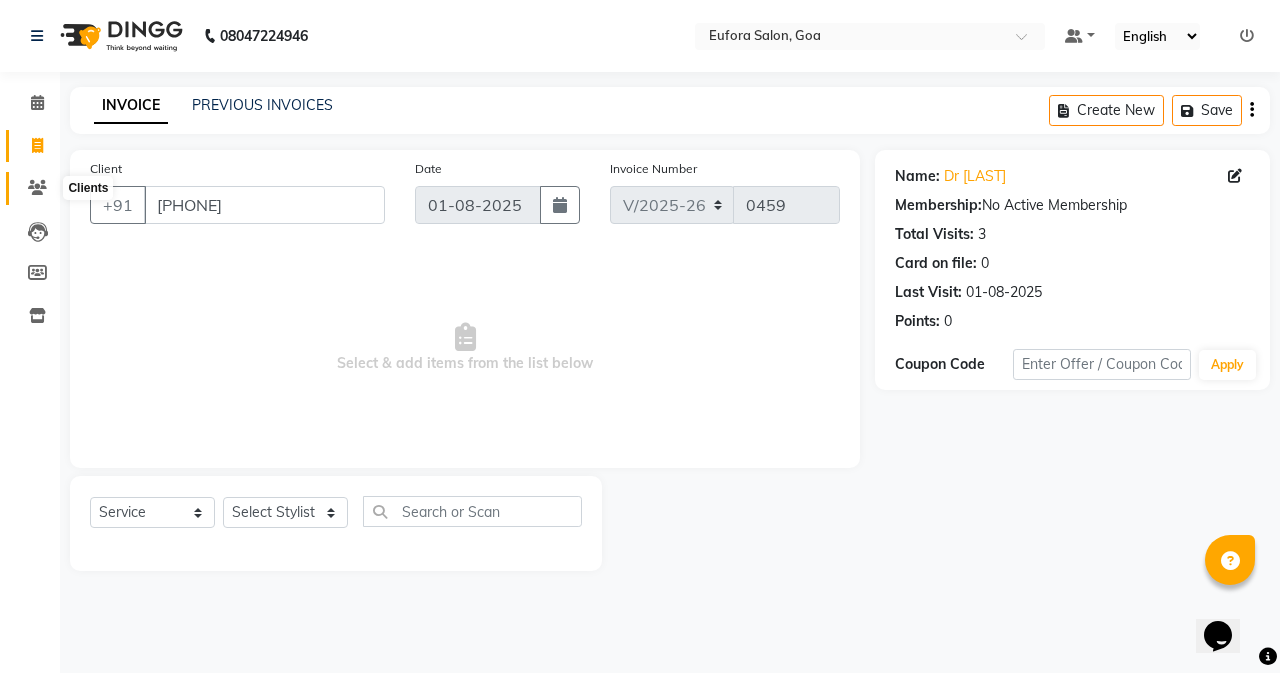 click 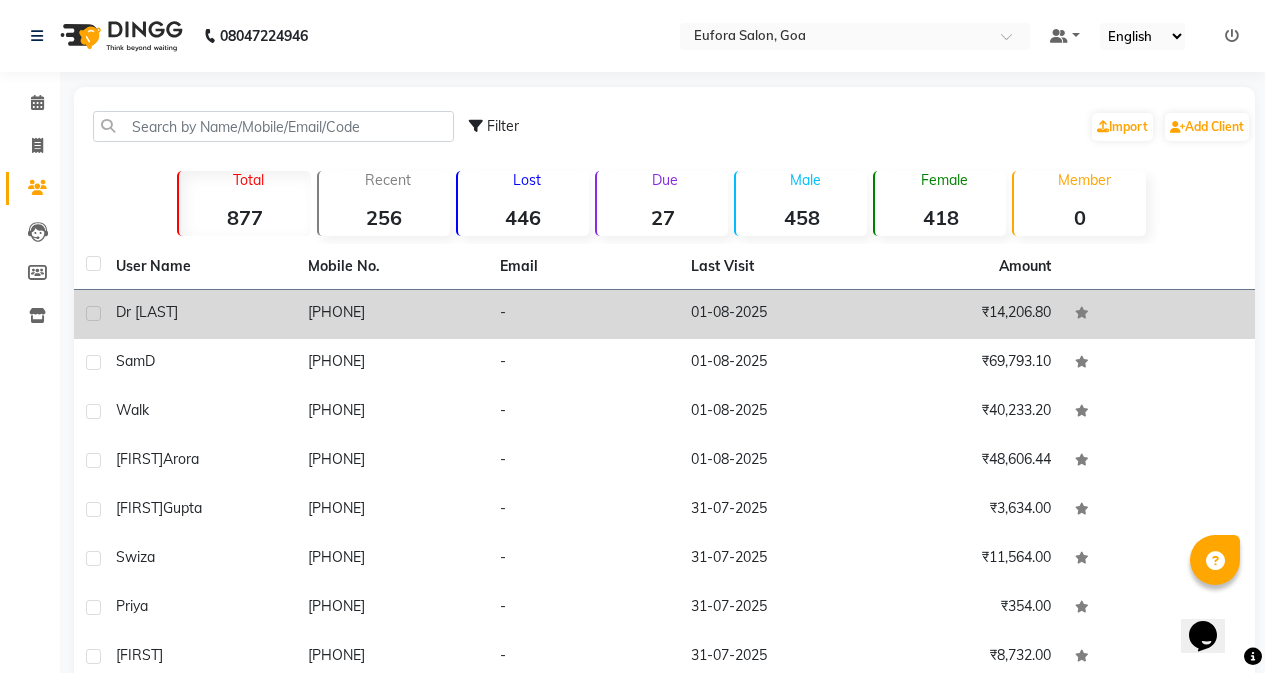 click on "dr [LAST]" 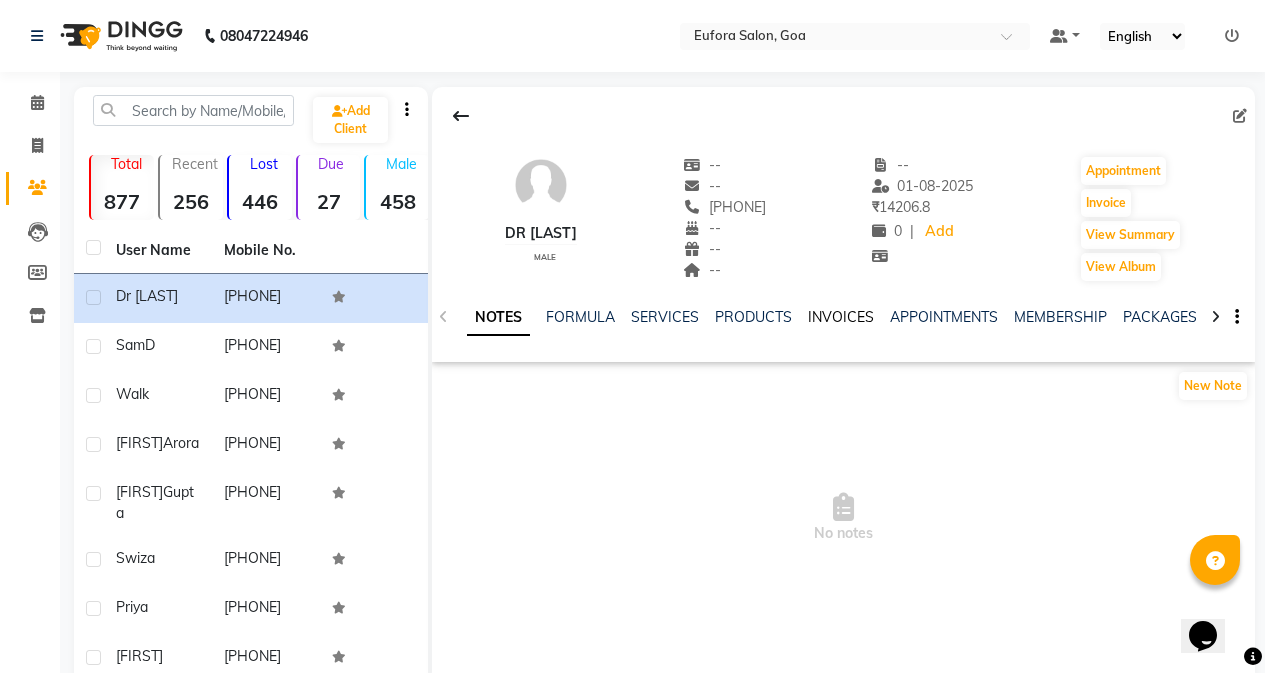 click on "INVOICES" 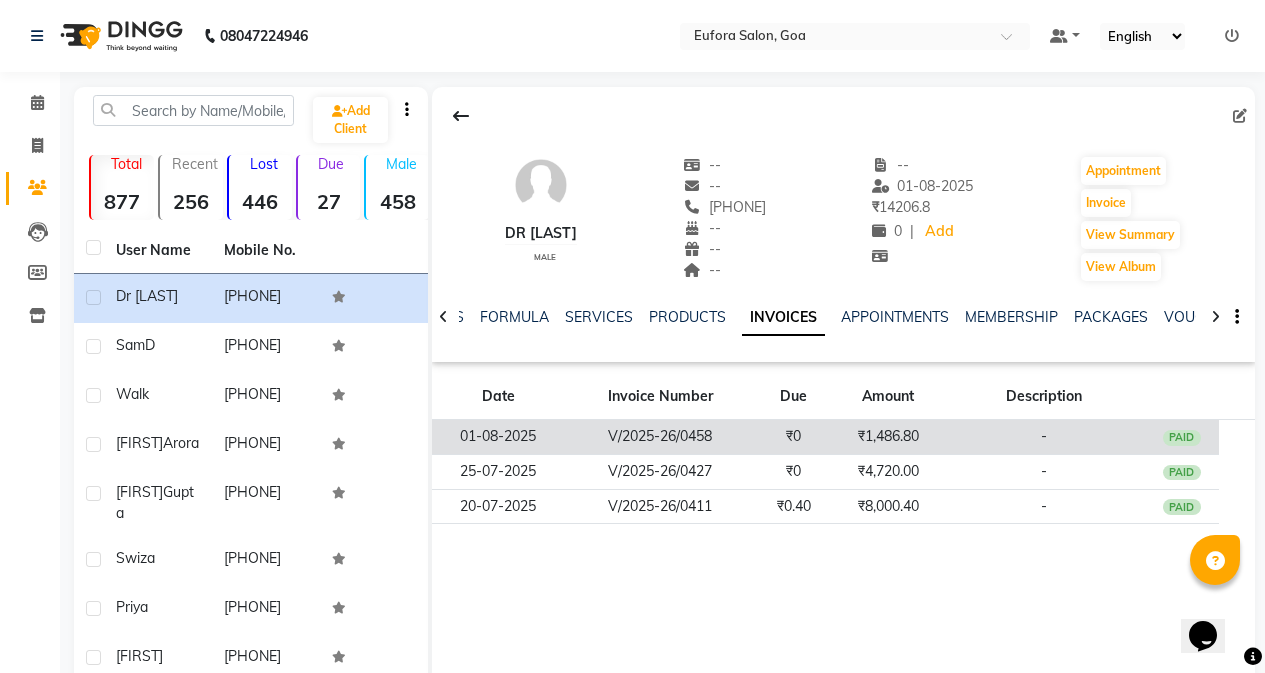 click on "₹0" 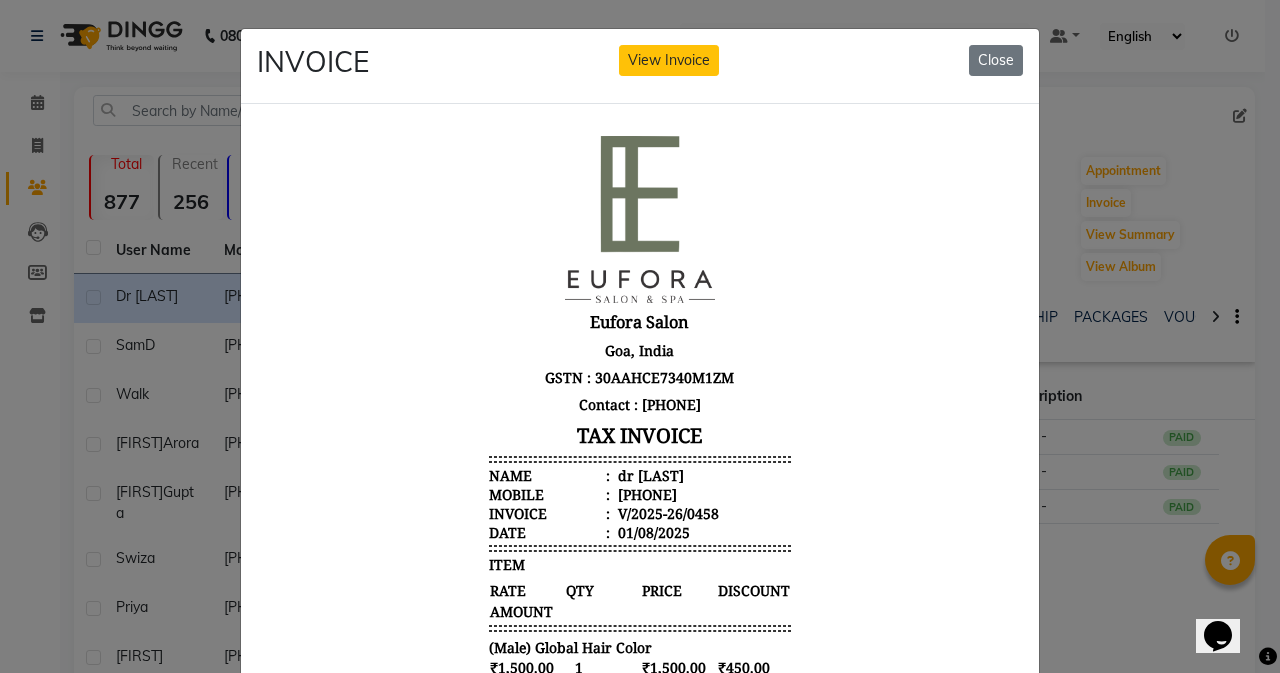 click at bounding box center [640, 218] 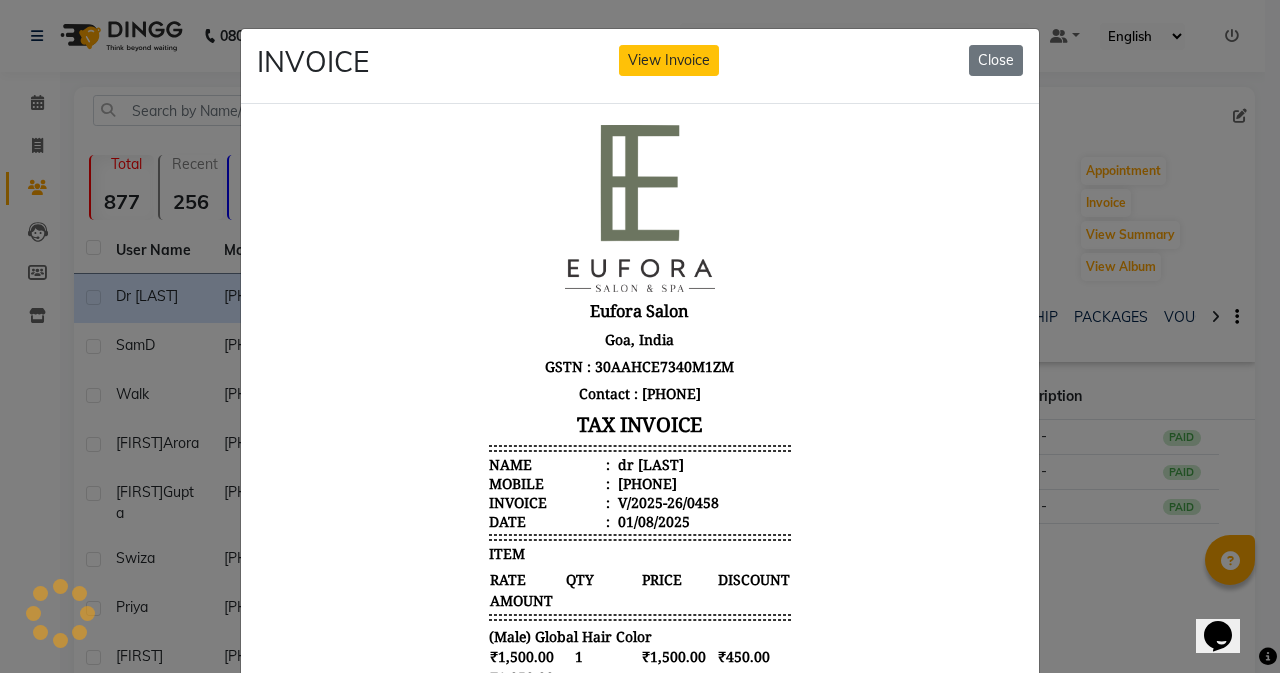 scroll, scrollTop: 16, scrollLeft: 0, axis: vertical 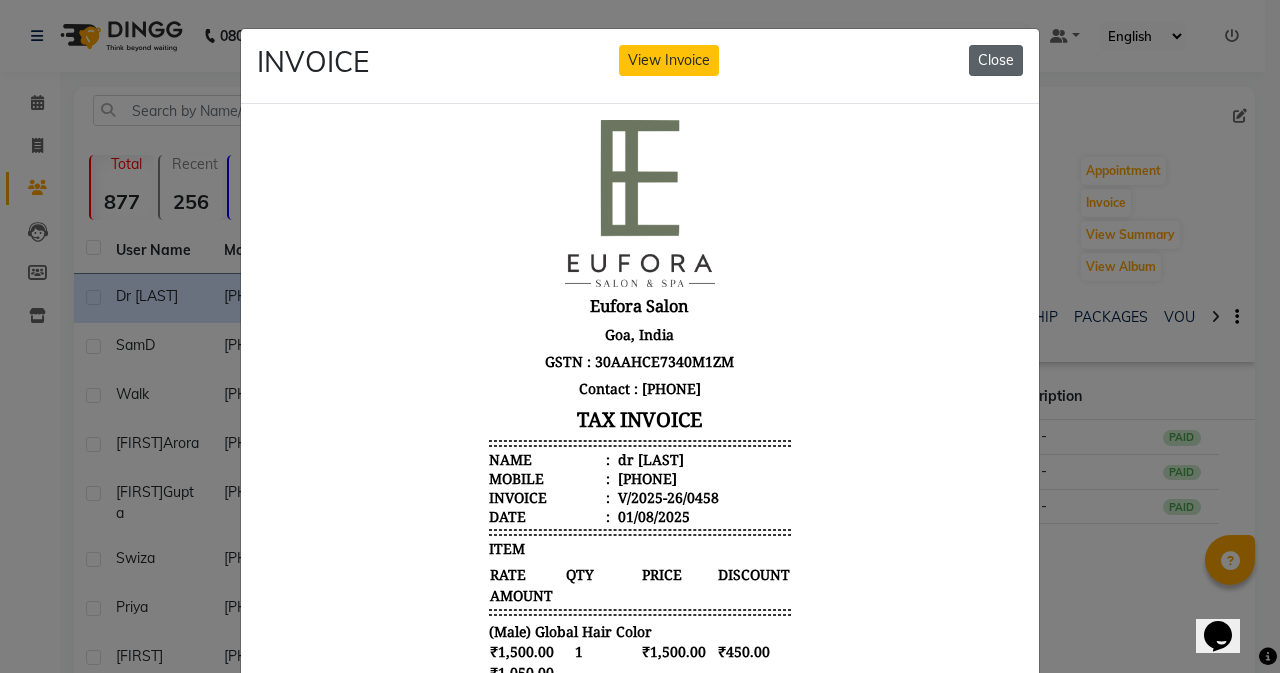 click on "Close" 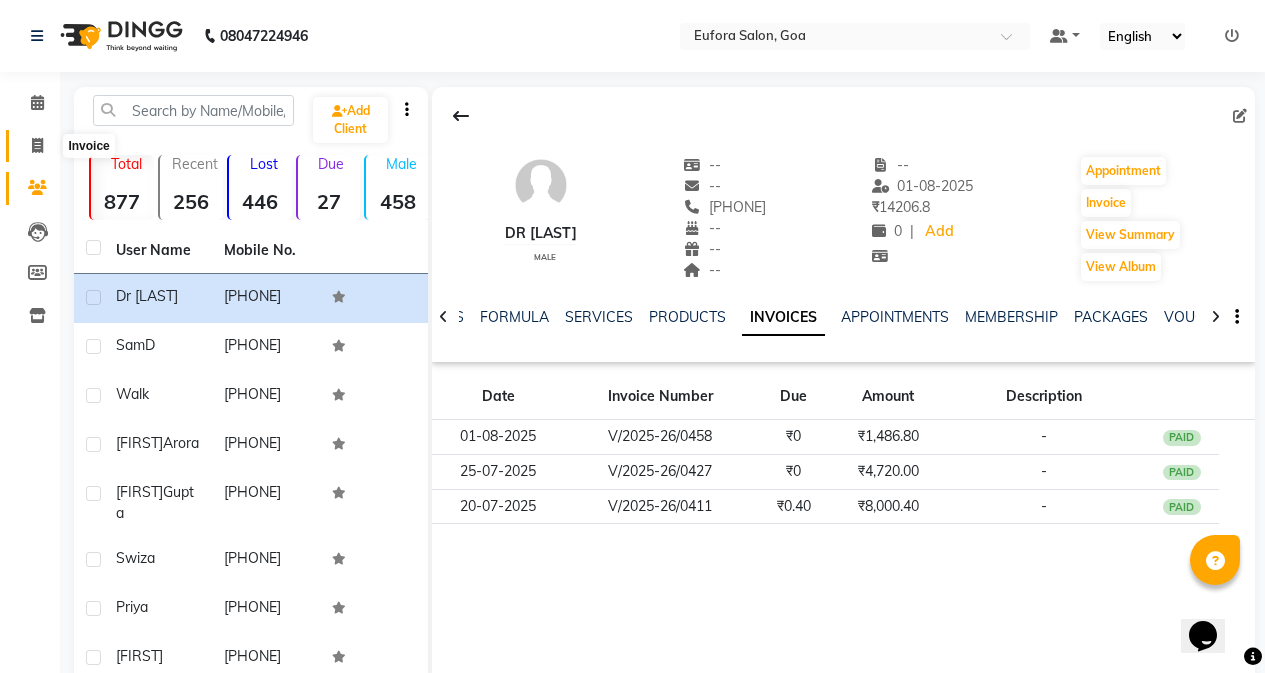 click 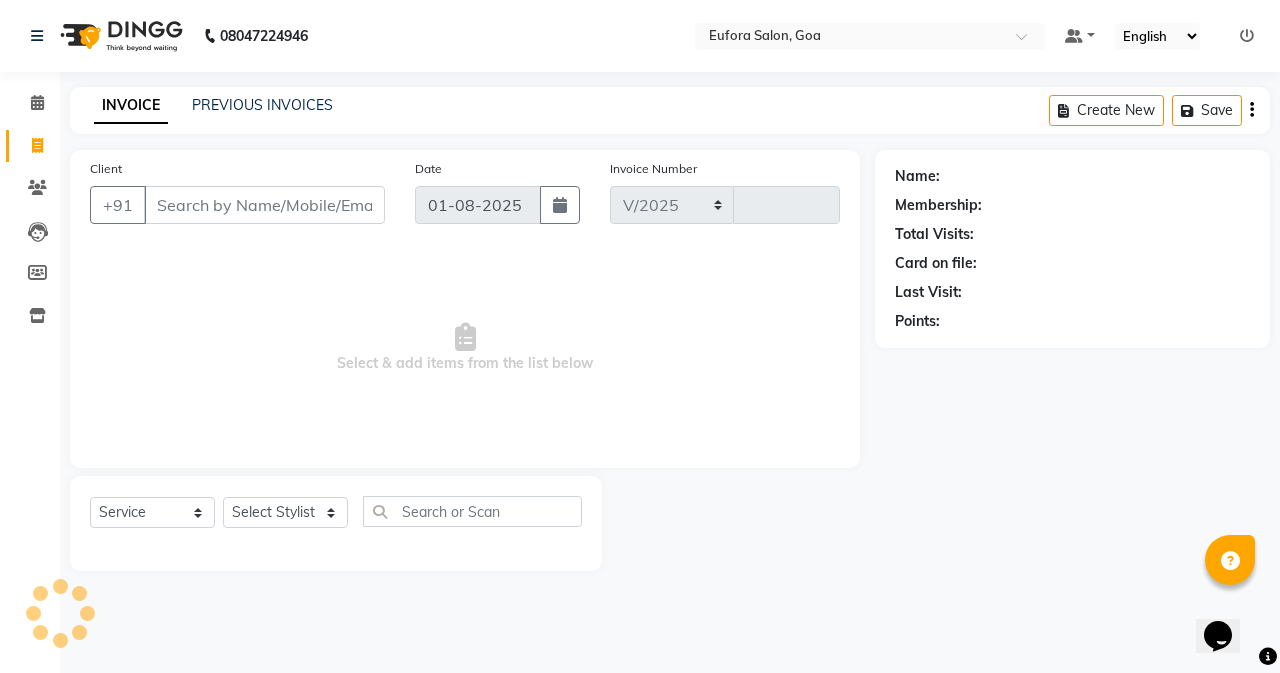 select on "6684" 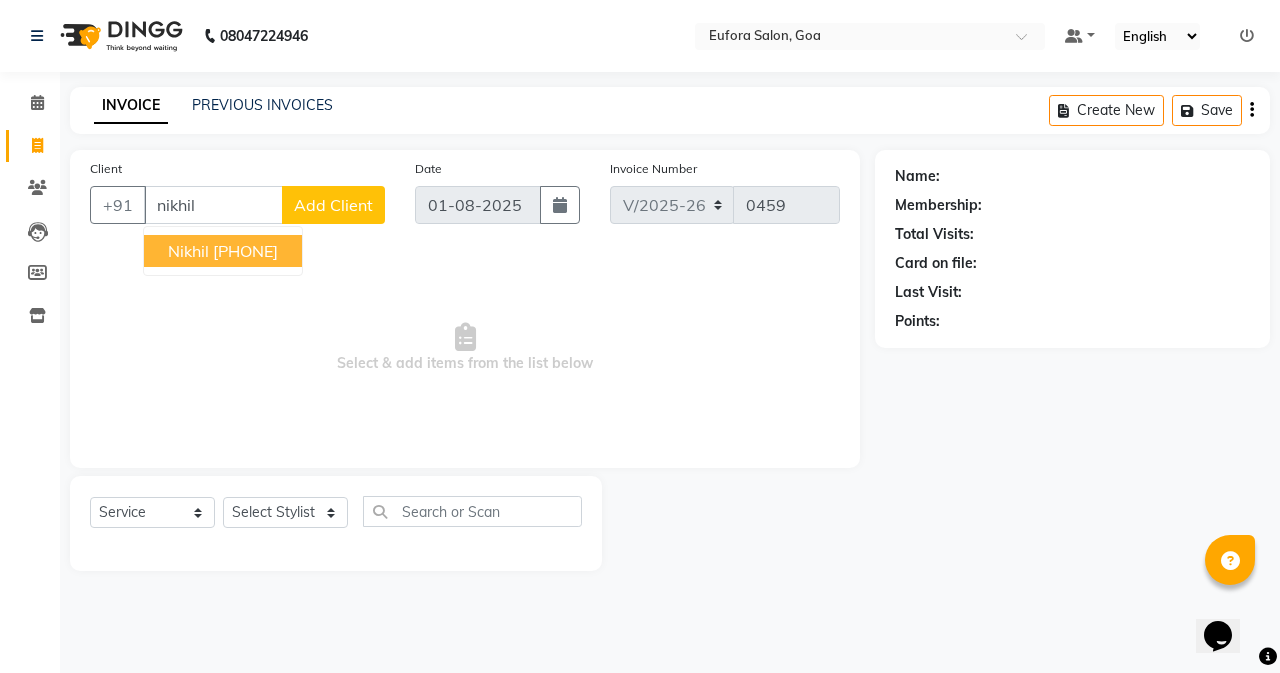 click on "nikhil" at bounding box center (213, 205) 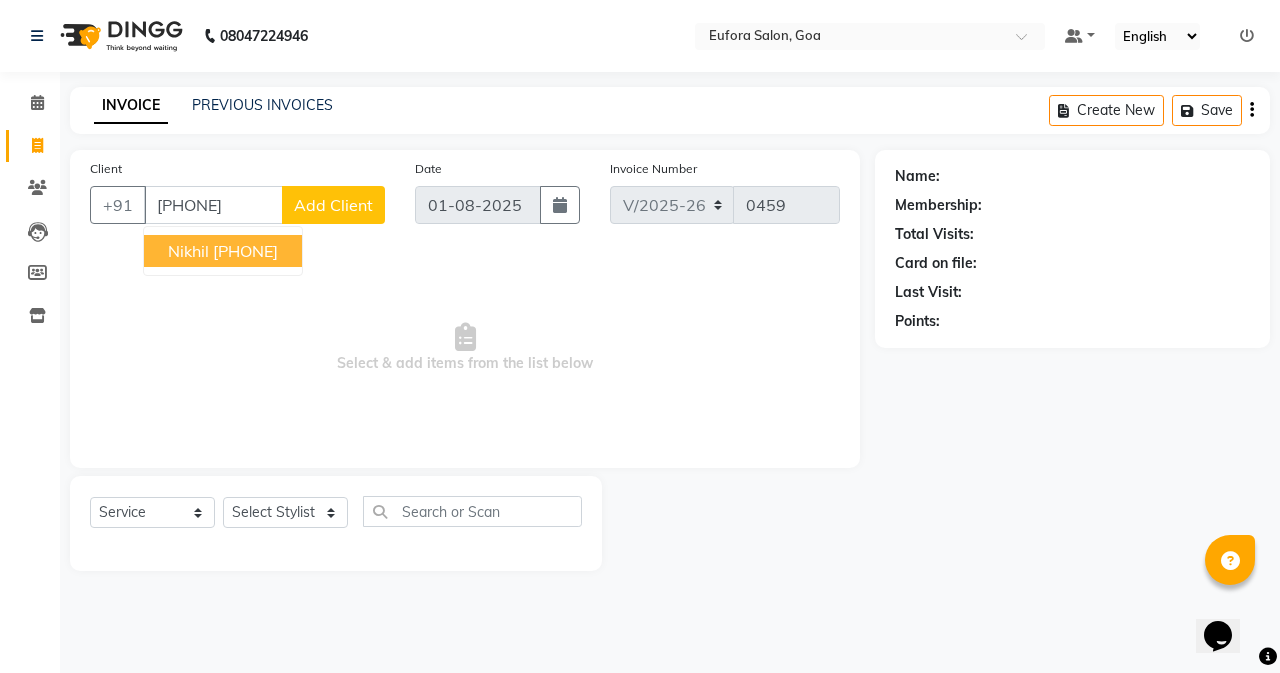 type on "[PHONE]" 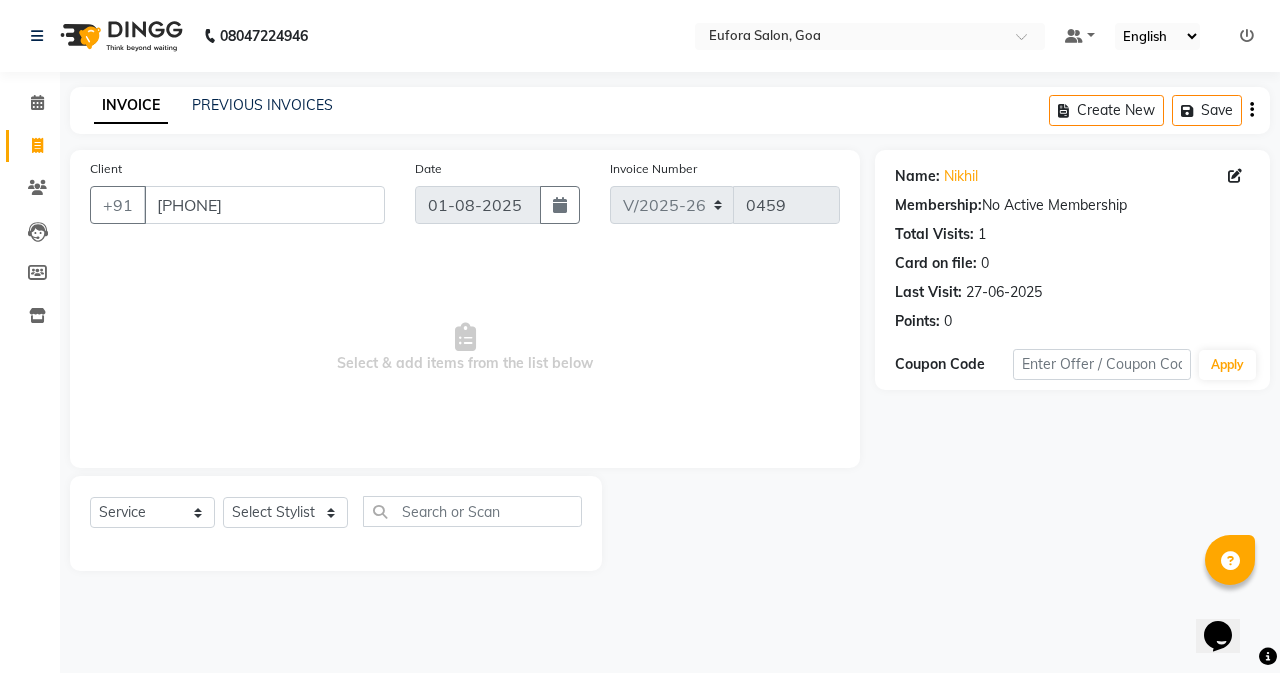 click on "Total Visits:  1" 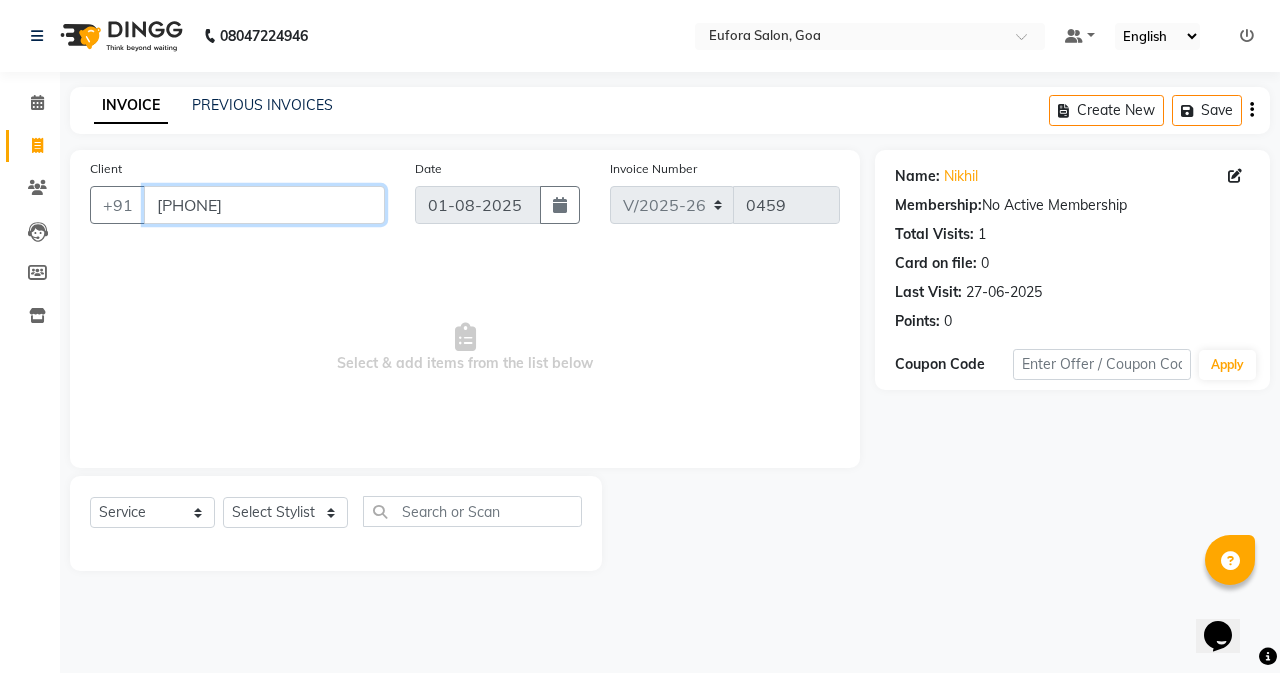 drag, startPoint x: 320, startPoint y: 206, endPoint x: 89, endPoint y: 185, distance: 231.95258 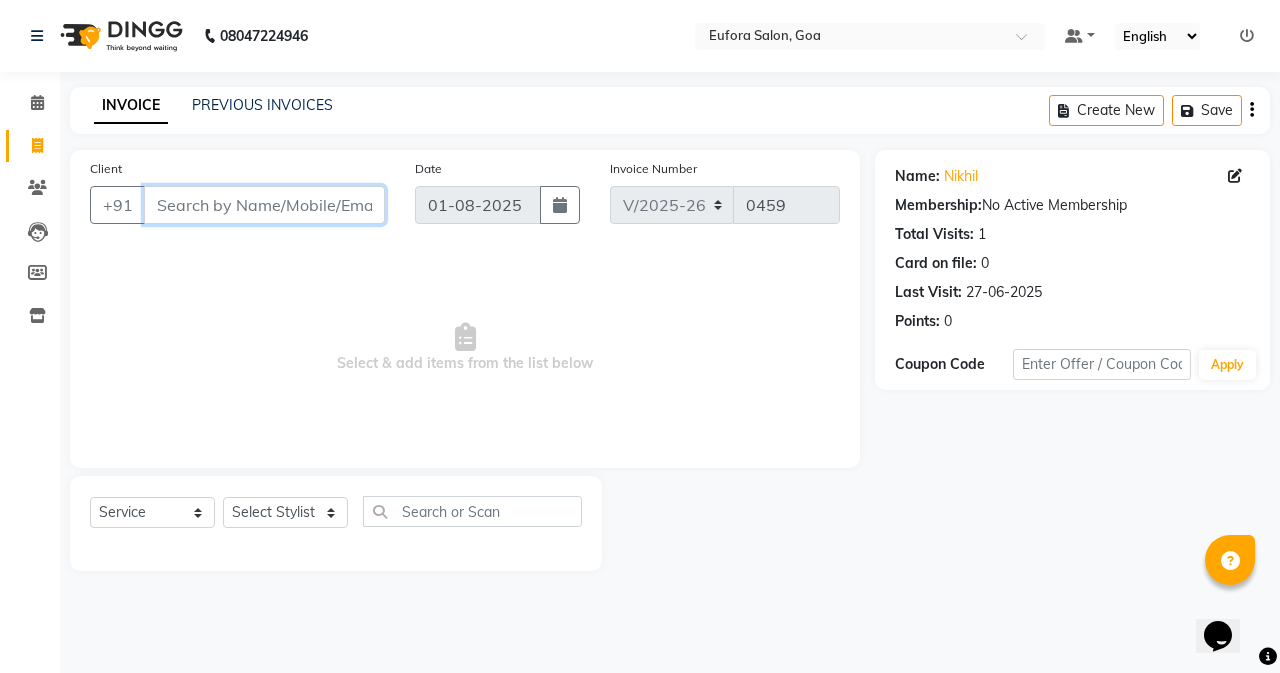 type 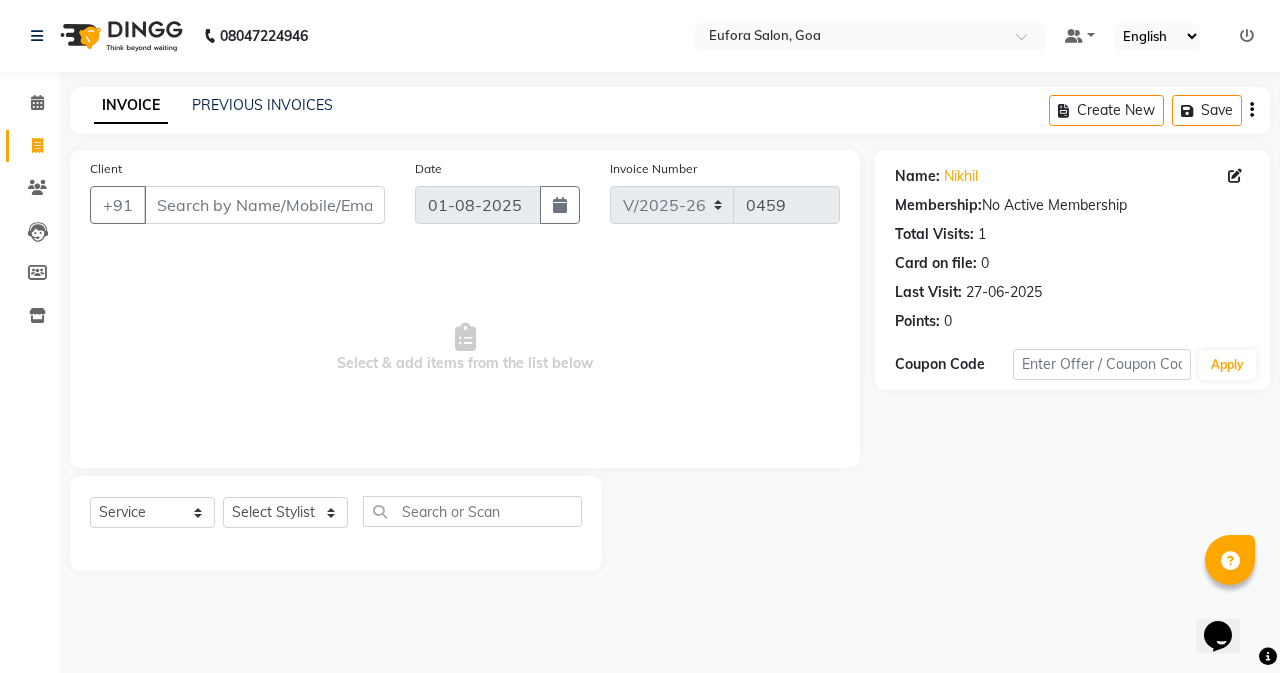 click on "Select & add items from the list below" at bounding box center (465, 348) 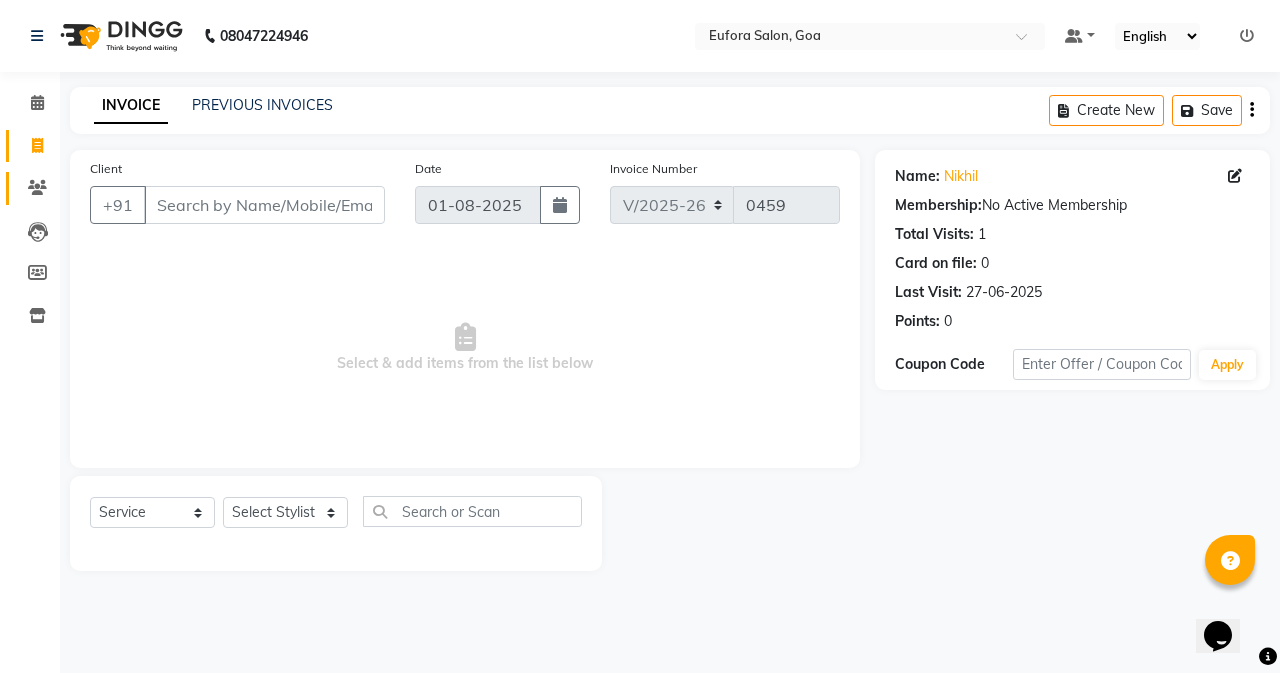 click on "Clients" 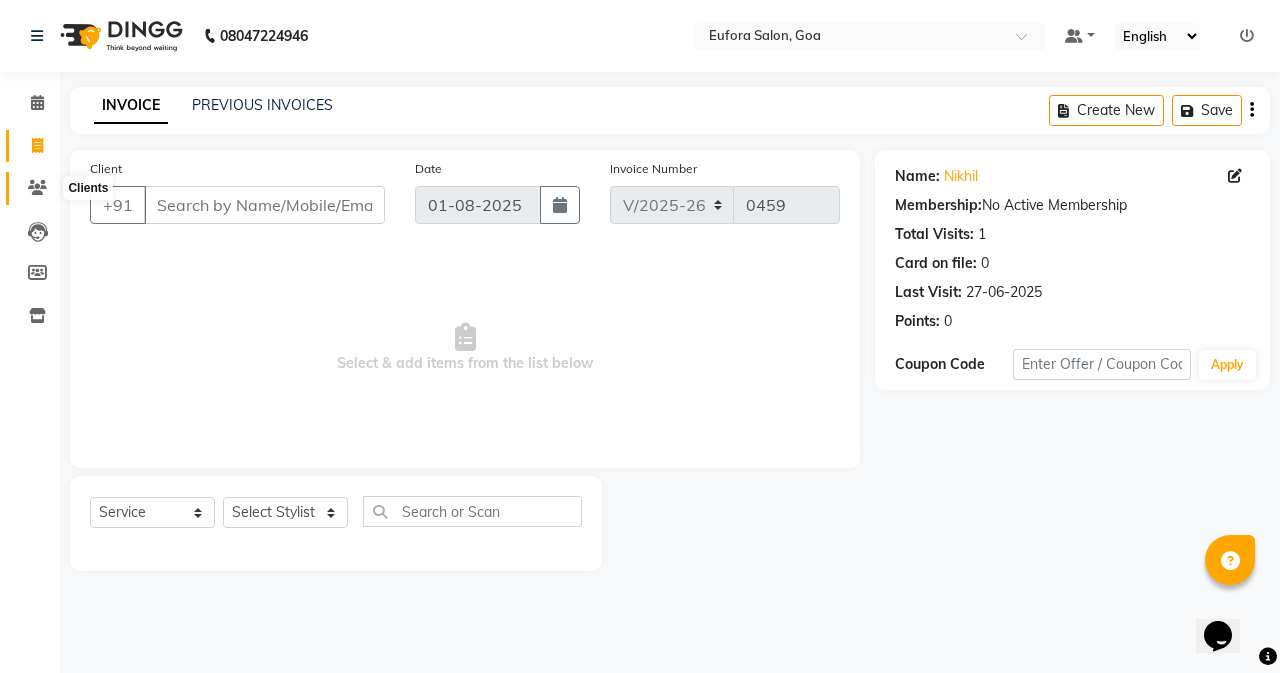 click 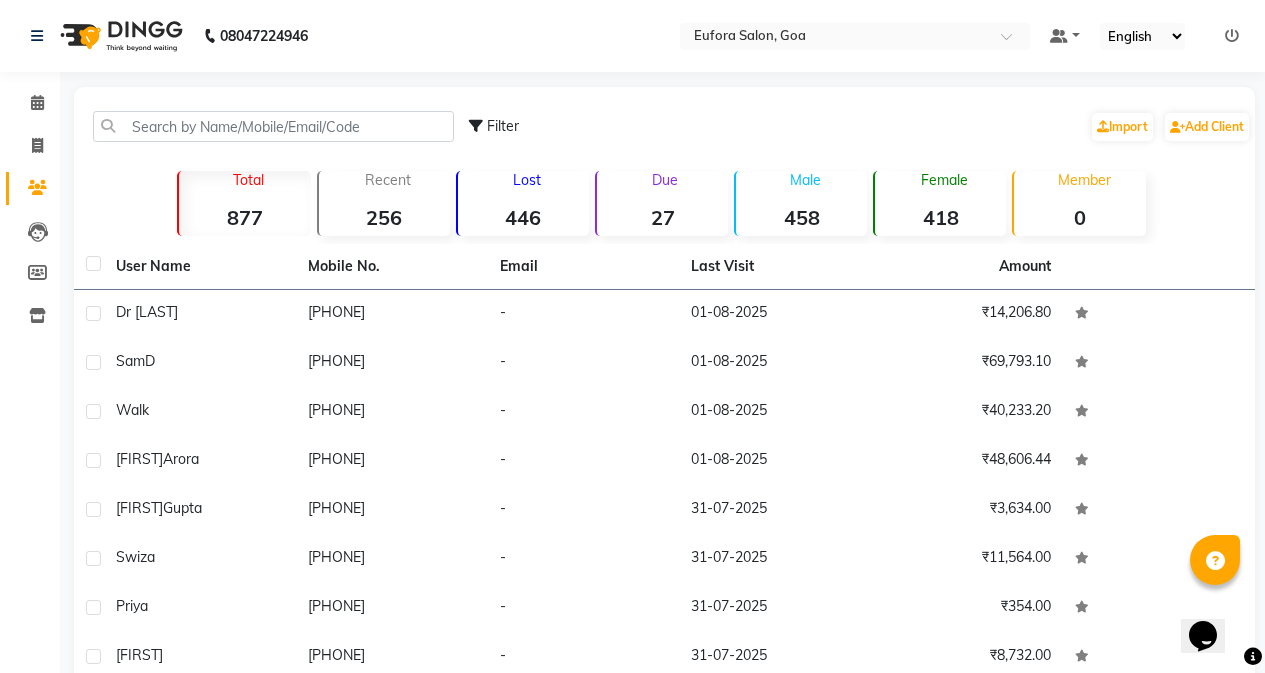 click on "Invoice" 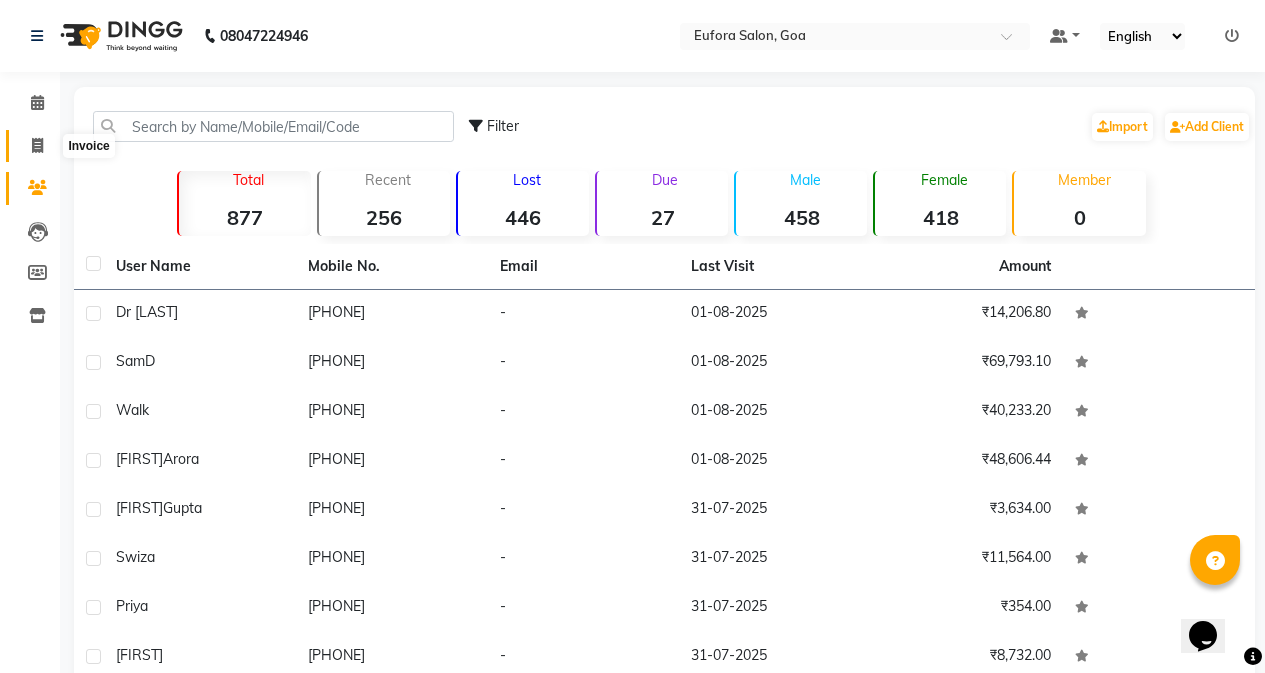 click 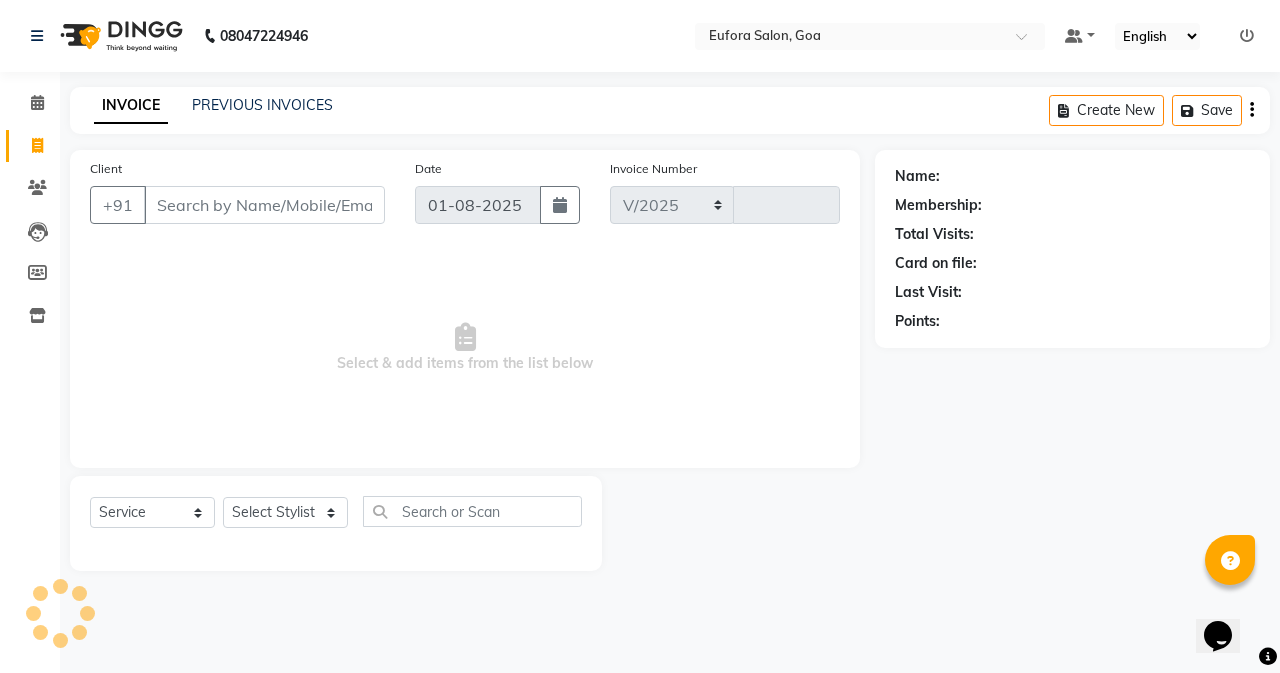 select on "6684" 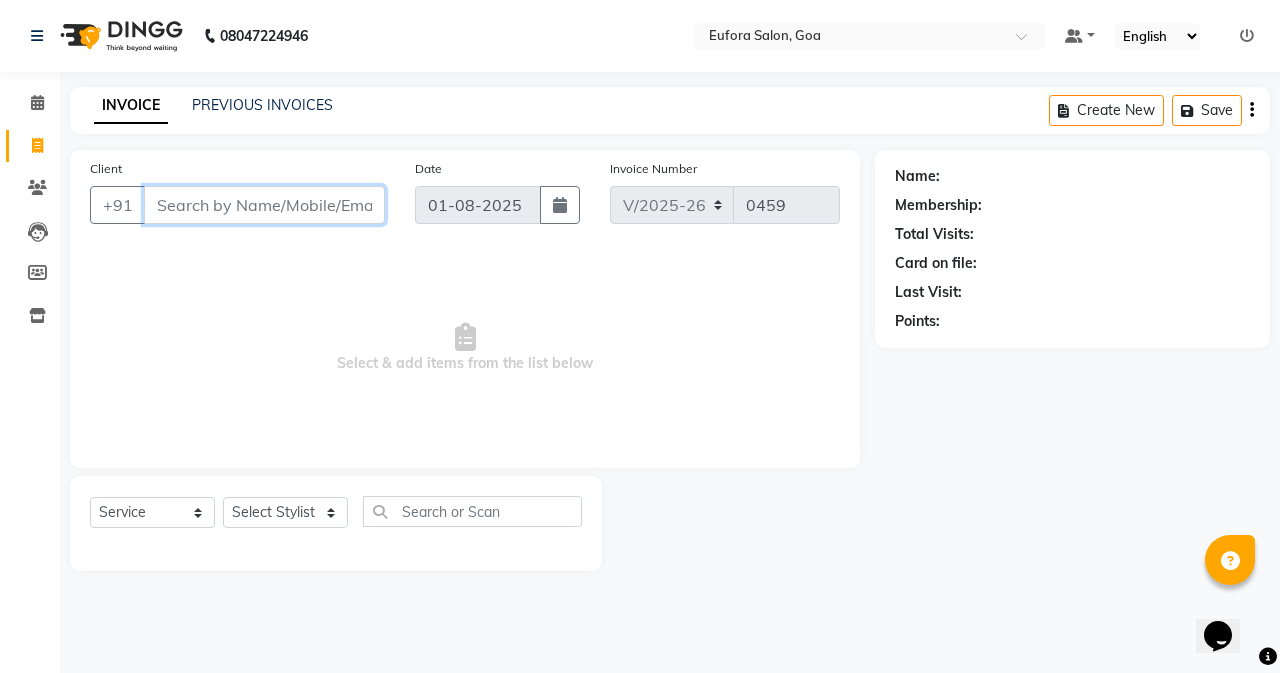click on "Client" at bounding box center (264, 205) 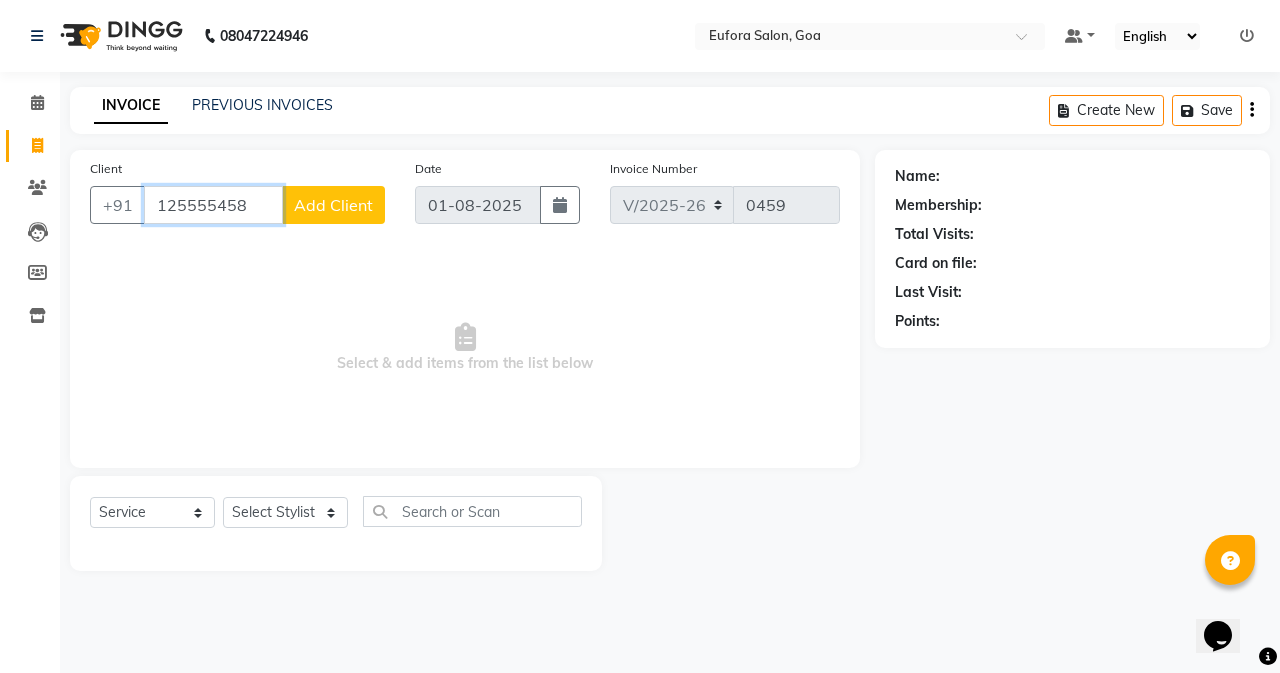 type on "125555458" 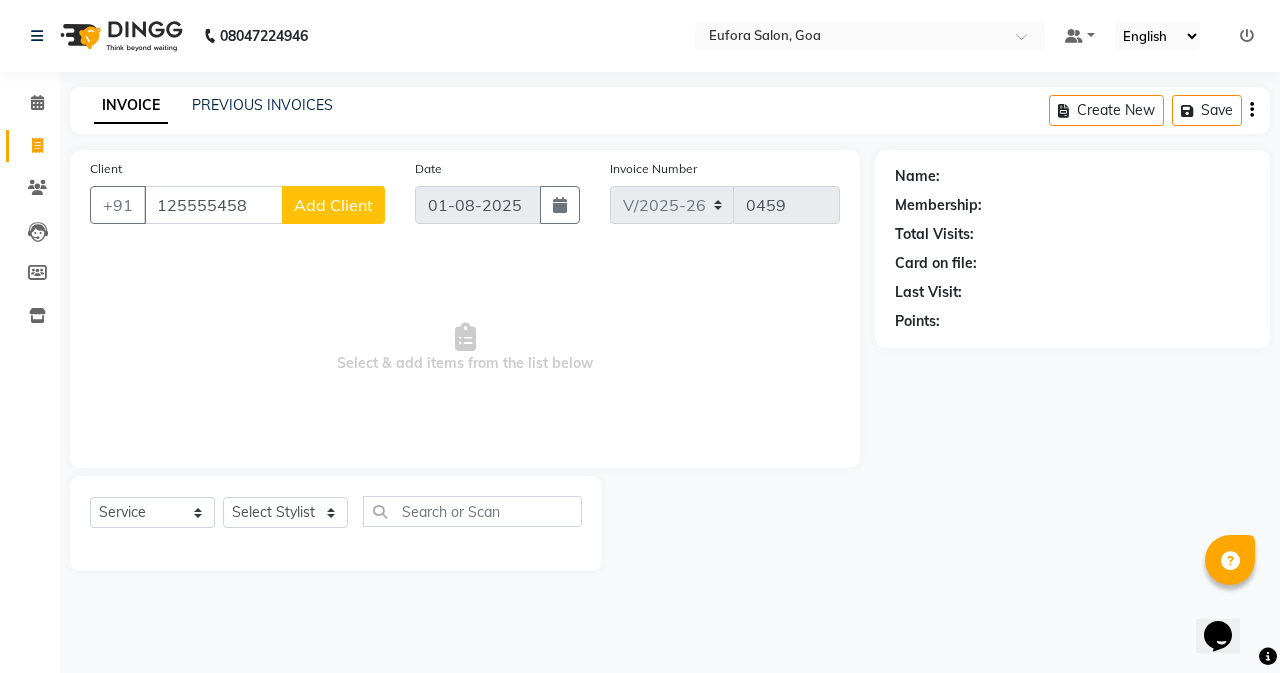 click on "Add Client" 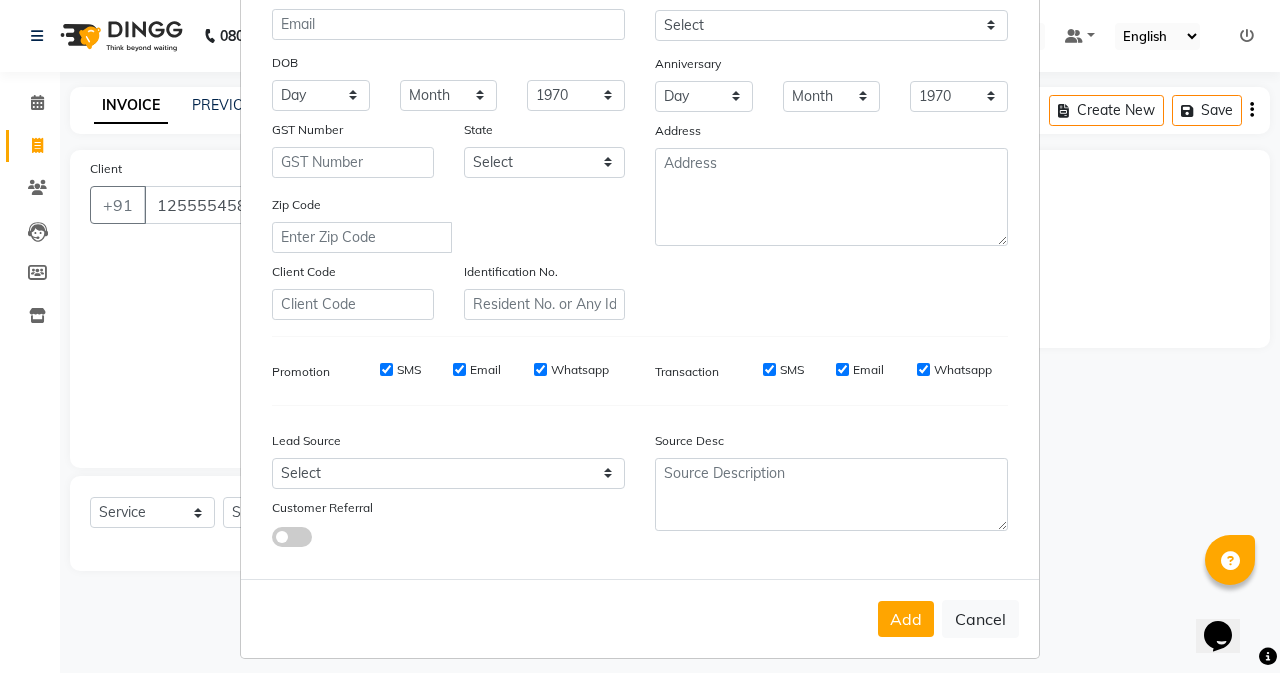 scroll, scrollTop: 250, scrollLeft: 0, axis: vertical 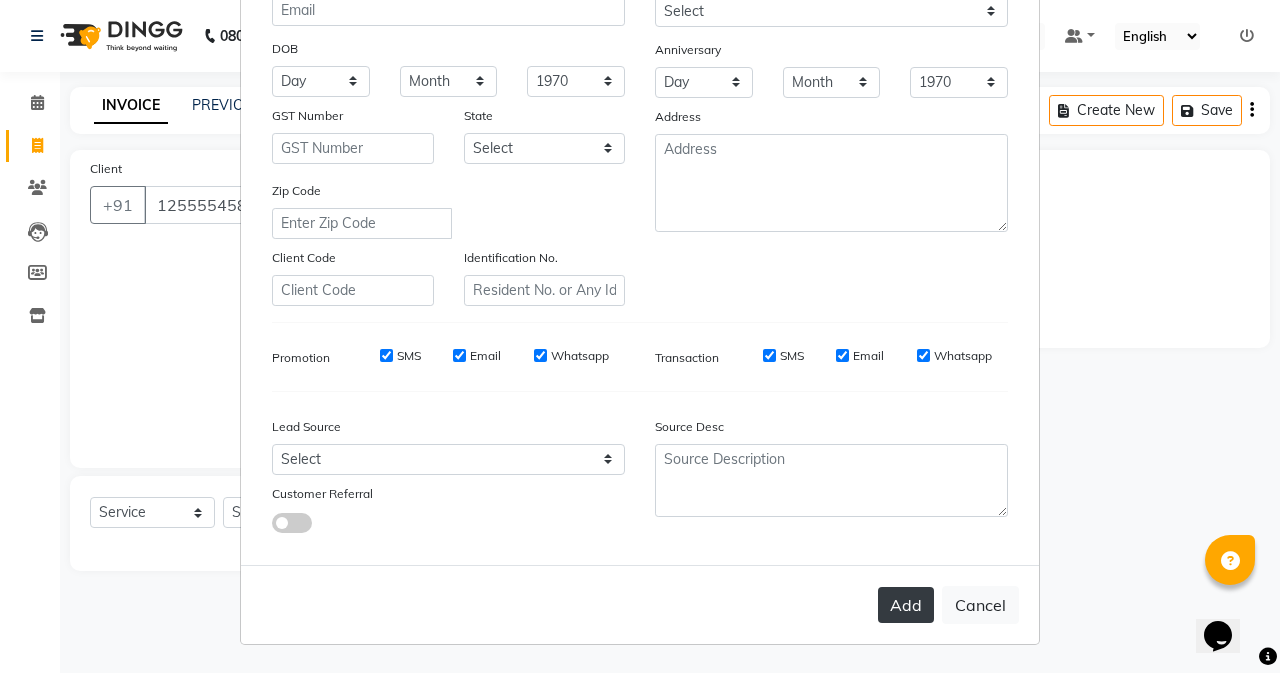 type on "Nikhil" 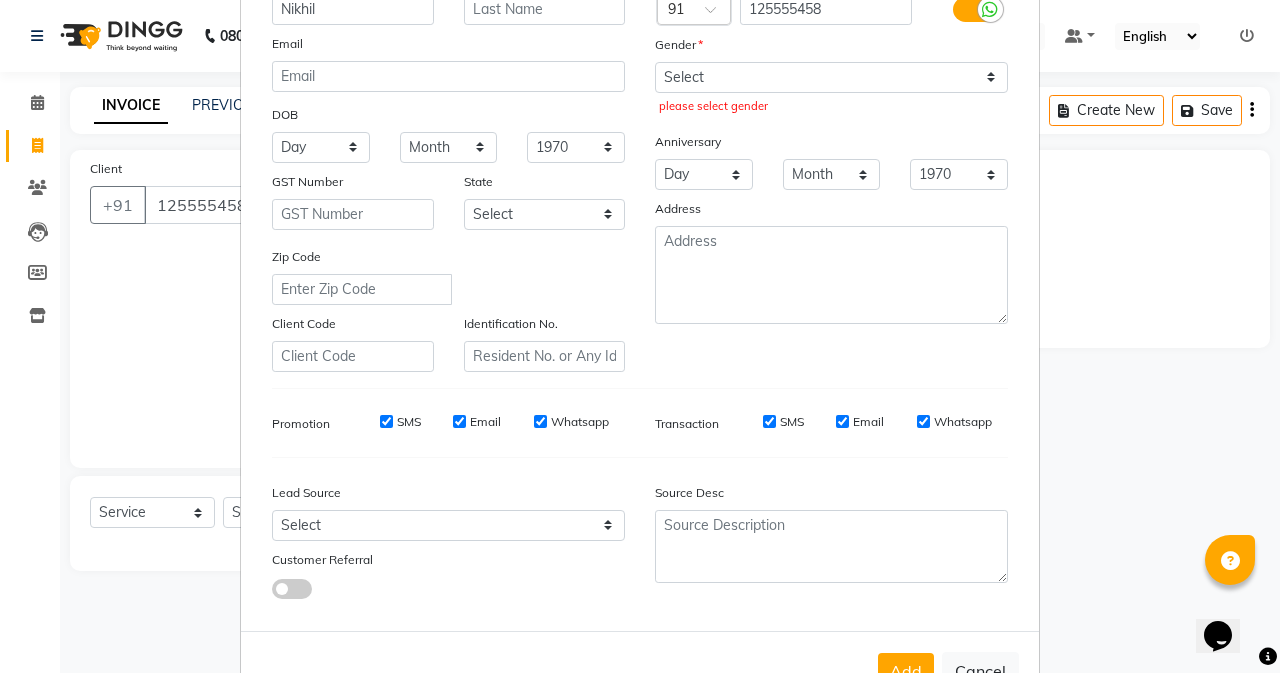 scroll, scrollTop: 150, scrollLeft: 0, axis: vertical 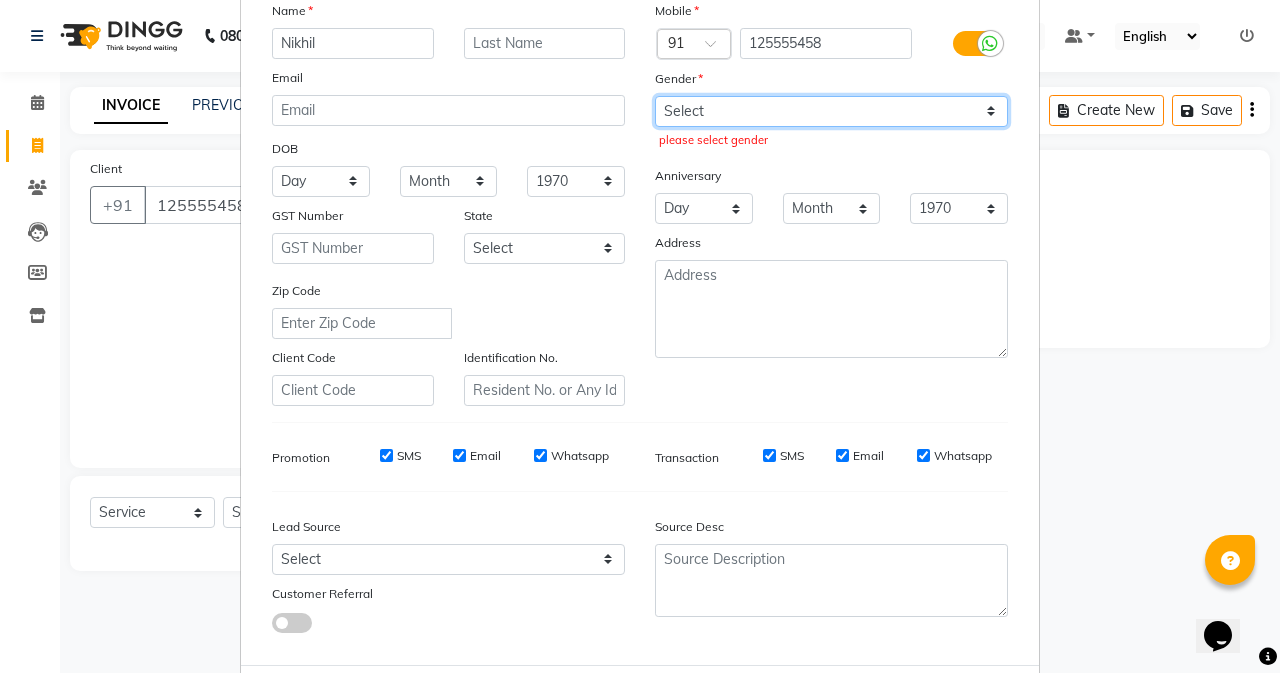 click on "Select Male Female Other Prefer Not To Say" at bounding box center (831, 111) 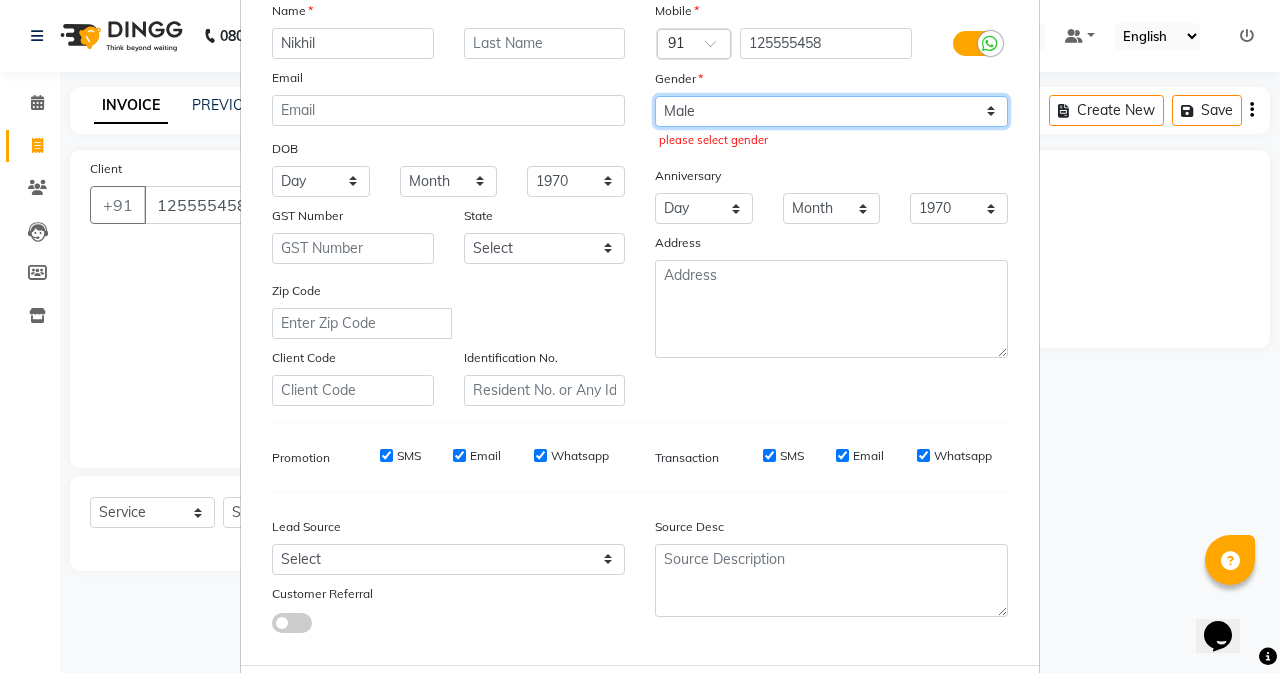 click on "Select Male Female Other Prefer Not To Say" at bounding box center [831, 111] 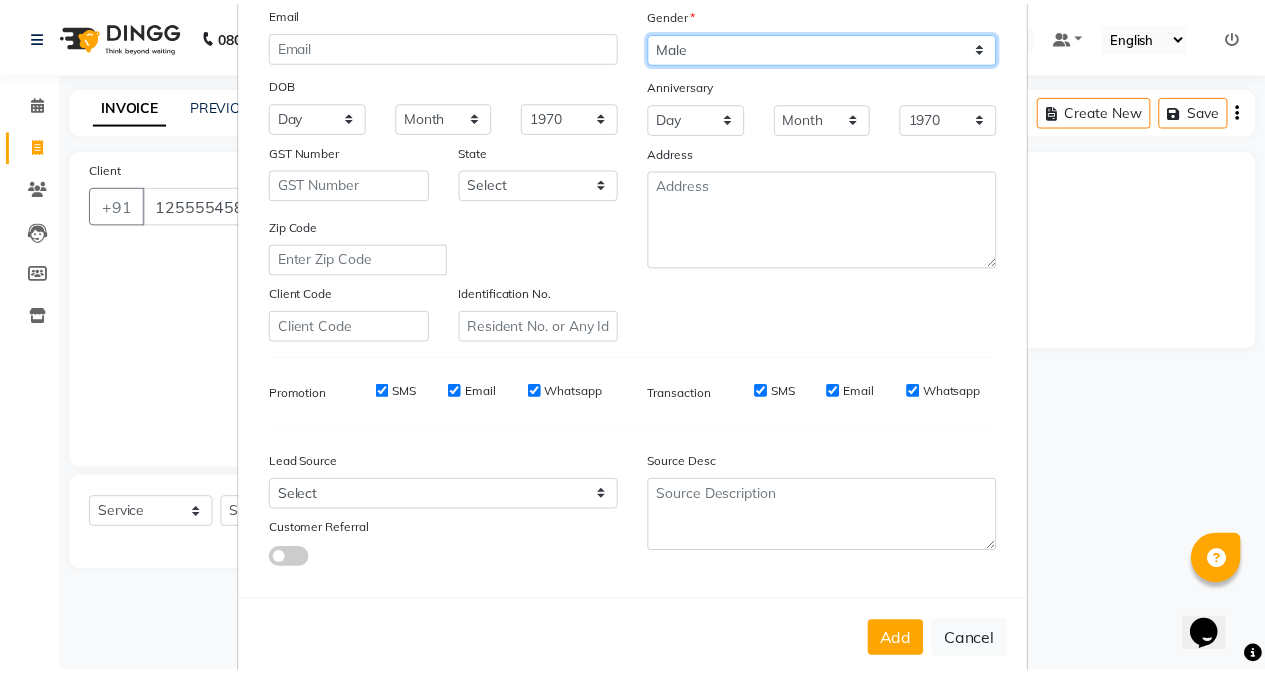 scroll, scrollTop: 250, scrollLeft: 0, axis: vertical 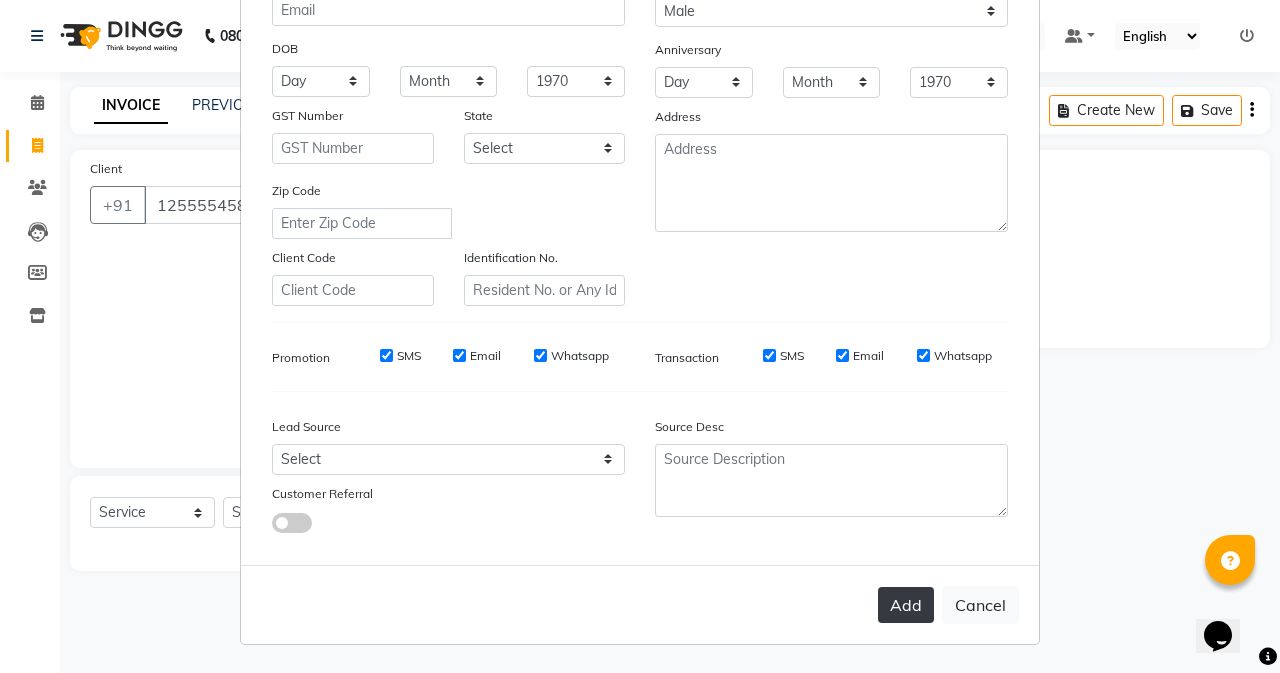 click on "Add" at bounding box center [906, 605] 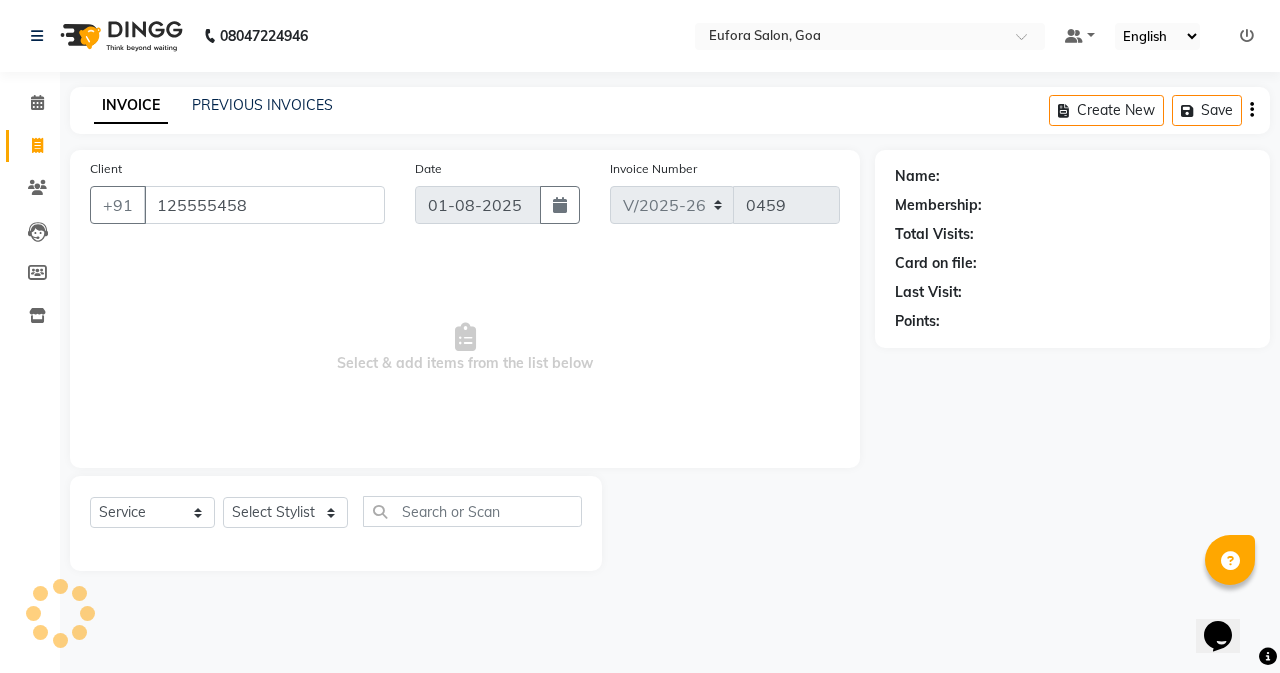 type 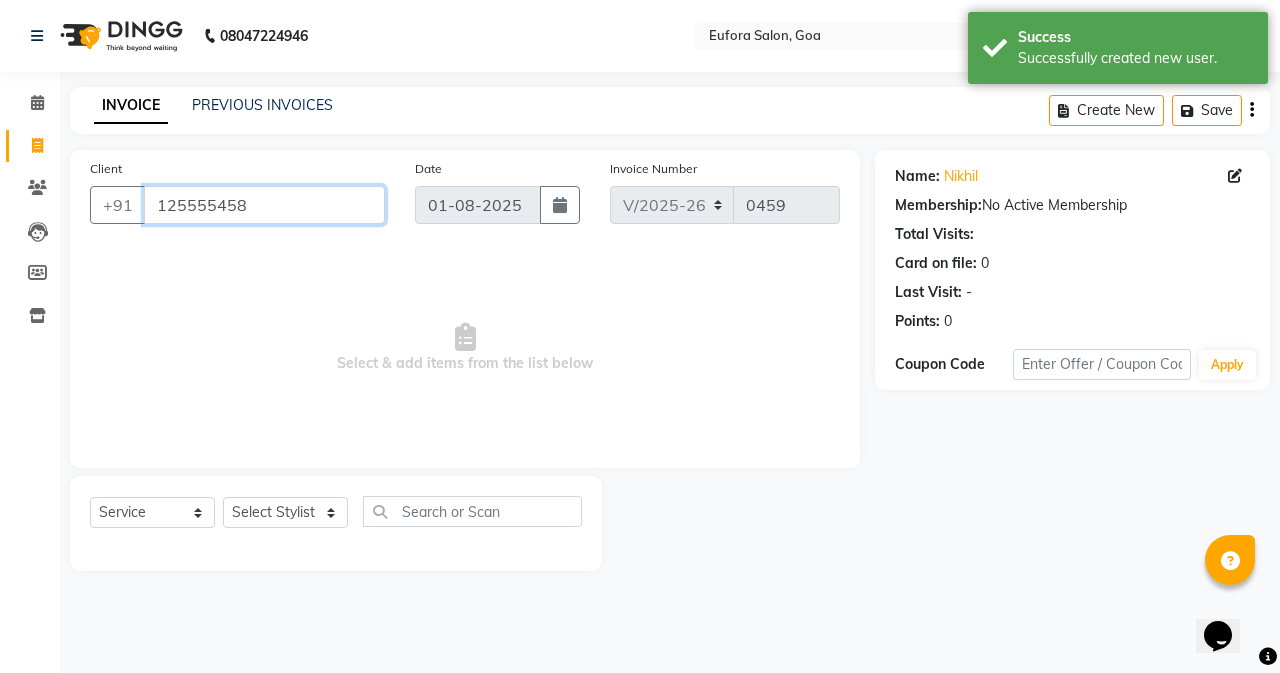 click on "125555458" at bounding box center [264, 205] 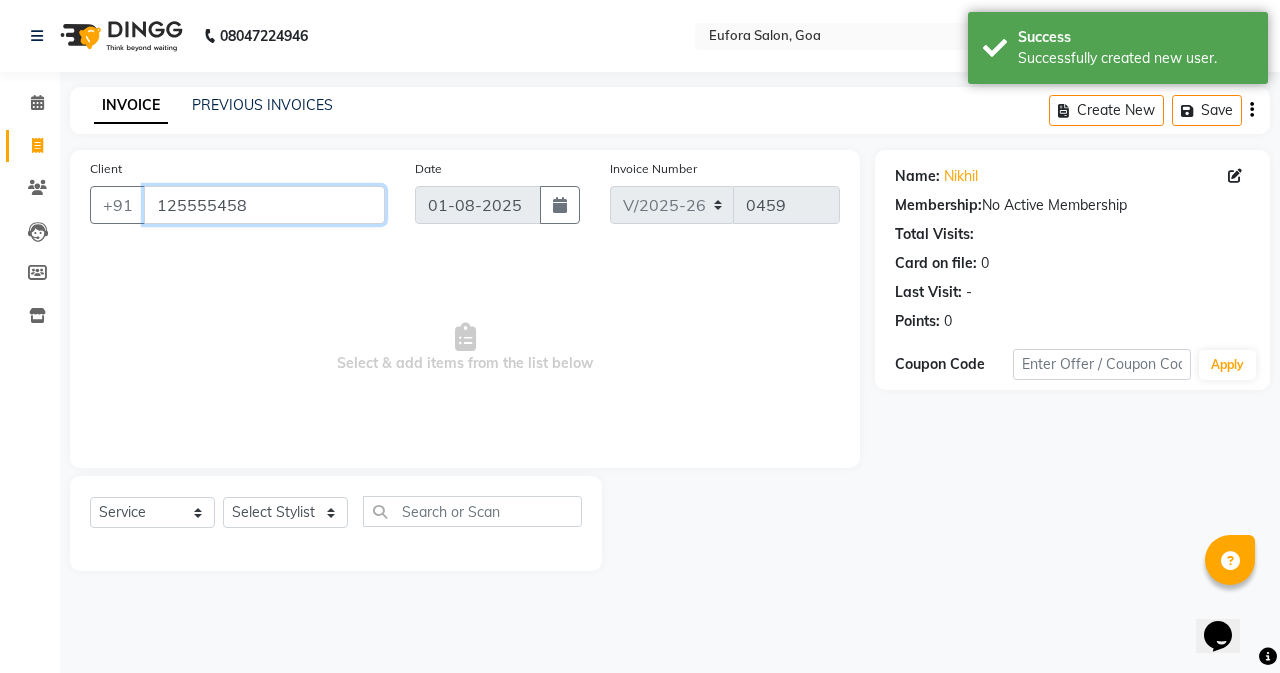 drag, startPoint x: 286, startPoint y: 190, endPoint x: 0, endPoint y: 201, distance: 286.21146 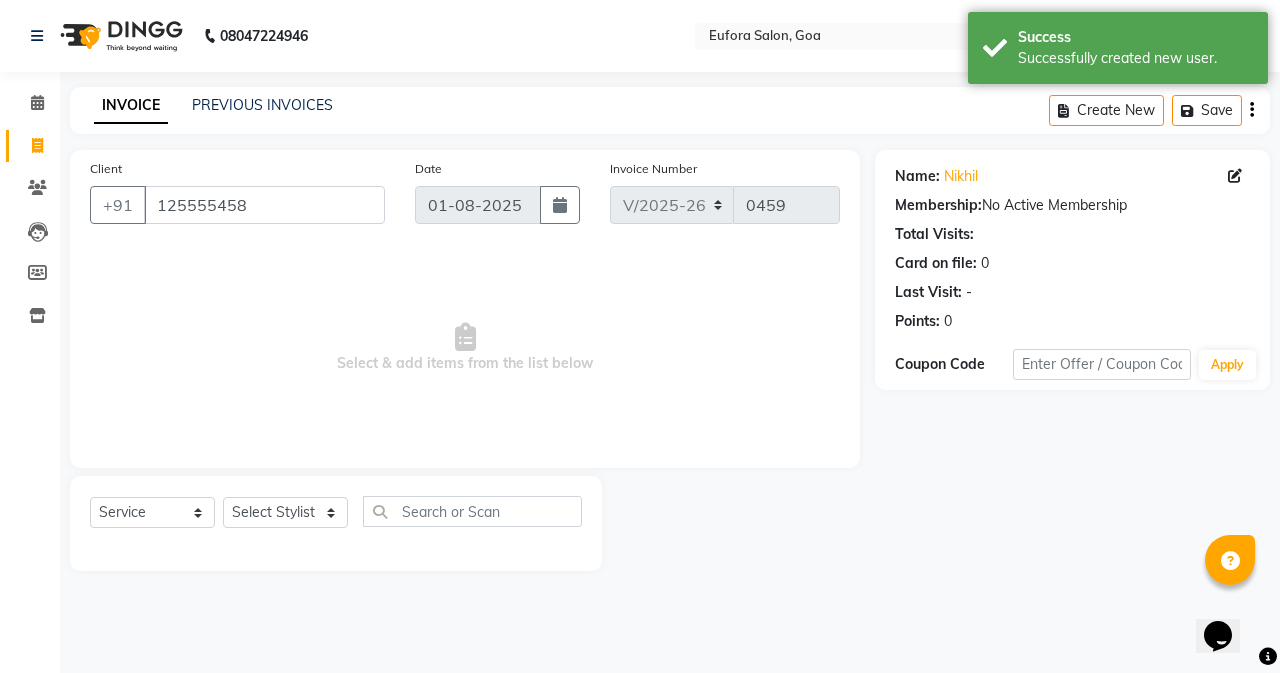 click on "Client +91 [PHONE] Date 01-08-2025 Invoice Number V/2025 V/2025-26 0459 Select & add items from the list below Select Service Product Membership Package Voucher Prepaid Gift Card Select Stylist Alfina Asif Christy John Lili [Asin] Roshan shanawaz Taruna" 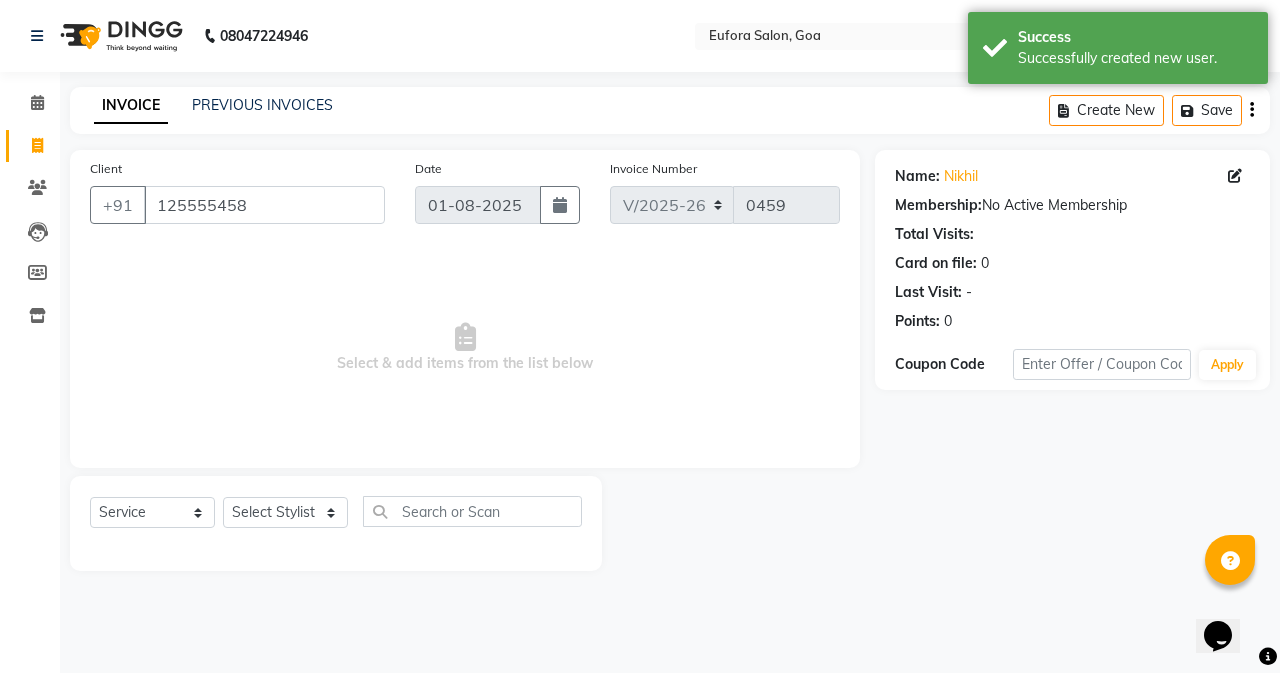 click on "Select  Service  Product  Membership  Package Voucher Prepaid Gift Card  Select Stylist Alfina Asif Christy John Lili [Asin] Roshan shanawaz Taruna" 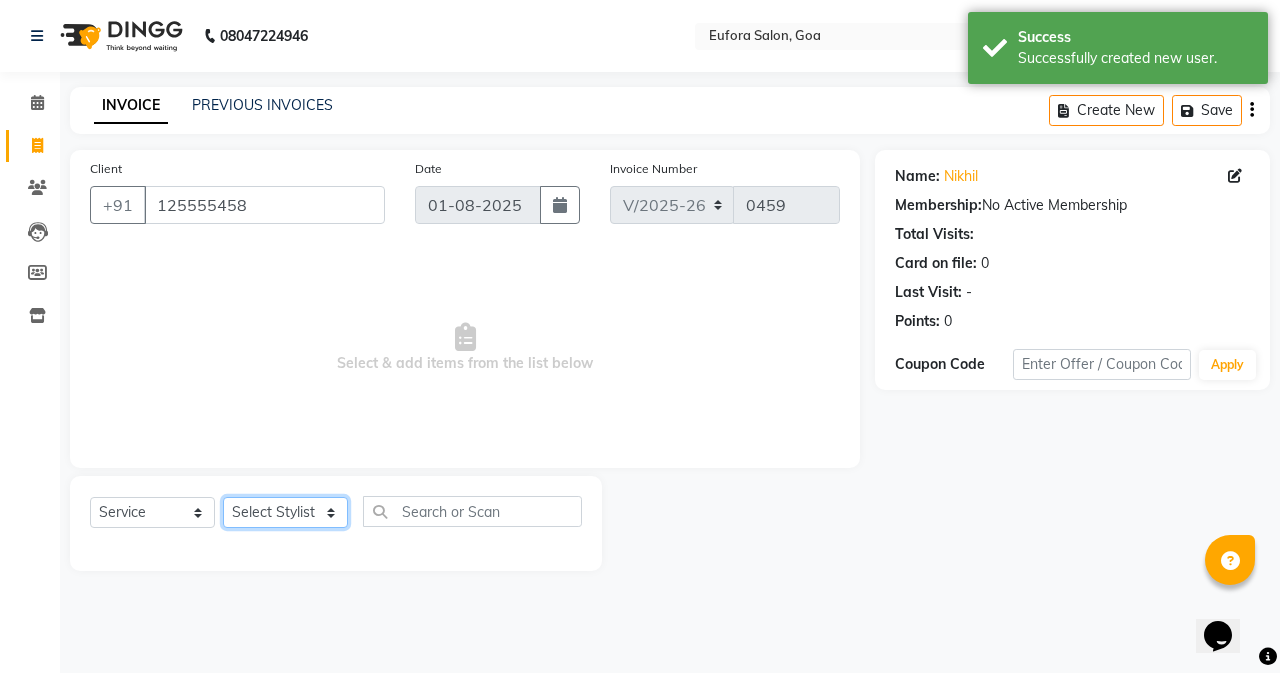 click on "Select Stylist Alfina Asif Christy John Lili [Asin] Roshan shanawaz Taruna" 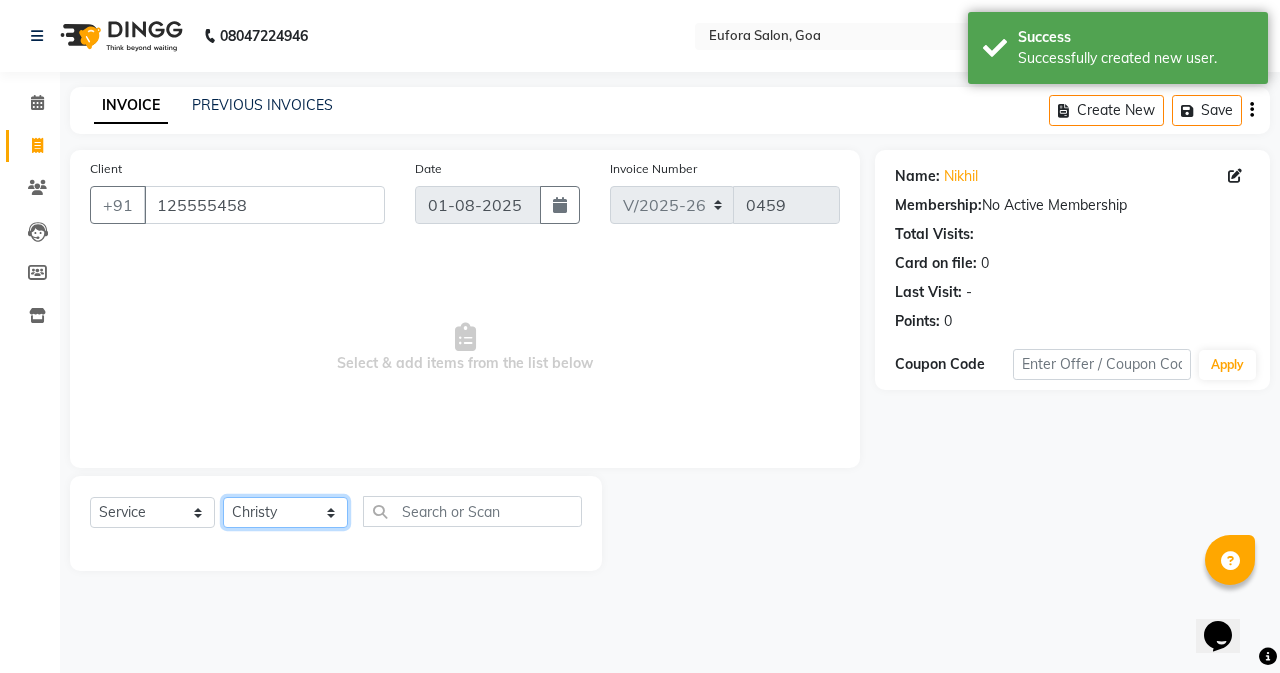 click on "Select Stylist Alfina Asif Christy John Lili [Asin] Roshan shanawaz Taruna" 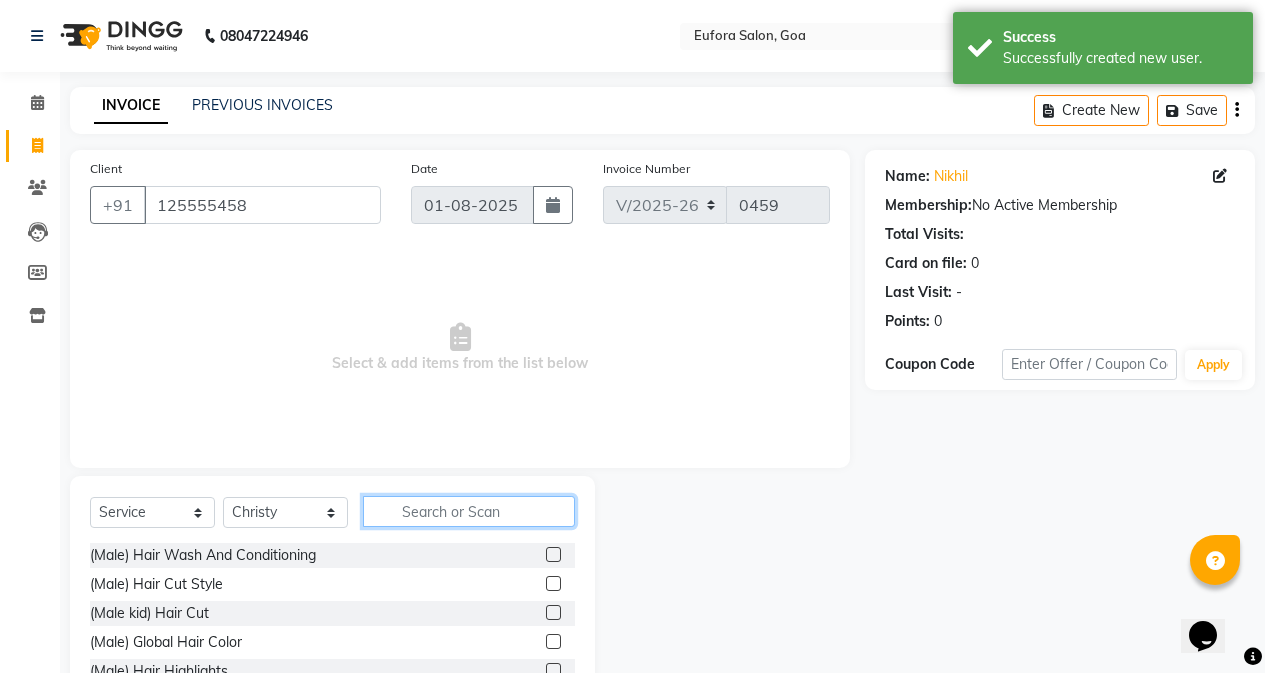 click 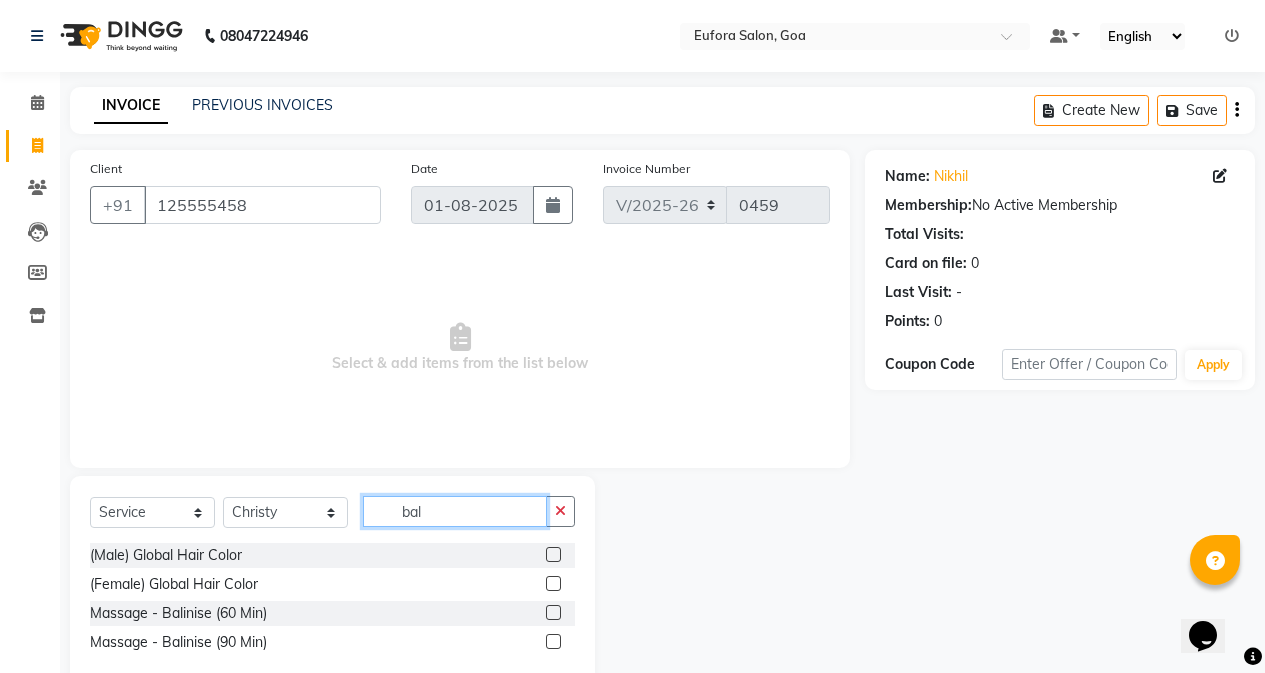 type on "bal" 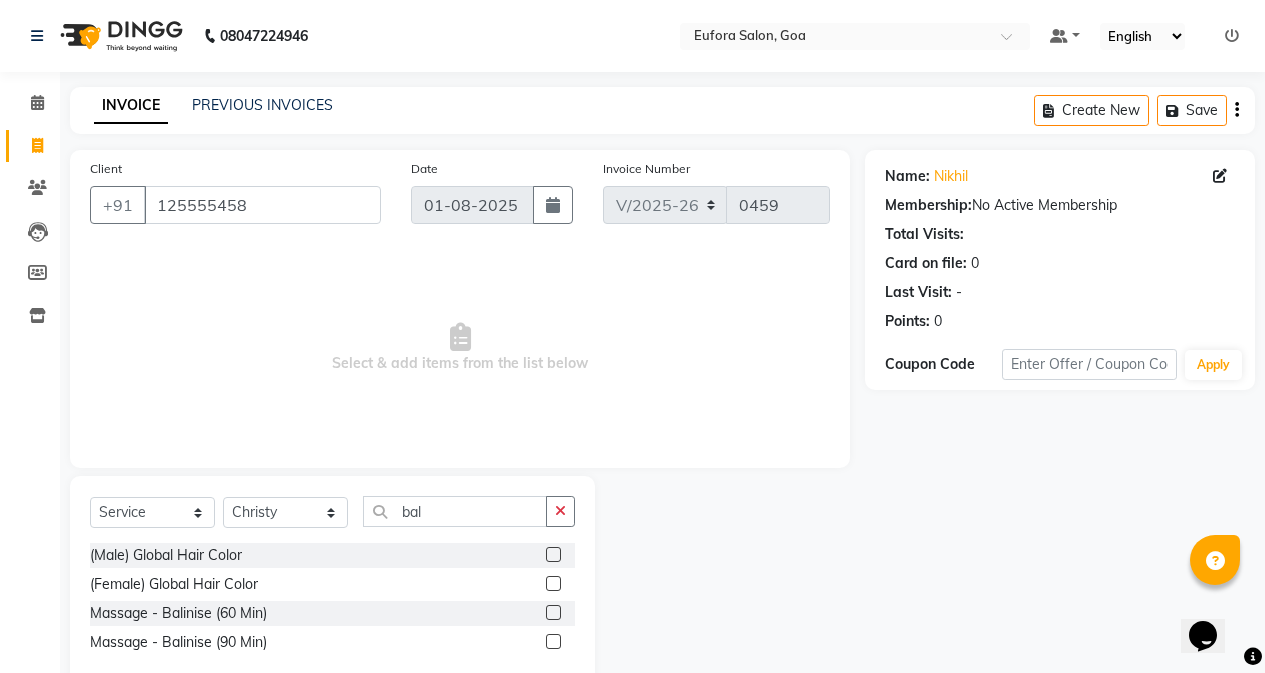 click 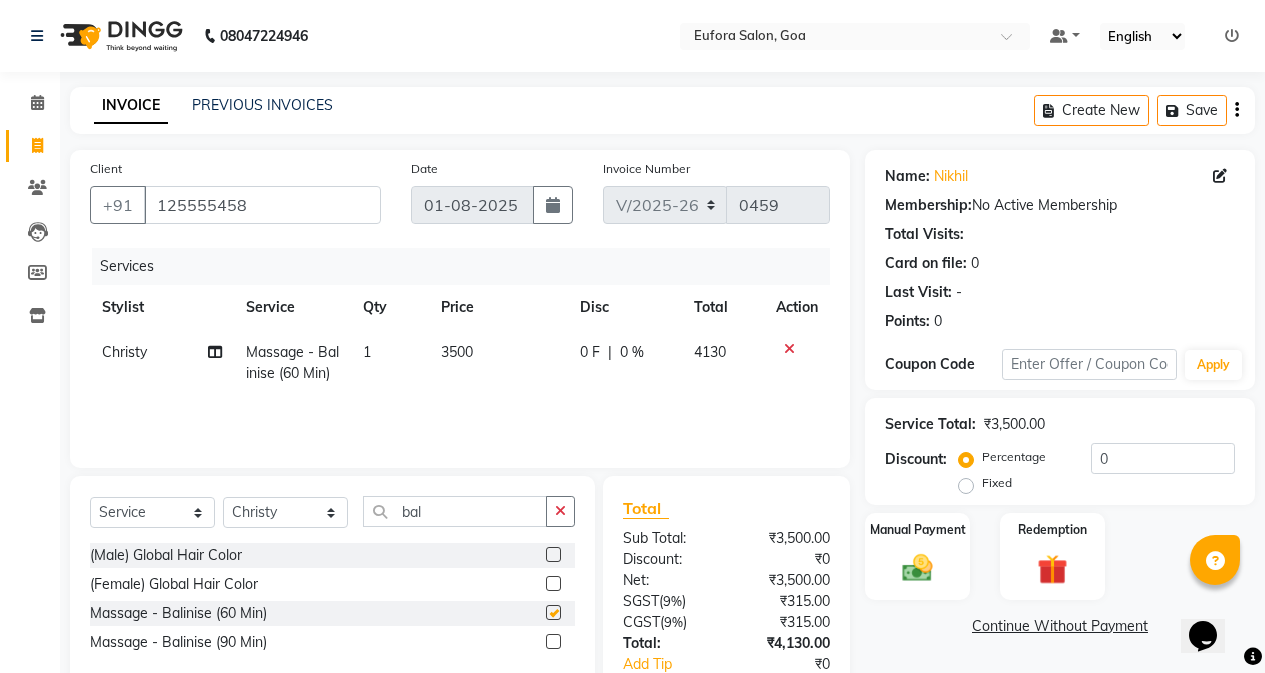 checkbox on "false" 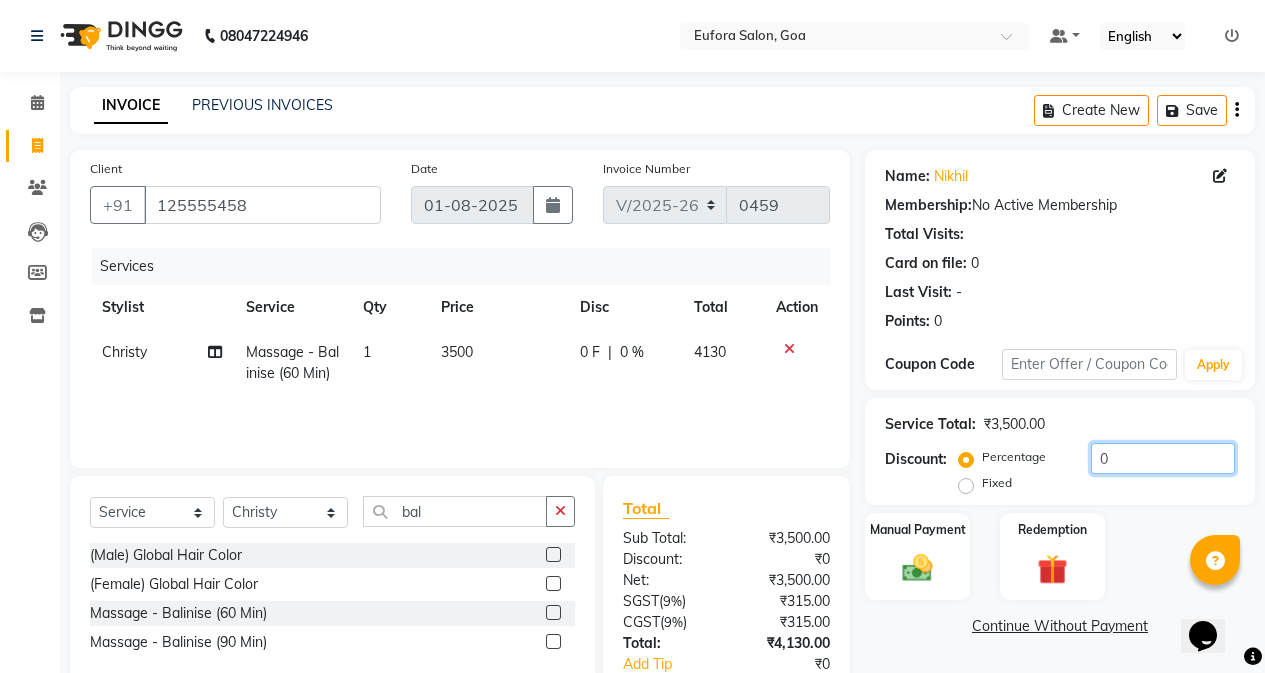 click on "0" 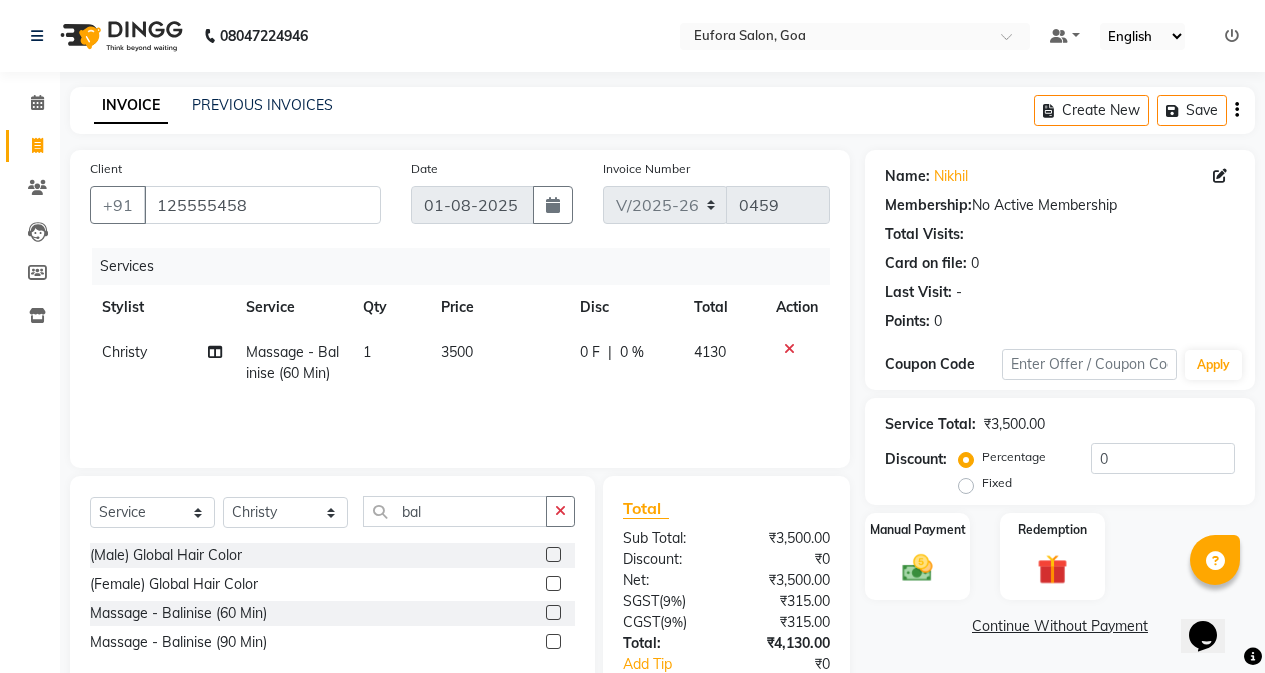 click on "3500" 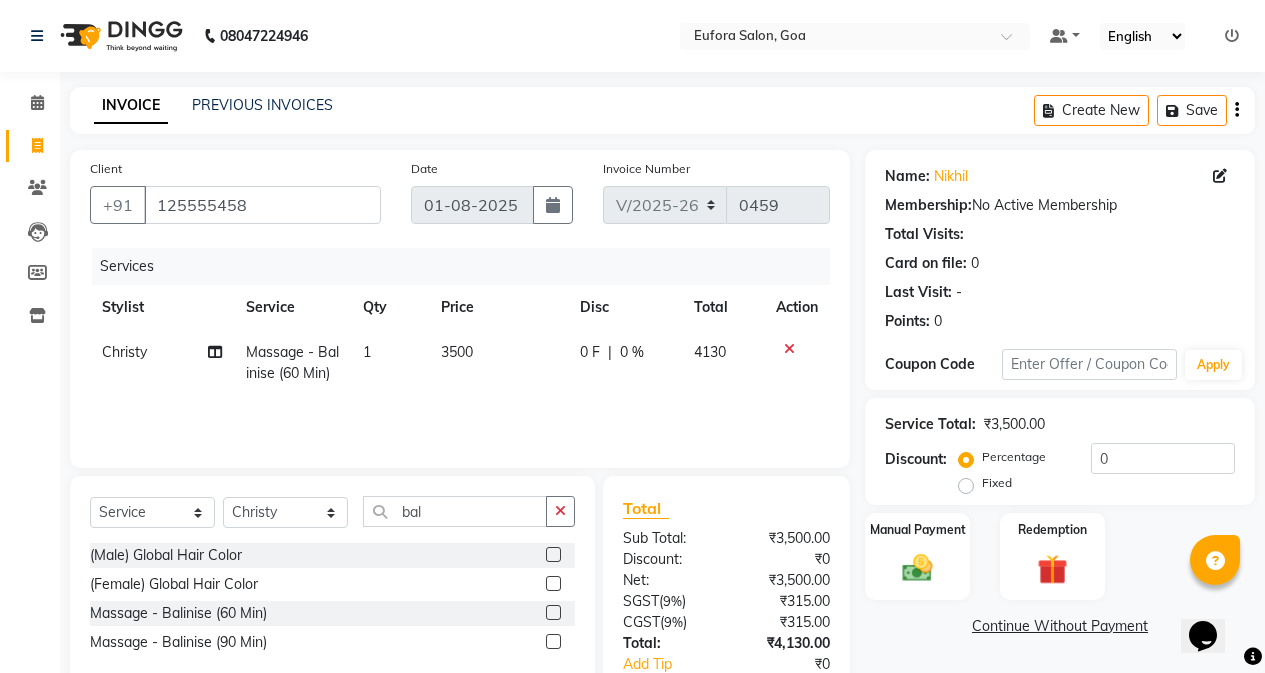click on "3500" 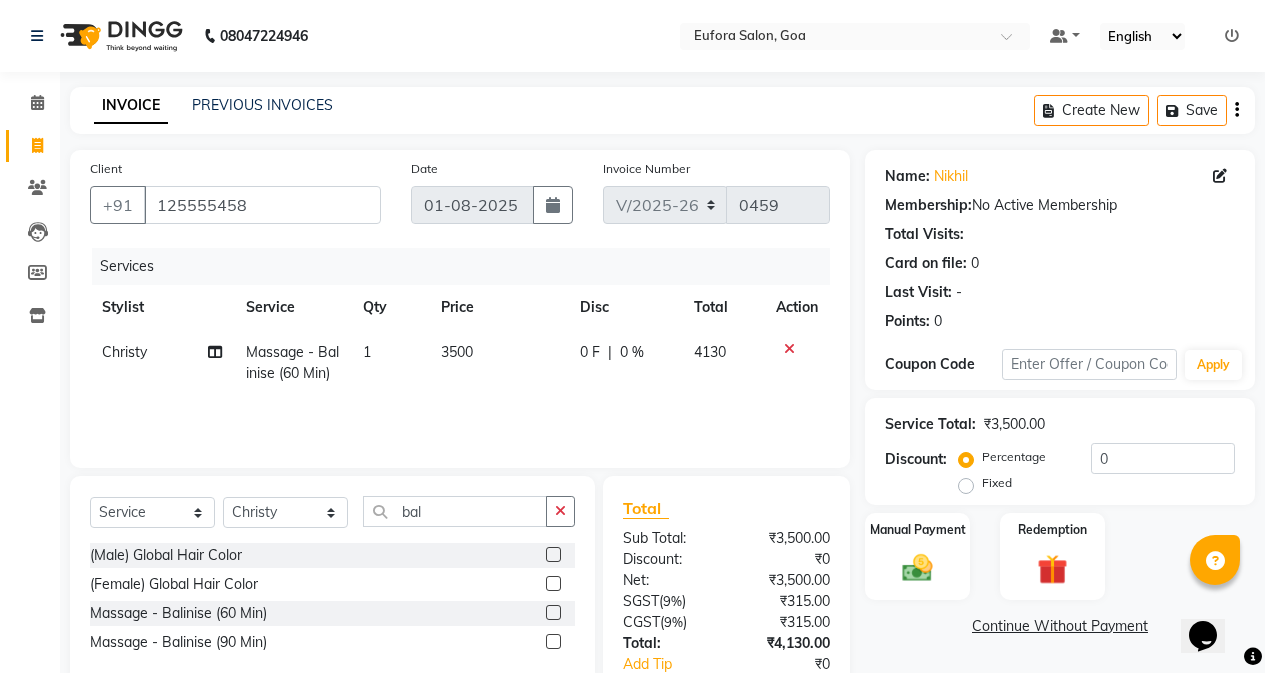select on "75755" 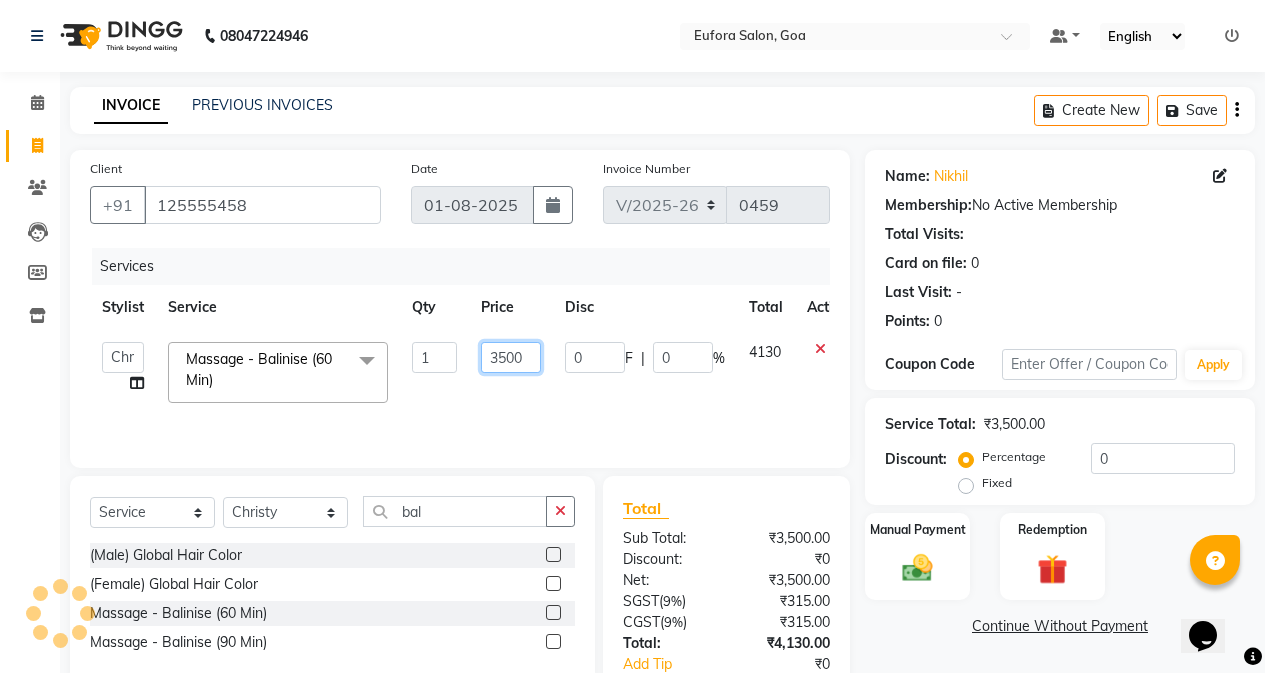 click on "3500" 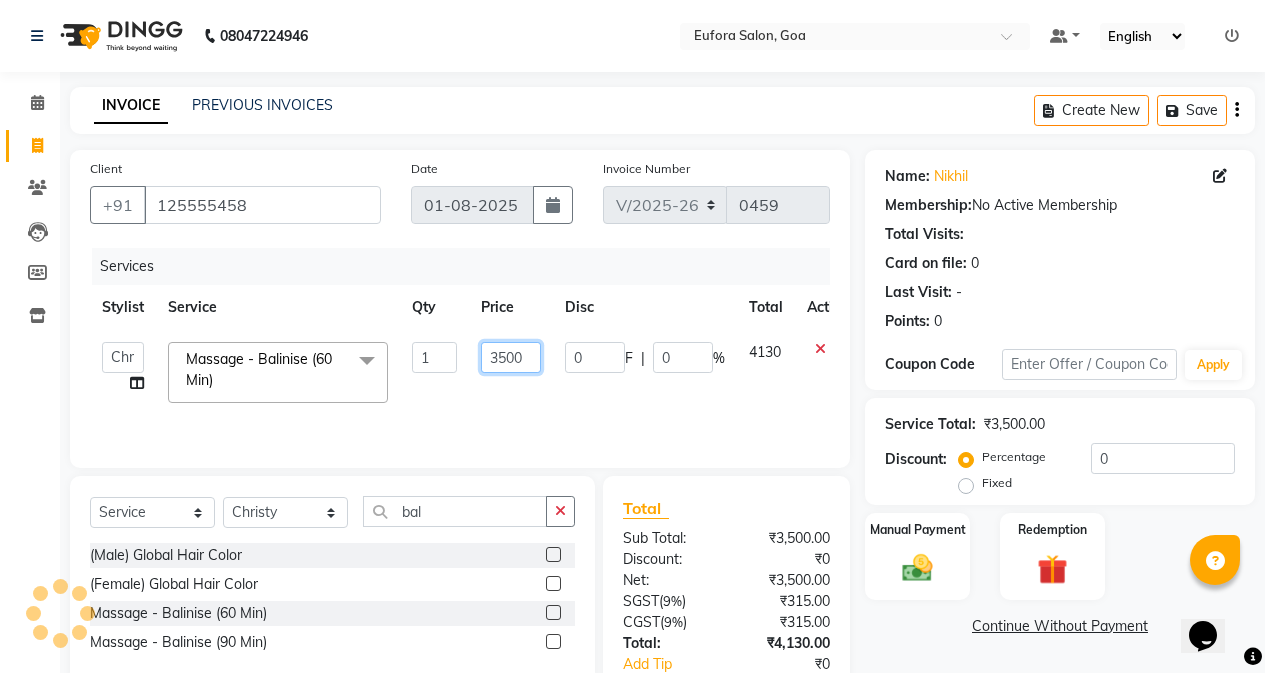 drag, startPoint x: 531, startPoint y: 360, endPoint x: 396, endPoint y: 360, distance: 135 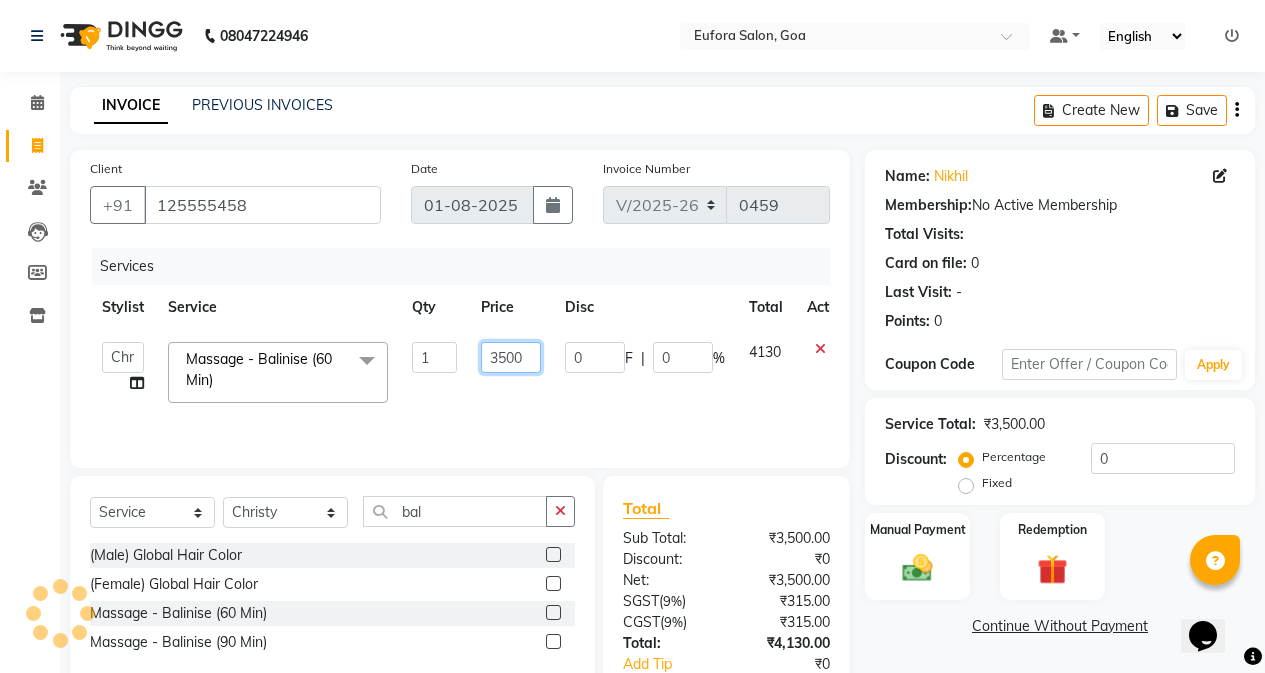 click on "Alfina   Asif   Christy   John   Lili [Asin]   Roshan   shanawaz   Taruna  Massage - Balinise (60 Min)  x (Male) Hair Wash And Conditioning (Male) Hair Cut Style (Male kid) Hair Cut (Male) Global Hair Color (Male) Hair Highlights Beard - Shave Beard - Styling Beard - Color Mustach - Color (Female) Hair Wash And Conditioning With Blast Dry (Female) Creative Hair Cut (Female) Hair Trim (One Length) (Kid Female) Haircut Styling - Ironing Styling - Blow Dry Styling - Tong Curls straightening [permanent] (Female) Root Touch Up (Female)  Ammonia Free (Female) Pre Lightning (Female) Global Hair Color (Female) Highlights Ola-plex Treatment Smoothing                                                                                                                                                            4500 Onwards Botox treatment Keratin treatment Nano Plastiya Hair &Scalp Treatment - Hair Spa Hair &Scalp Treatment - Scalp Scrub Hair &Scalp Treatment - Anti-Hair Fall Hair &Scalp Treatment - Anti-Dandruff Body Scrub" 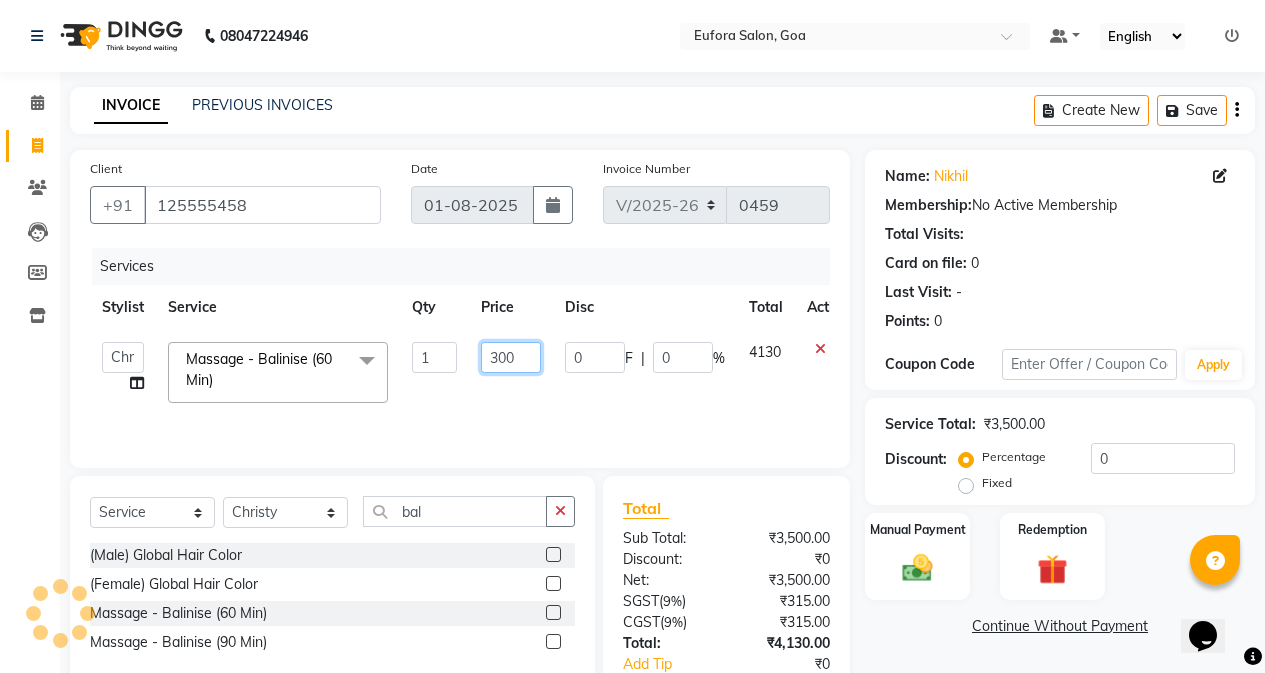 type on "3000" 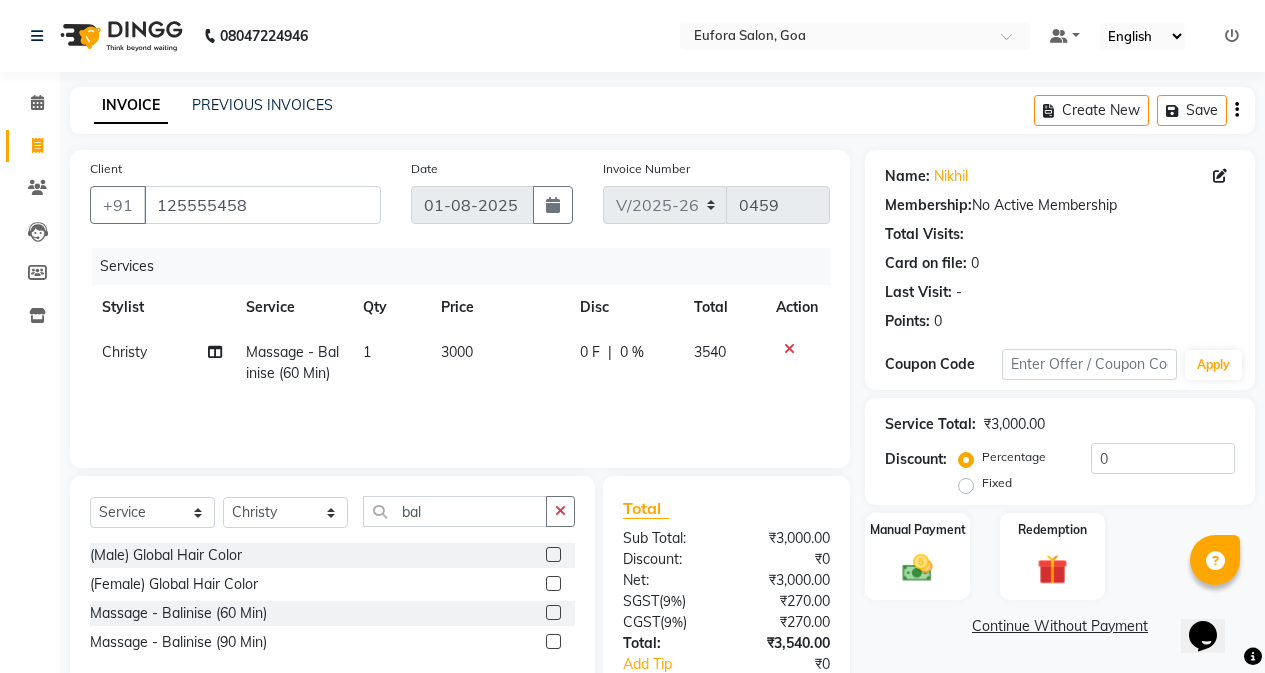 click on "3000" 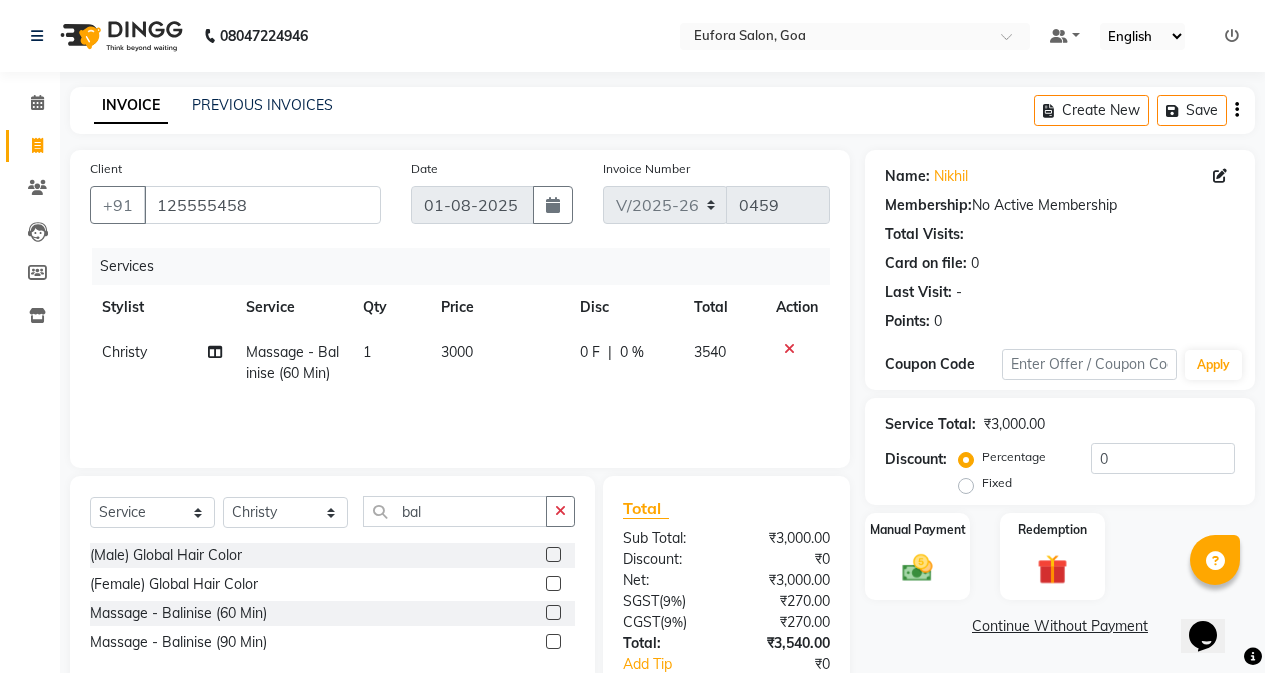 select on "75755" 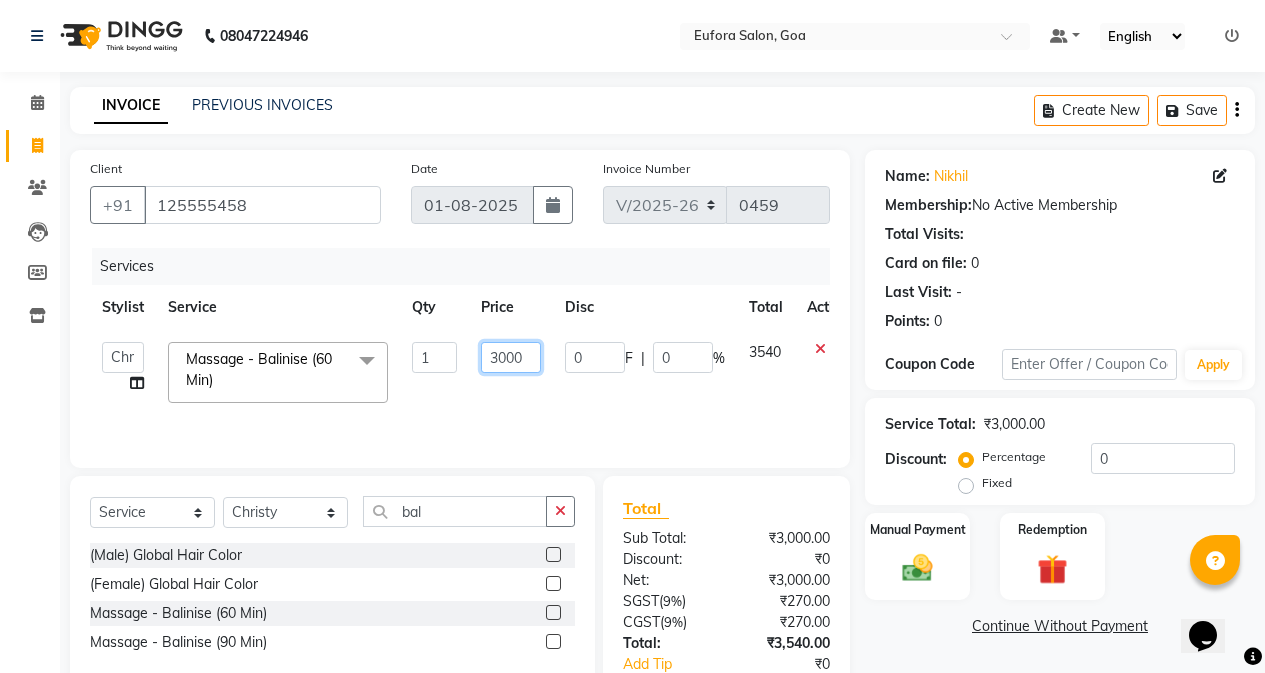 click on "3000" 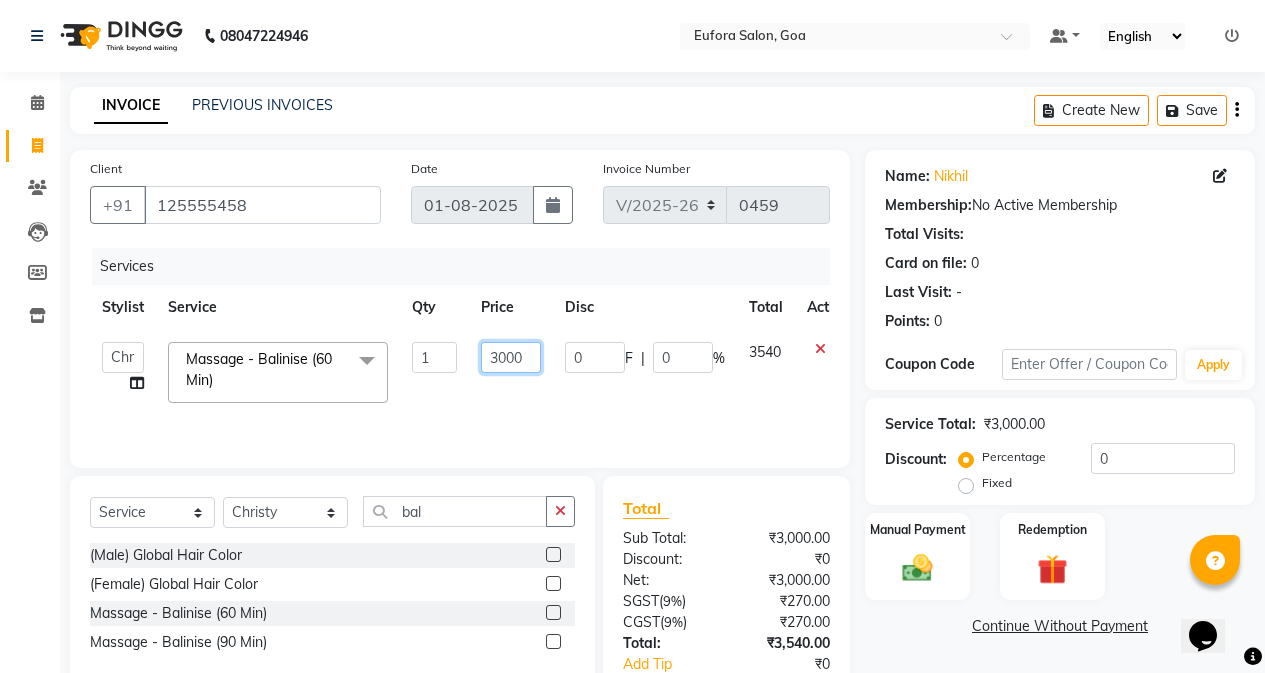 click on "3000" 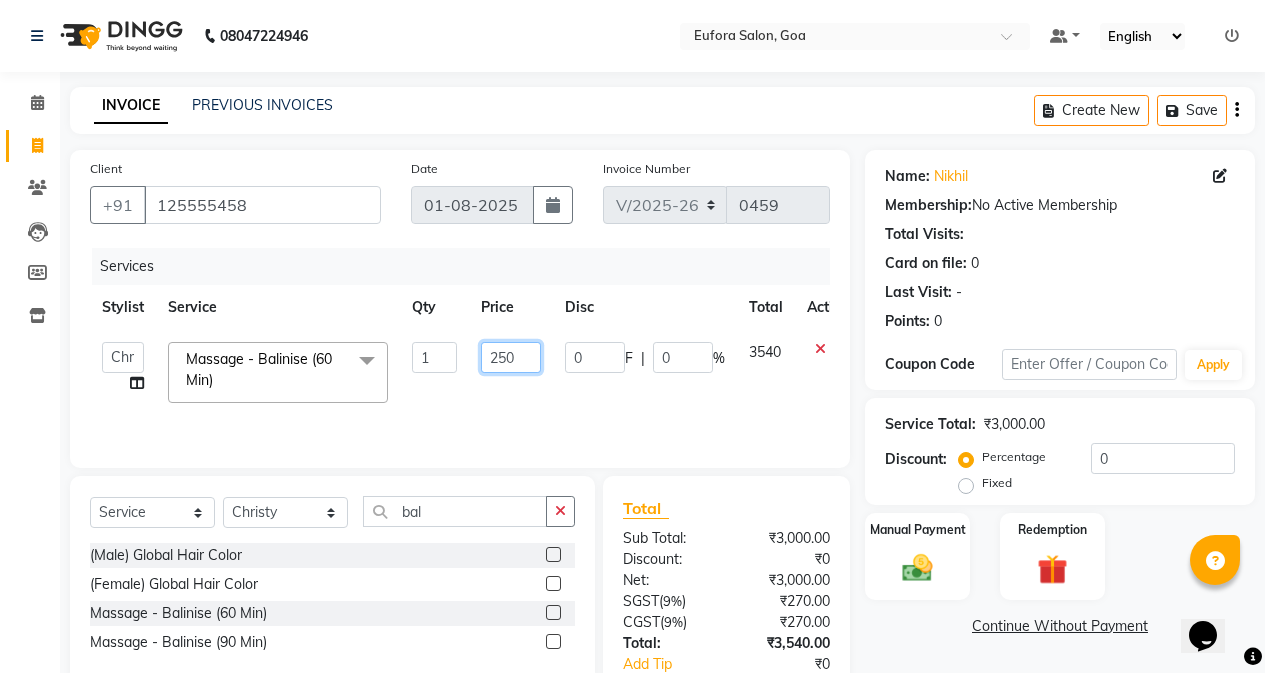type on "2500" 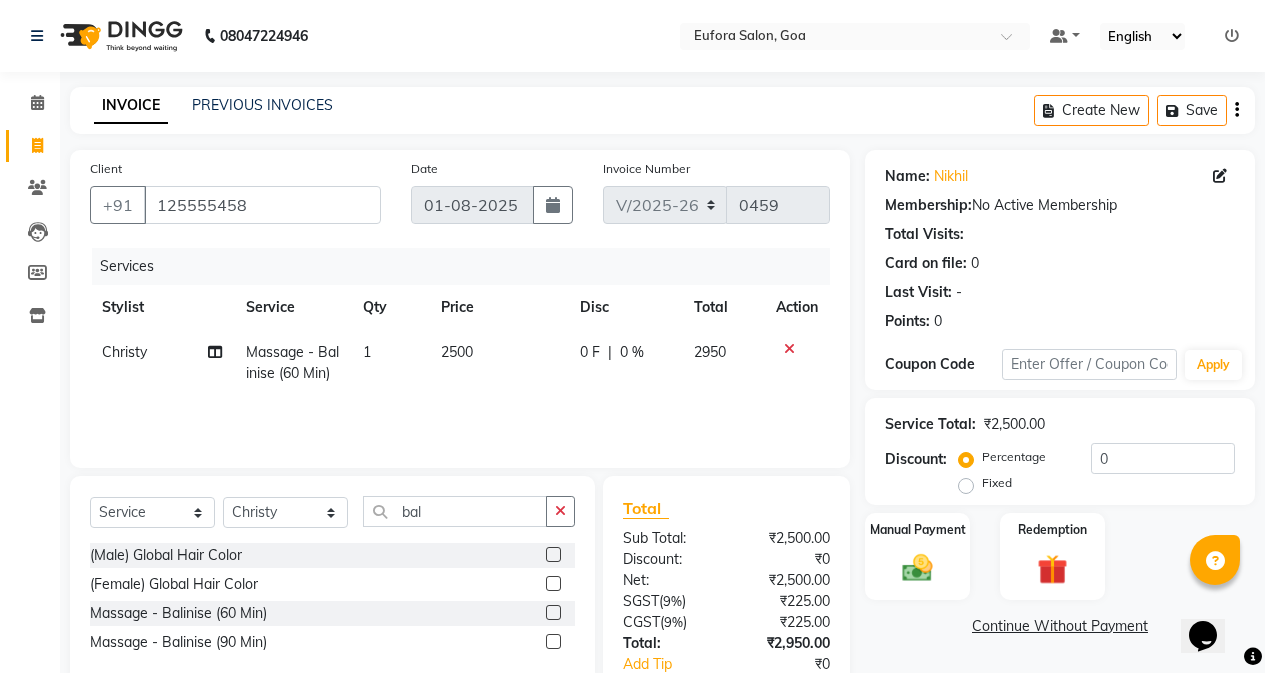 click on "Services Stylist Service Qty Price Disc Total Action Christy Massage - Balinise (60 Min) 1 2500 0 F | 0 % 2950" 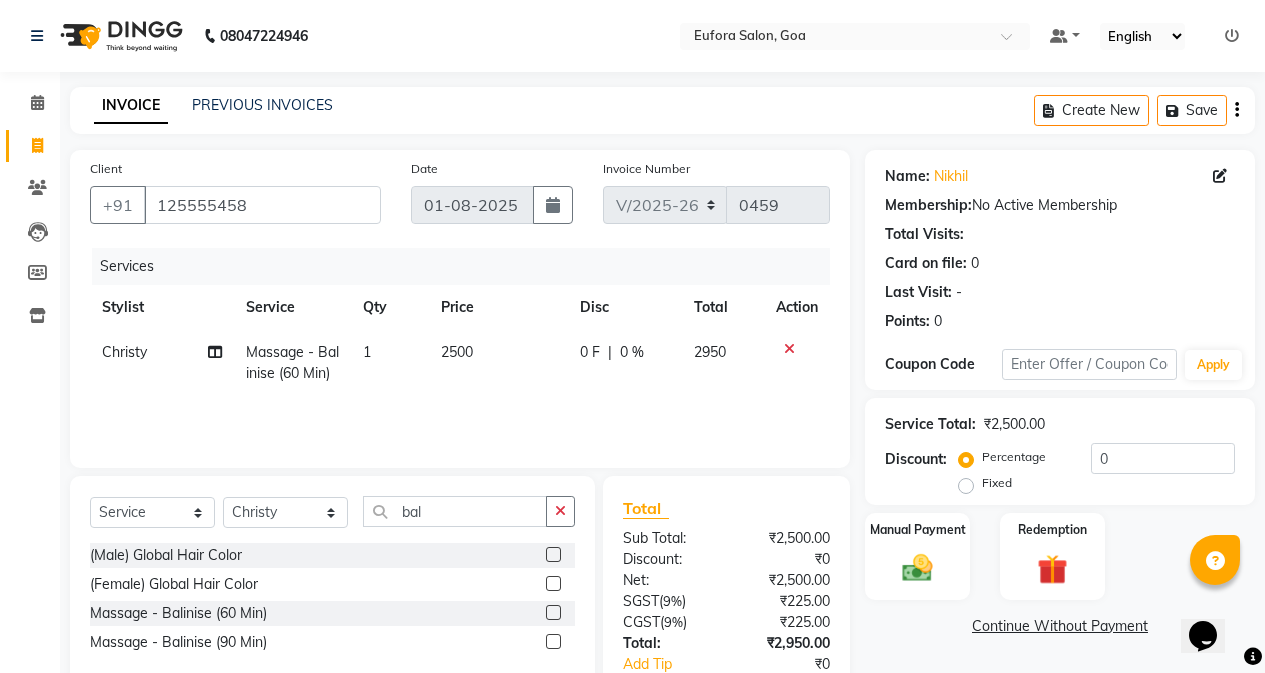 select on "75755" 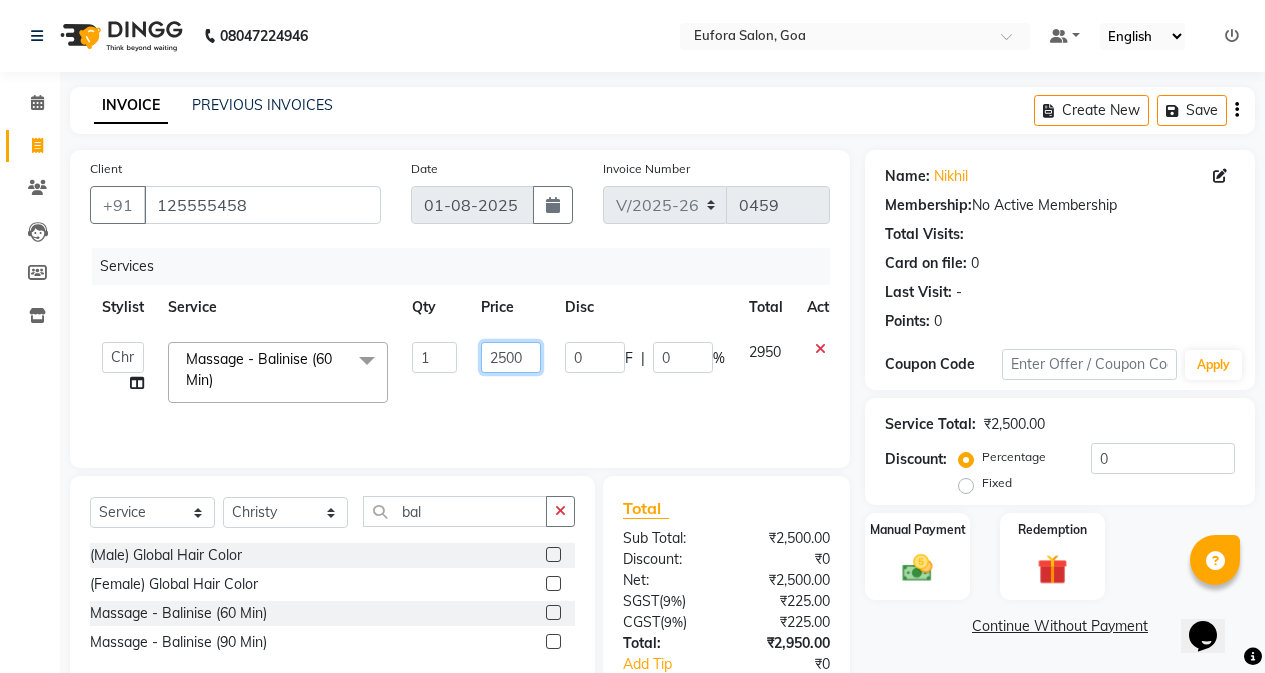 click on "2500" 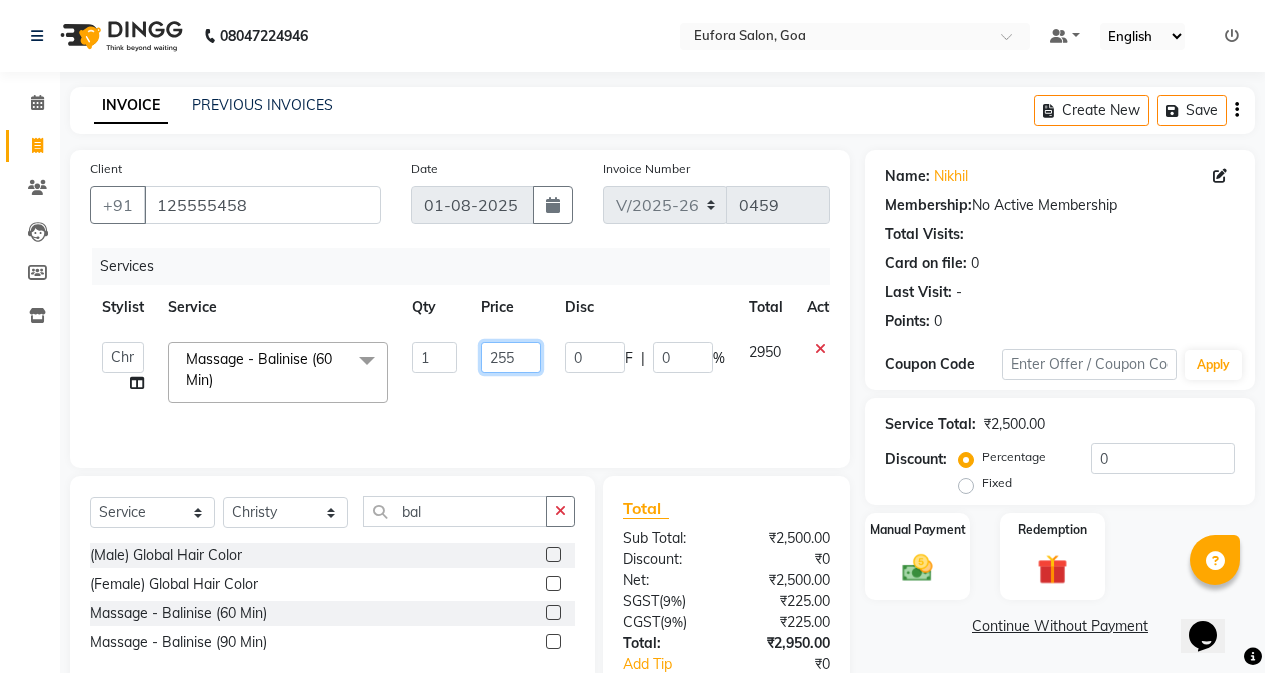 type on "2550" 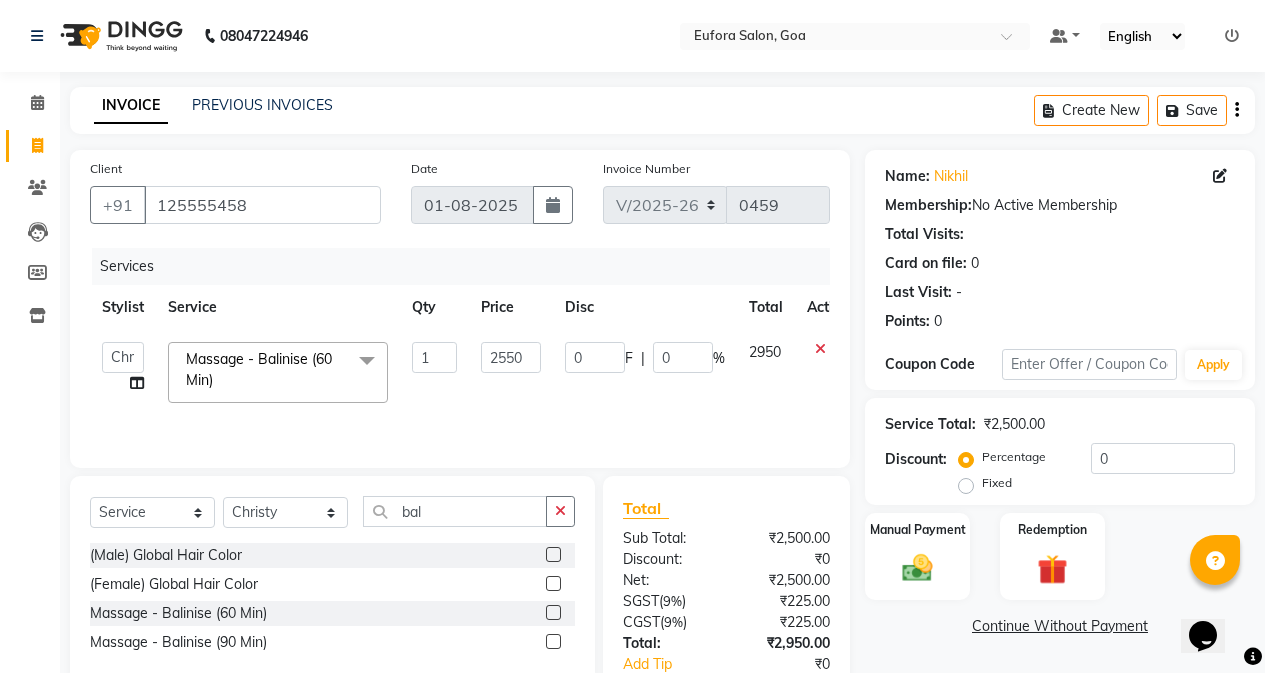click on "2550" 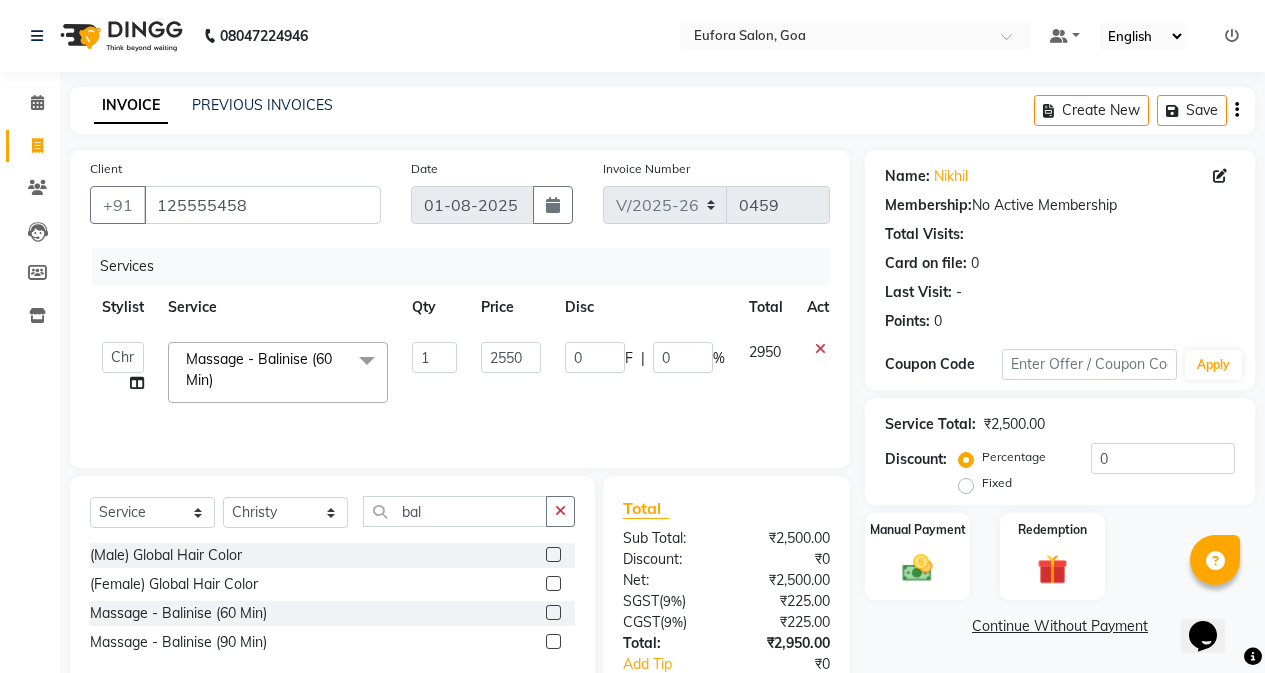select on "75755" 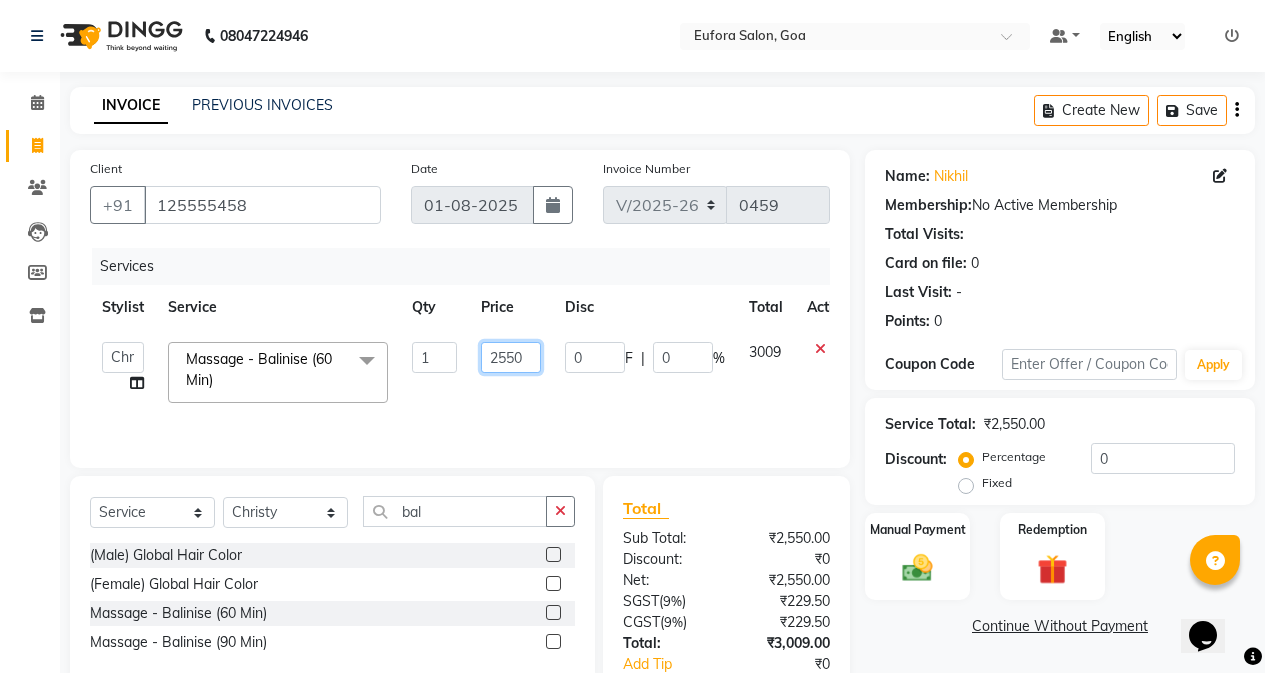 click on "2550" 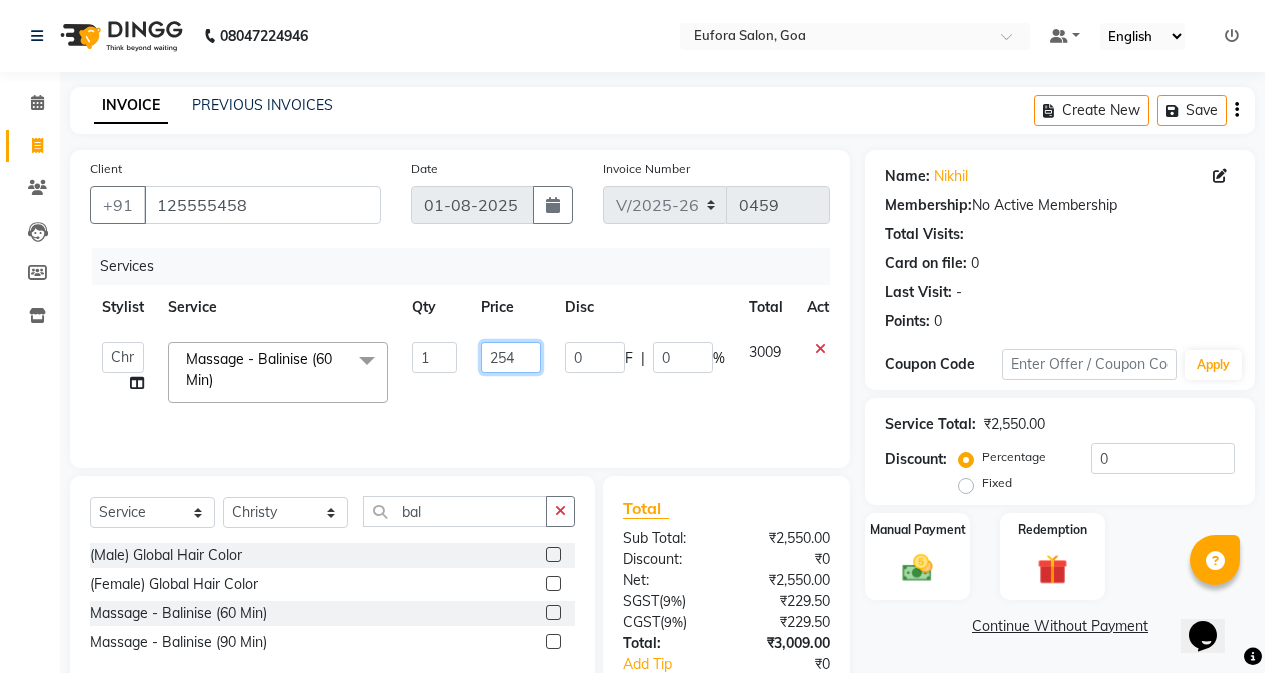type on "2549" 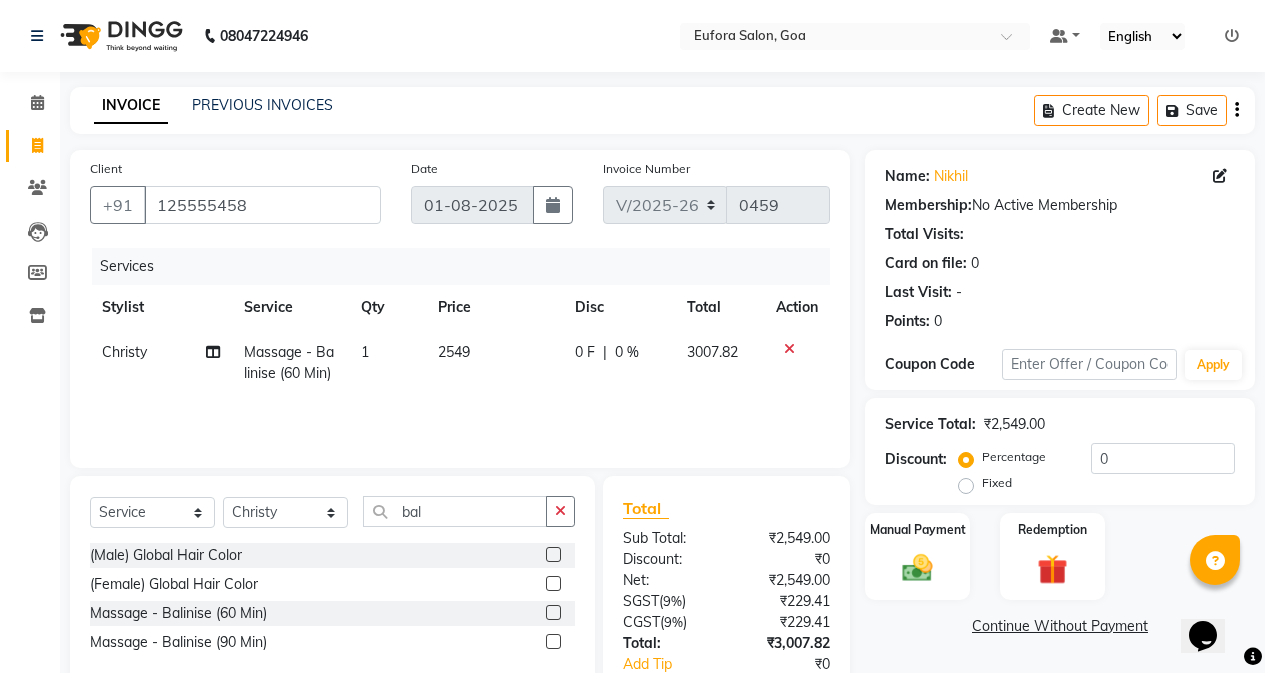 click on "Services Stylist Service Qty Price Disc Total Action Christy Massage - Balinise (60 Min) 1 2549 0 F | 0 % 3007.82" 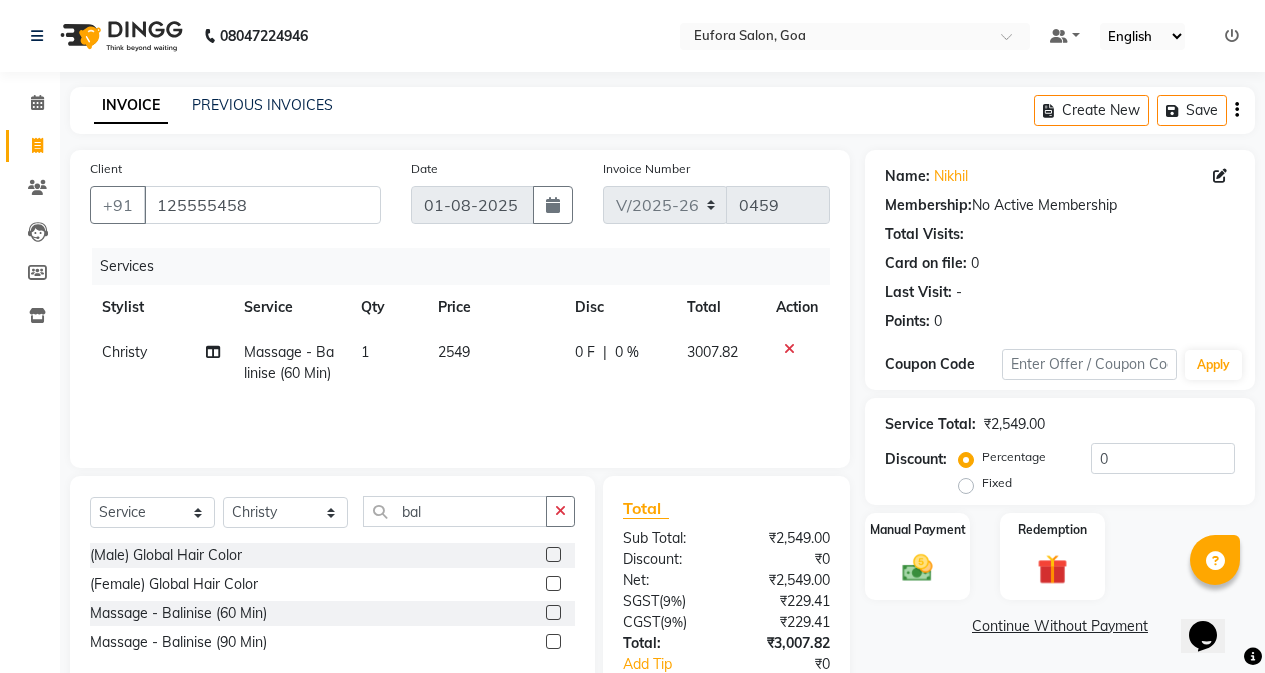 select on "75755" 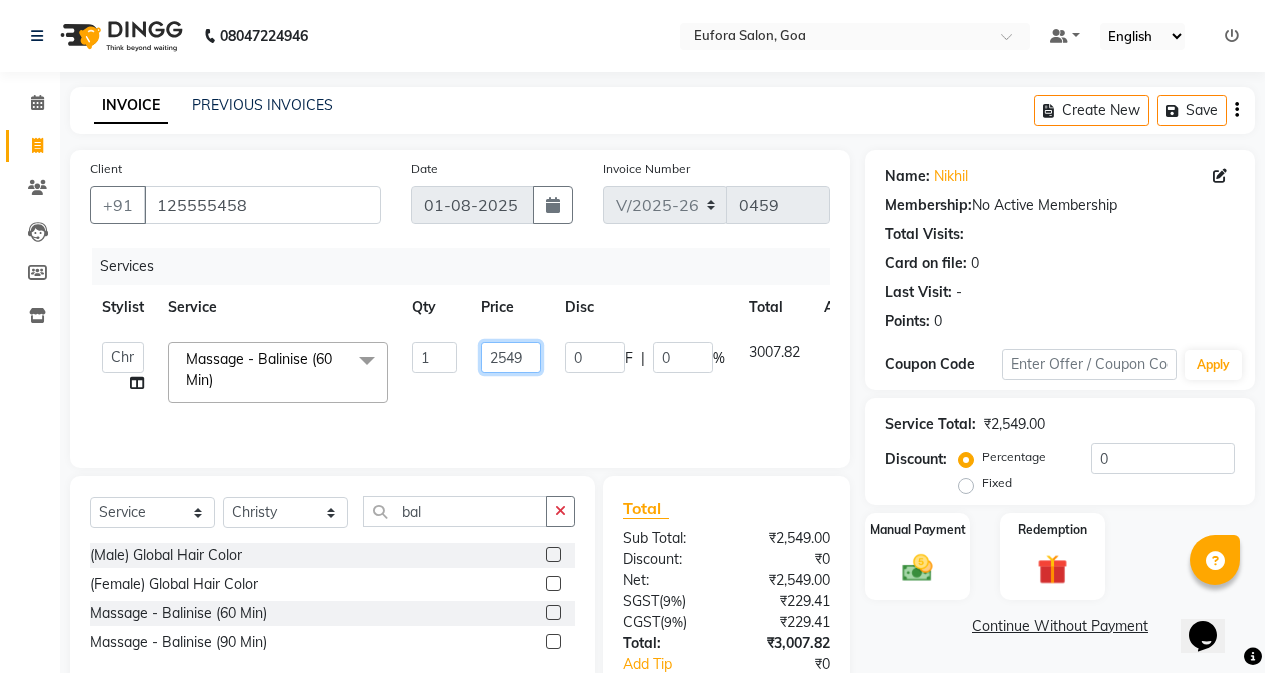 click on "2549" 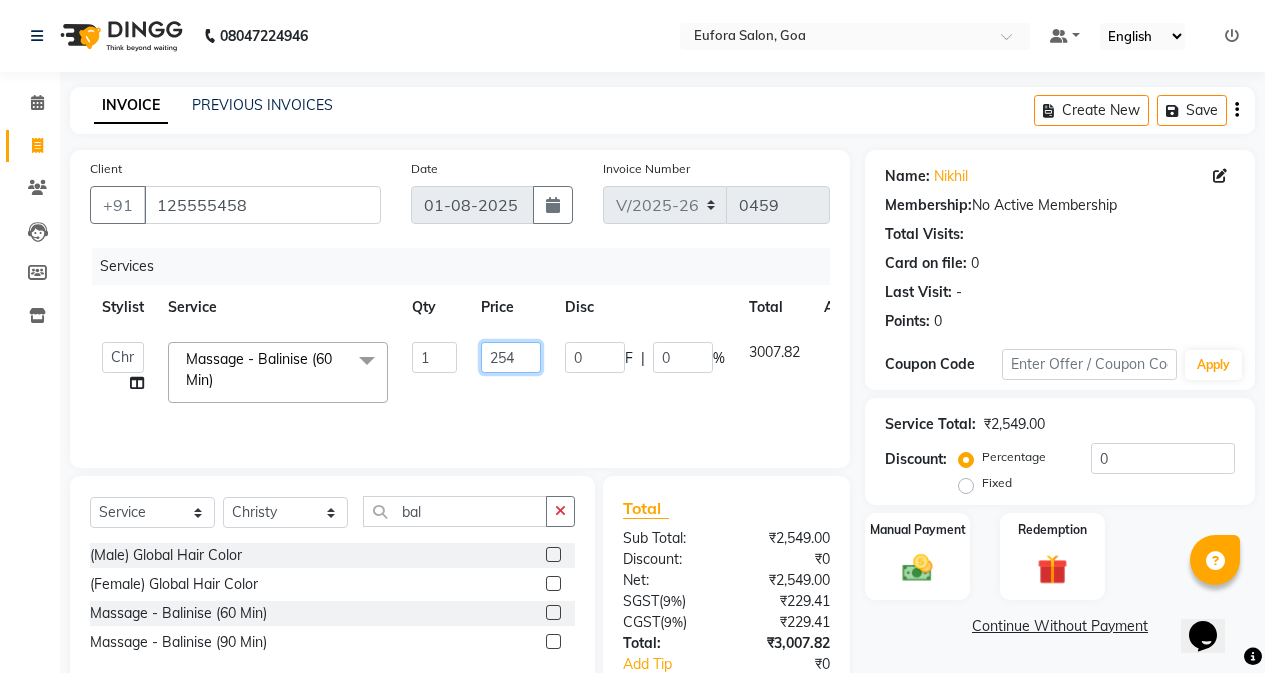 type on "2545" 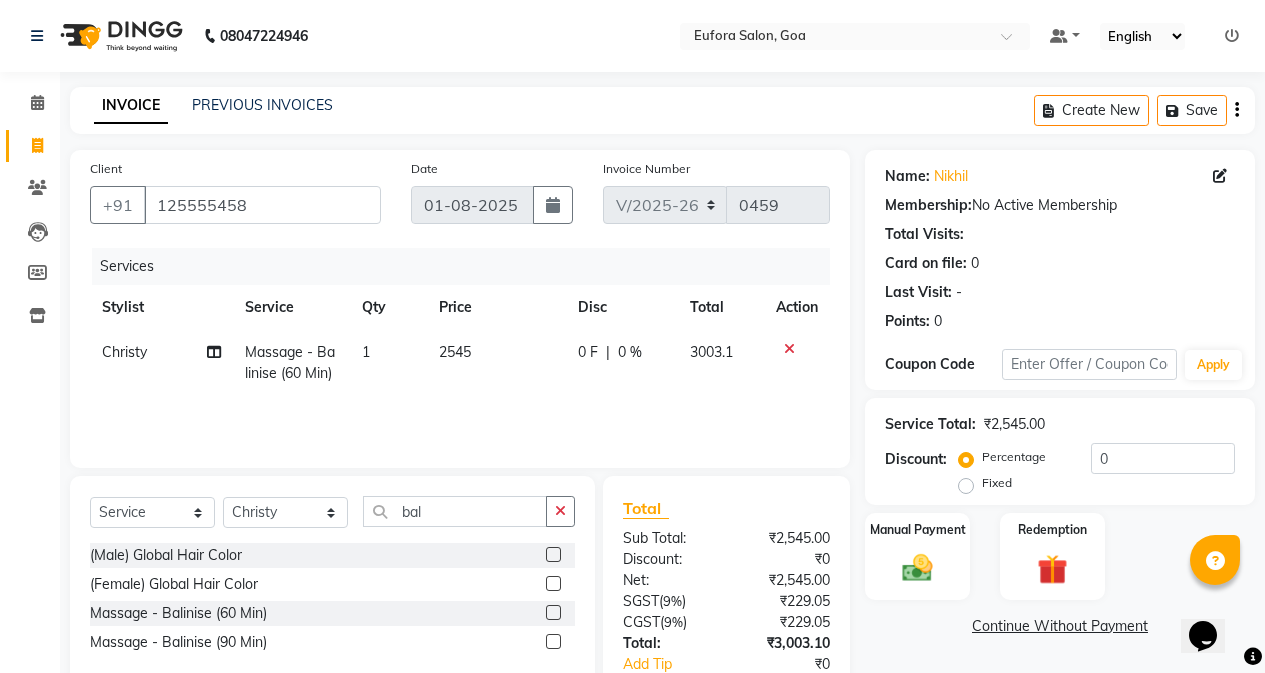 click on "2545" 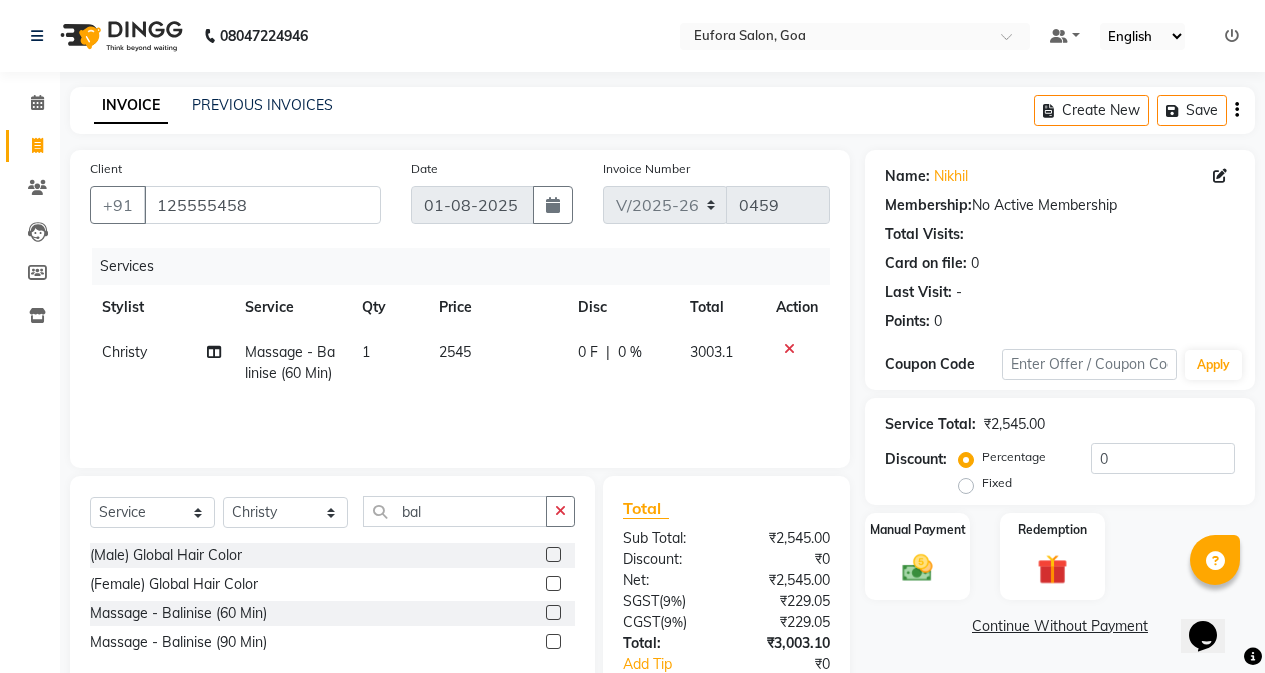 select on "75755" 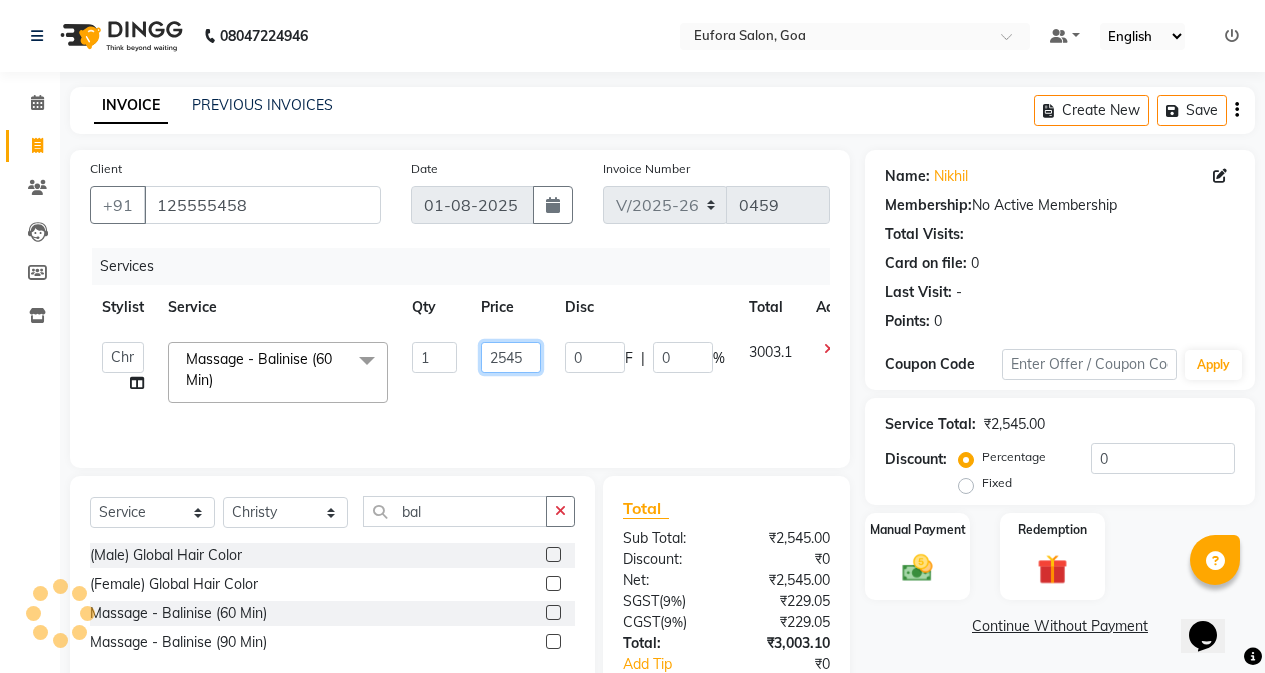 click on "2545" 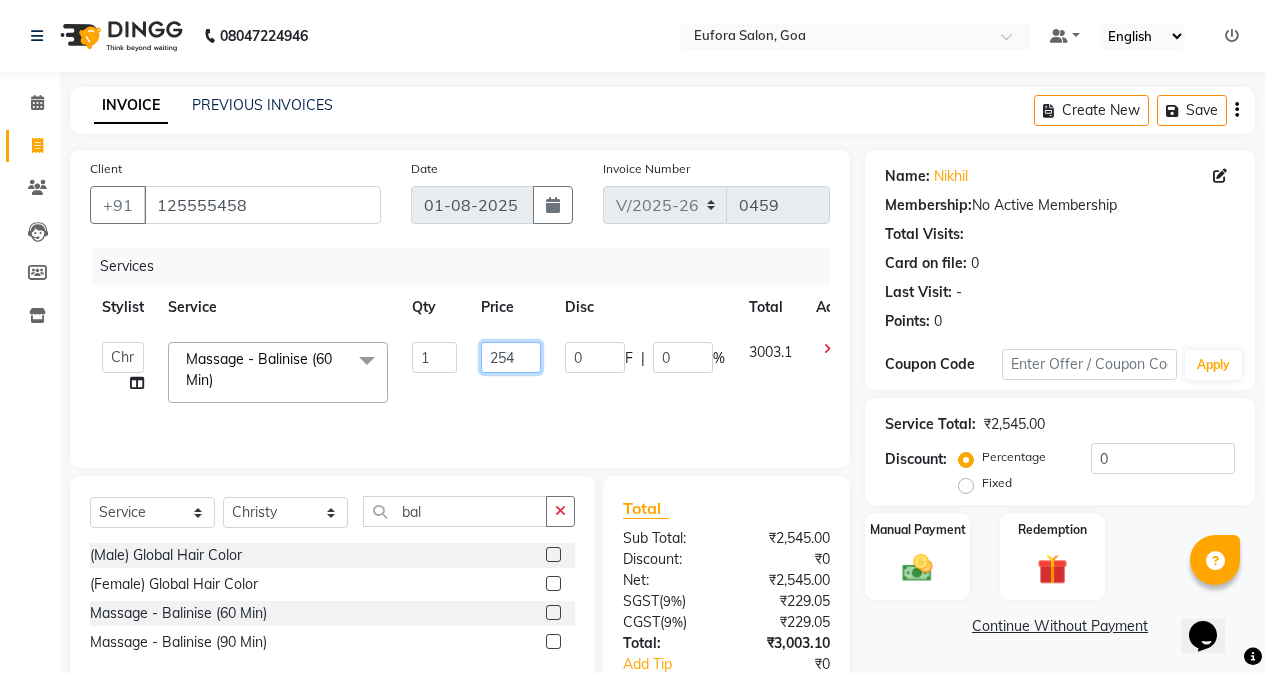 type on "2542" 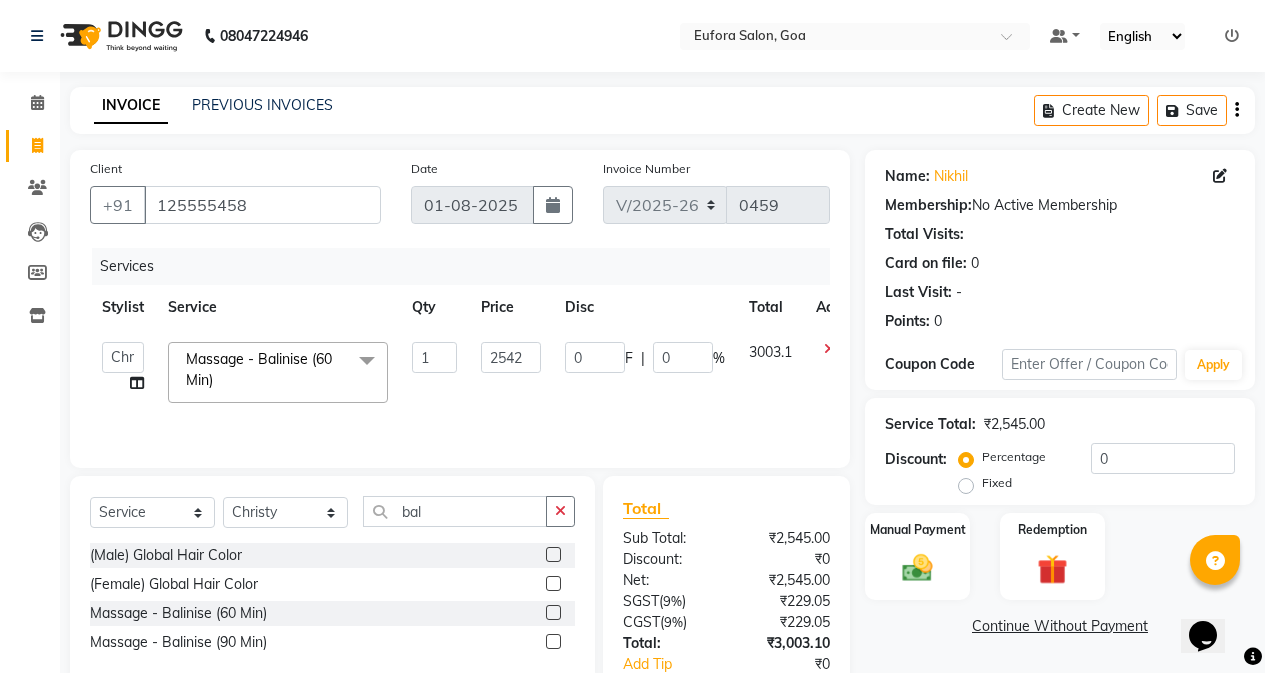 click on "2542" 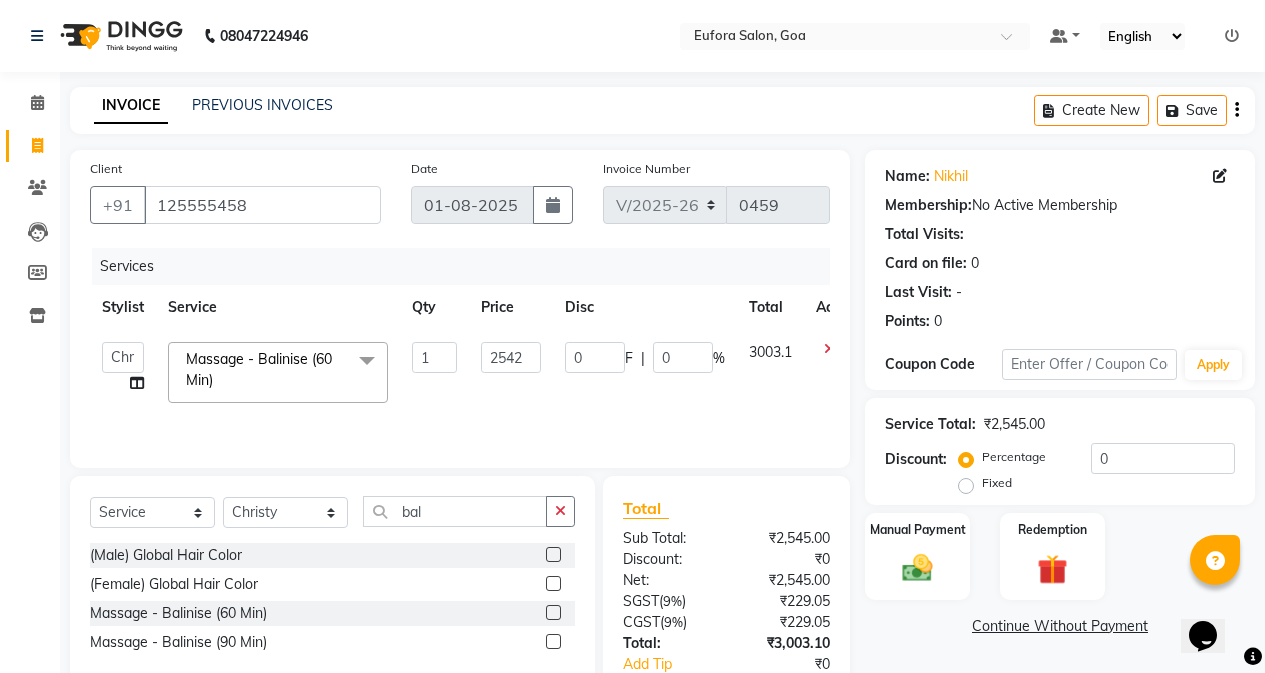 select on "75755" 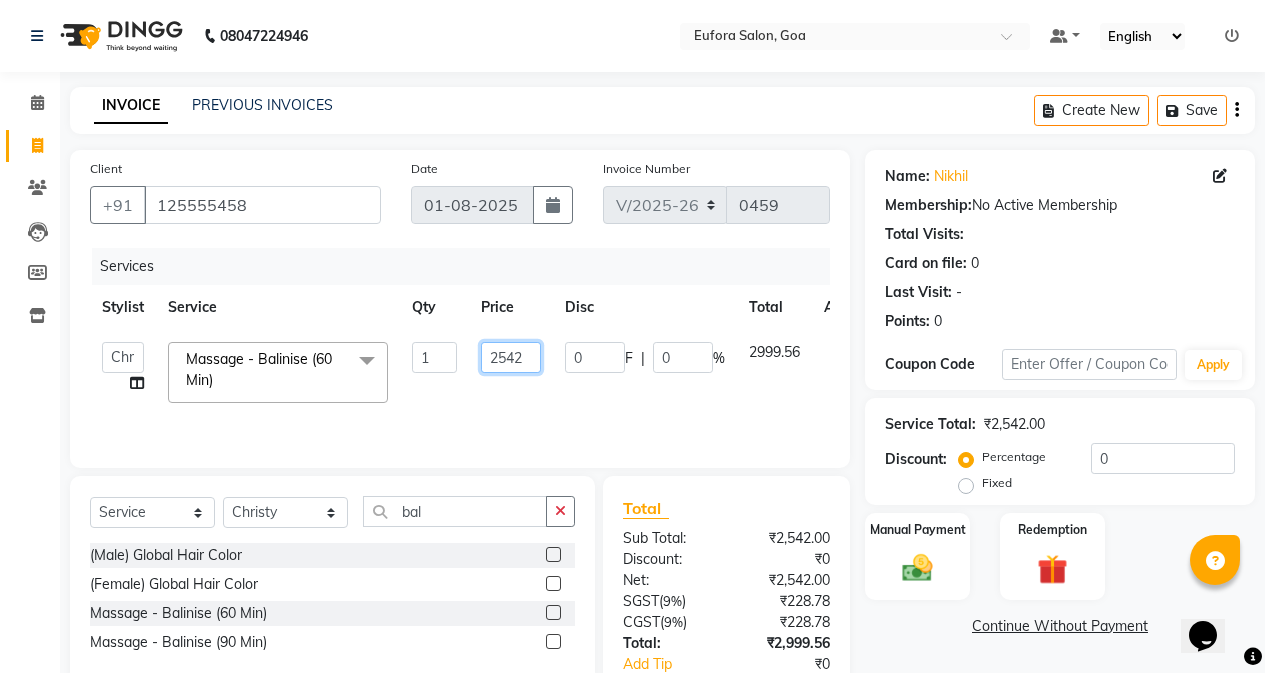 click on "2542" 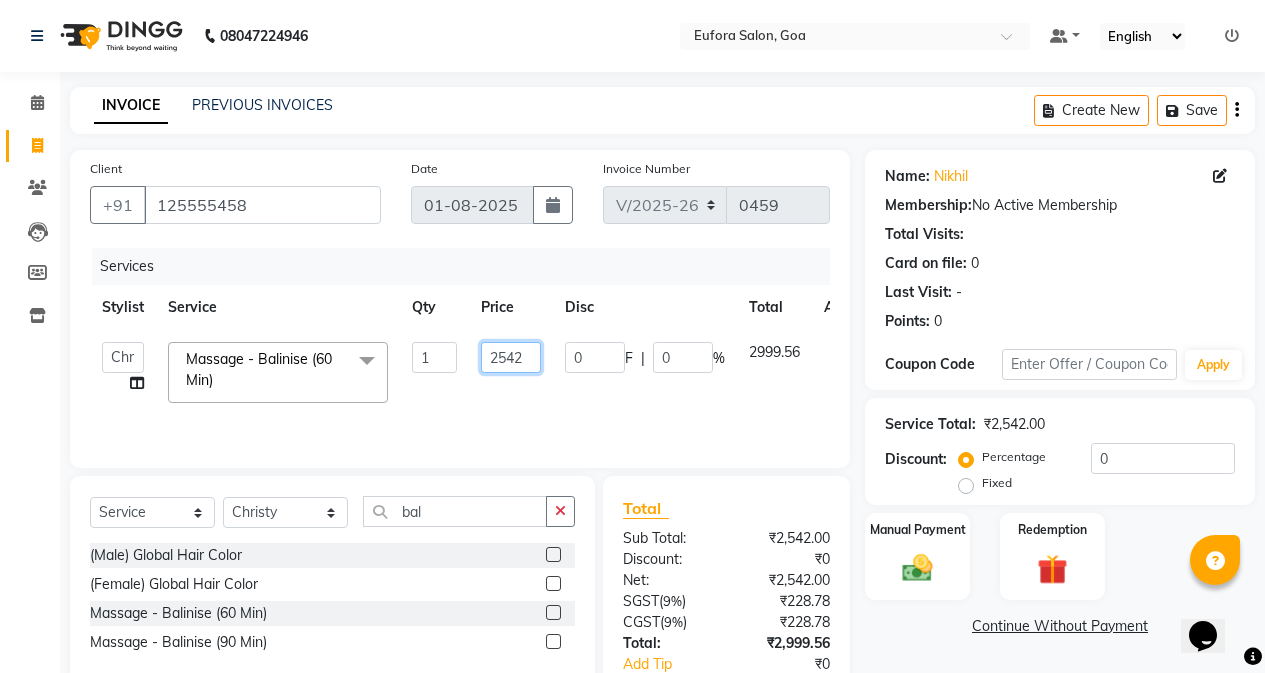 click on "2542" 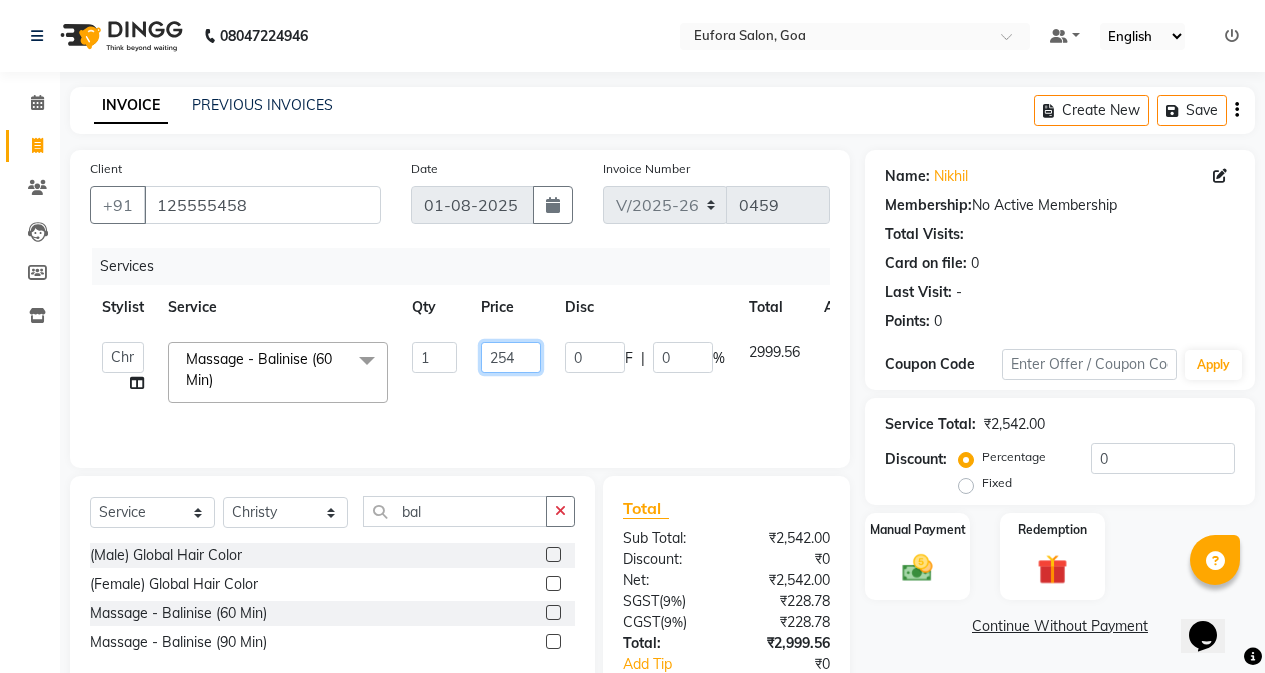 type on "2543" 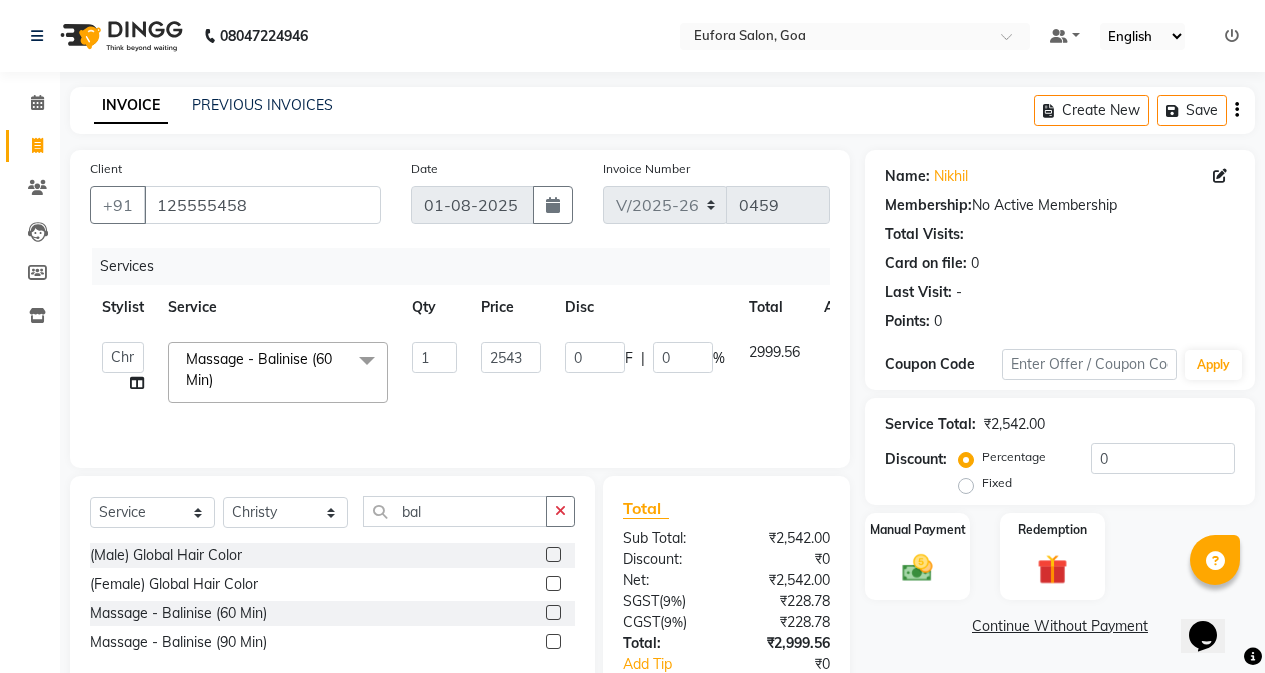 click on "2543" 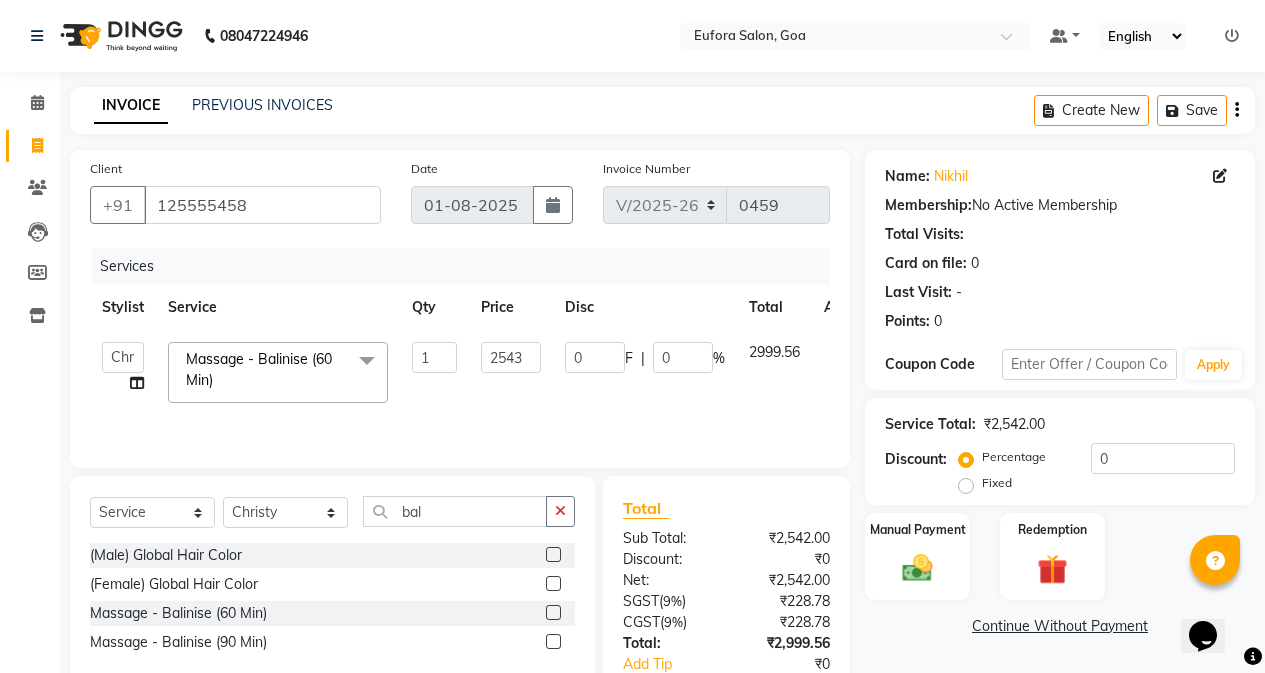 select on "75755" 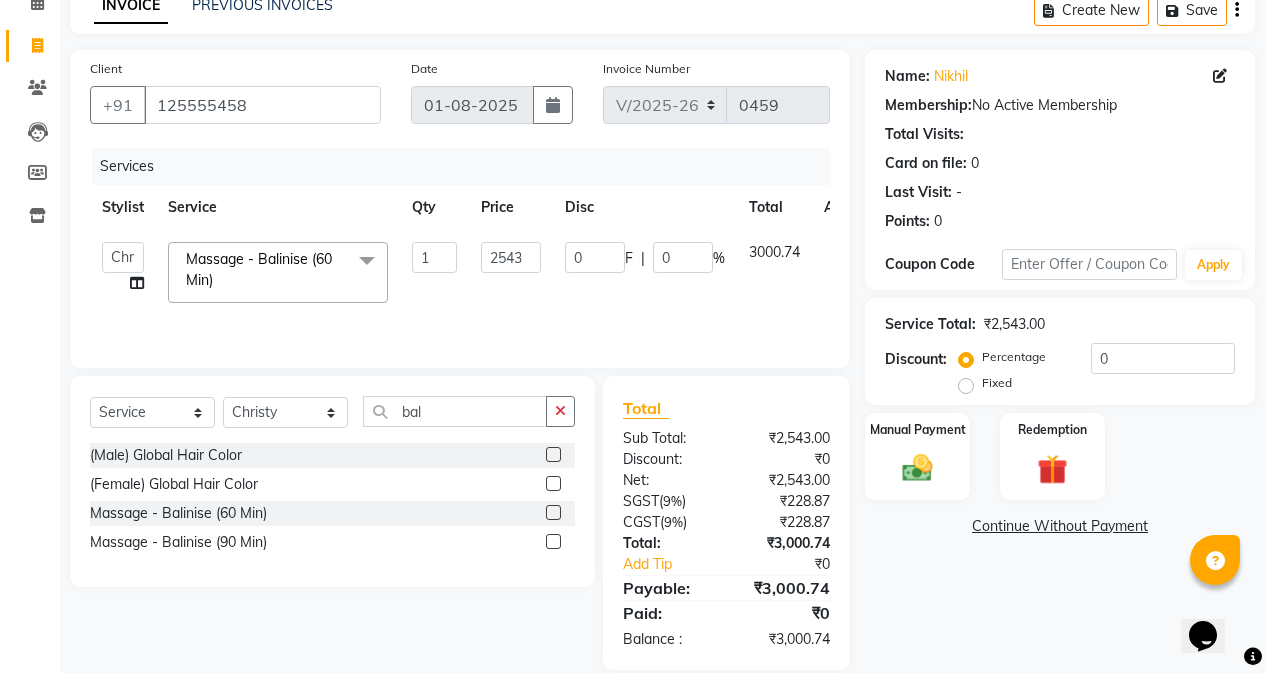 scroll, scrollTop: 0, scrollLeft: 0, axis: both 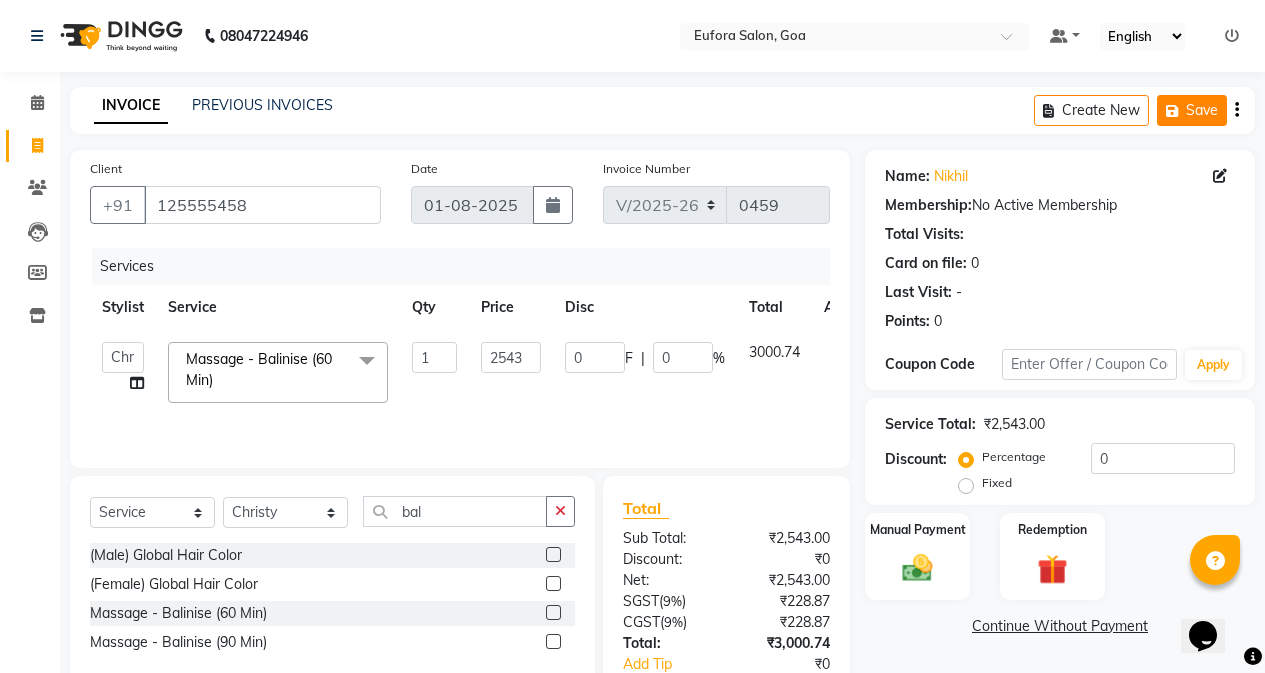 click on "Save" 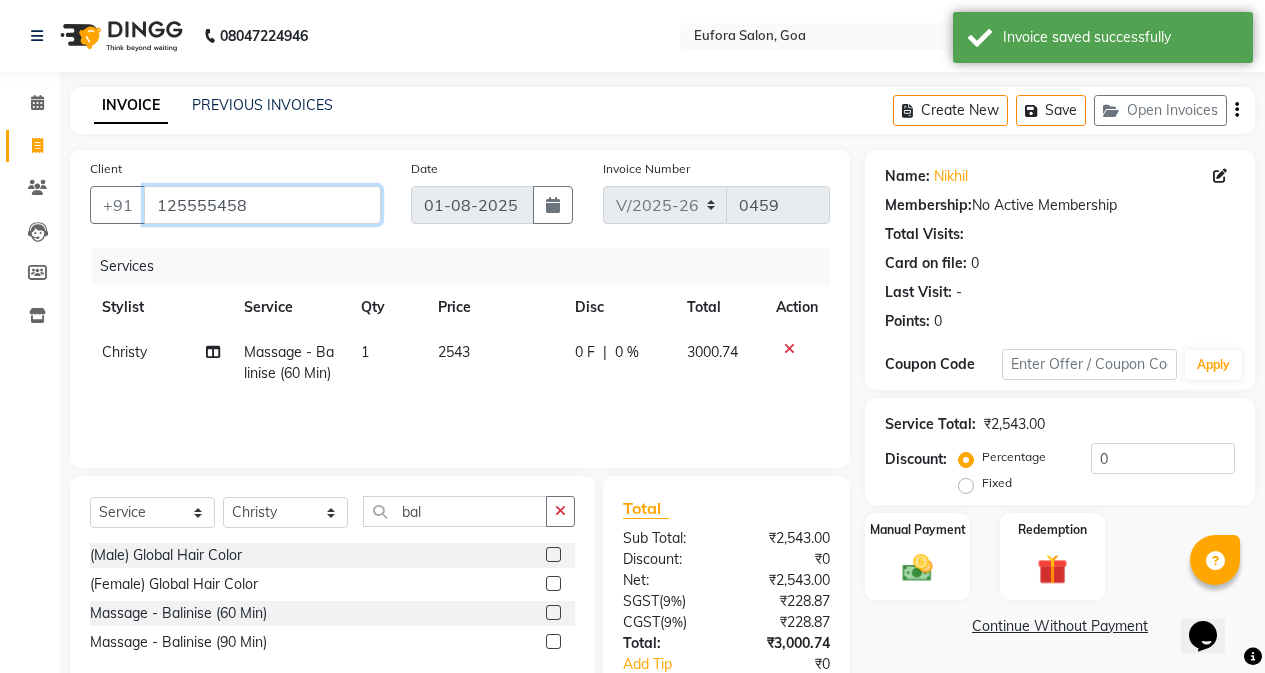 click on "125555458" at bounding box center (262, 205) 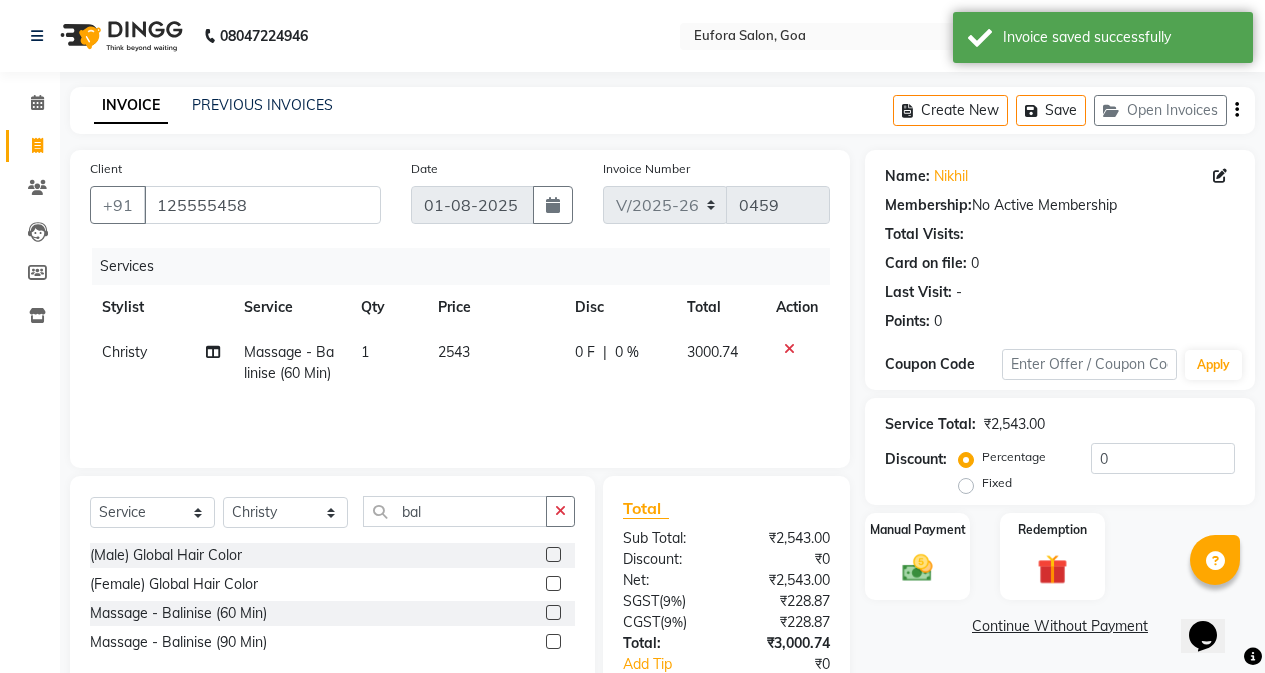 click on "Services Stylist Service Qty Price Disc Total Action Christy Massage - Balinise (60 Min) 1 2543 0 F | 0 % 3000.74" 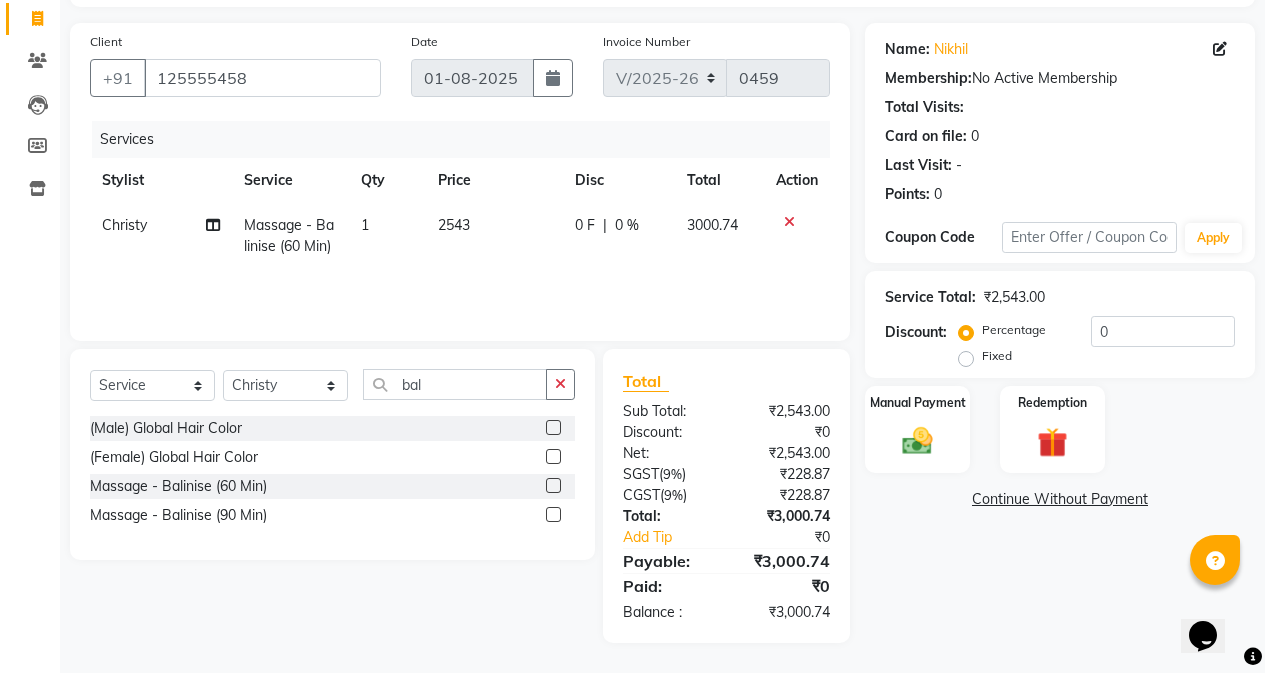 scroll, scrollTop: 0, scrollLeft: 0, axis: both 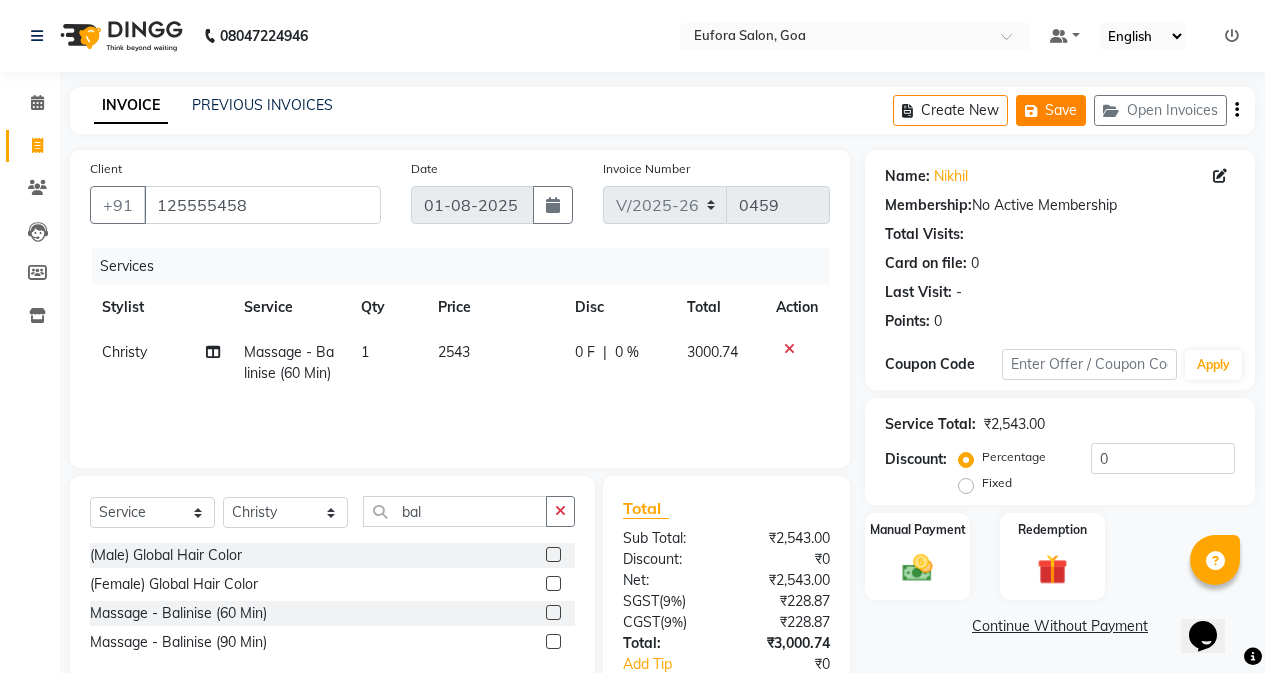 click on "Save" 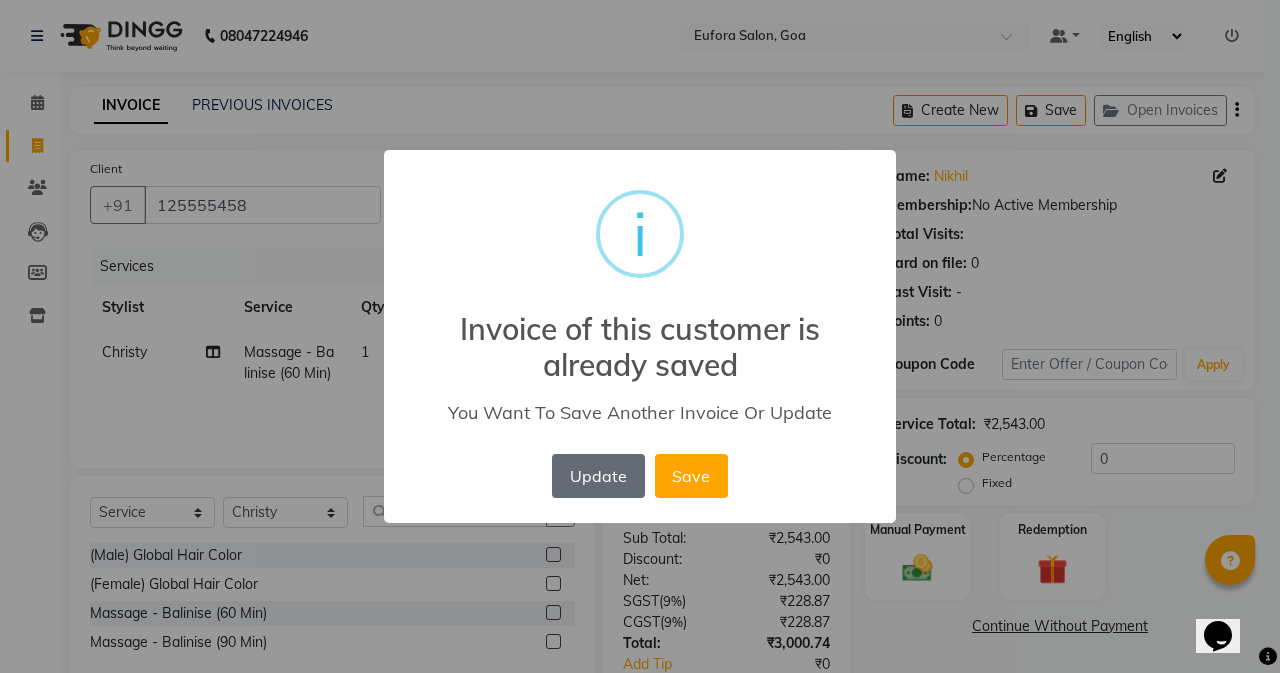 click on "Update" at bounding box center [598, 476] 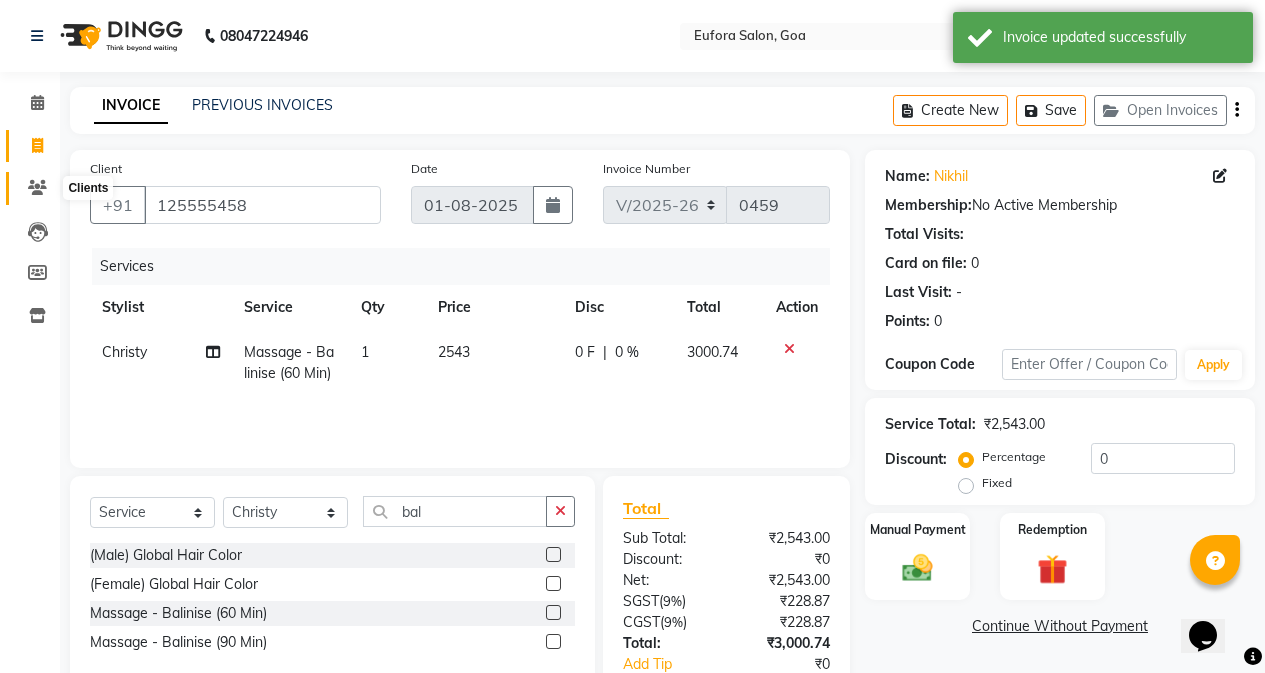 click 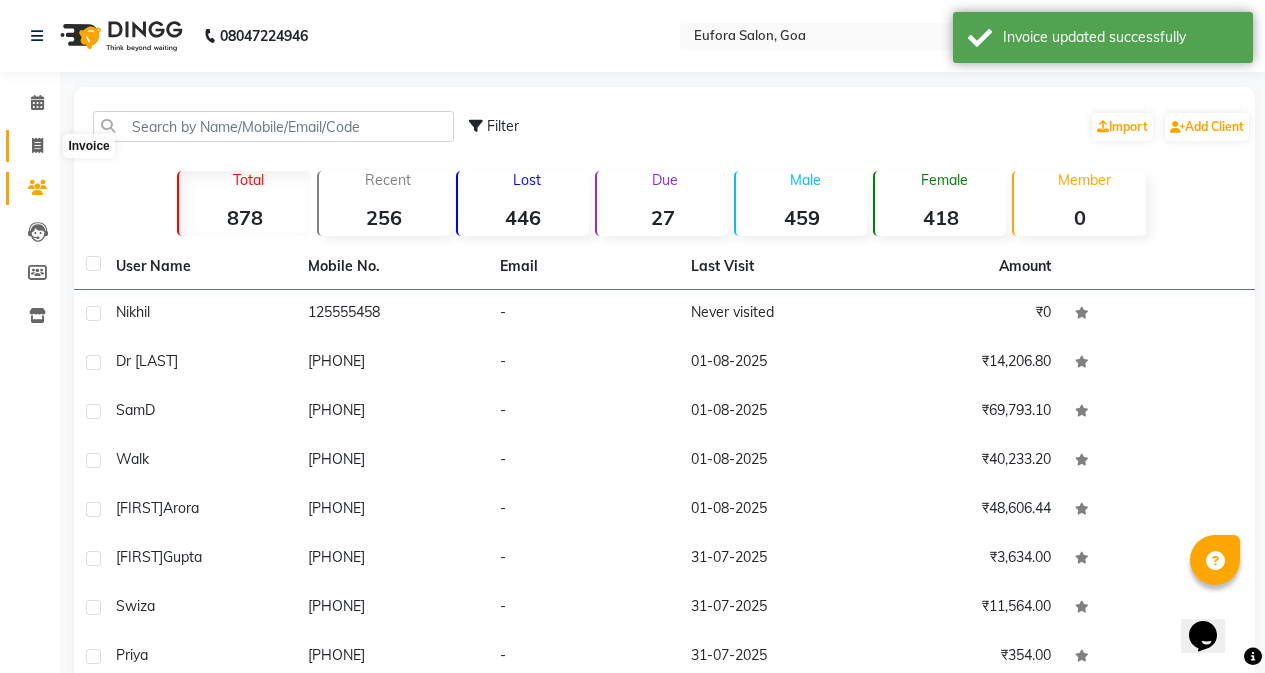 click 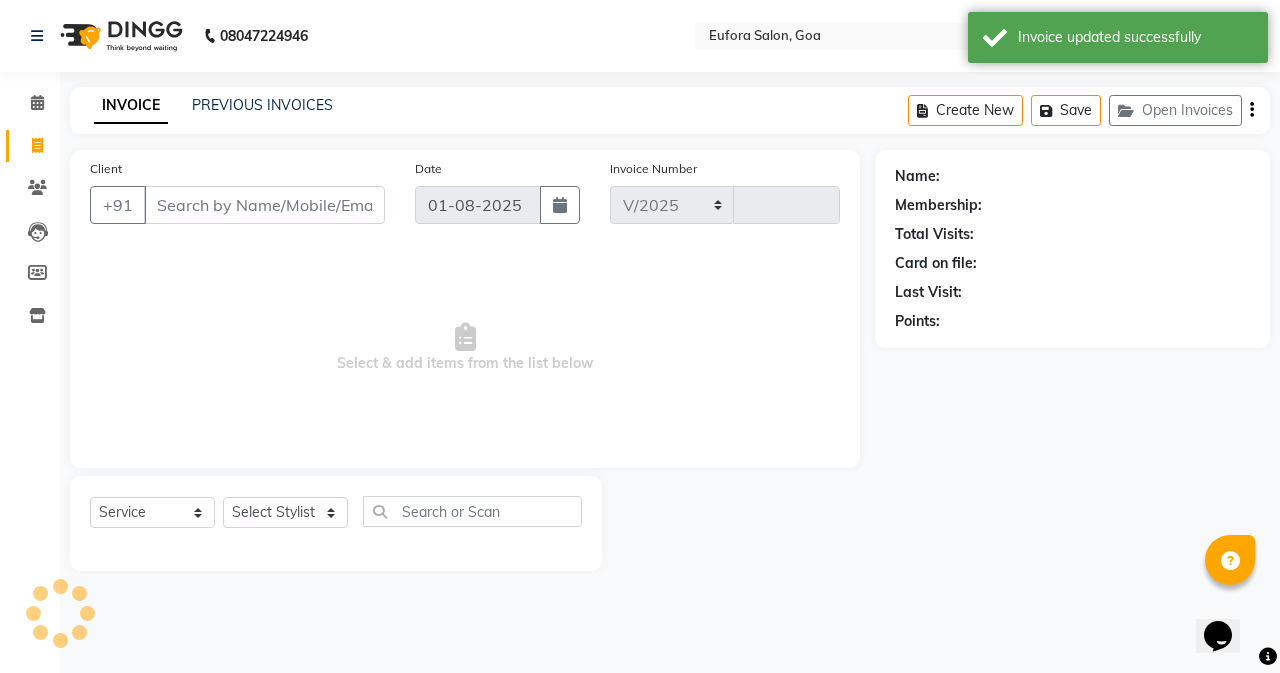 select on "6684" 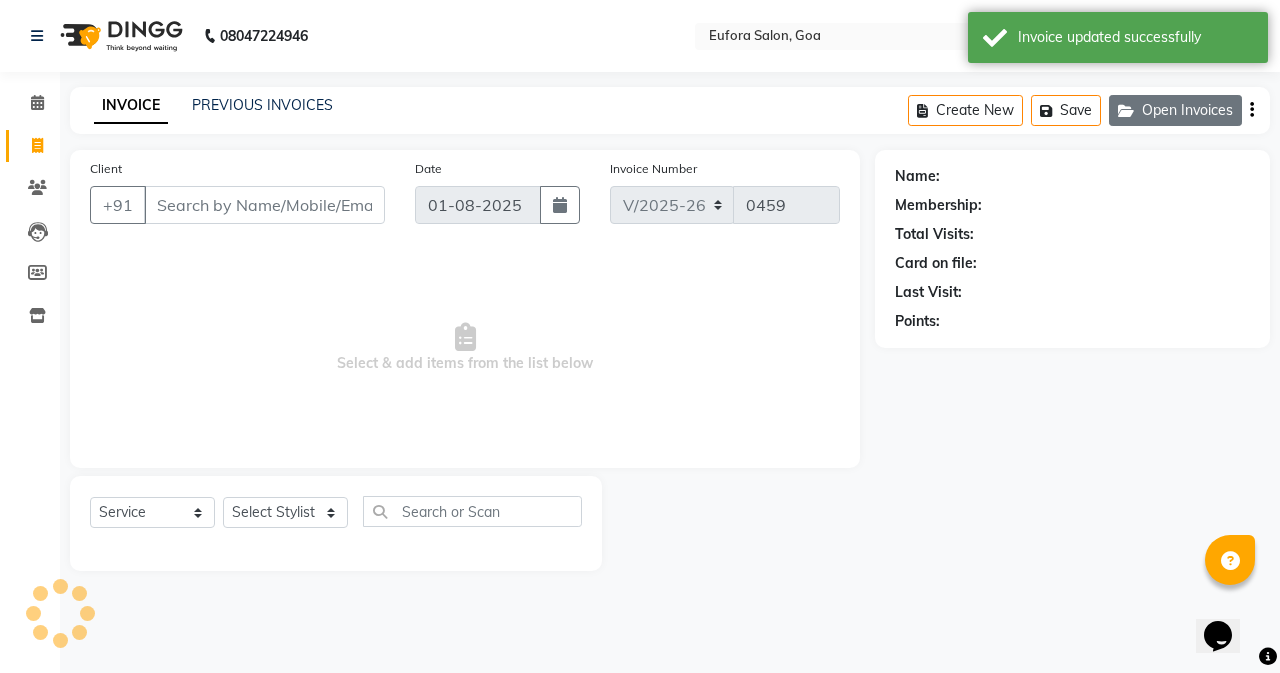 click on "Open Invoices" 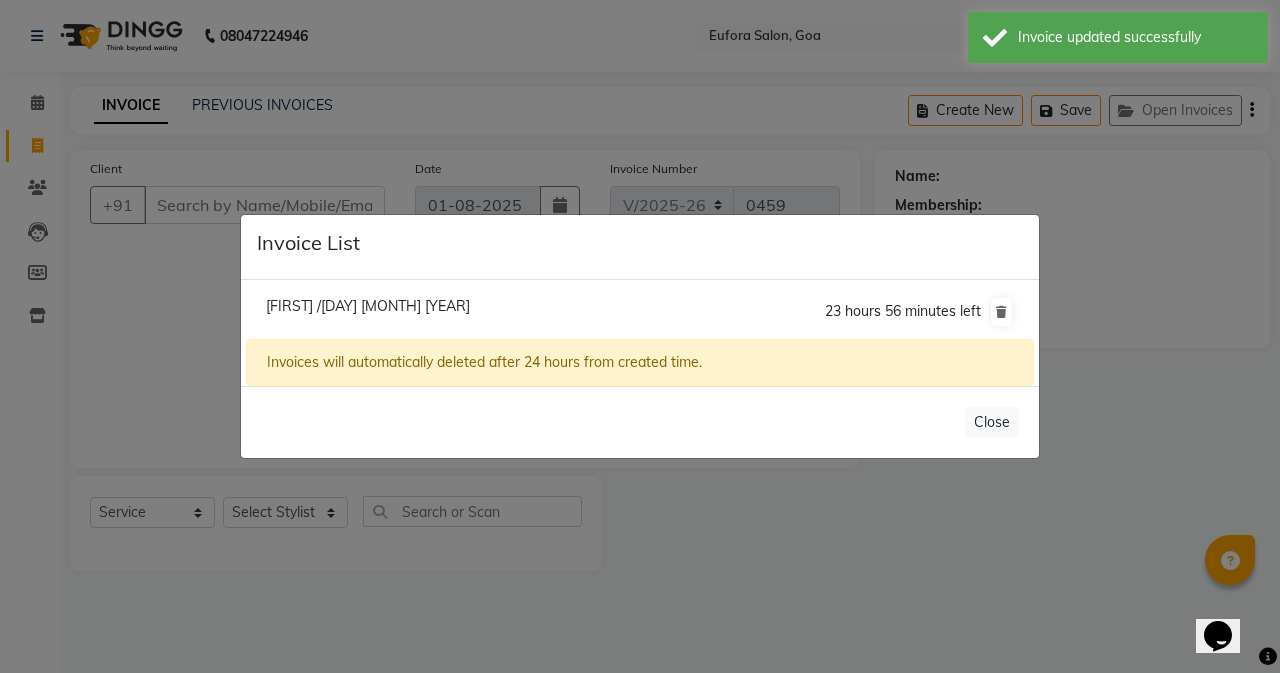 click on "Invoice List  [FIRST] /[DAY] [MONTH] [YEAR]  23 hours 56 minutes left  Invoices will automatically deleted after 24 hours from created time.   Close" 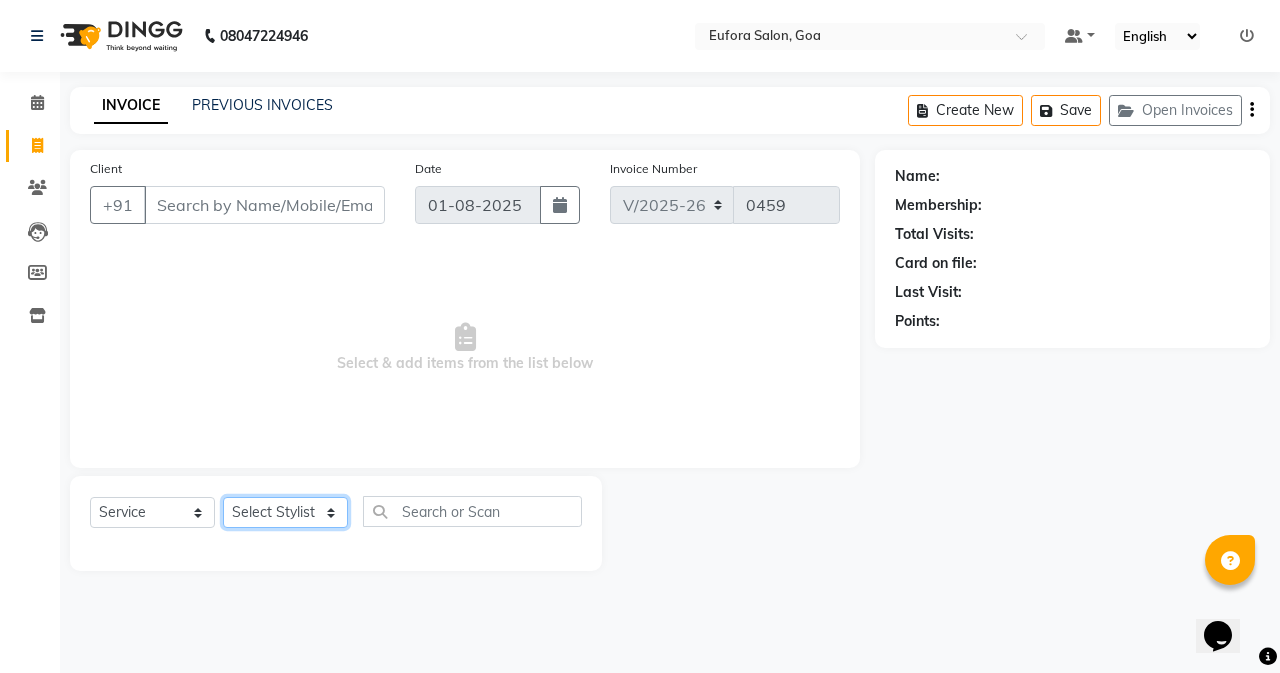 click on "Select Stylist Alfina Asif Christy John Lili [Asin] Roshan shanawaz Taruna" 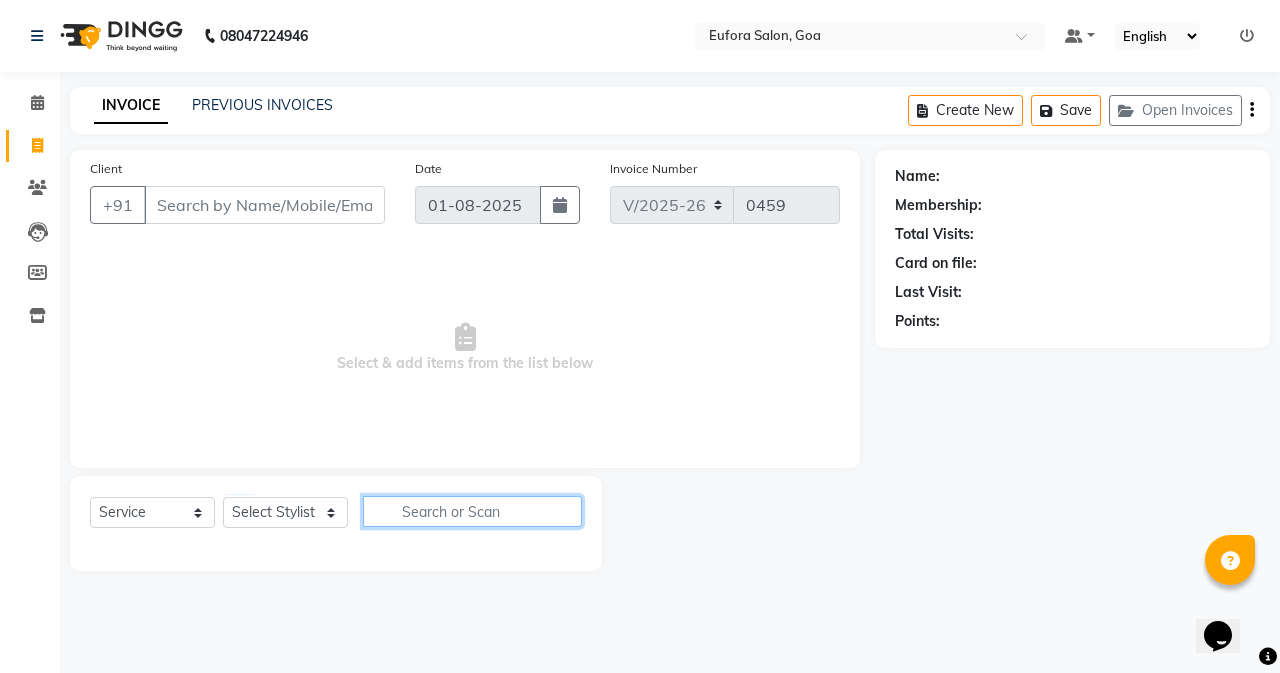 click 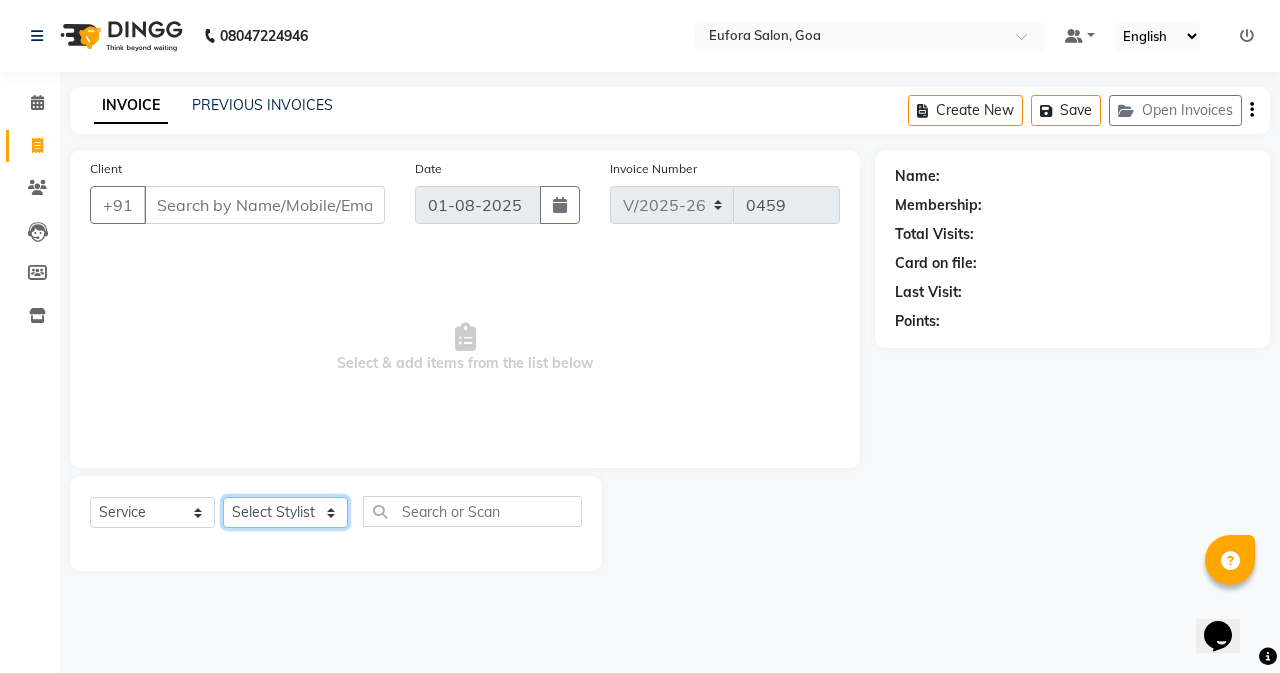 click on "Select Stylist Alfina Asif Christy John Lili [Asin] Roshan shanawaz Taruna" 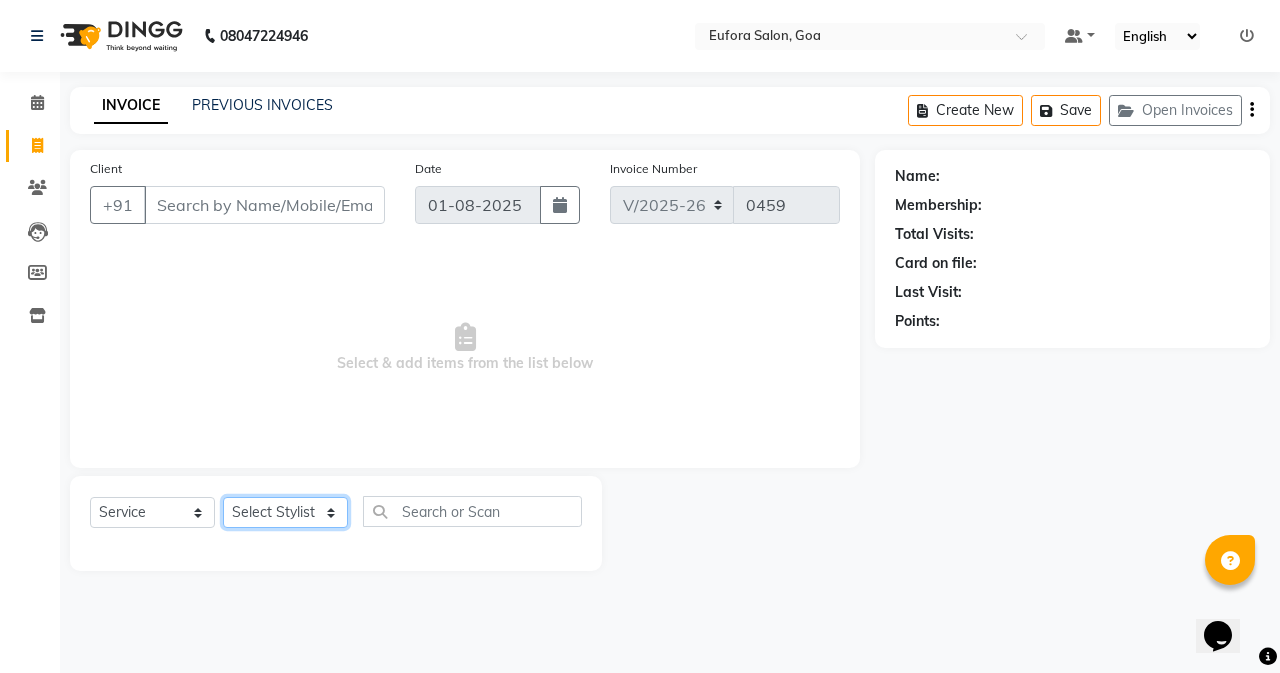 select on "69276" 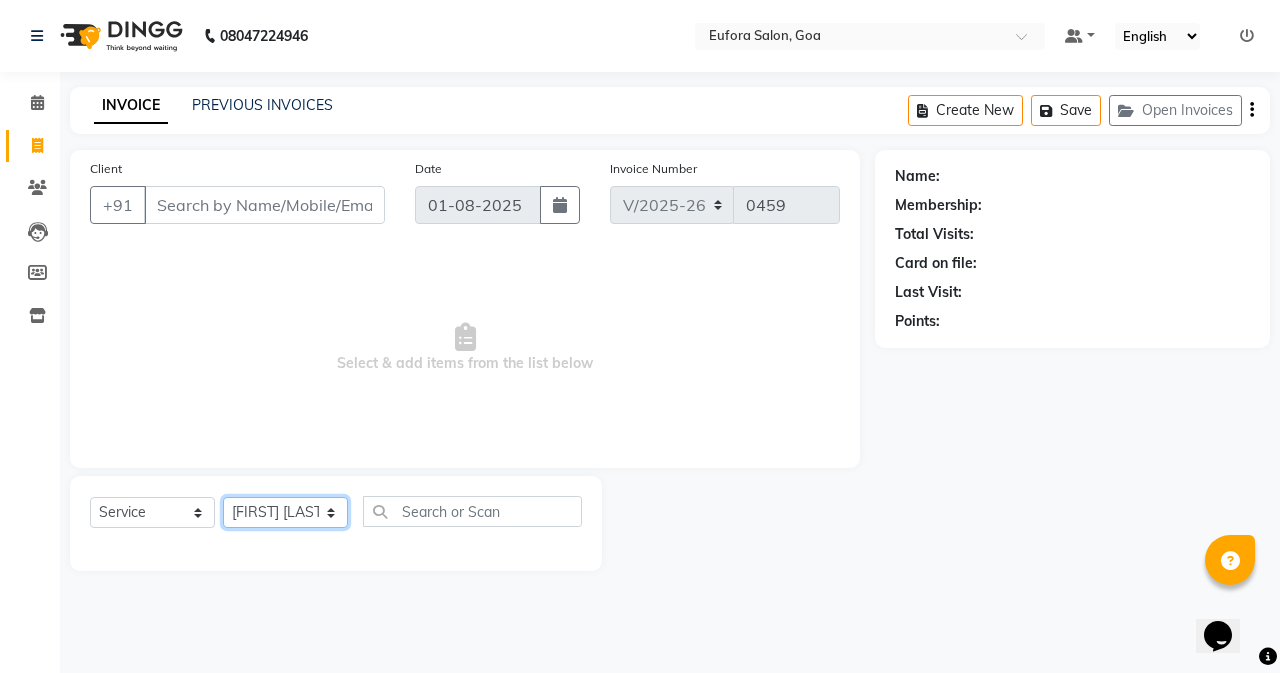 click on "Select Stylist Alfina Asif Christy John Lili [Asin] Roshan shanawaz Taruna" 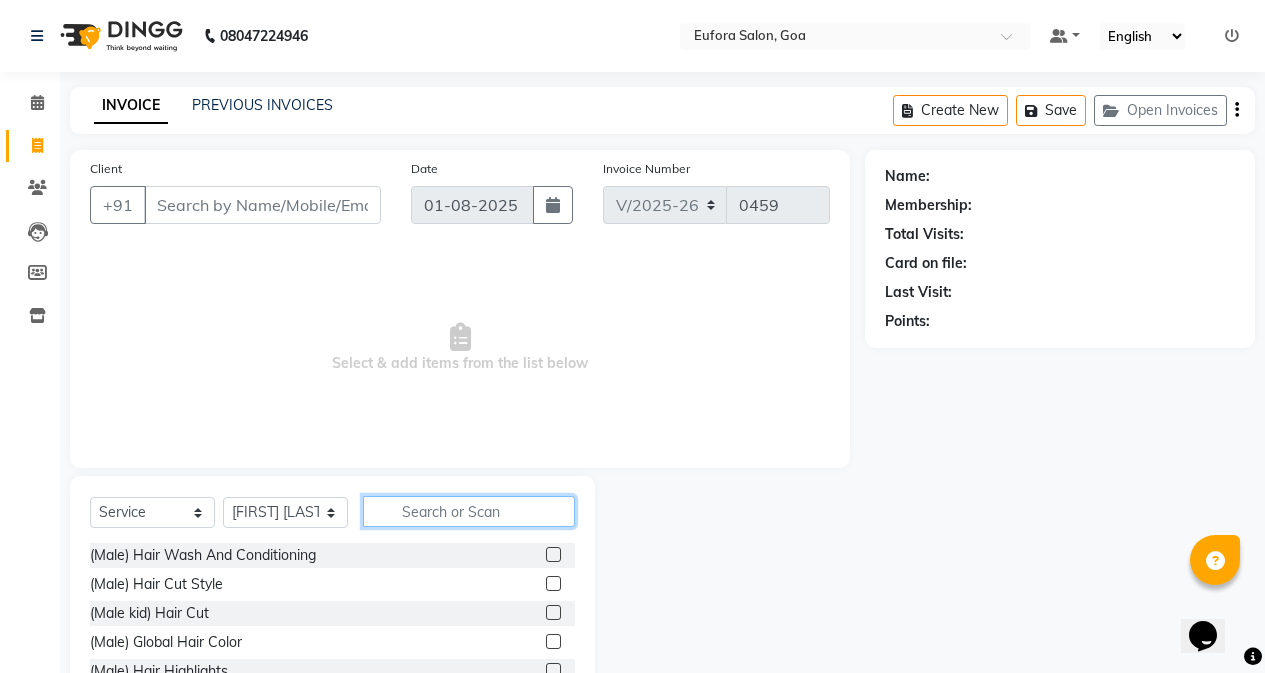 click 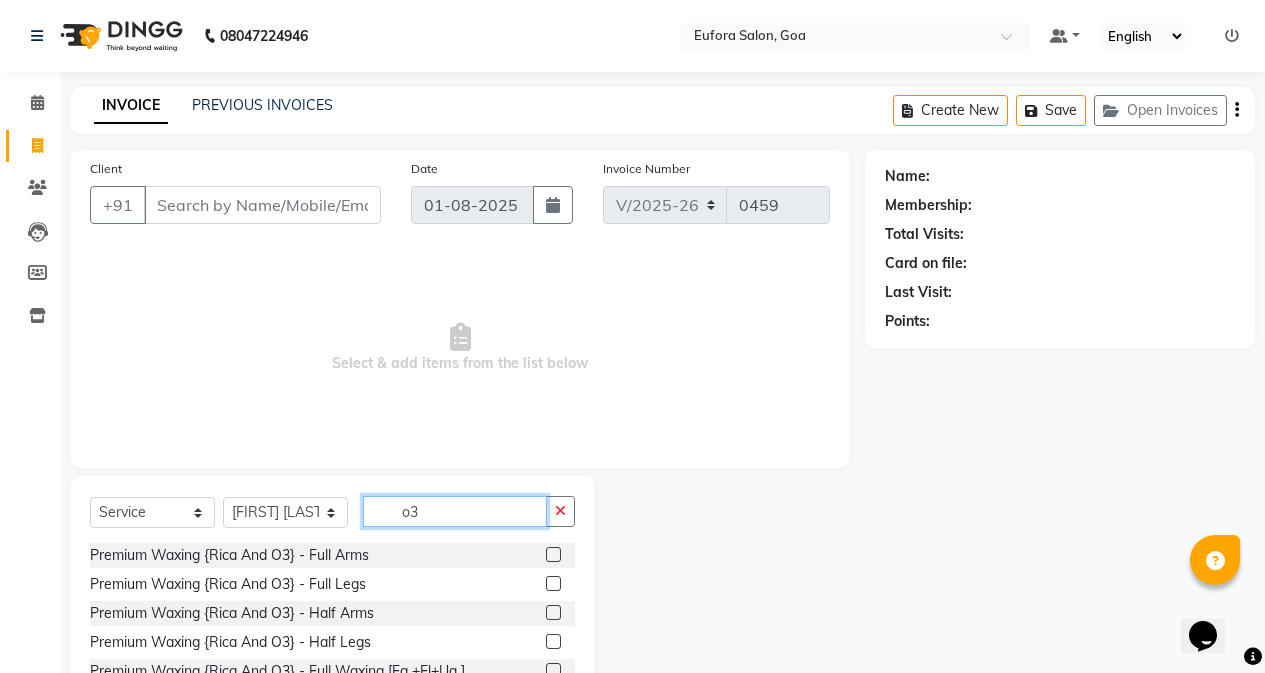type on "o" 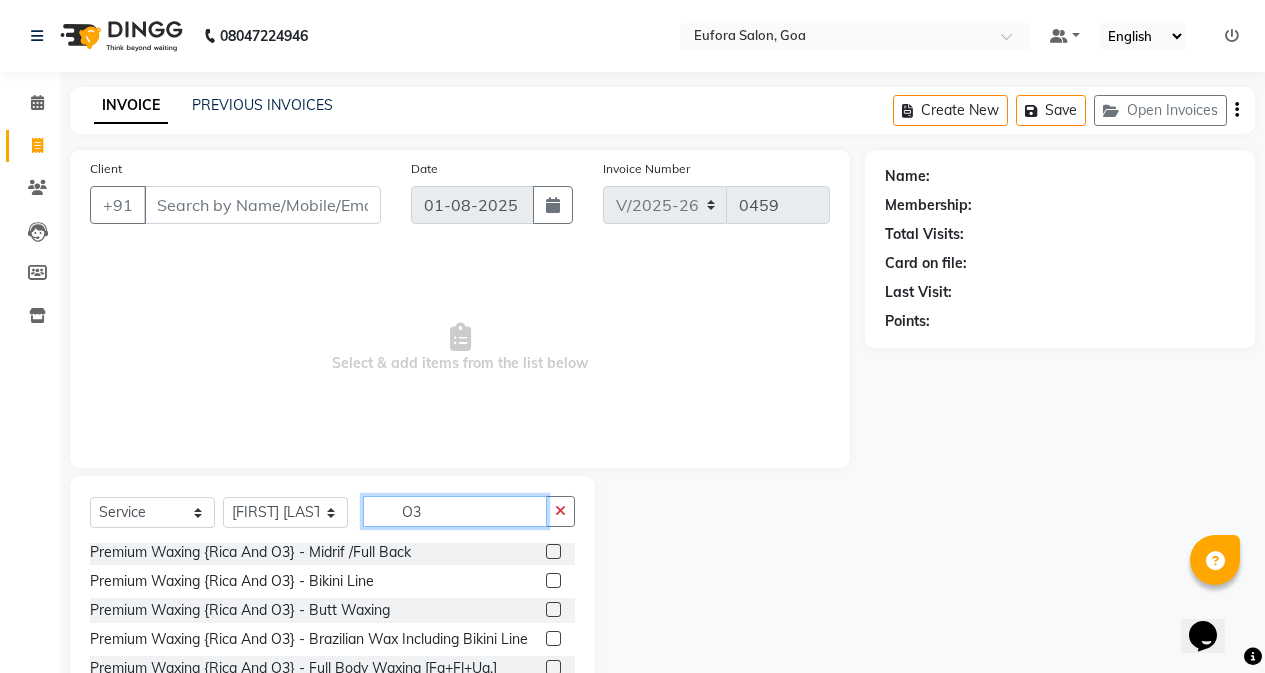 scroll, scrollTop: 252, scrollLeft: 0, axis: vertical 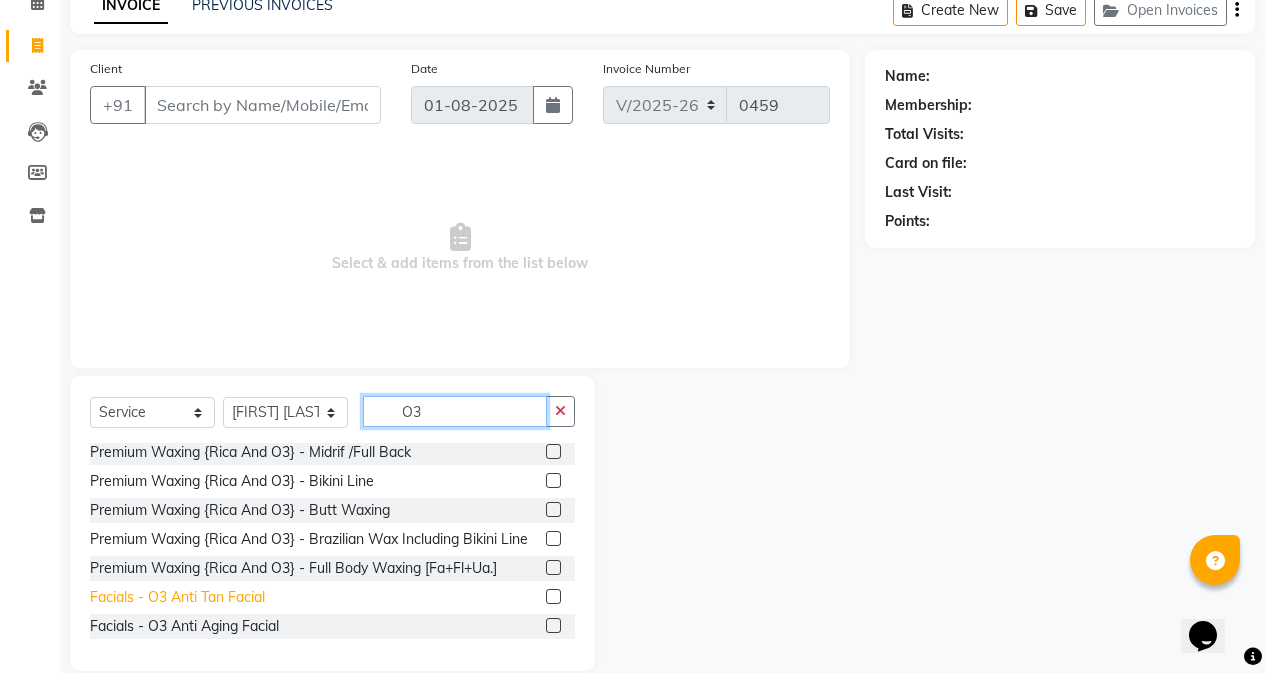 type on "O3" 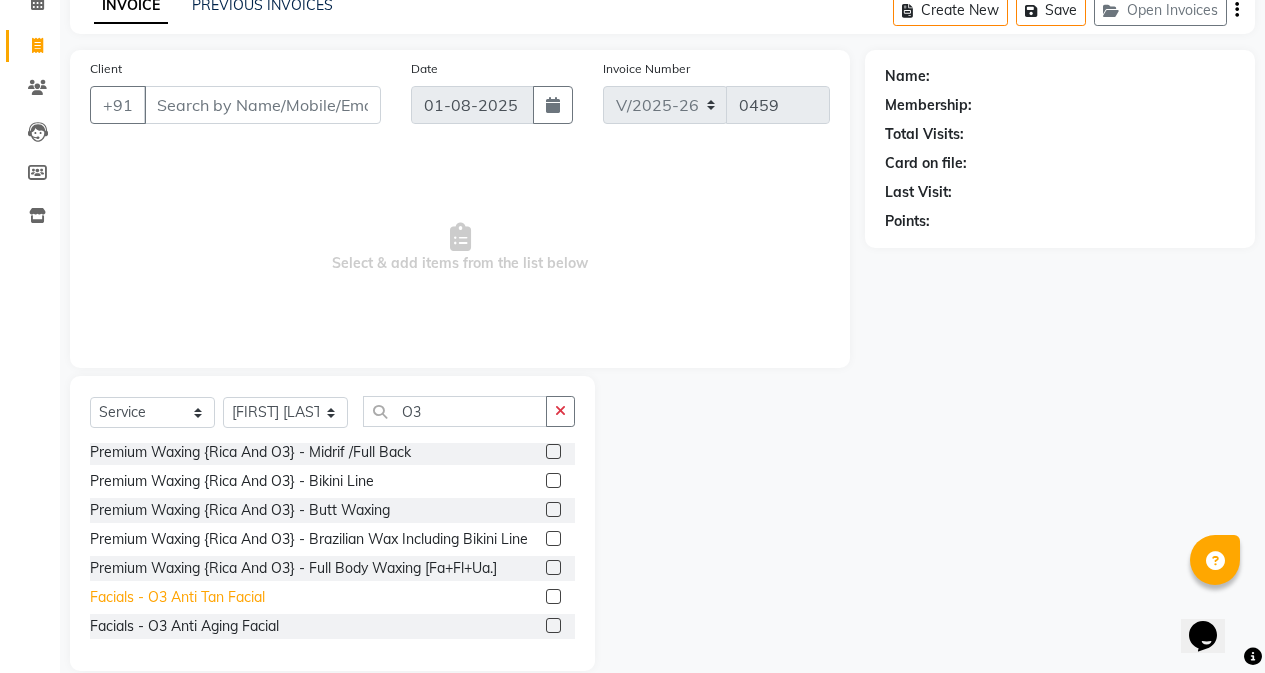 click on "Facials - O3 Anti Tan   Facial" 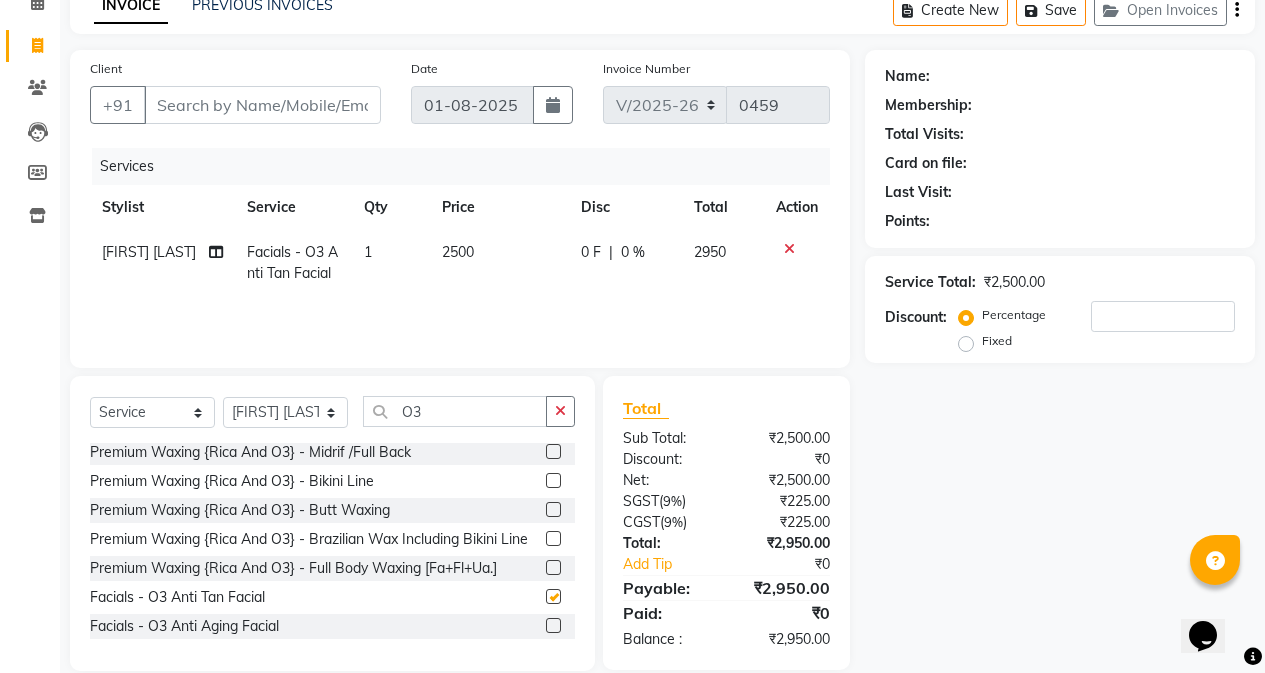 checkbox on "false" 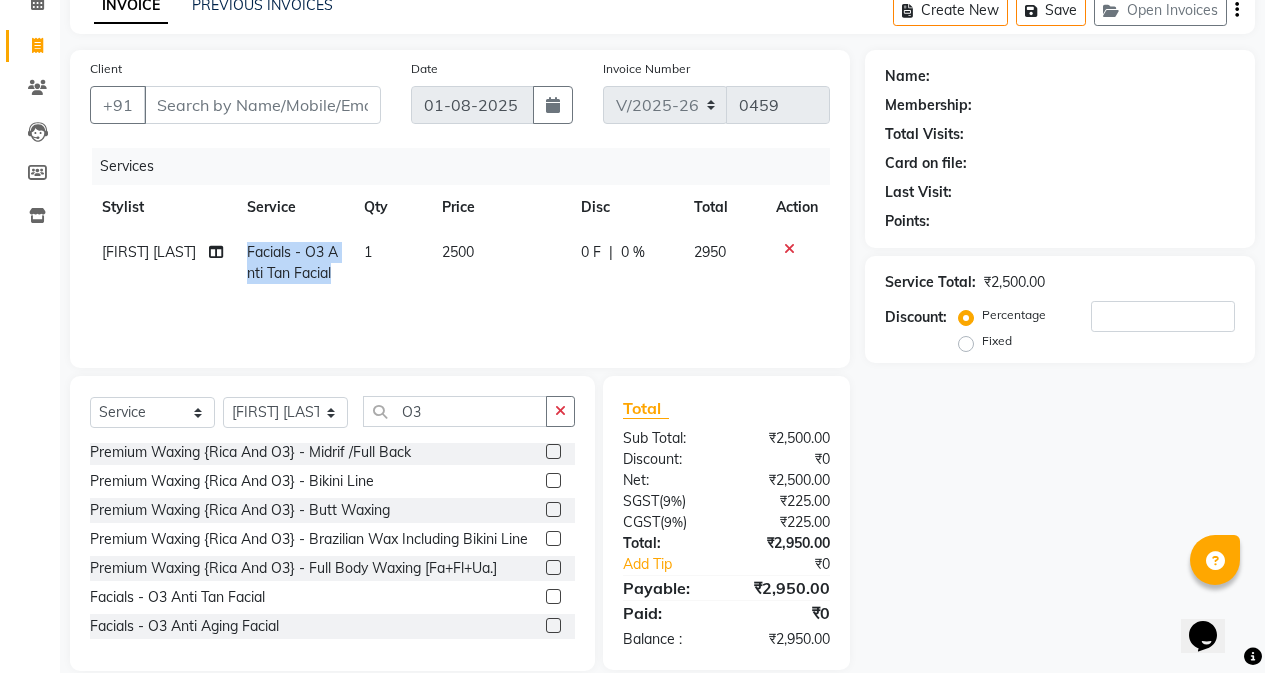 drag, startPoint x: 245, startPoint y: 249, endPoint x: 428, endPoint y: 332, distance: 200.94278 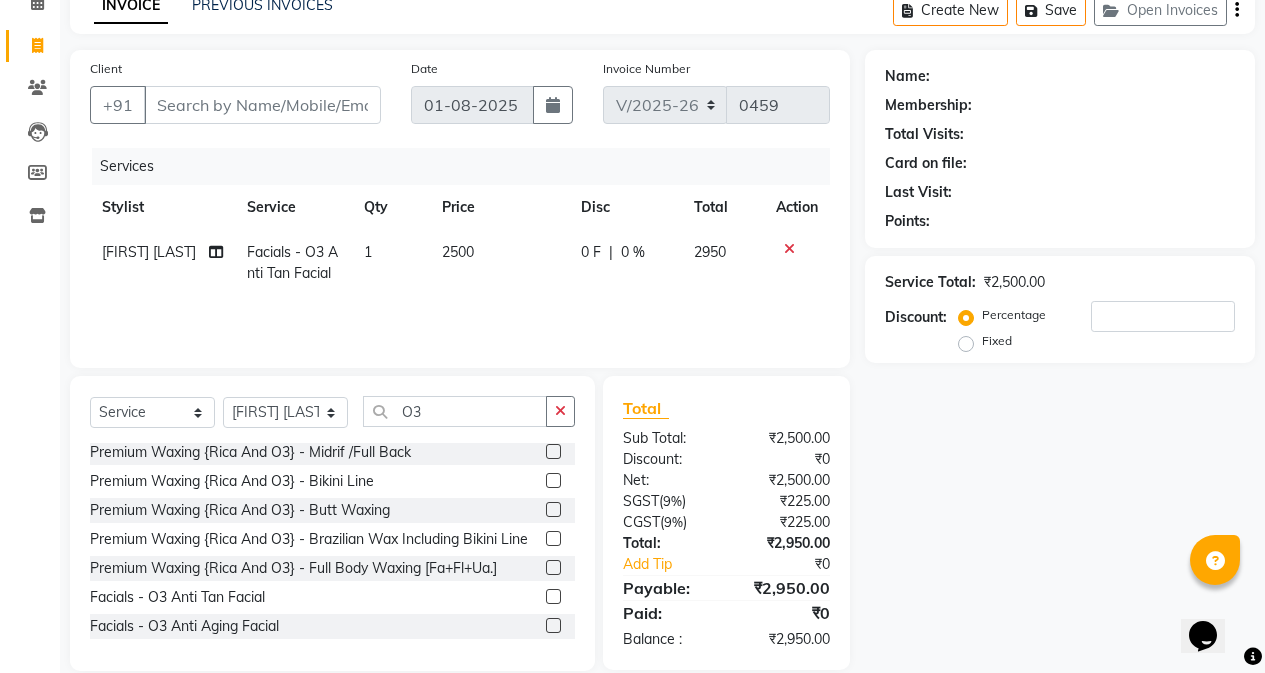 select on "69276" 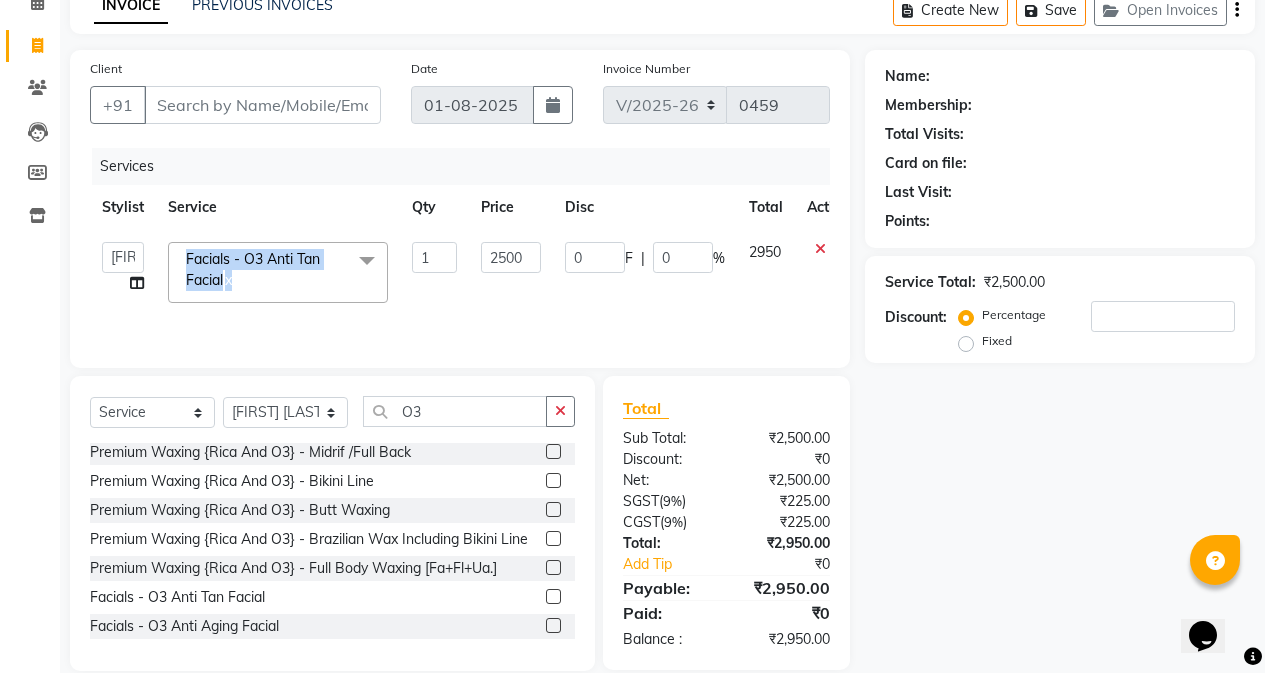 drag, startPoint x: 186, startPoint y: 246, endPoint x: 273, endPoint y: 275, distance: 91.706055 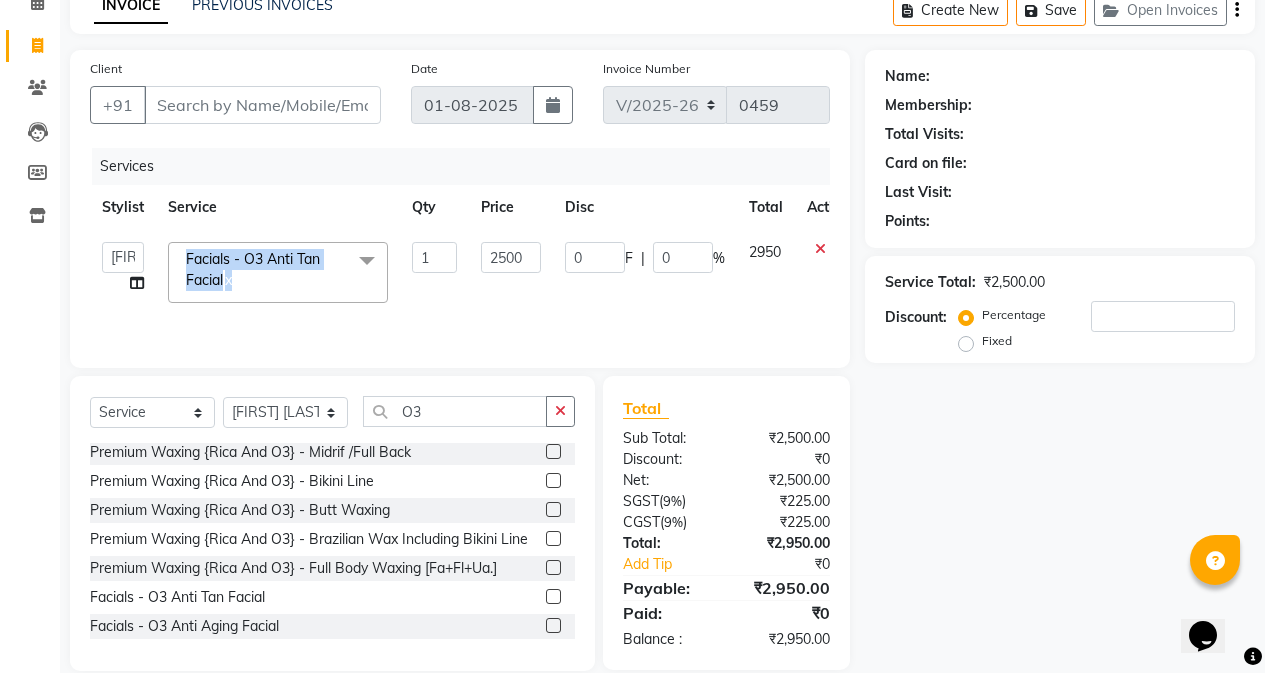 click on "Facials - O3 Anti Tan   Facial  x" 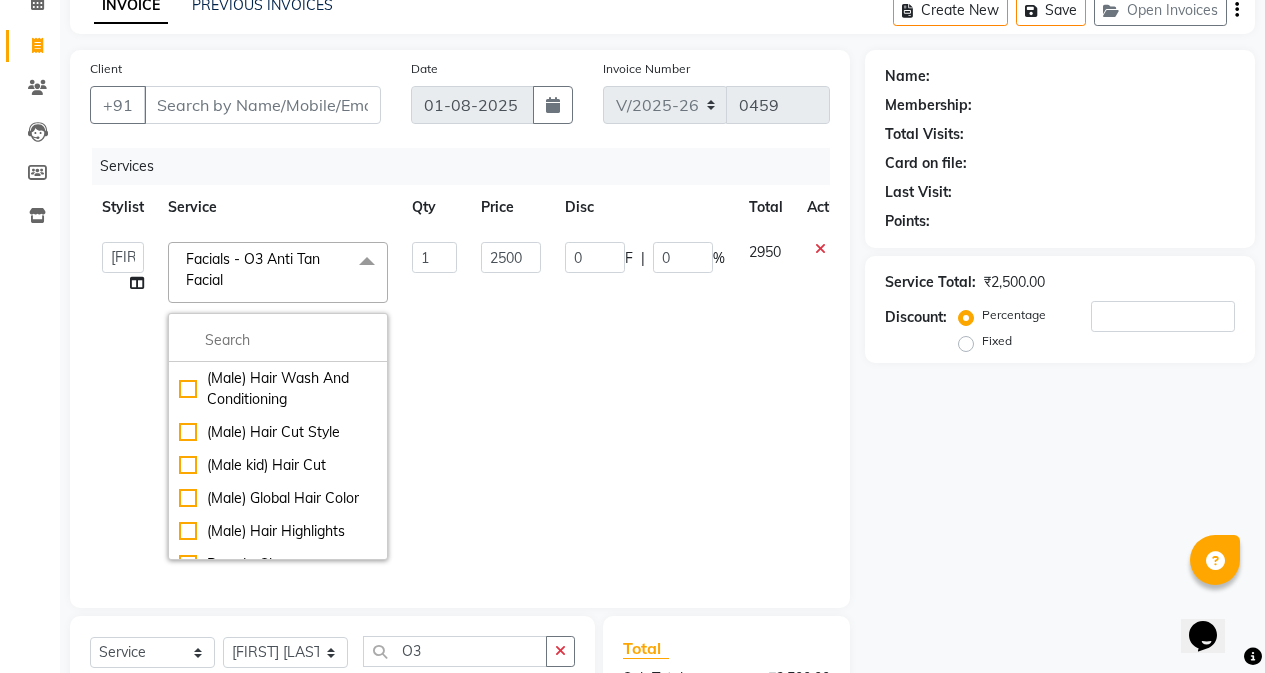 click on "Facials - O3 Anti Tan   Facial  x" 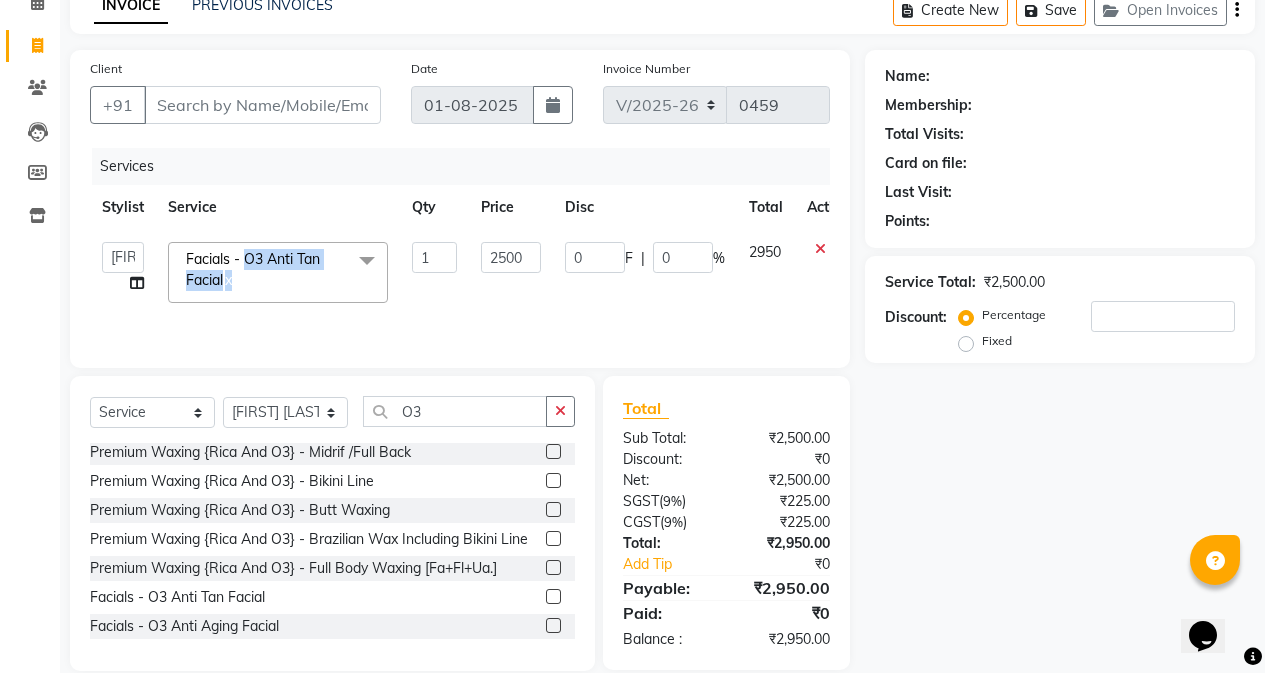 drag, startPoint x: 249, startPoint y: 252, endPoint x: 297, endPoint y: 275, distance: 53.225933 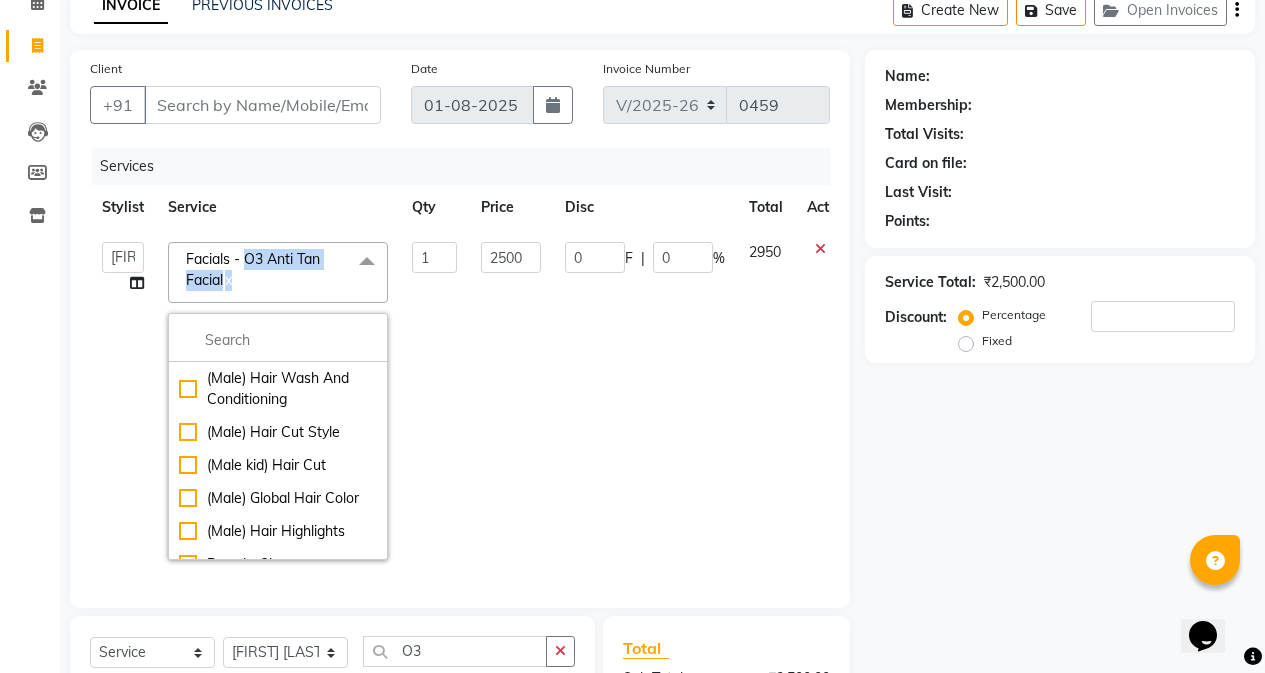 copy on "O3 Anti Tan   Facial  x" 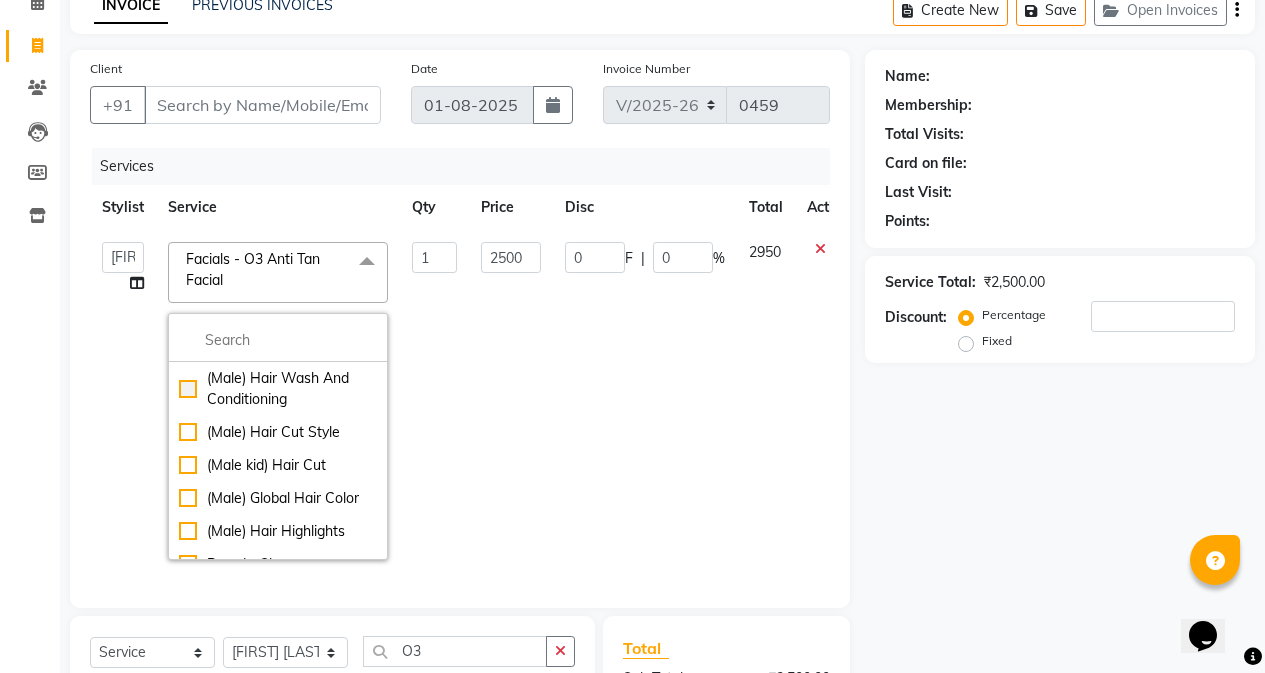 scroll, scrollTop: 0, scrollLeft: 0, axis: both 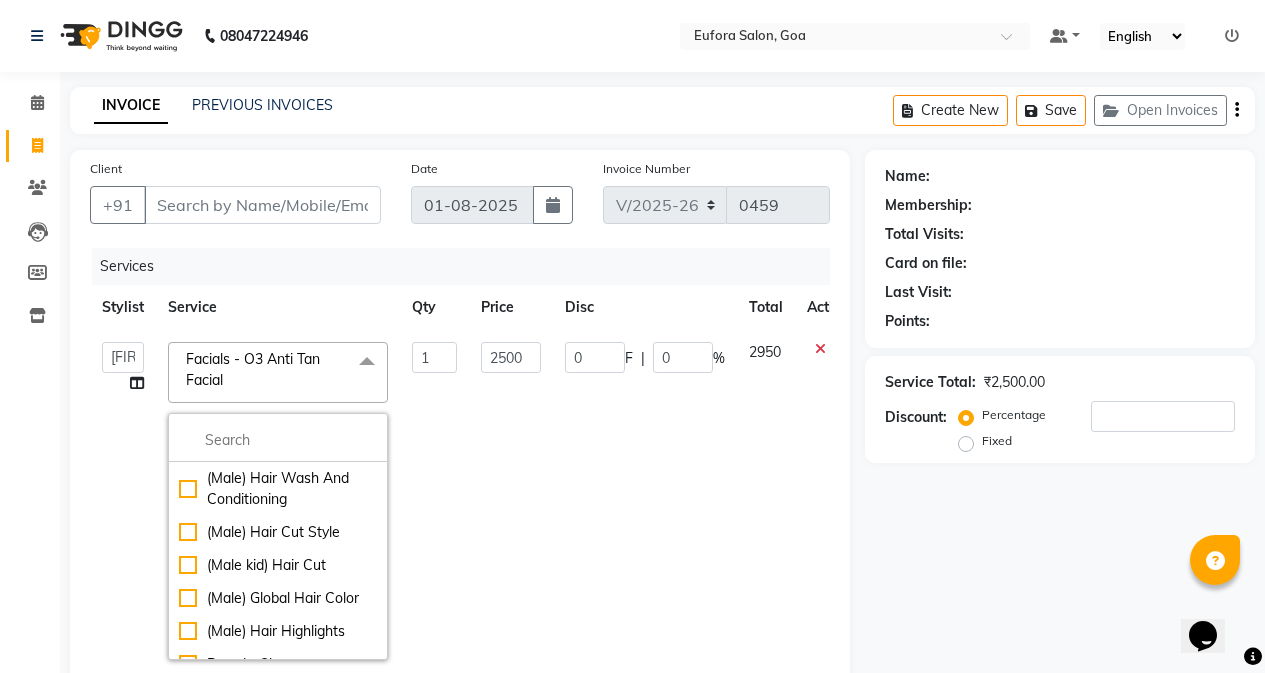 click on "Alfina Asif Christy John Lili [Asin] Roshan shanawaz Taruna Facials - O3 Anti Tan Facial  x (Male) Hair Wash And Conditioning (Male) Hair Cut Style (Male kid) Hair Cut (Male) Global Hair Color (Male) Hair Highlights Beard - Shave Beard - Styling Beard - Color Mustach - Color (Female) Hair Wash And Conditioning With Blast Dry (Female) Creative Hair Cut (Female) Hair Trim (One Length) (Kid Female) Haircut Styling - Ironing Styling - Blow Dry Styling - Tong Curls straightening [permanent] (Female) Root Touch Up (Female) Ammonia Free (Female) Pre Lightning (Female) Global Hair Color (Female) Highlights Ola-plex Treatment Smoothing                                                                                                                                                            4500 Onwards Botox treatment Keratin treatment Nano Plastiya Hair &Scalp Treatment - Hair Spa Hair &Scalp Treatment - Scalp Scrub Hair &Scalp Treatment - Anti-Hair Fall Hair &Scalp Treatment - Anti-Dandruff 1 2500" 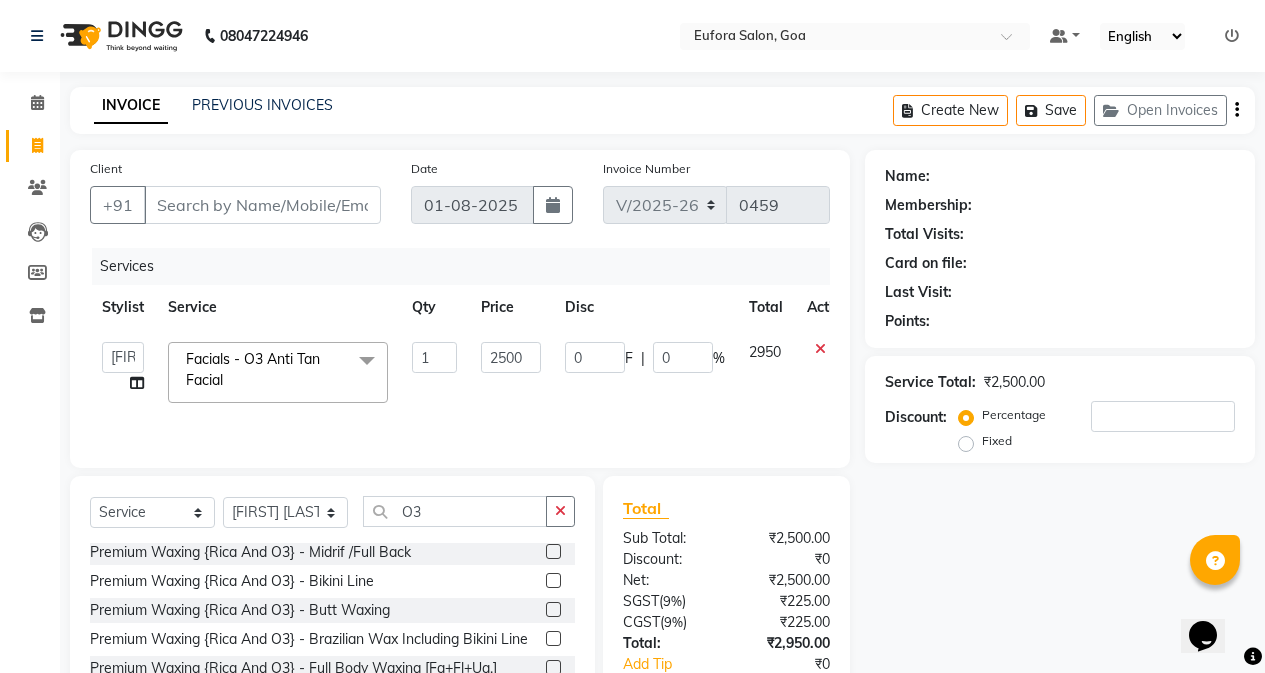 click 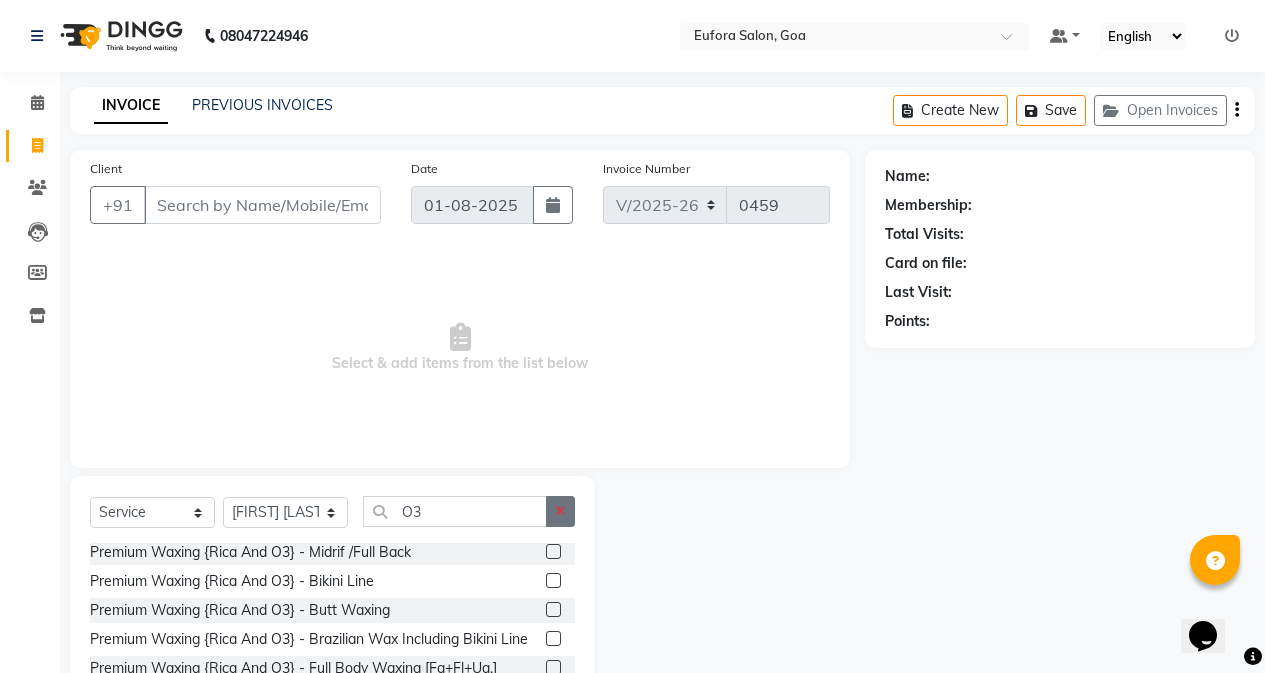 click 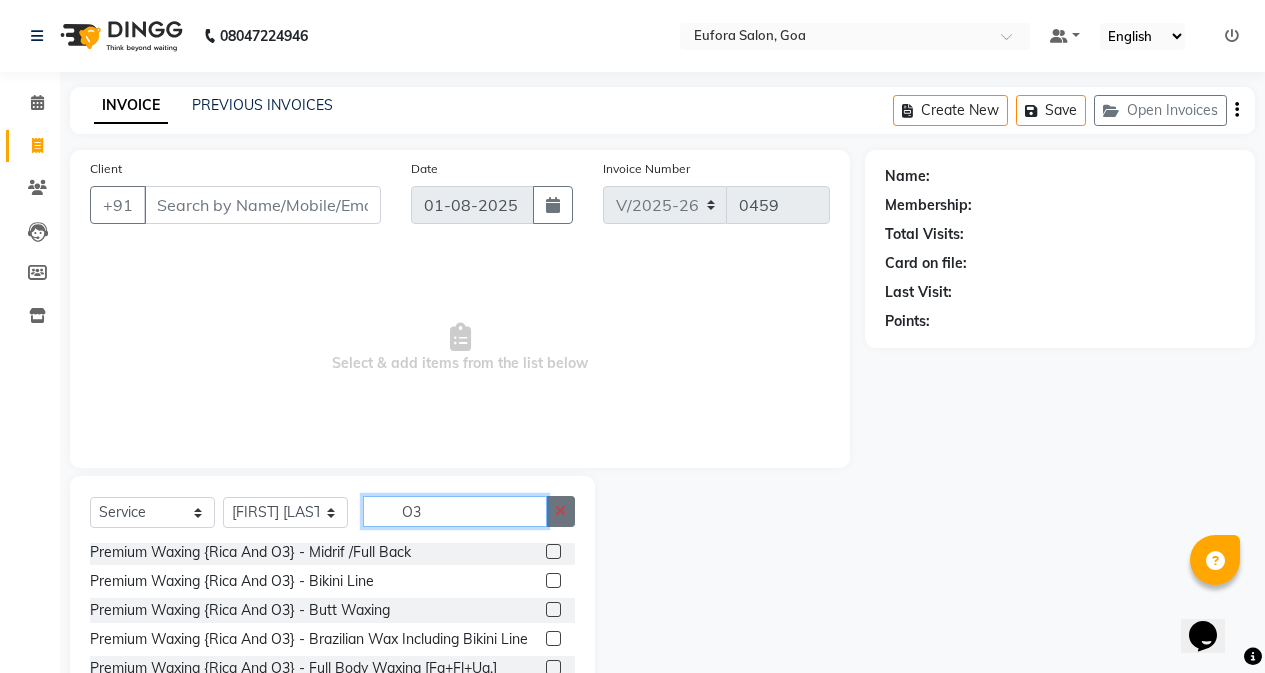 type 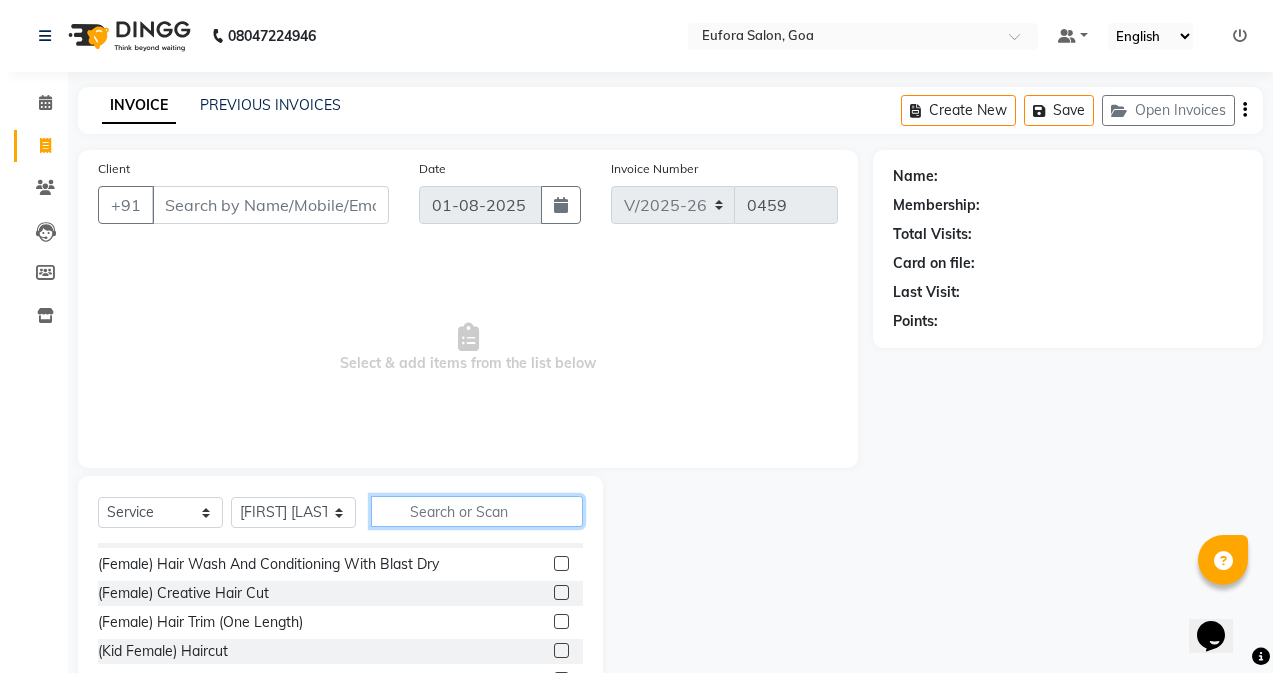 scroll, scrollTop: 1250, scrollLeft: 0, axis: vertical 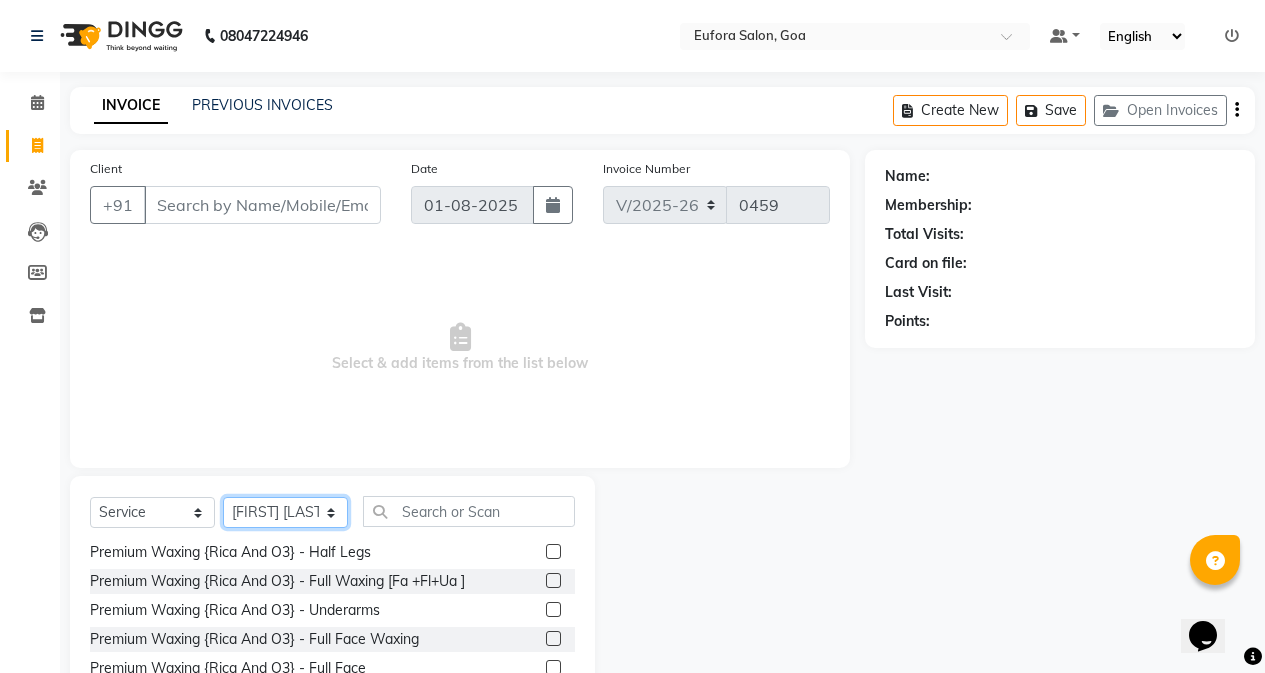 click on "Select Stylist Alfina Asif Christy John Lili [Asin] Roshan shanawaz Taruna" 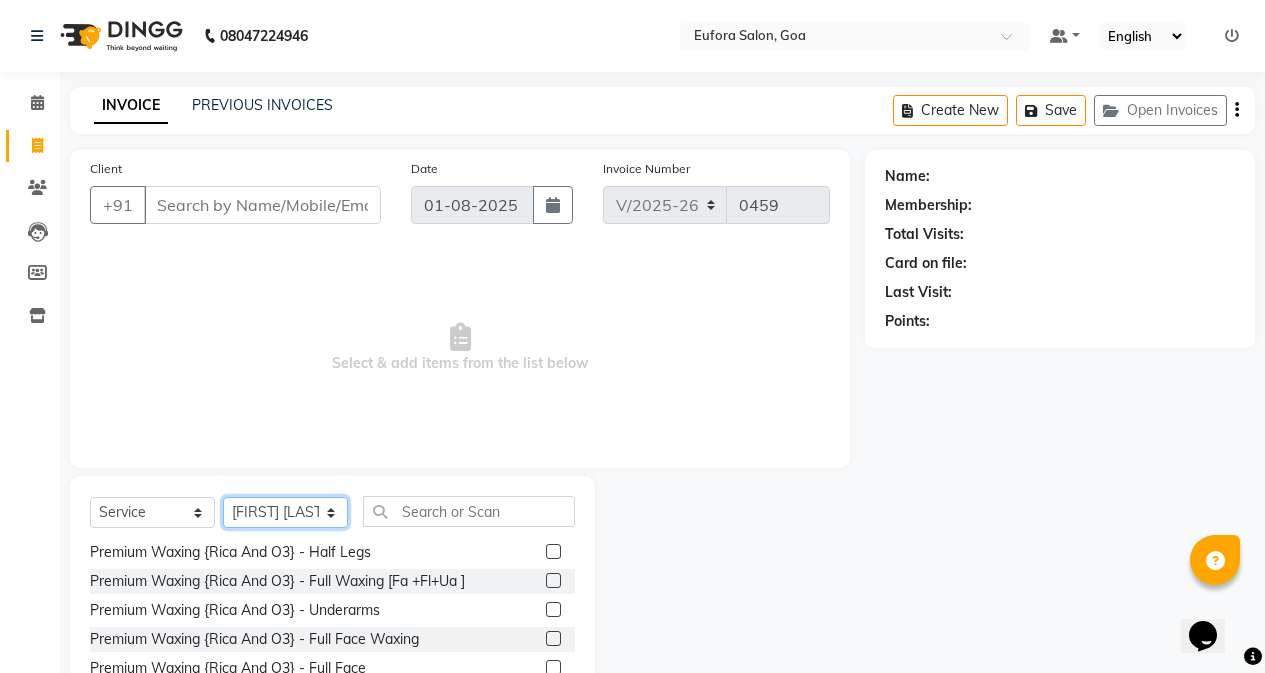 select 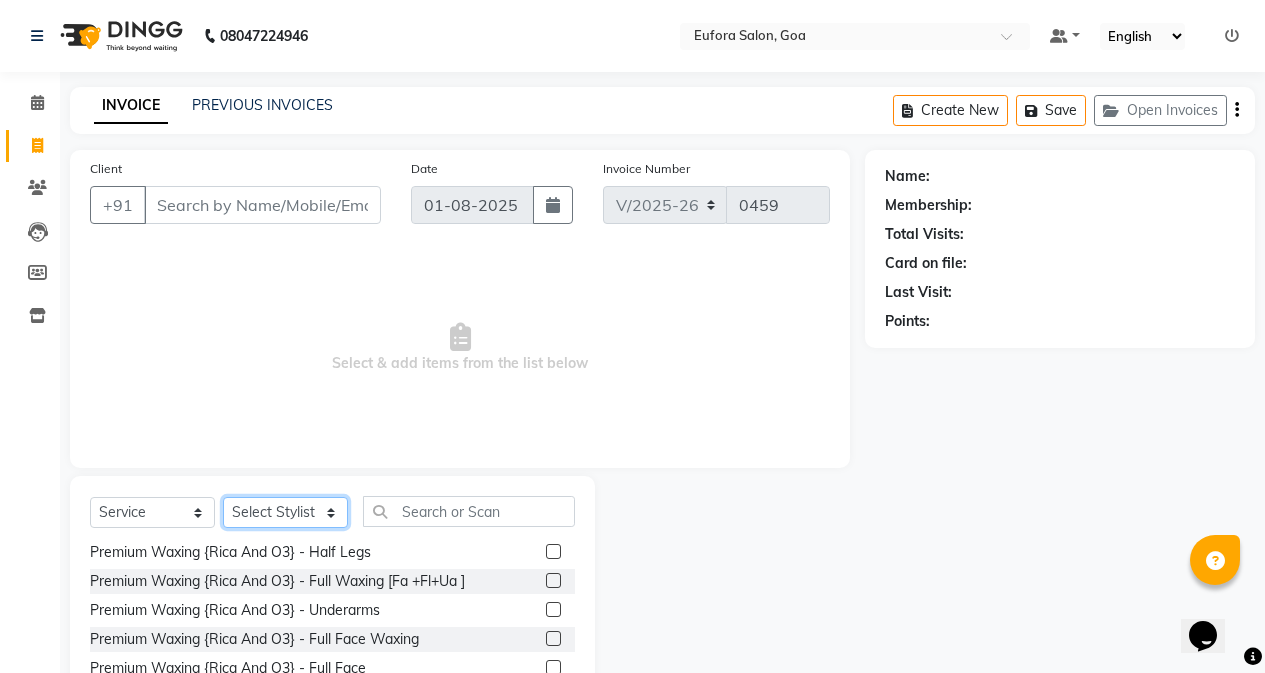click on "Select Stylist Alfina Asif Christy John Lili [Asin] Roshan shanawaz Taruna" 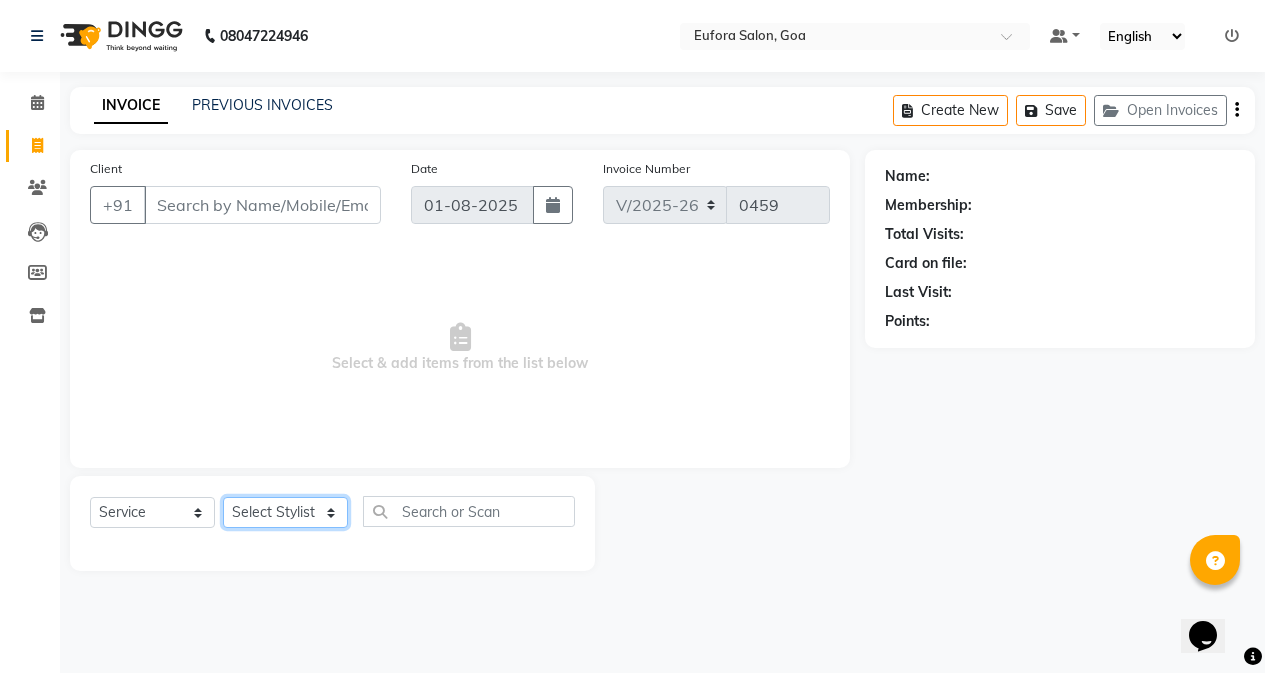 scroll, scrollTop: 0, scrollLeft: 0, axis: both 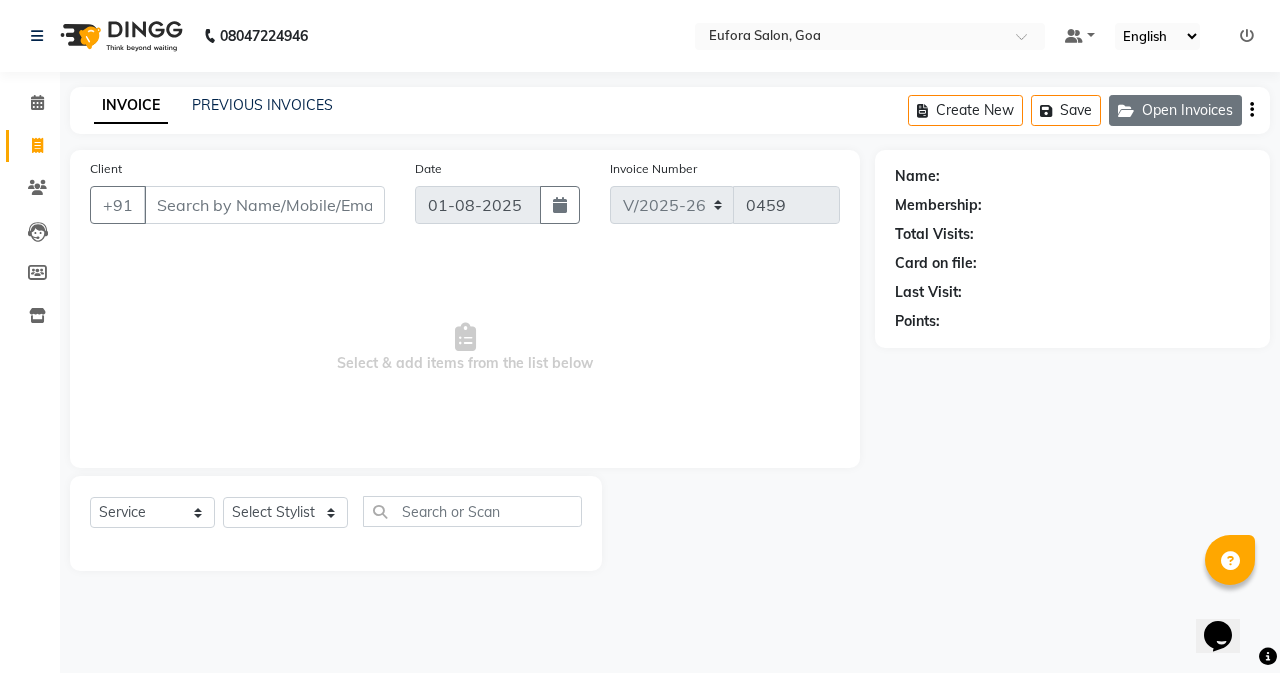click on "Open Invoices" 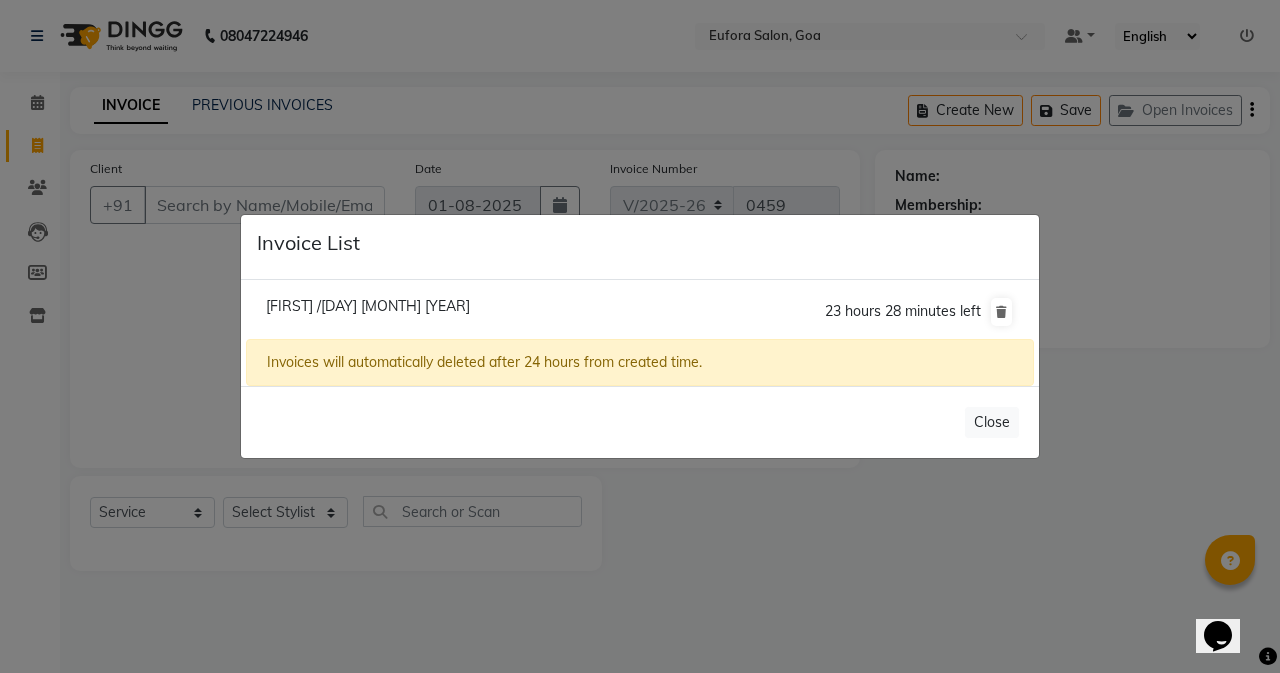 click on "[FIRST] /[DAY] [MONTH] [YEAR]" 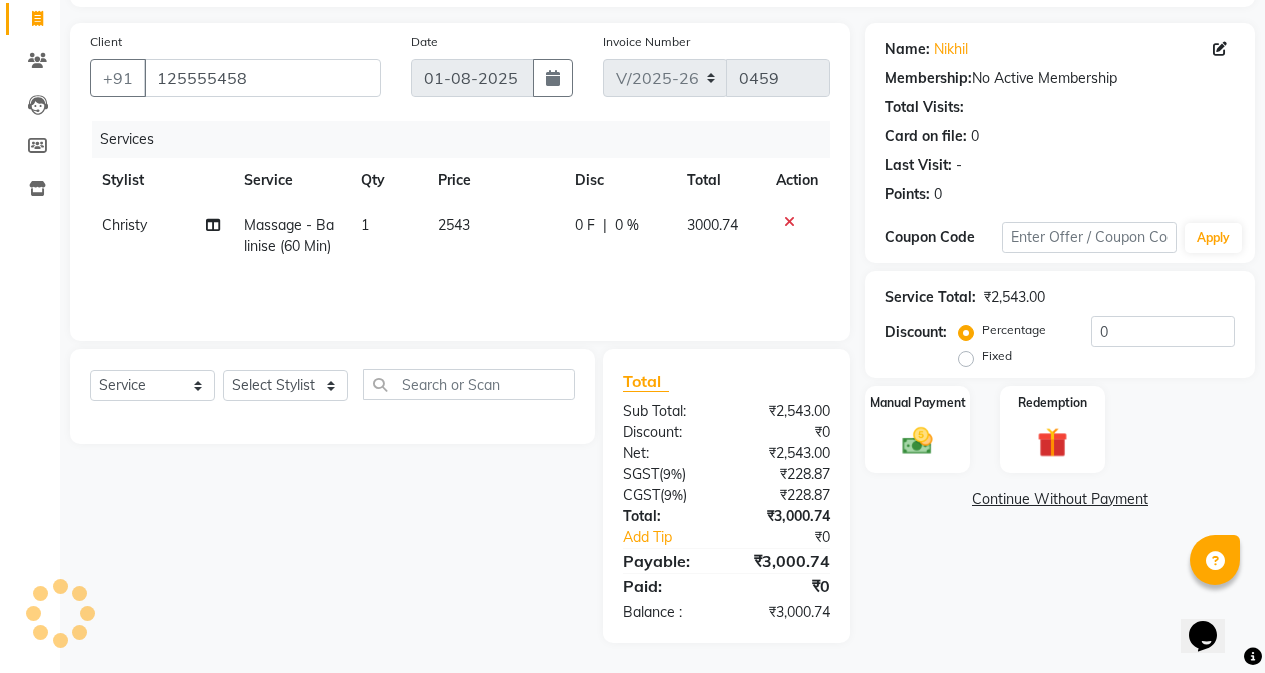scroll, scrollTop: 0, scrollLeft: 0, axis: both 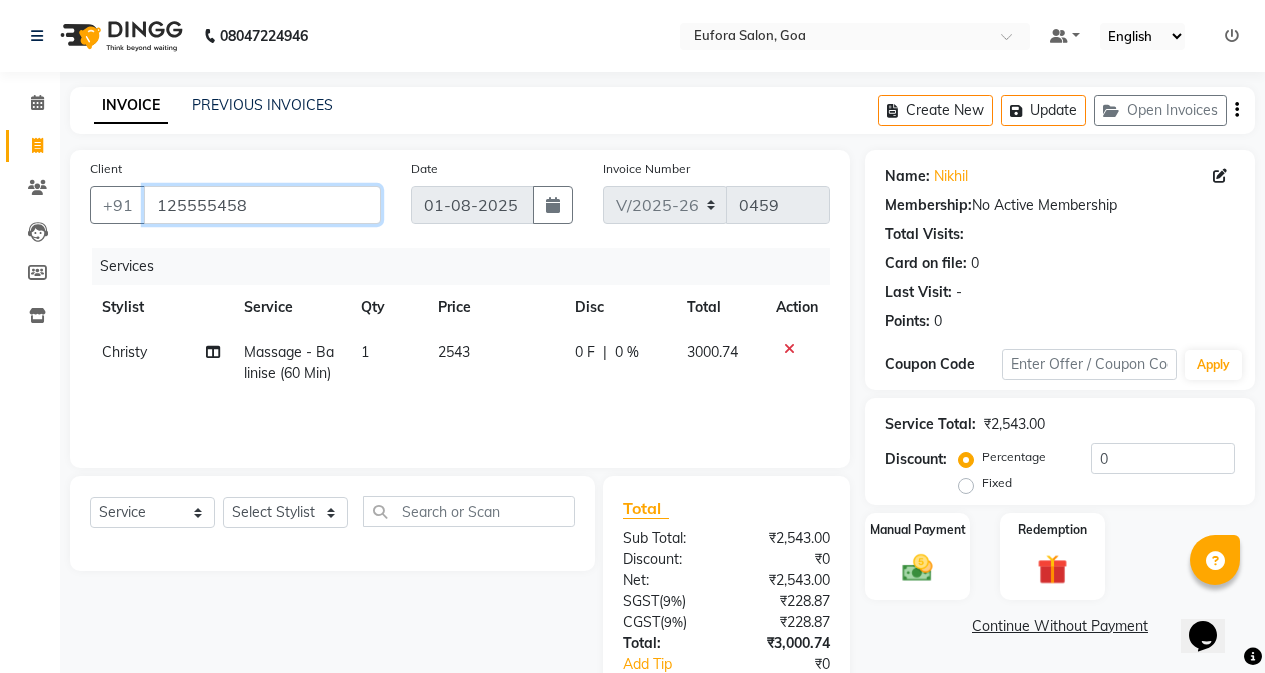 drag, startPoint x: 255, startPoint y: 213, endPoint x: 125, endPoint y: 170, distance: 136.92699 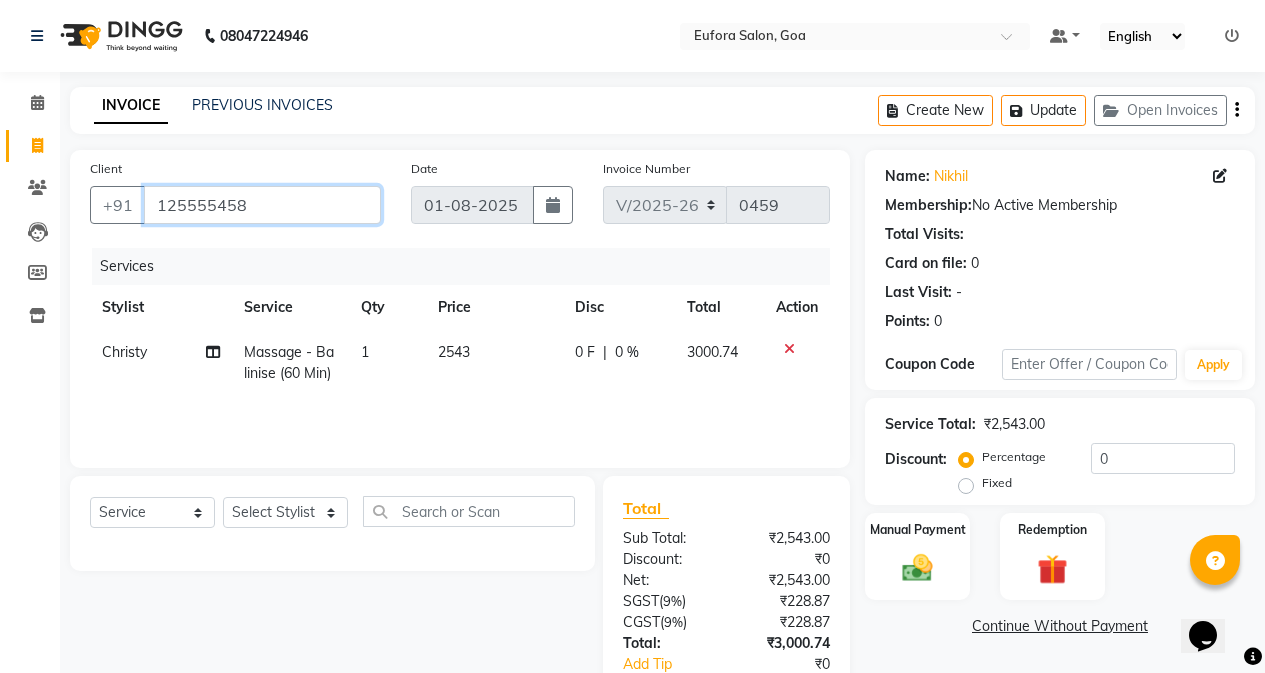 click on "Client +91 [PHONE]" 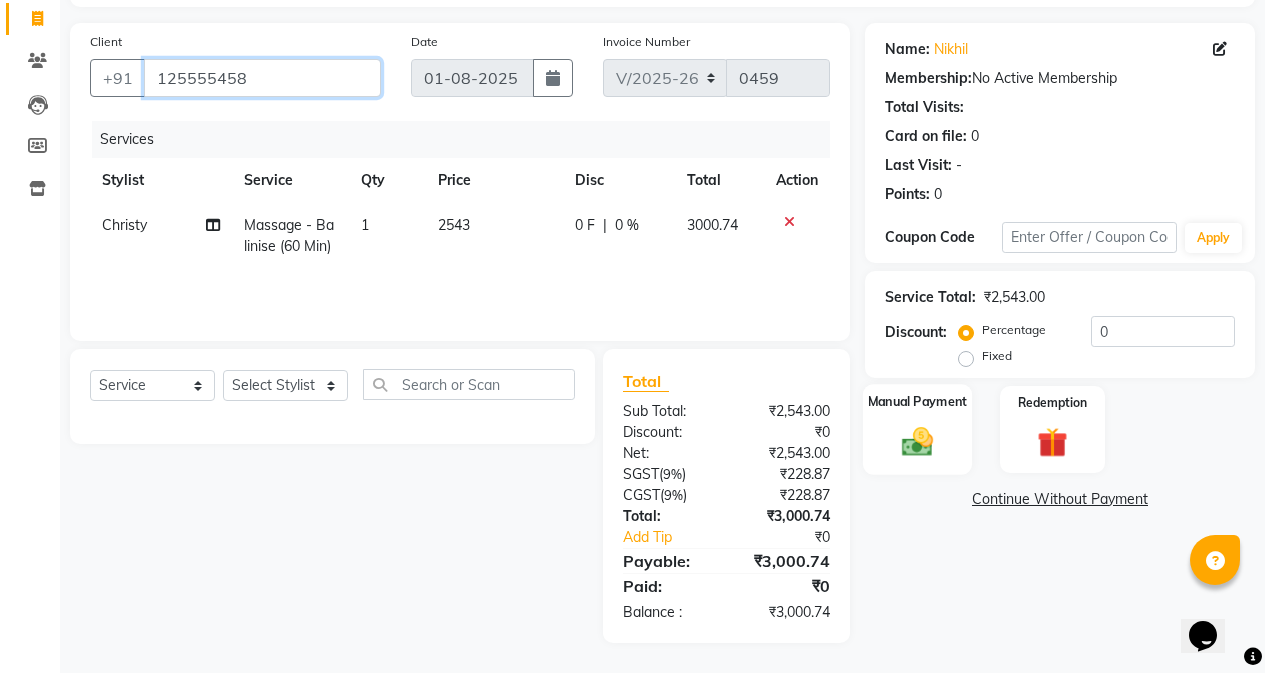scroll, scrollTop: 0, scrollLeft: 0, axis: both 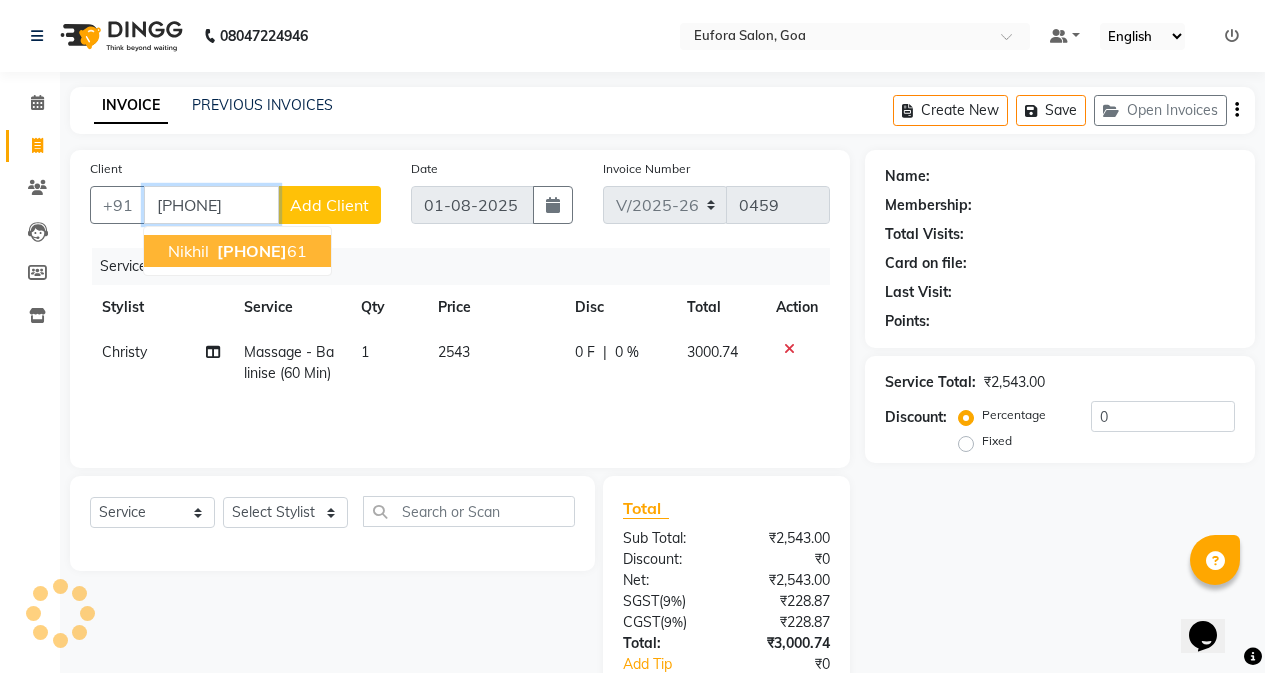 type on "[PHONE]" 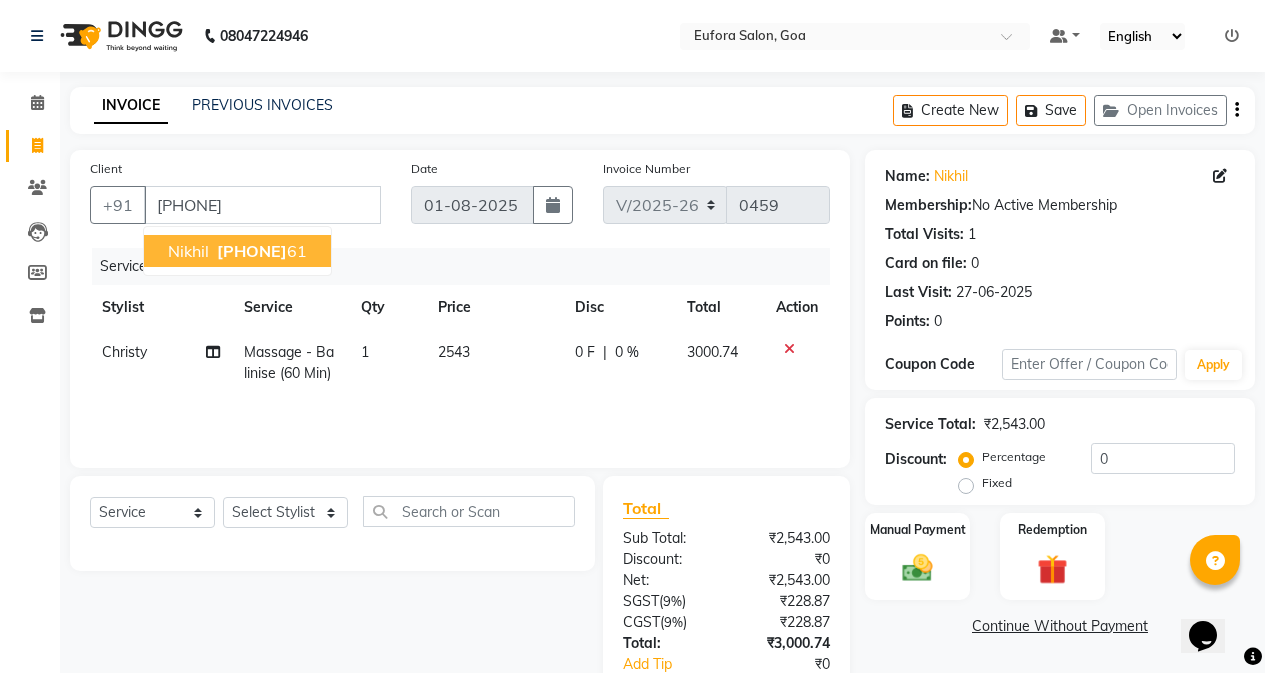 click on "[PHONE]" at bounding box center [252, 251] 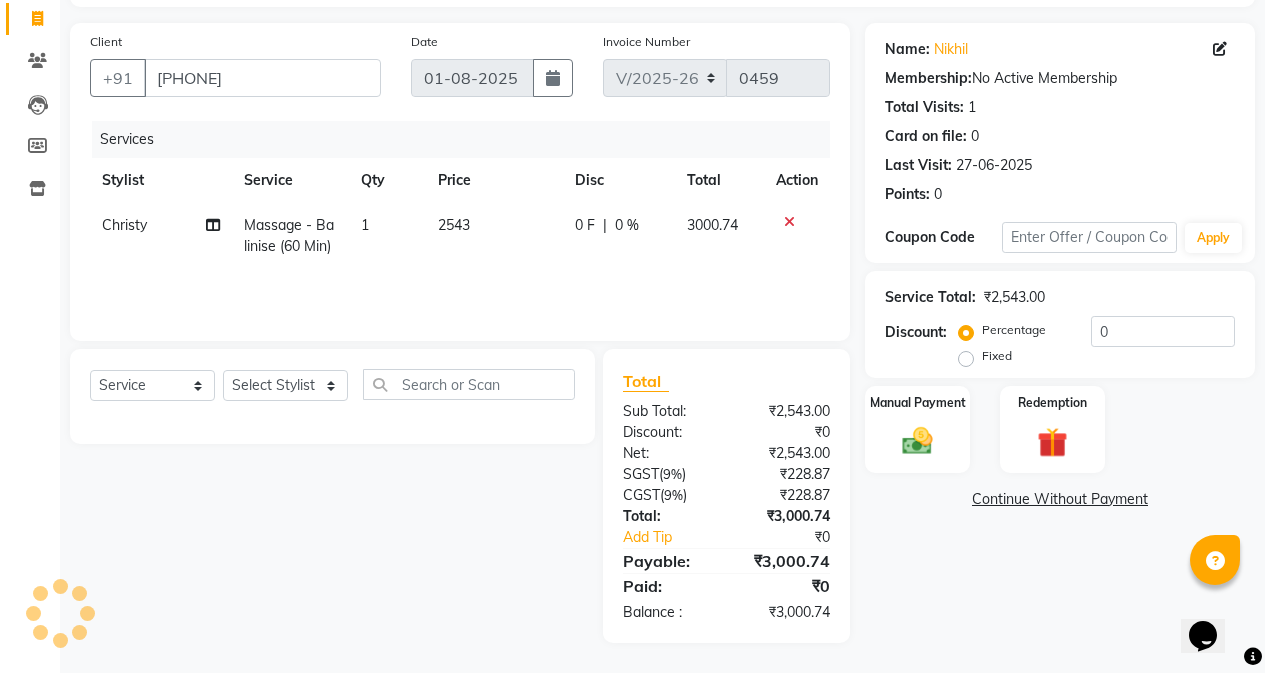 scroll, scrollTop: 0, scrollLeft: 0, axis: both 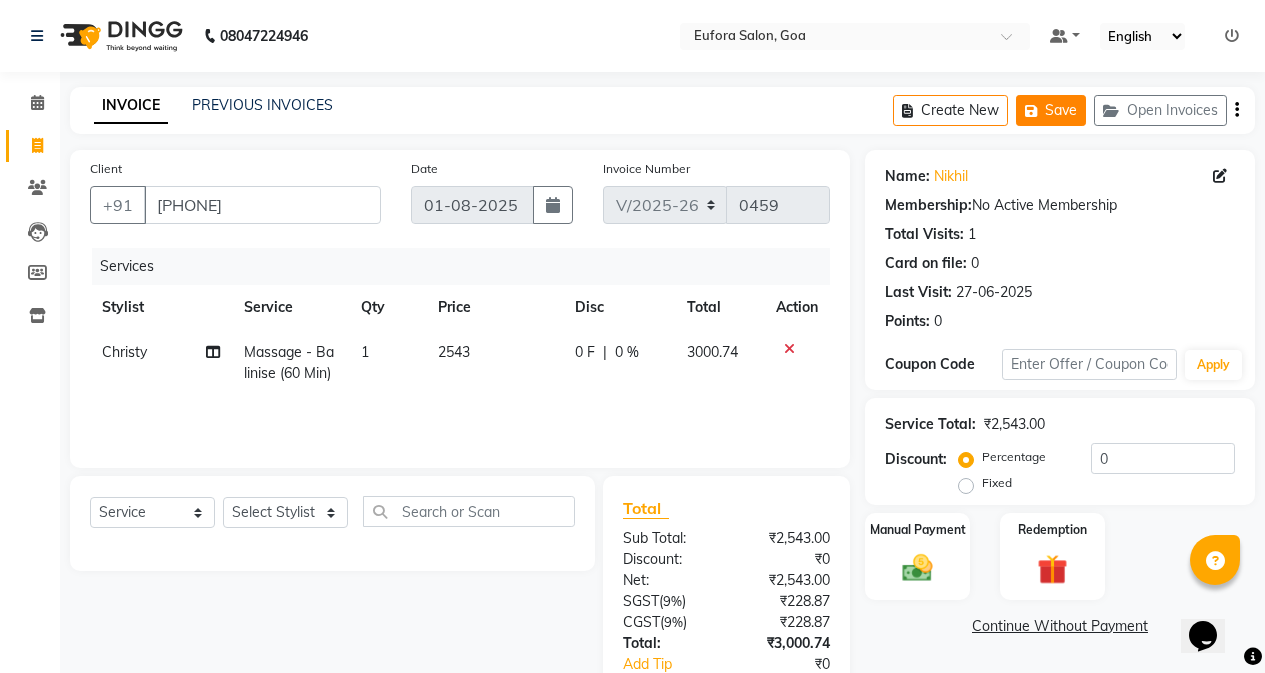 click on "Save" 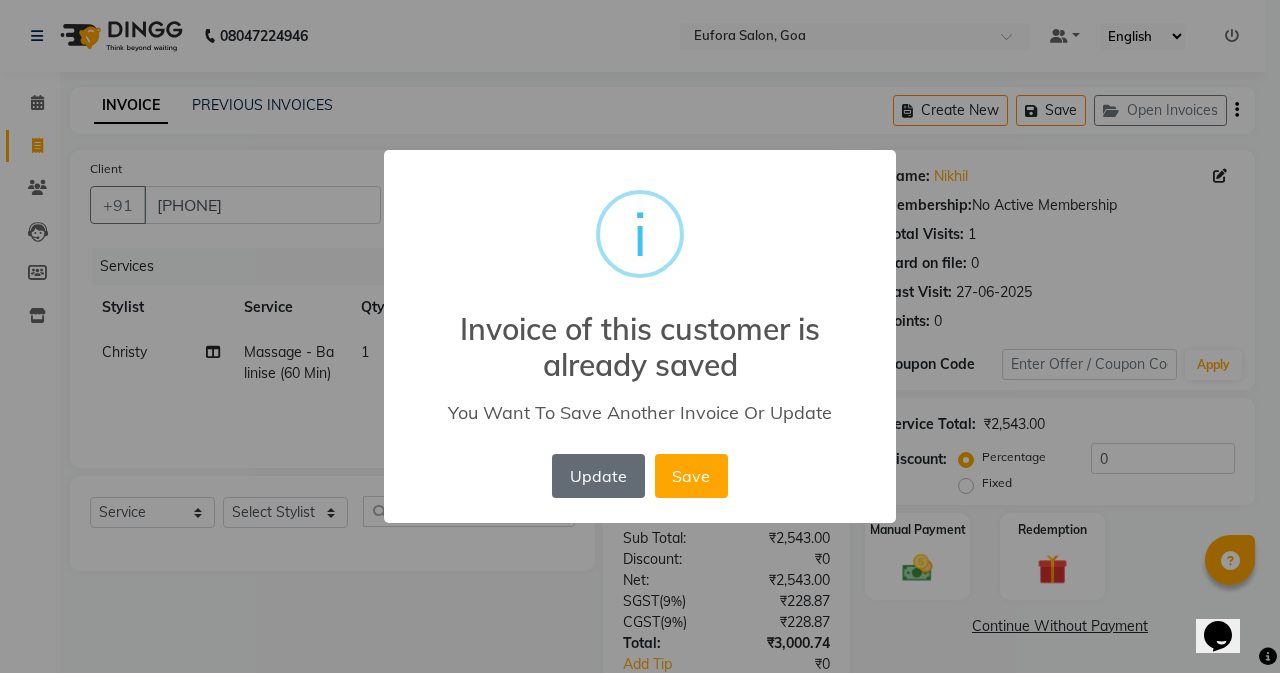 click on "Update" at bounding box center [598, 476] 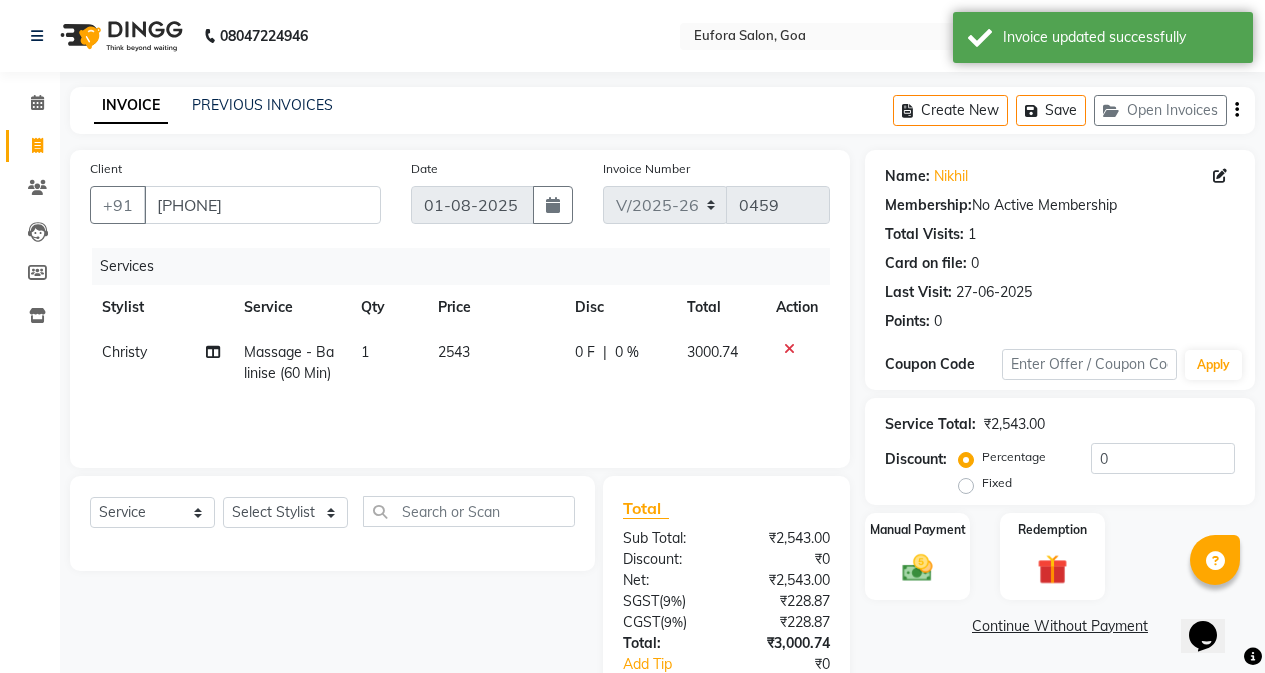 scroll, scrollTop: 127, scrollLeft: 0, axis: vertical 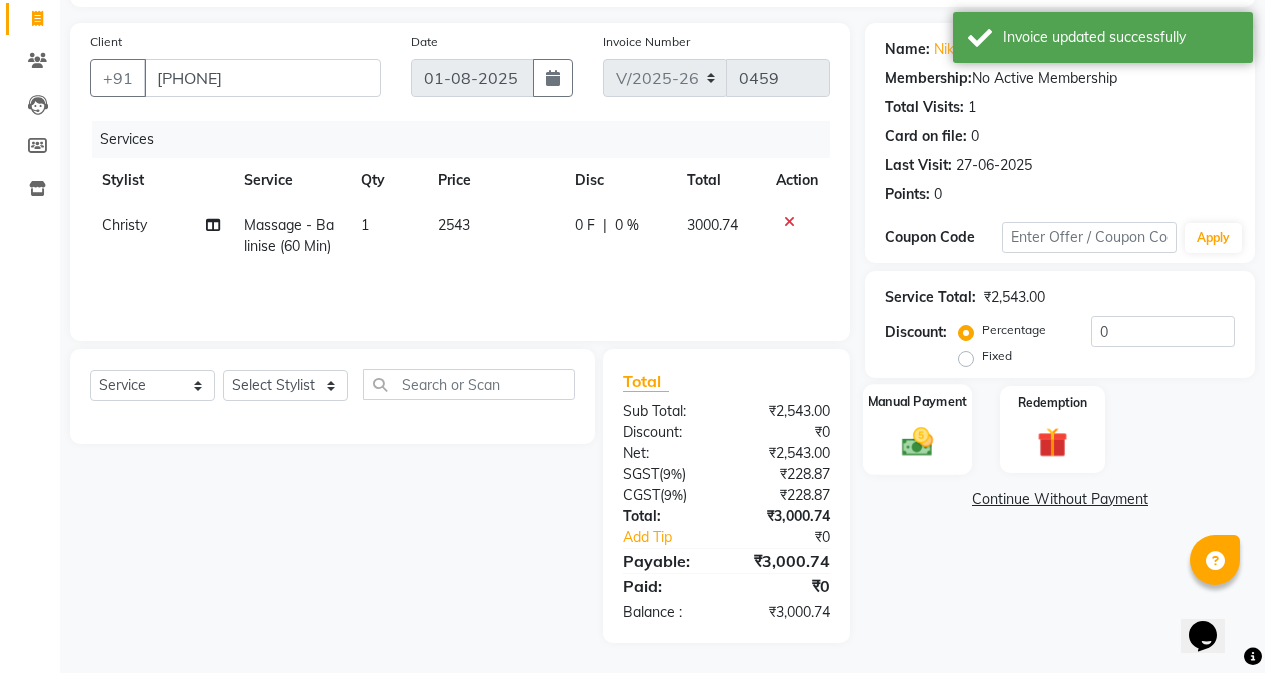 click 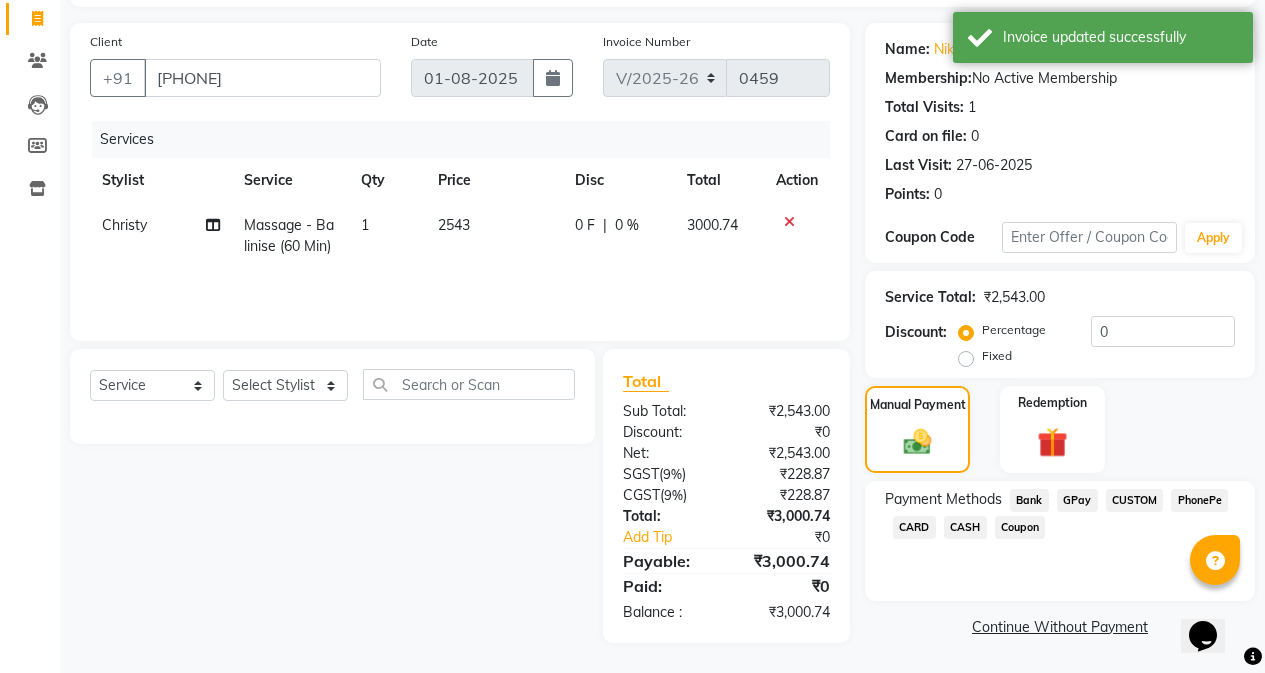 click on "CARD" 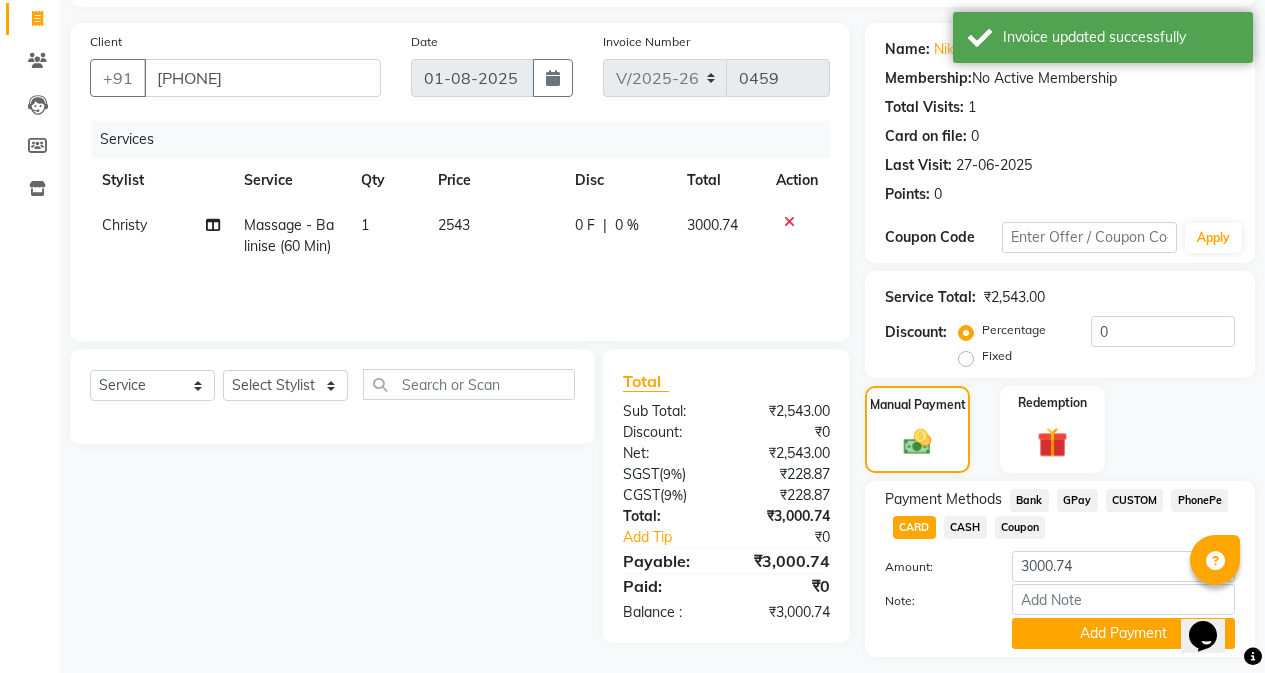 scroll, scrollTop: 182, scrollLeft: 0, axis: vertical 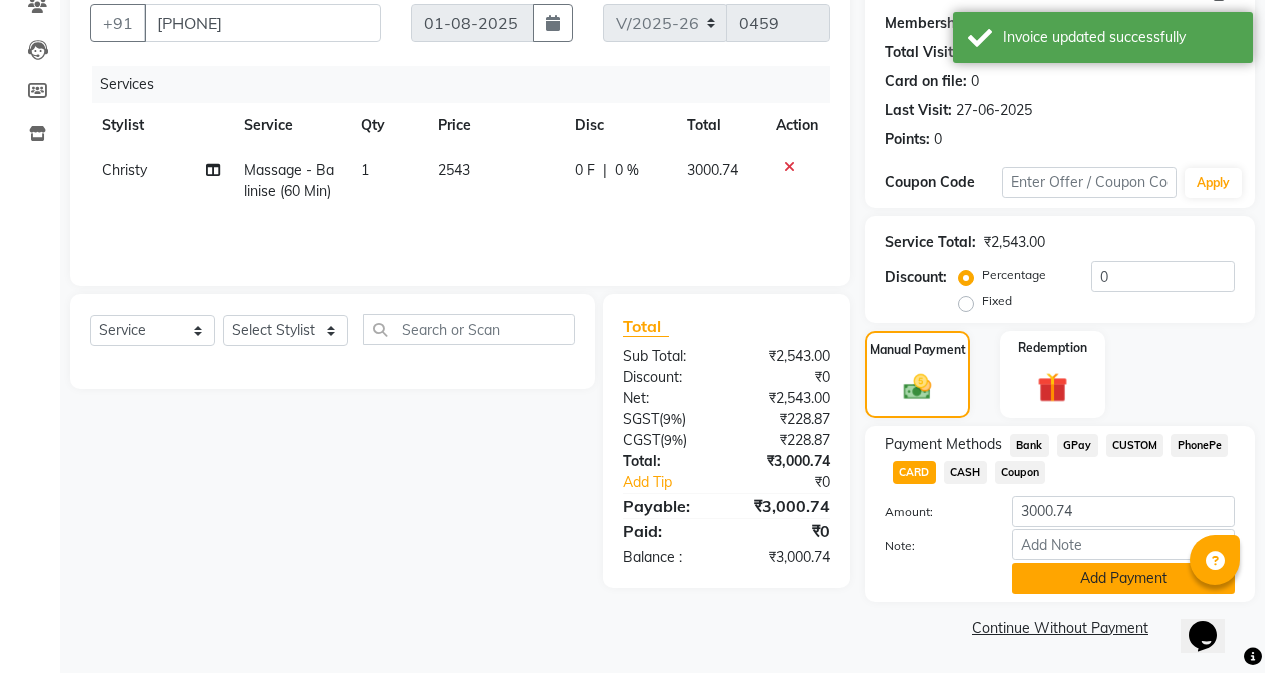 click on "Add Payment" 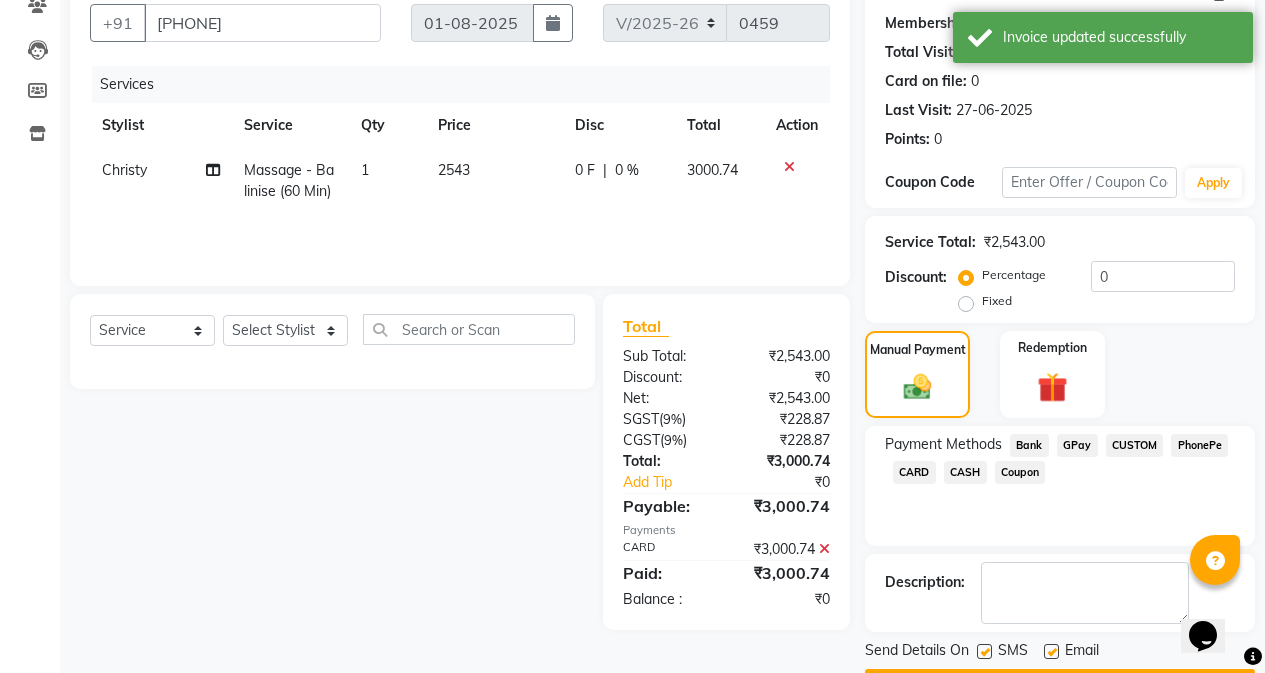 scroll, scrollTop: 239, scrollLeft: 0, axis: vertical 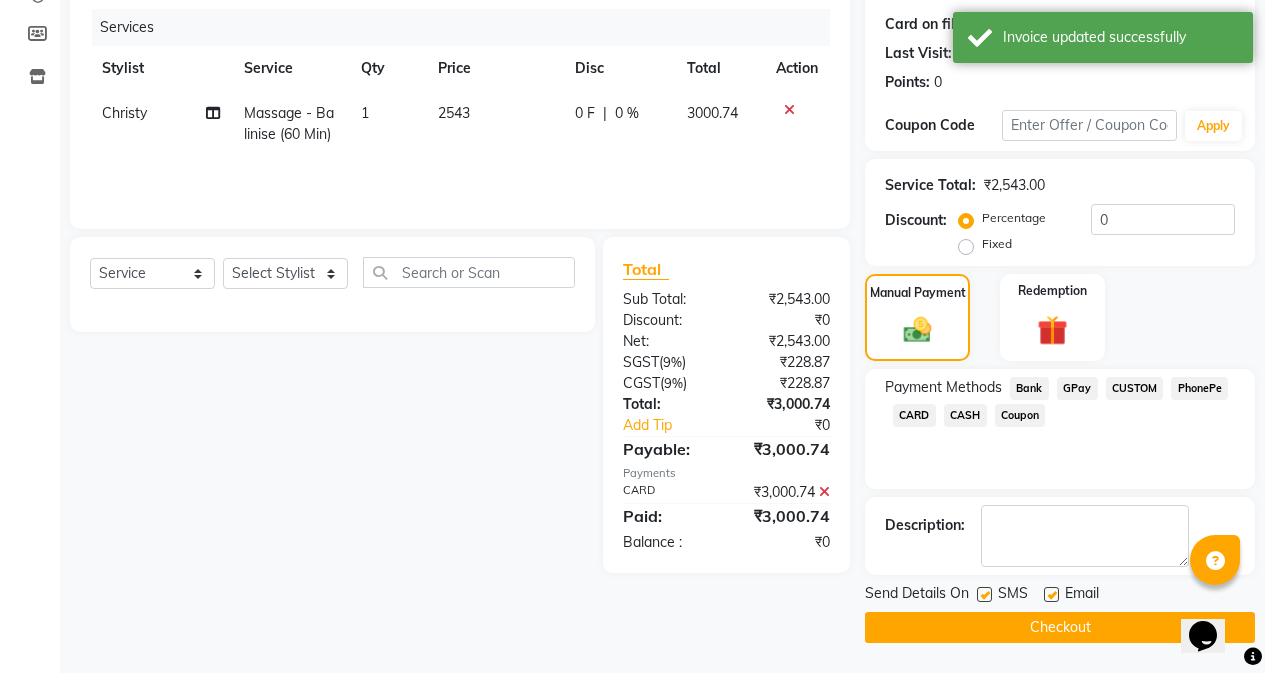 click on "Checkout" 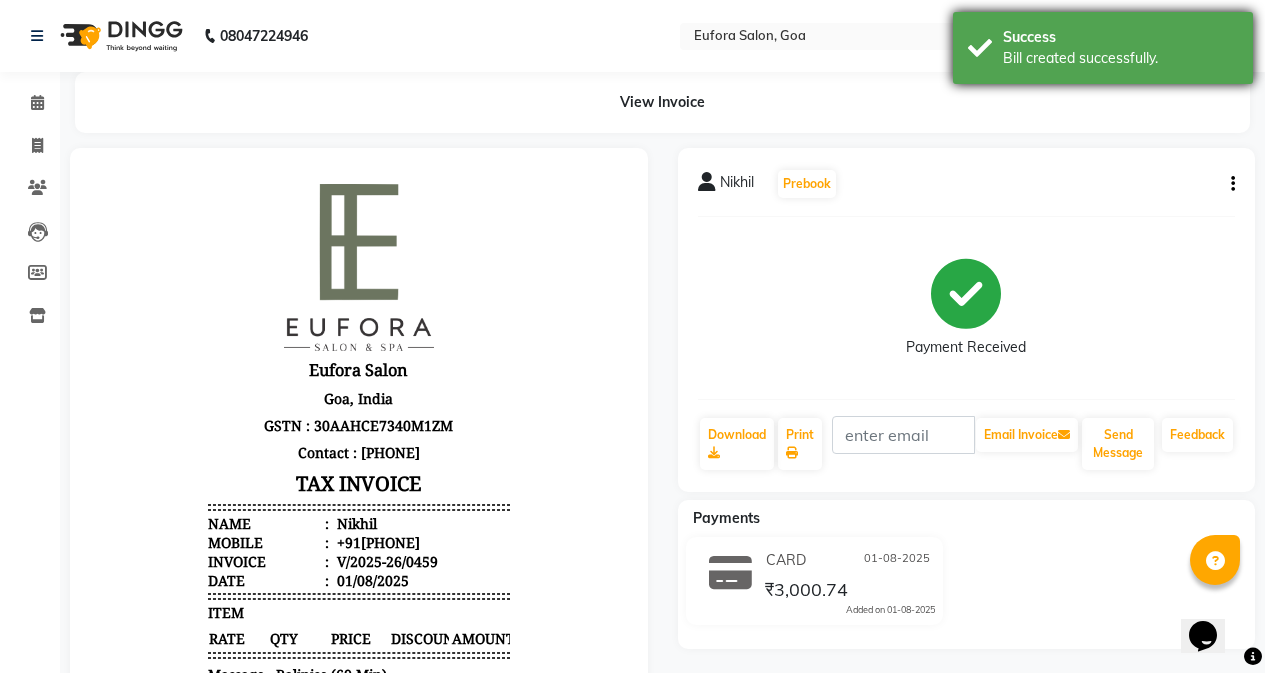 scroll, scrollTop: 0, scrollLeft: 0, axis: both 